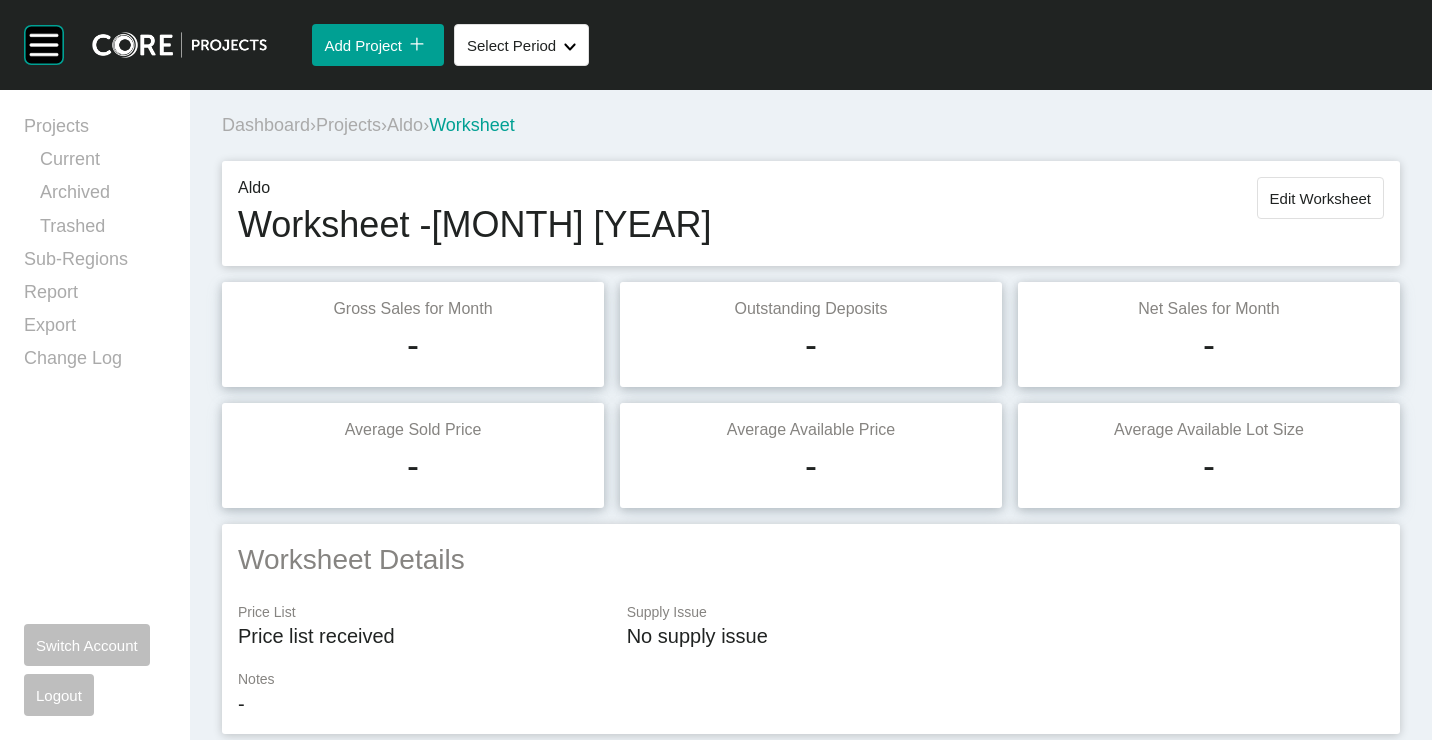 scroll, scrollTop: 0, scrollLeft: 0, axis: both 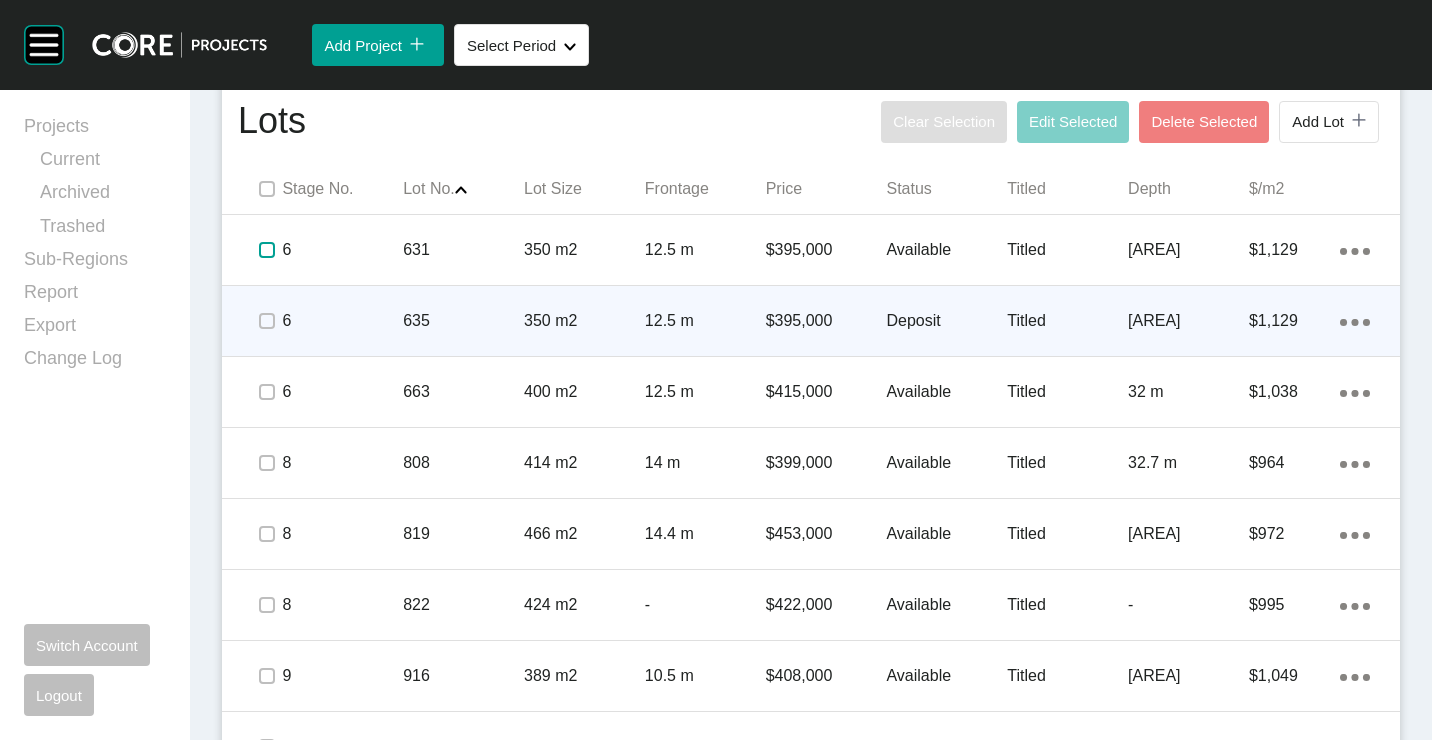 drag, startPoint x: 261, startPoint y: 246, endPoint x: 275, endPoint y: 300, distance: 55.7853 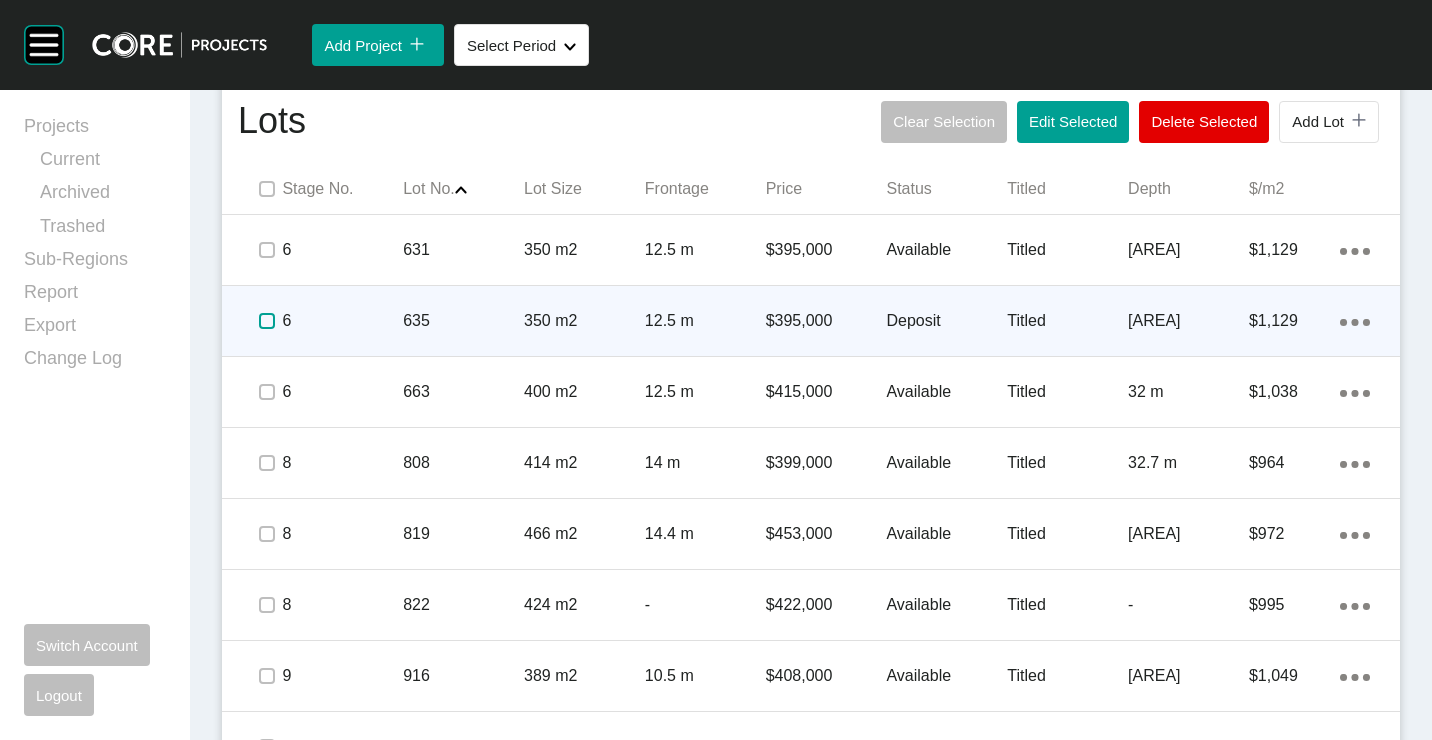 click at bounding box center (267, 321) 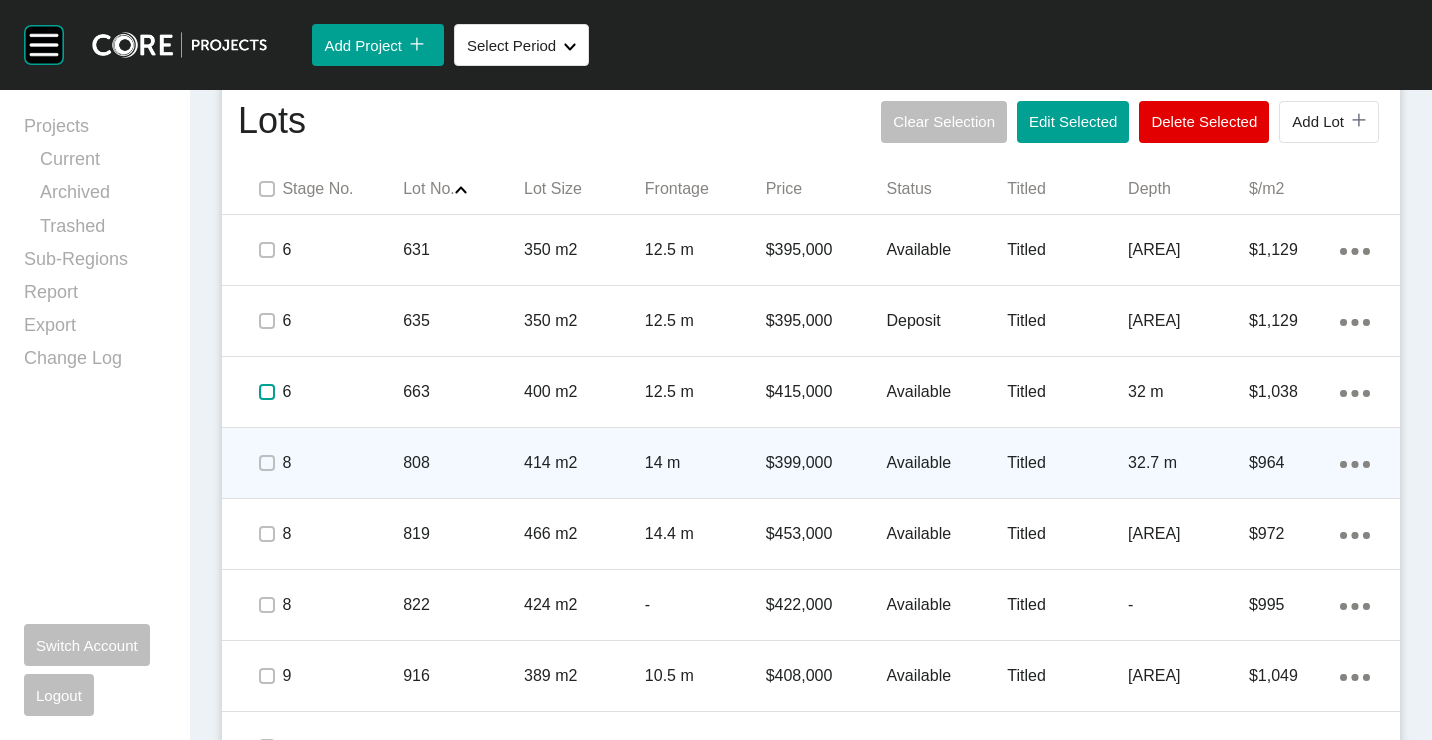 drag, startPoint x: 262, startPoint y: 390, endPoint x: 267, endPoint y: 434, distance: 44.28318 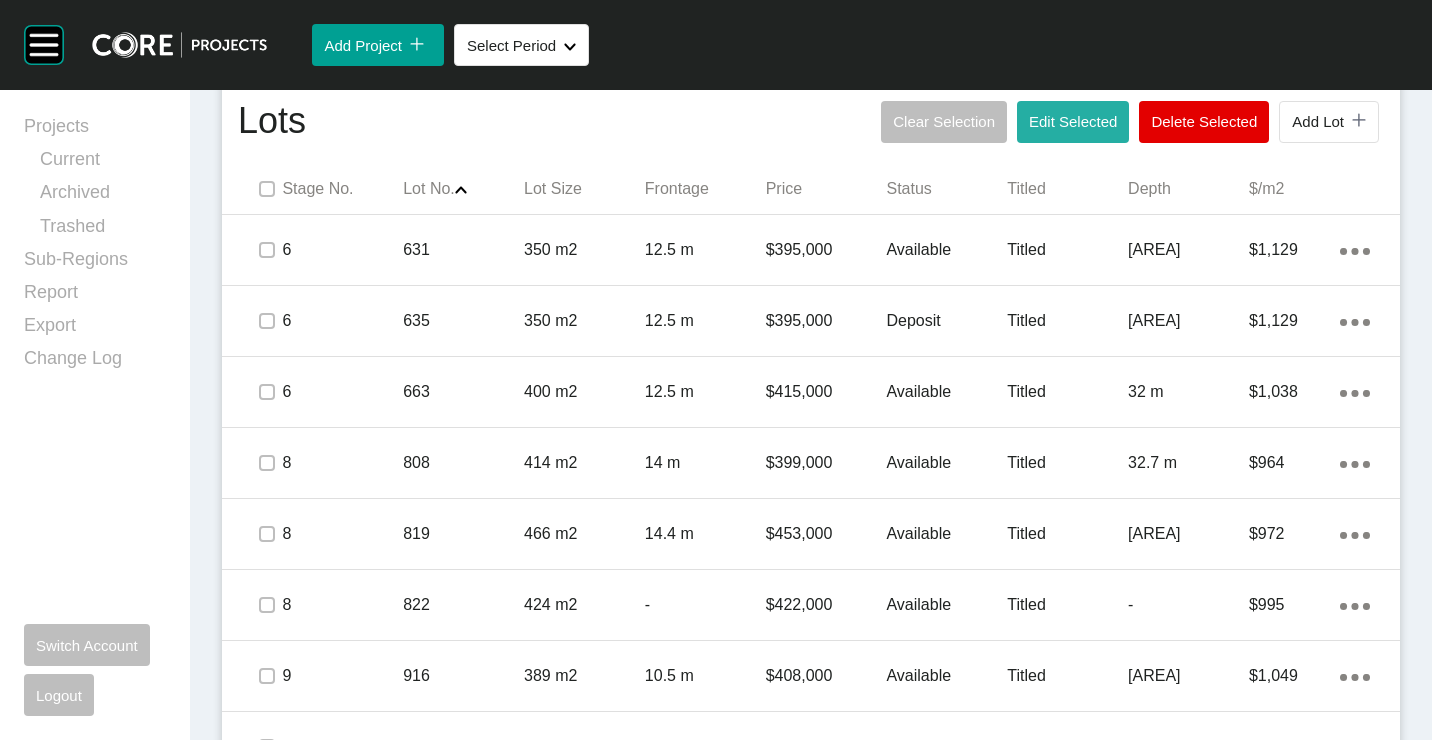 click on "Edit Selected" at bounding box center (1073, 122) 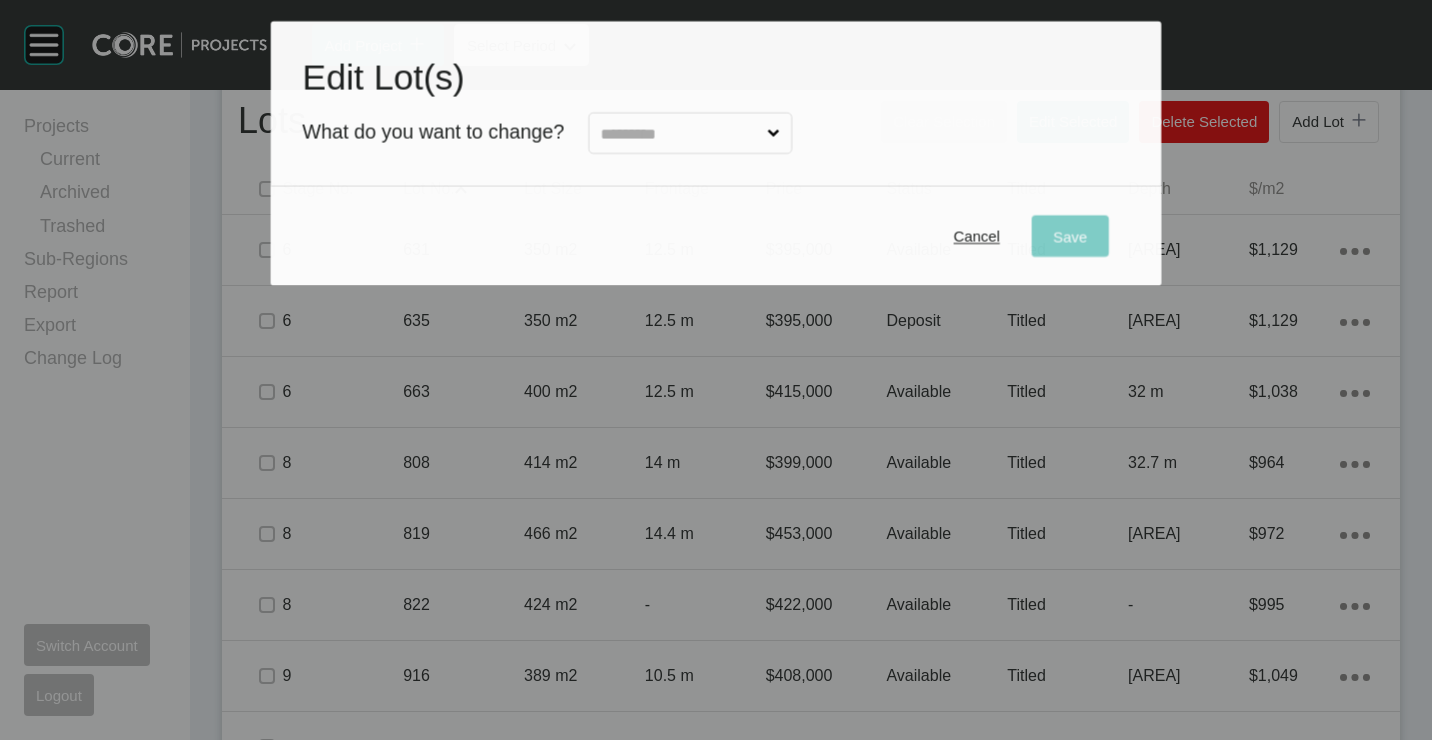 click at bounding box center (680, 134) 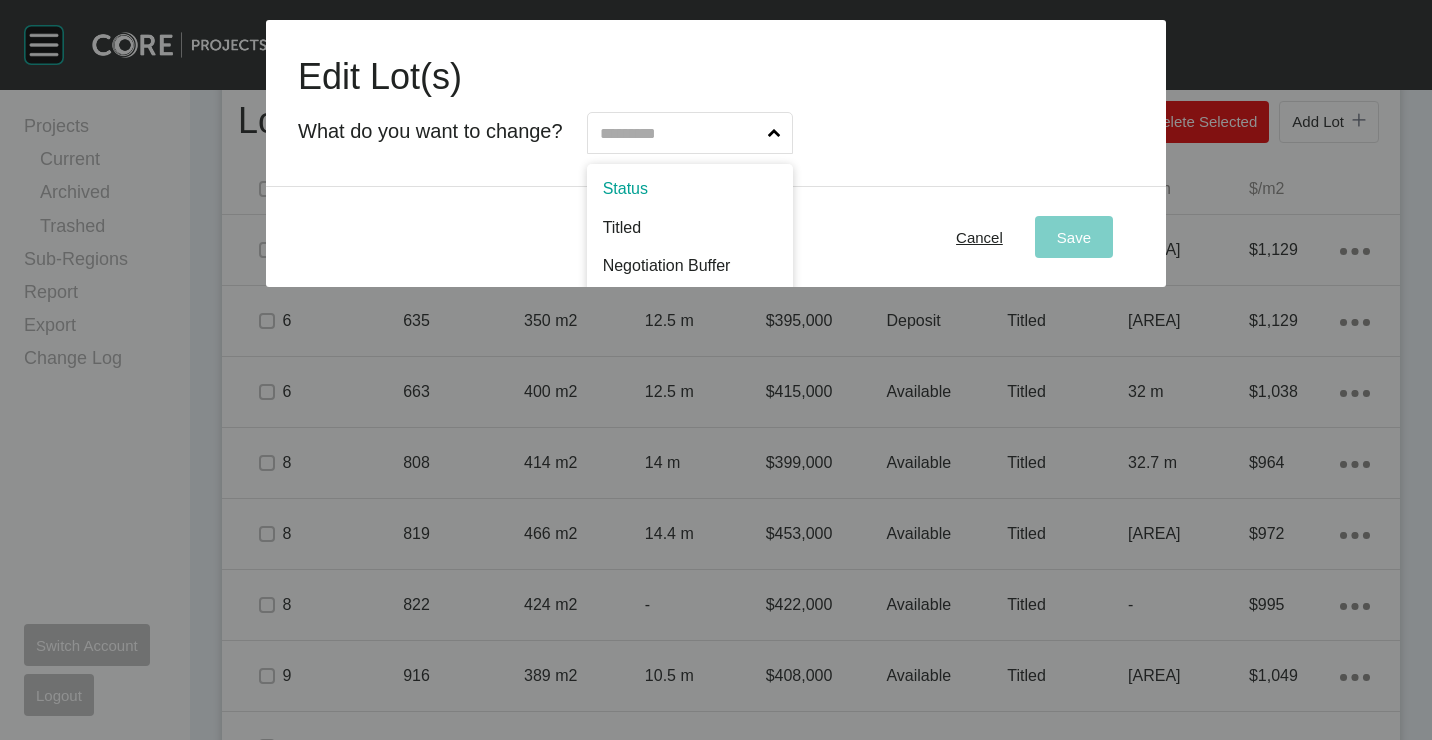 scroll, scrollTop: 99, scrollLeft: 0, axis: vertical 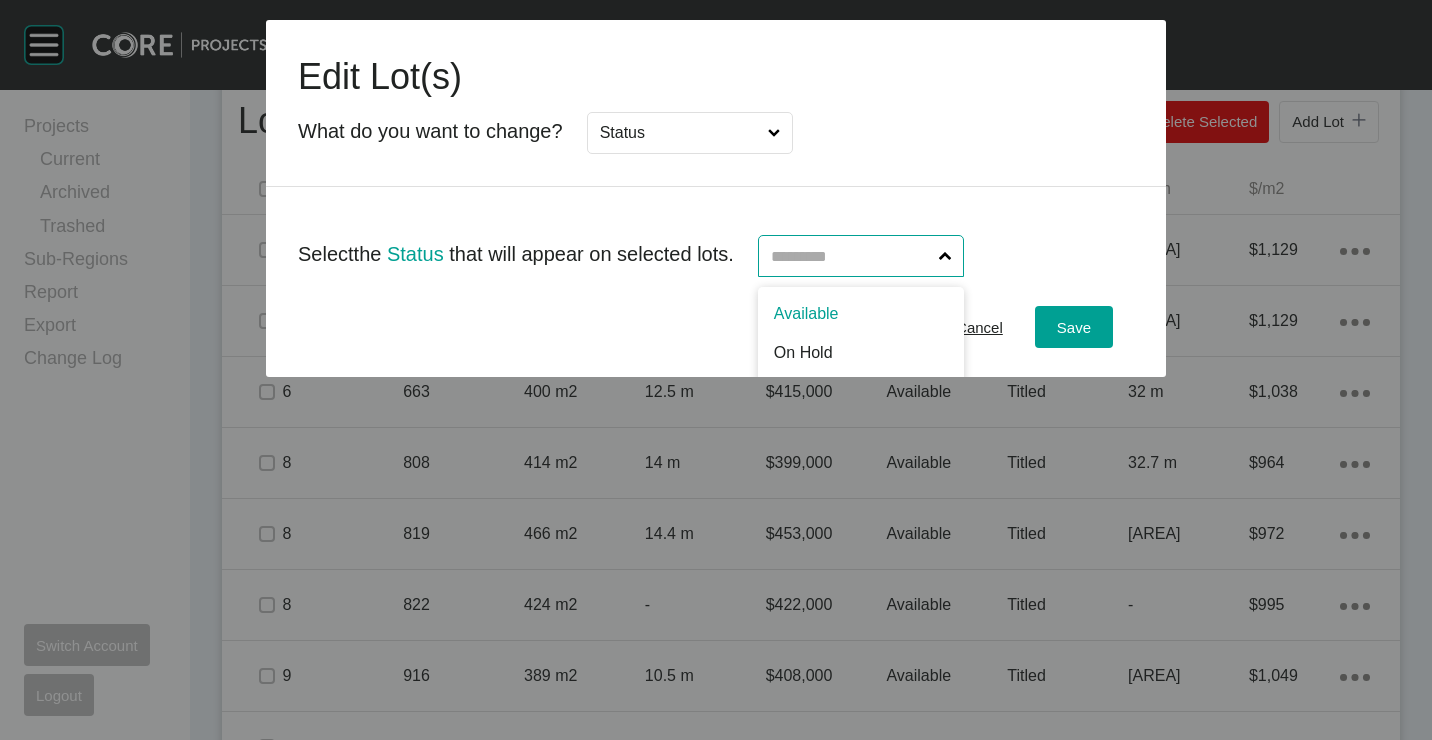 drag, startPoint x: 861, startPoint y: 261, endPoint x: 842, endPoint y: 313, distance: 55.362442 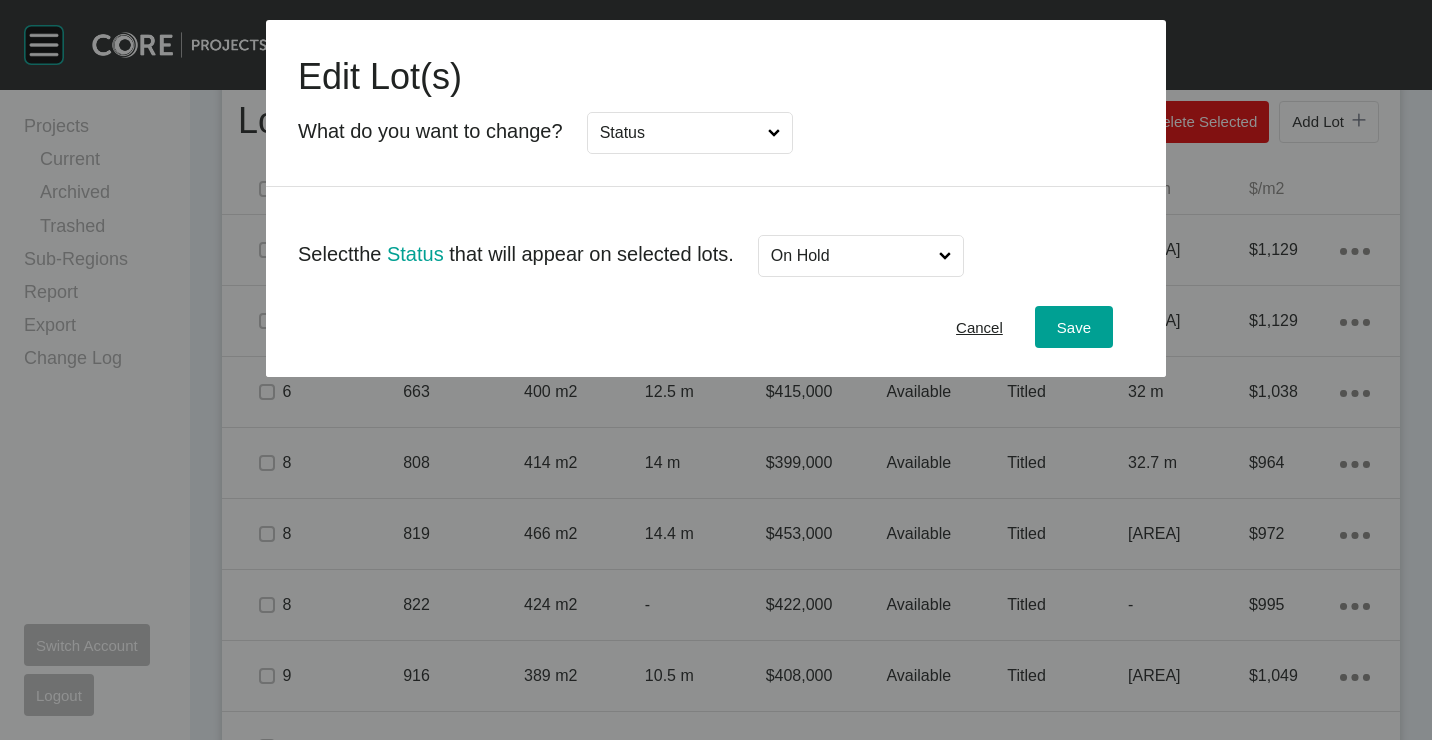 drag, startPoint x: 834, startPoint y: 352, endPoint x: 1067, endPoint y: 344, distance: 233.1373 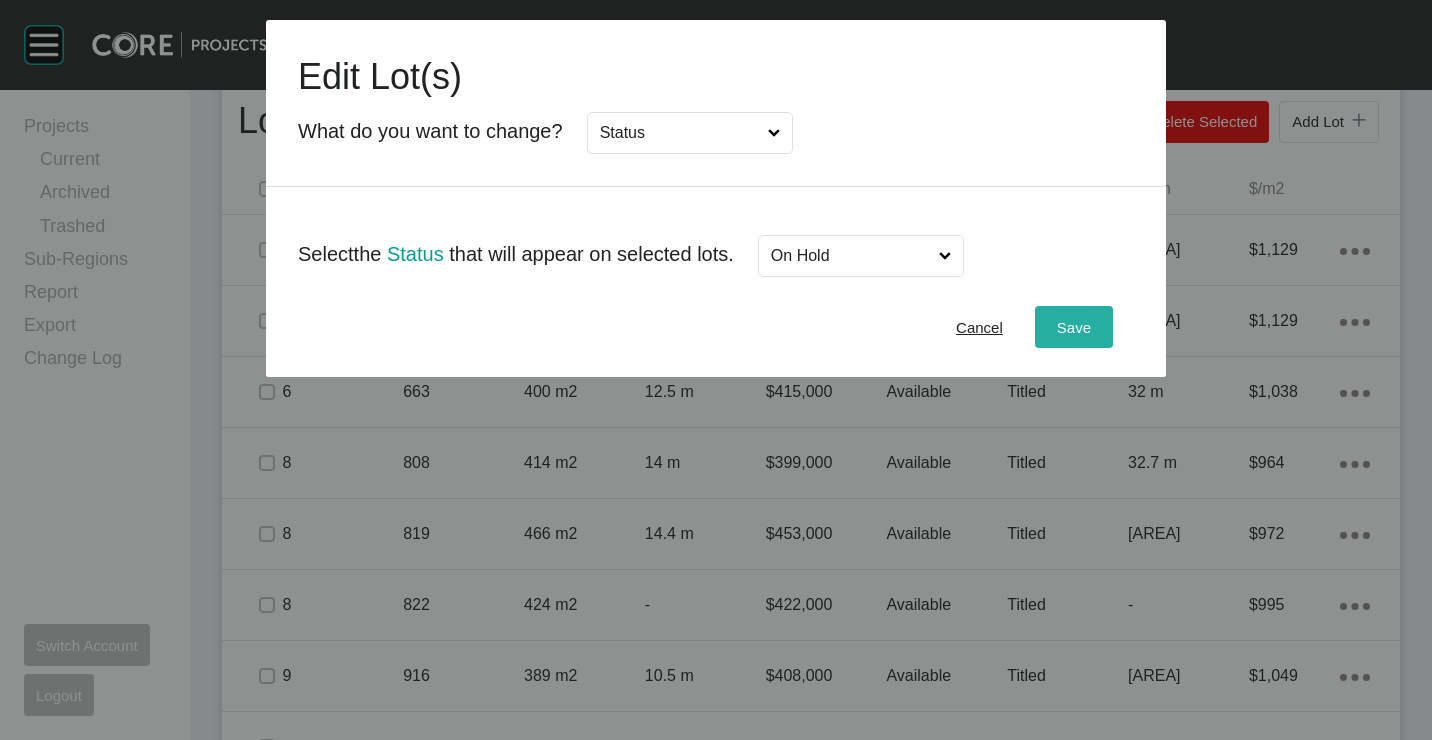 click on "Save" at bounding box center (1074, 327) 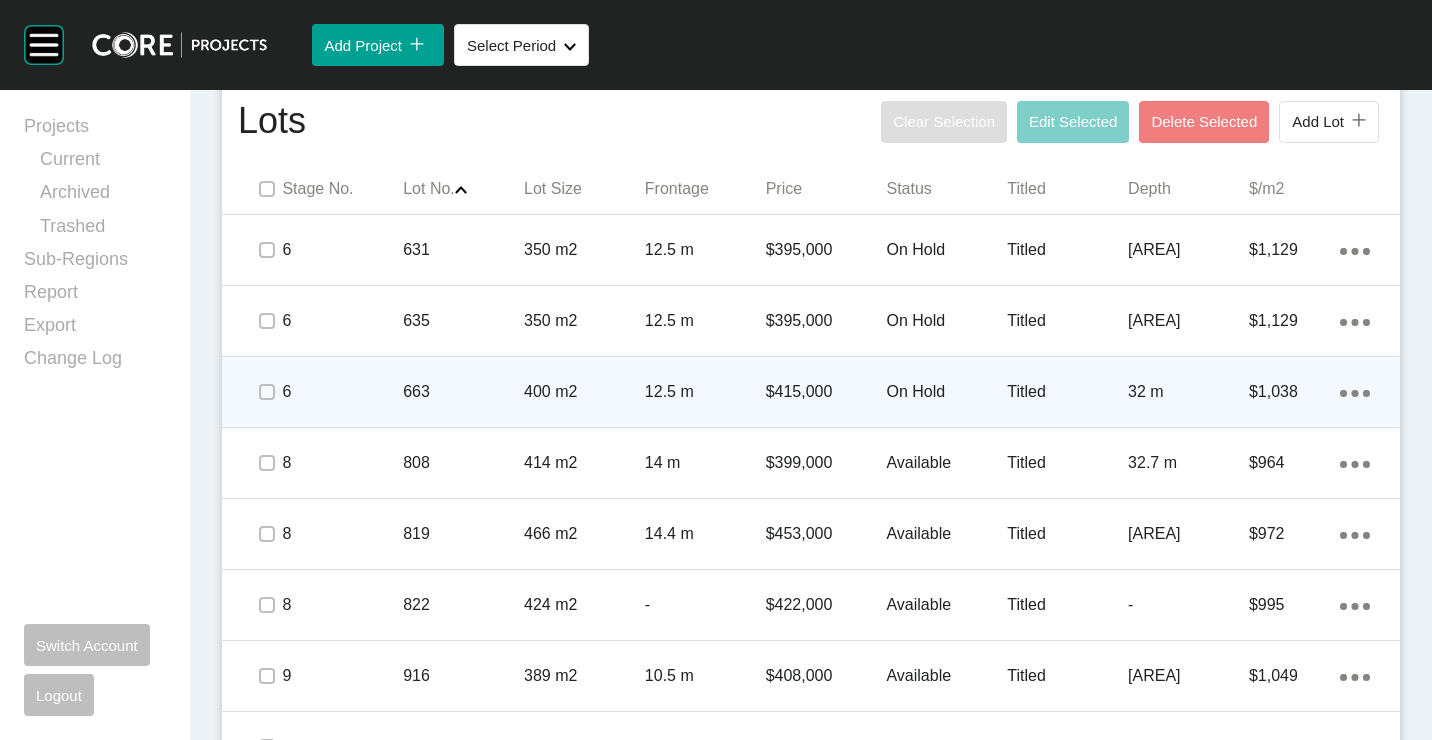 scroll, scrollTop: 1438, scrollLeft: 0, axis: vertical 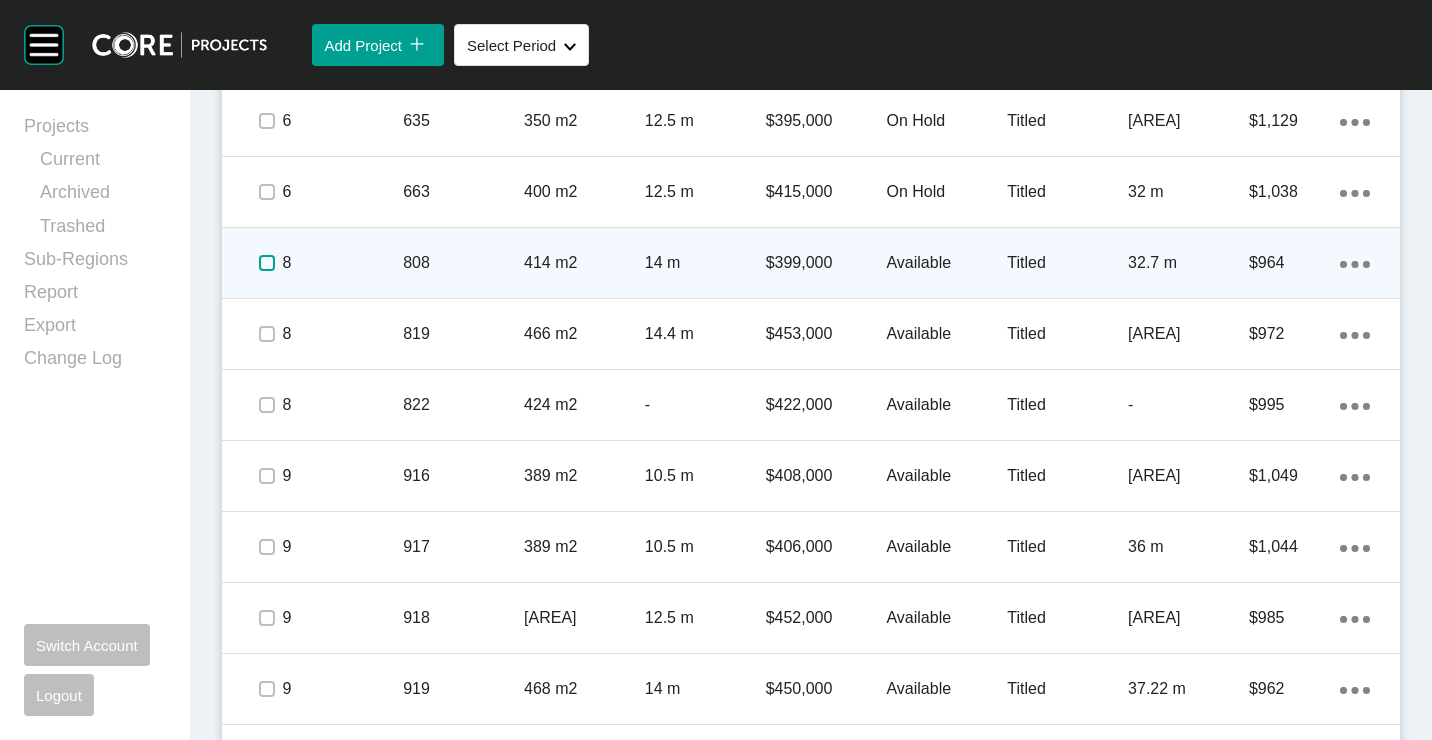 drag, startPoint x: 259, startPoint y: 253, endPoint x: 262, endPoint y: 277, distance: 24.186773 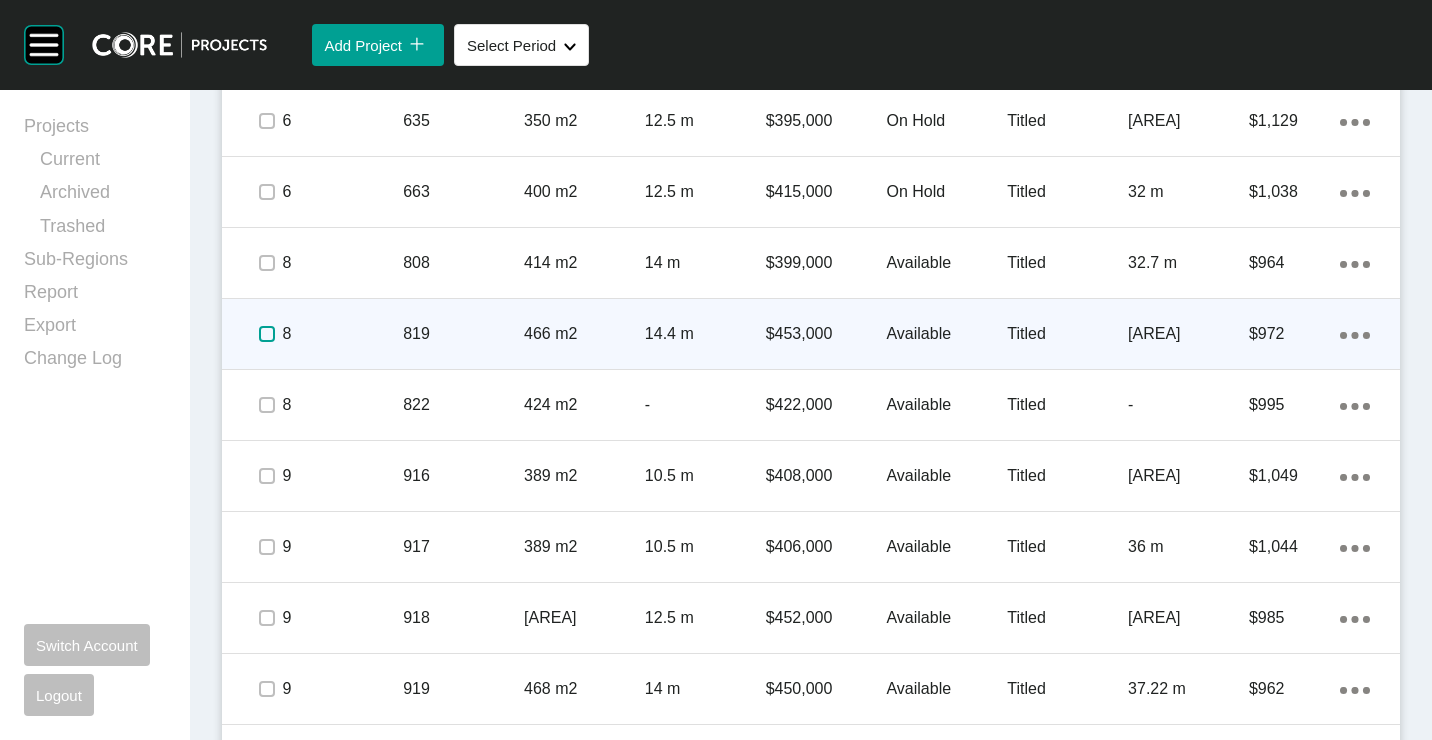 drag, startPoint x: 270, startPoint y: 328, endPoint x: 268, endPoint y: 350, distance: 22.090721 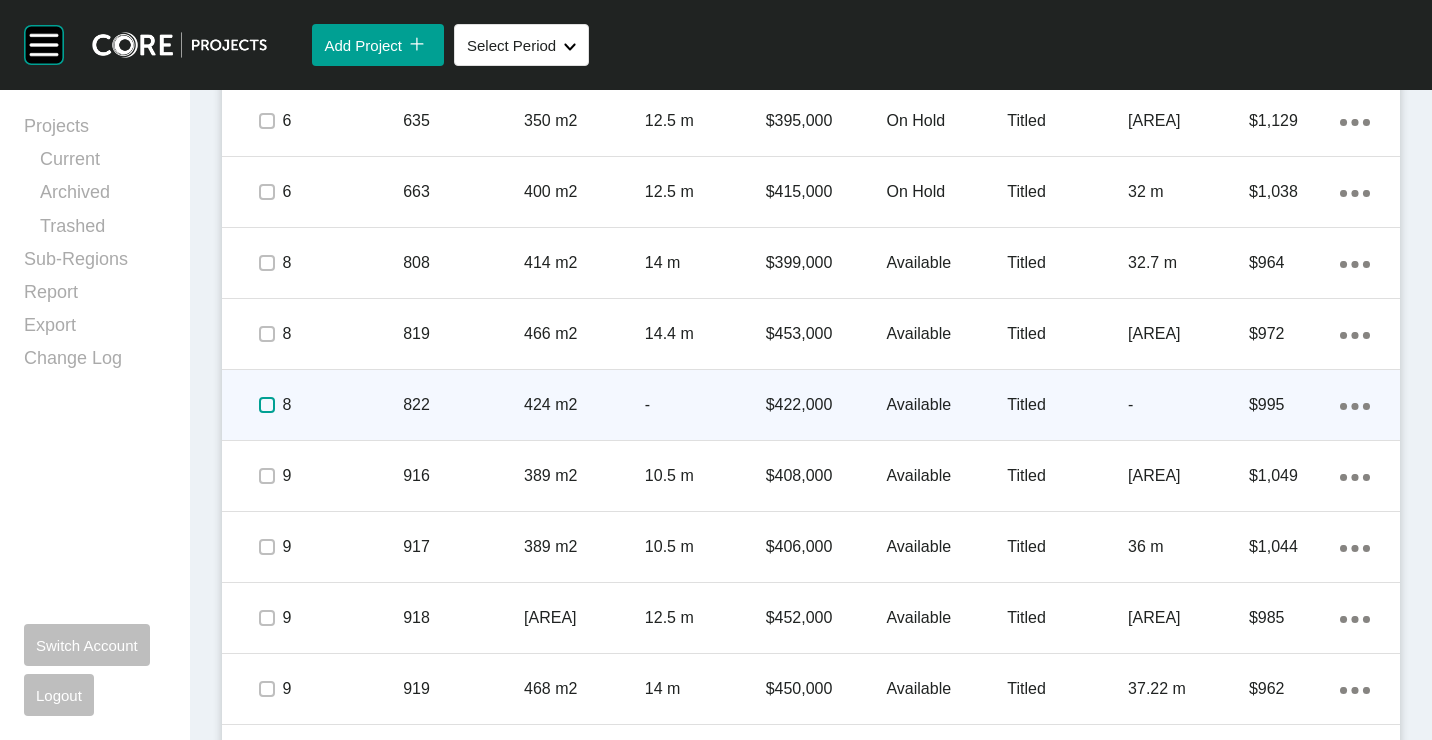 drag, startPoint x: 267, startPoint y: 409, endPoint x: 970, endPoint y: 406, distance: 703.0064 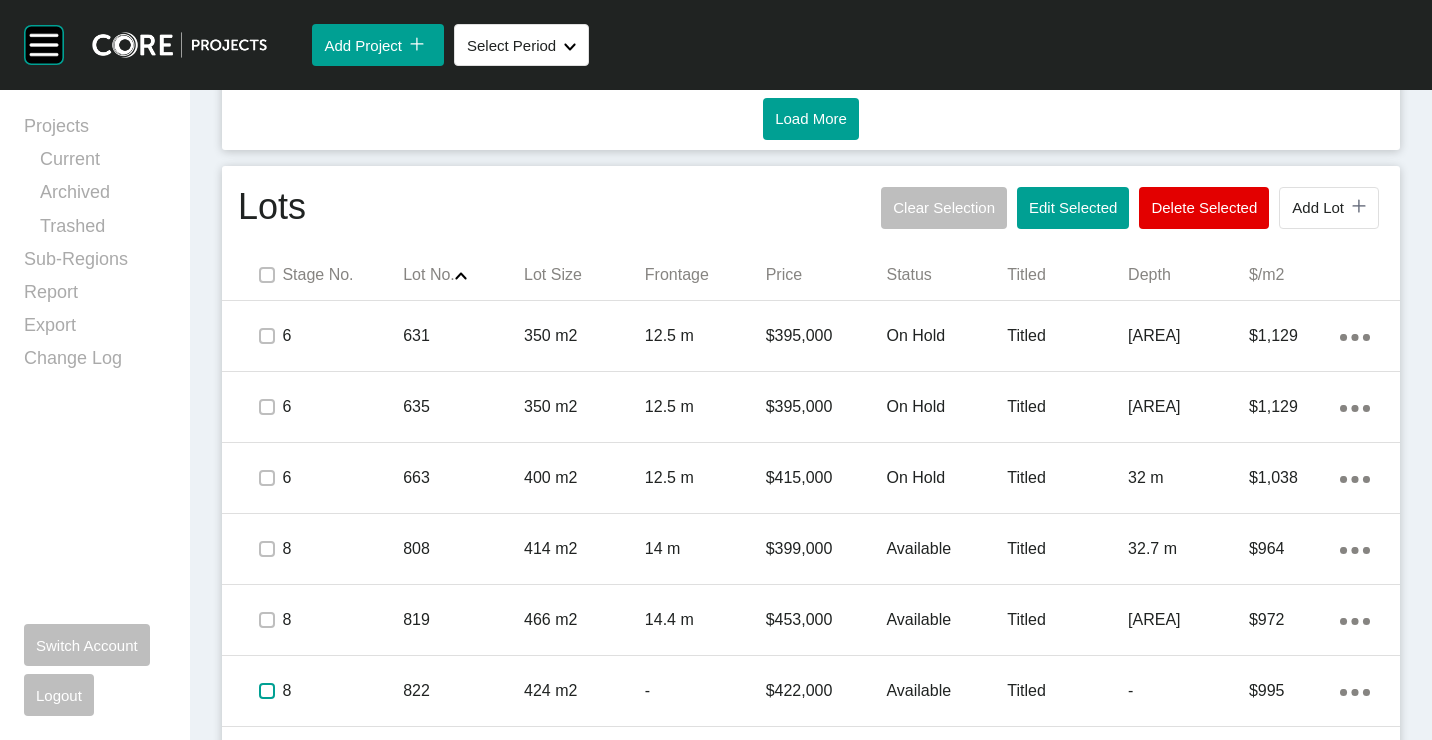 scroll, scrollTop: 1038, scrollLeft: 0, axis: vertical 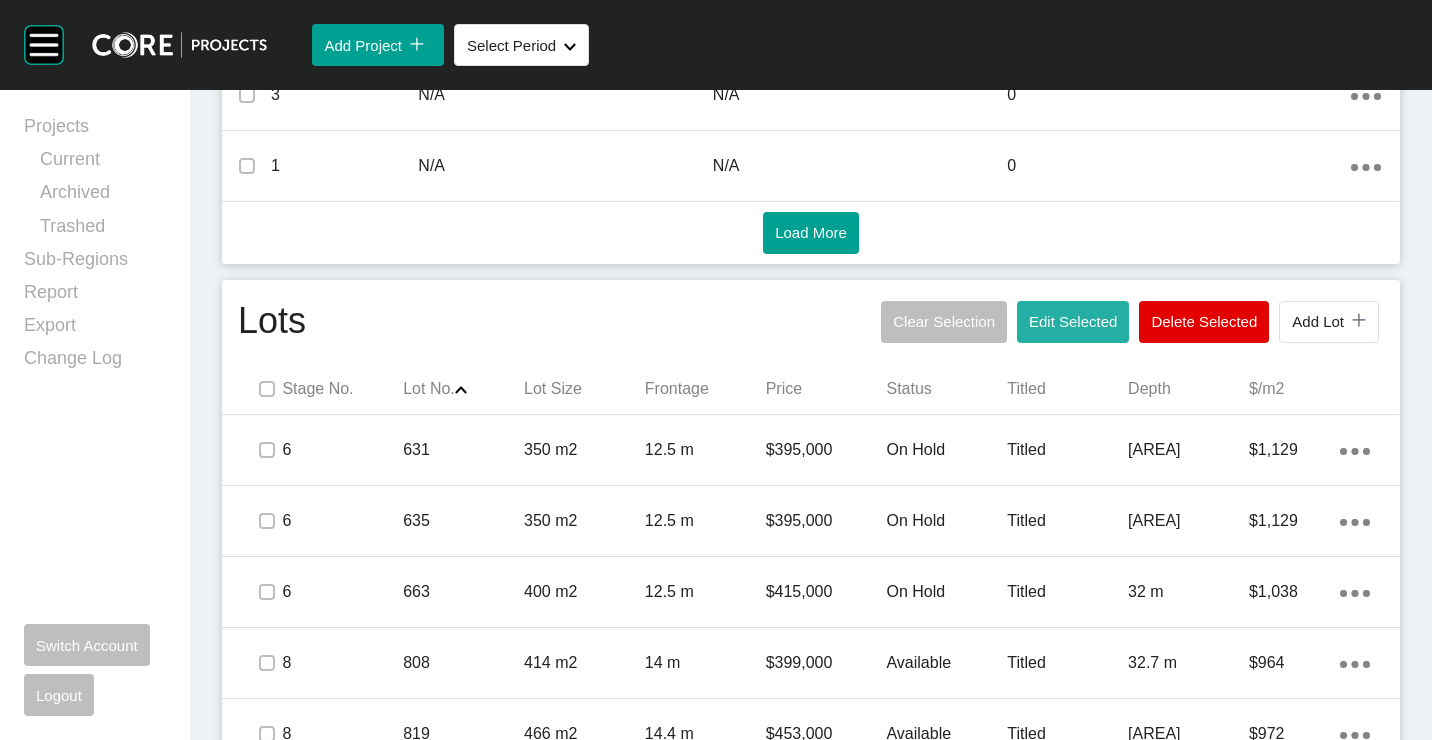 click on "Edit Selected" at bounding box center [1073, 322] 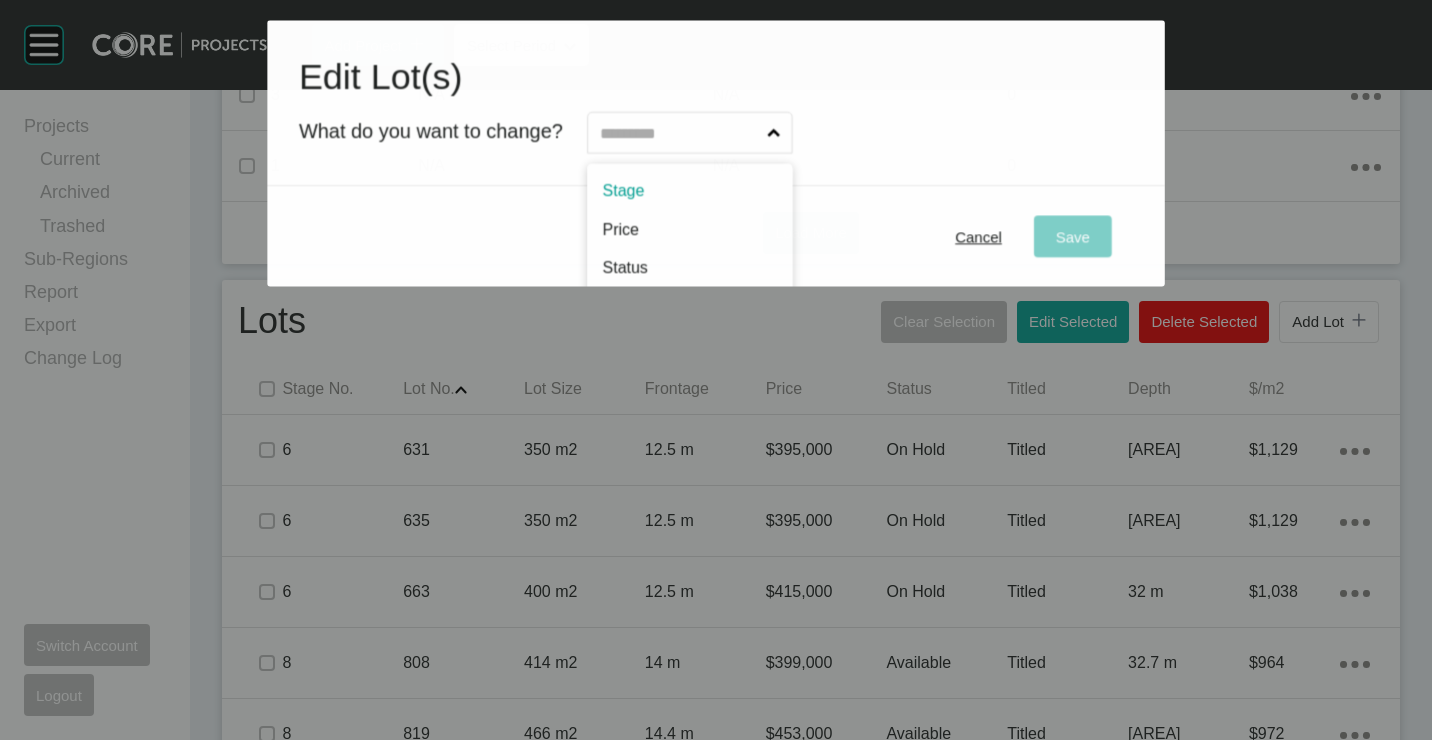 drag, startPoint x: 696, startPoint y: 138, endPoint x: 668, endPoint y: 213, distance: 80.05623 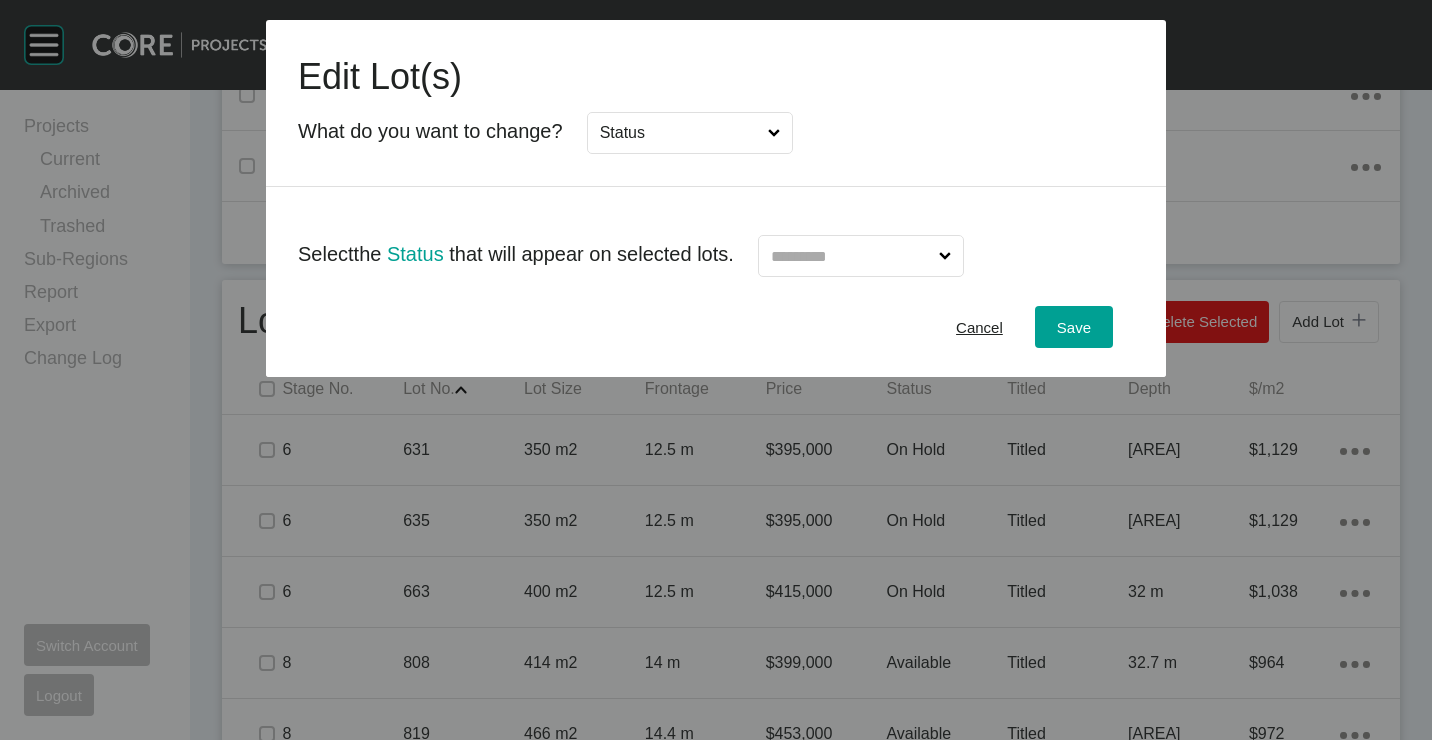 drag, startPoint x: 664, startPoint y: 267, endPoint x: 859, endPoint y: 254, distance: 195.43285 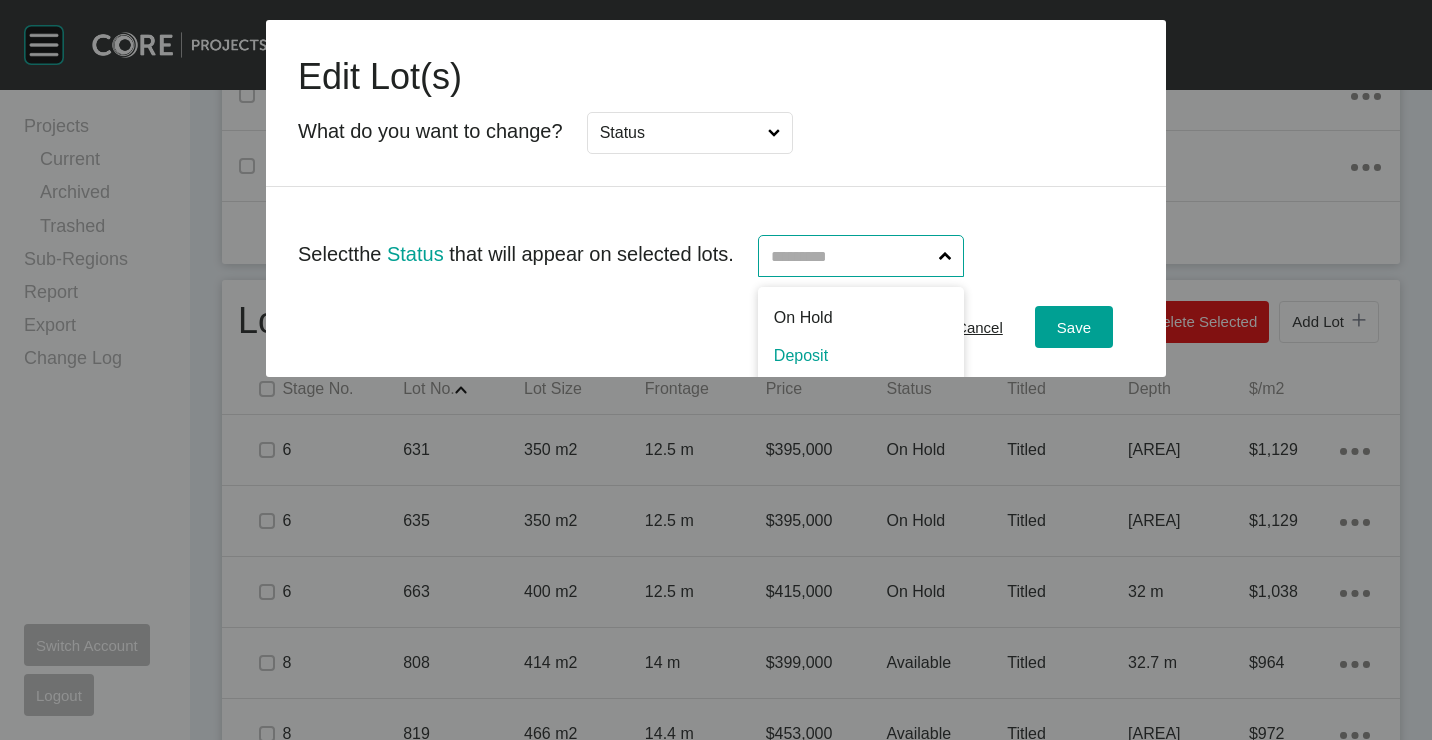 scroll, scrollTop: 0, scrollLeft: 0, axis: both 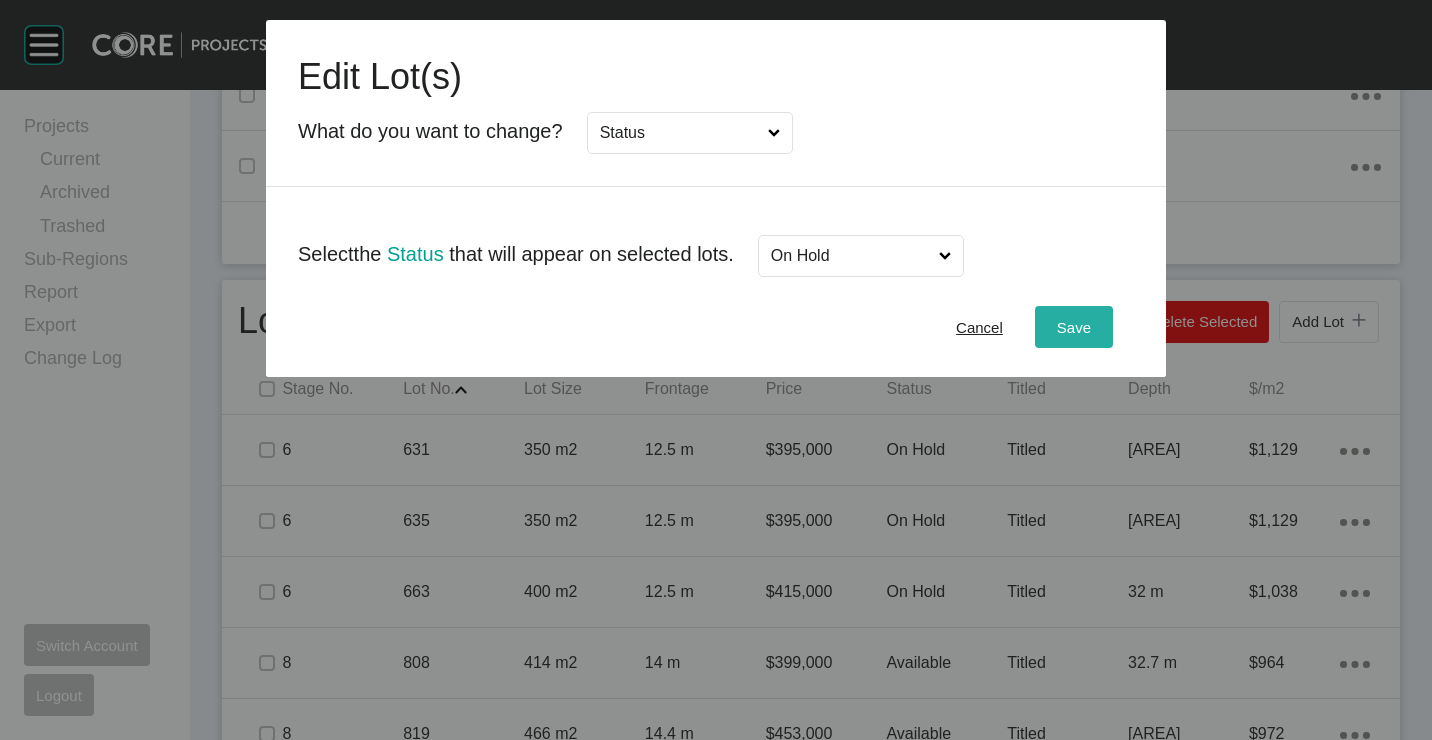 click on "Save" at bounding box center [1074, 327] 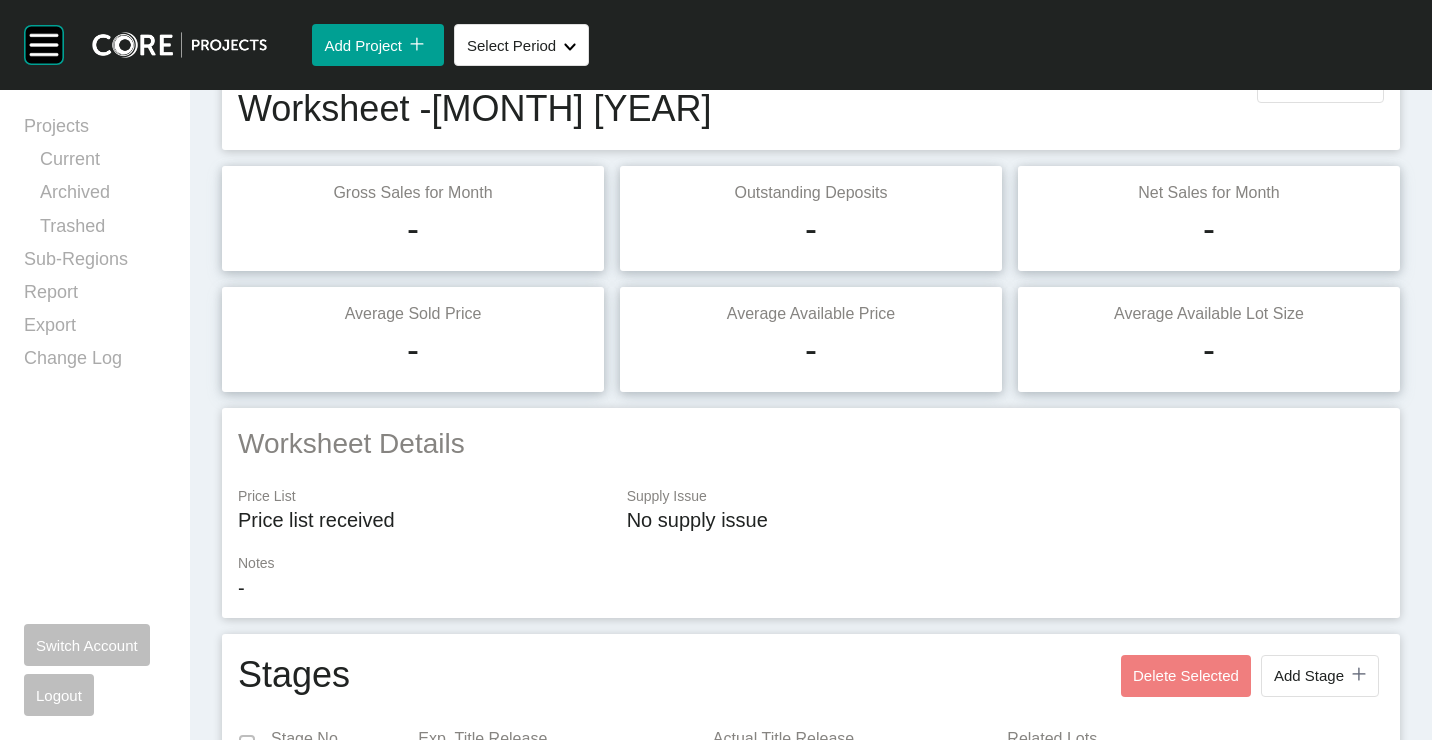 scroll, scrollTop: 0, scrollLeft: 0, axis: both 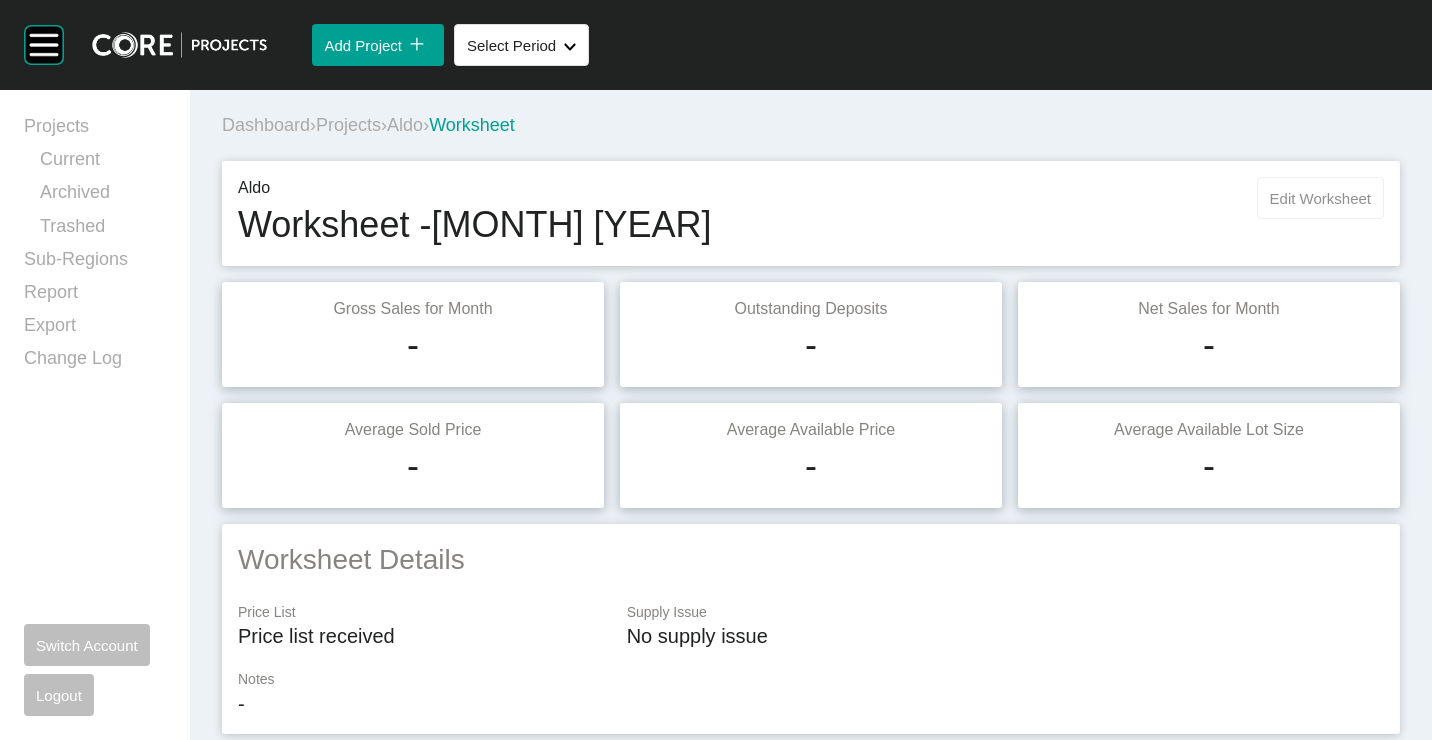 click on "Edit Worksheet" at bounding box center [1320, 198] 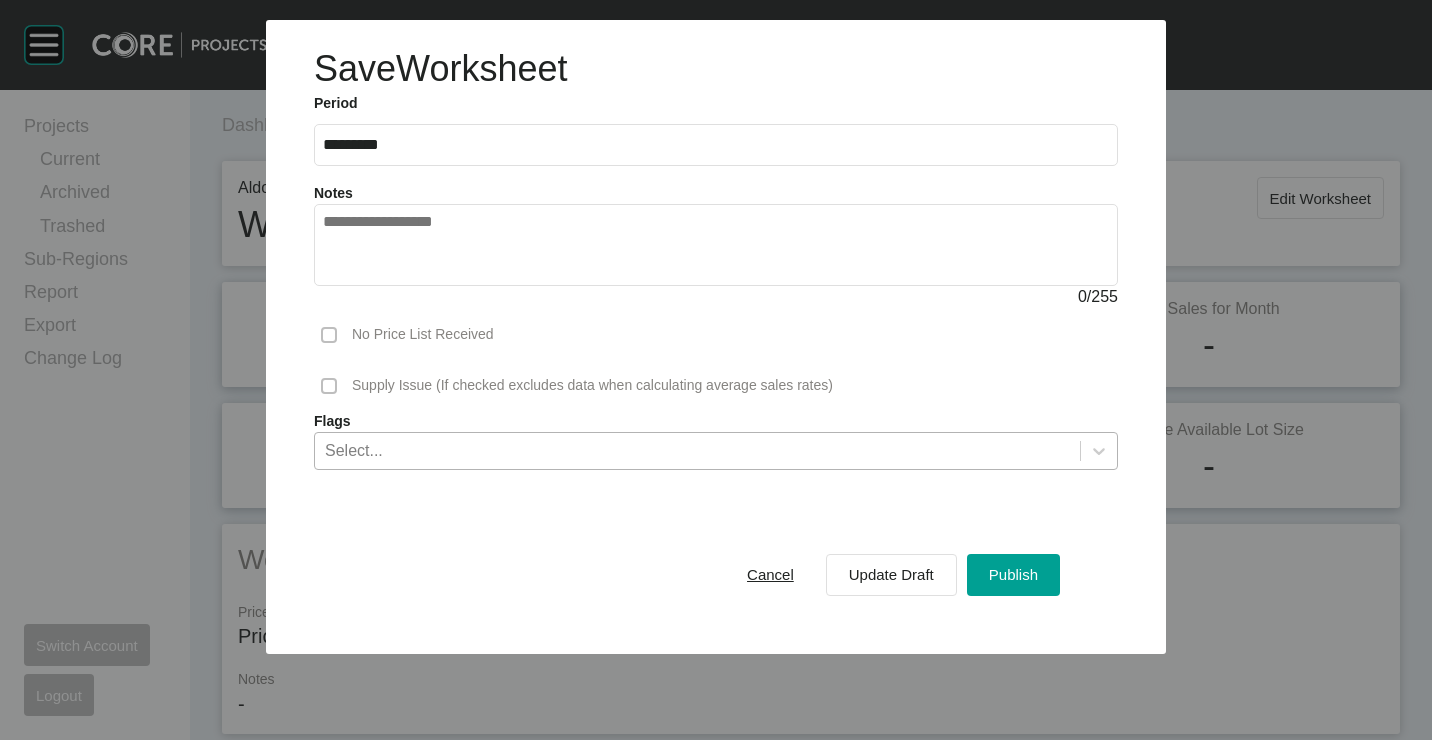 click on "Select..." at bounding box center (697, 450) 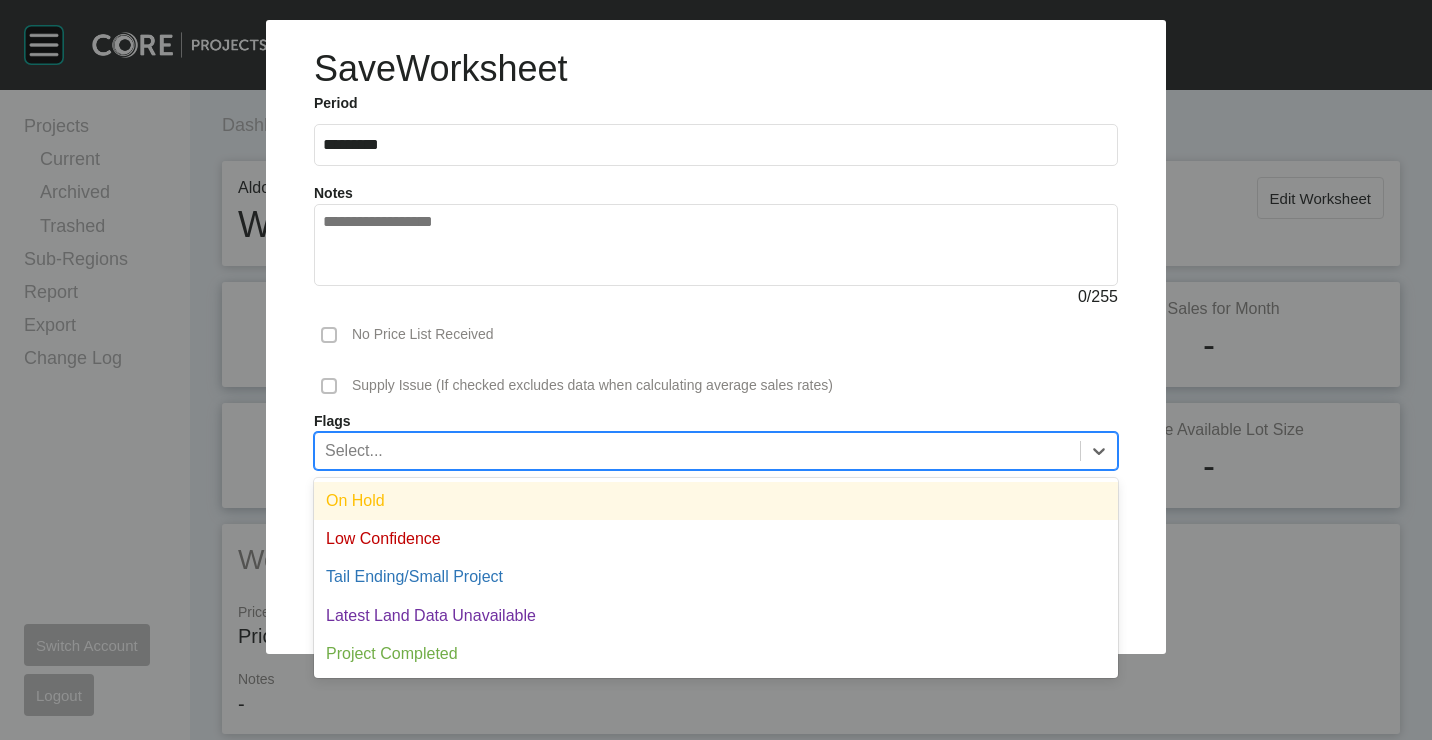 click on "Supply Issue (If checked excludes data when calculating average sales rates)" at bounding box center (716, 386) 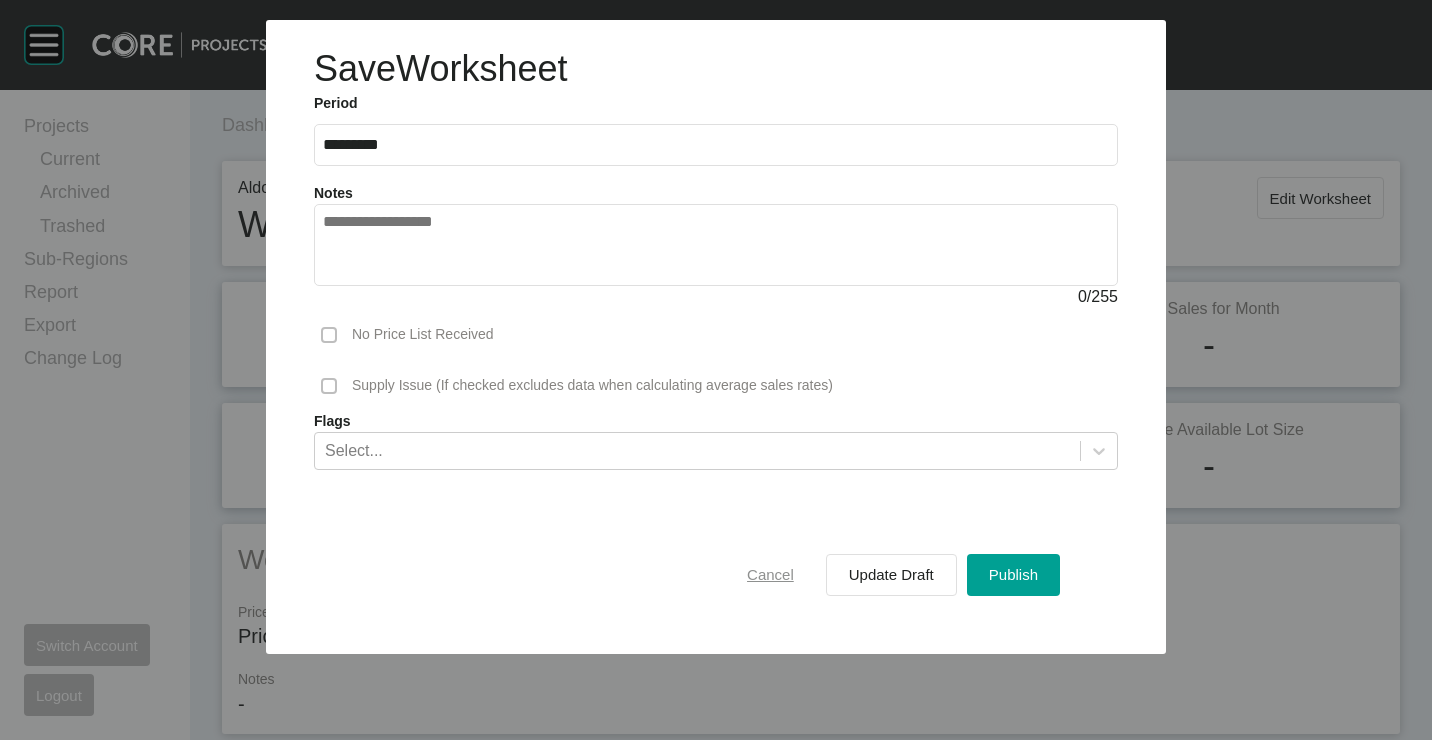 click on "Cancel" at bounding box center [770, 574] 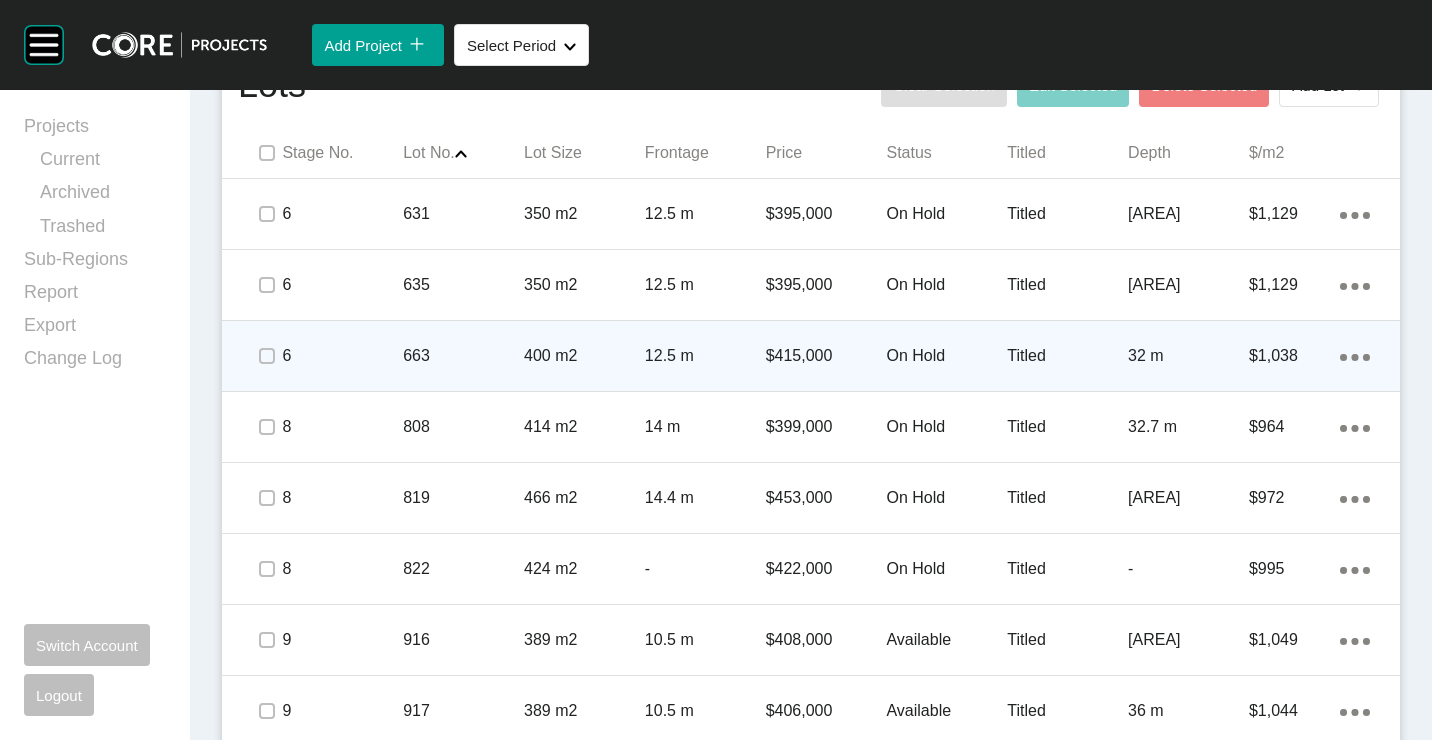 scroll, scrollTop: 1300, scrollLeft: 0, axis: vertical 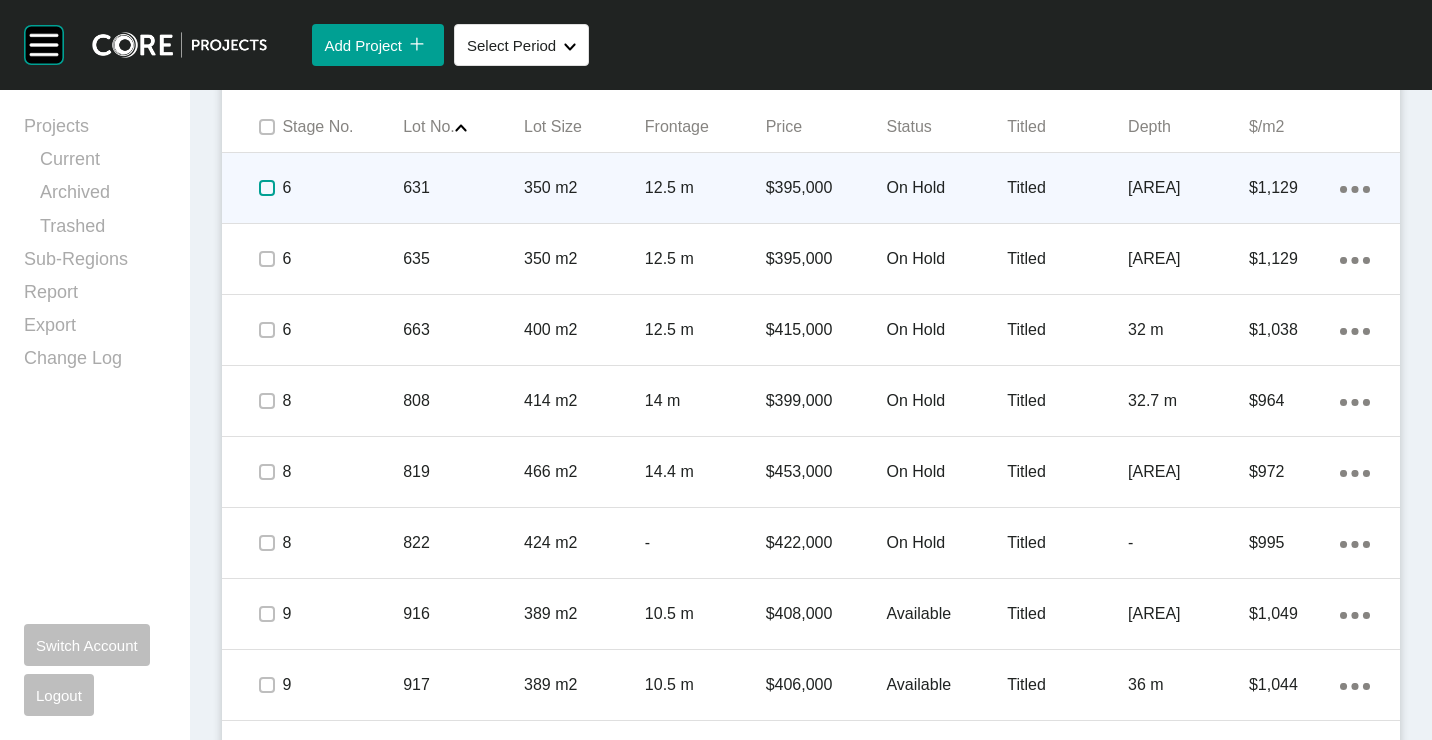 drag, startPoint x: 262, startPoint y: 189, endPoint x: 260, endPoint y: 207, distance: 18.110771 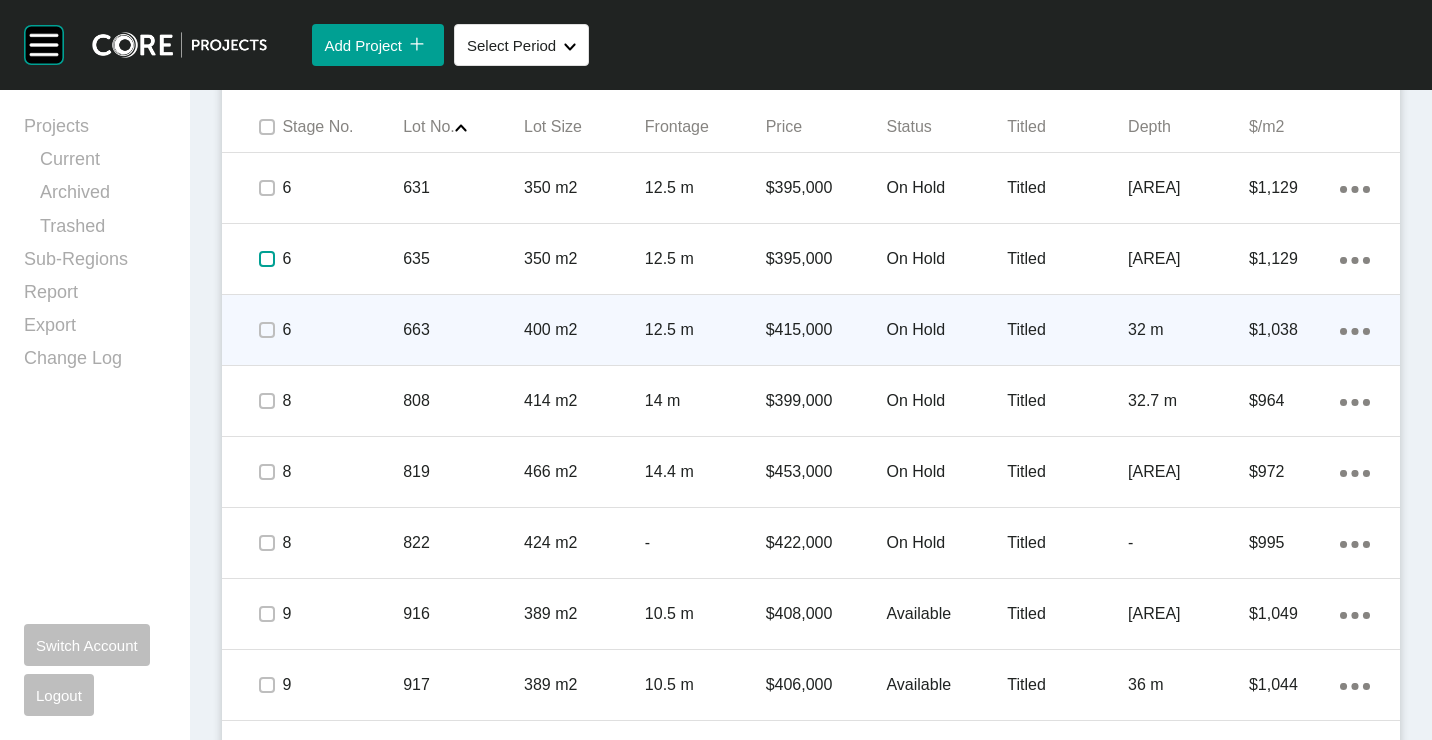 drag, startPoint x: 262, startPoint y: 258, endPoint x: 263, endPoint y: 300, distance: 42.0119 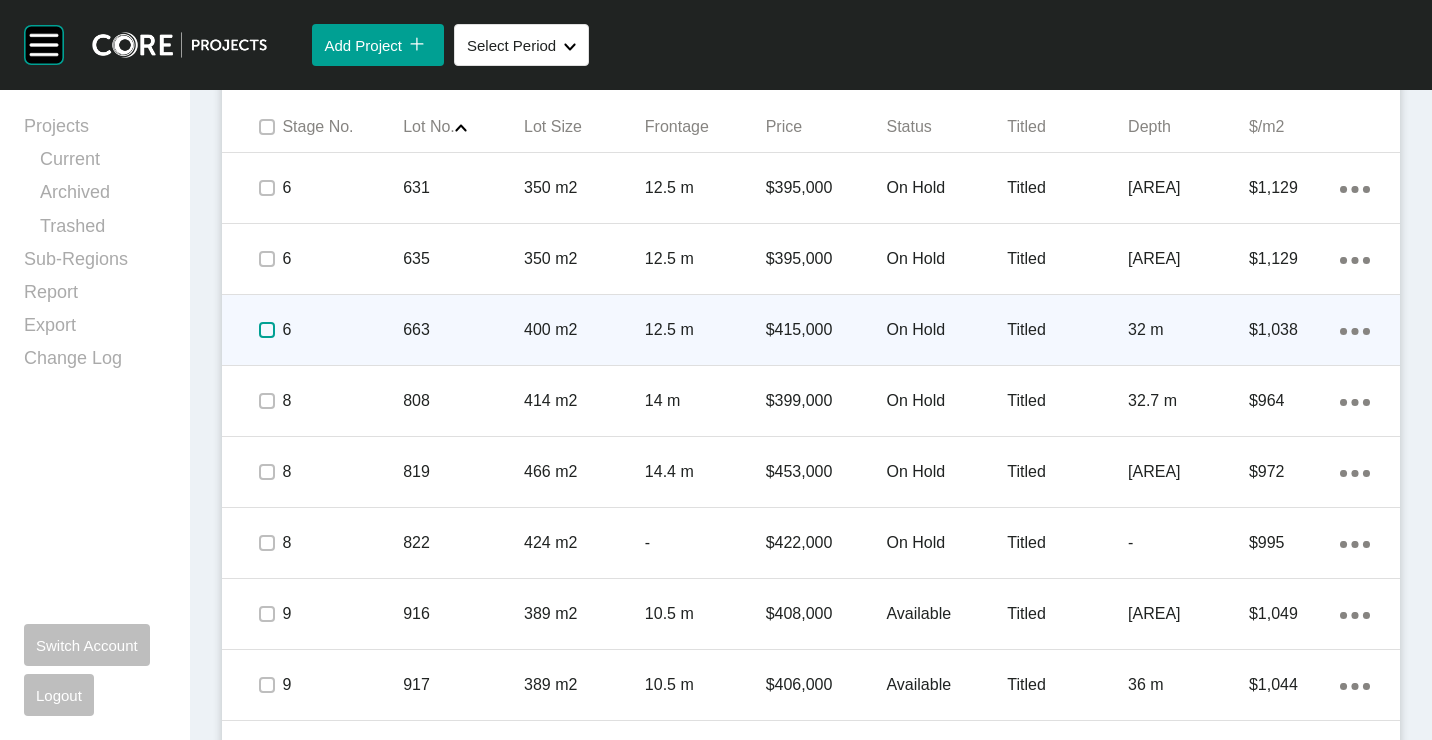 click at bounding box center (267, 330) 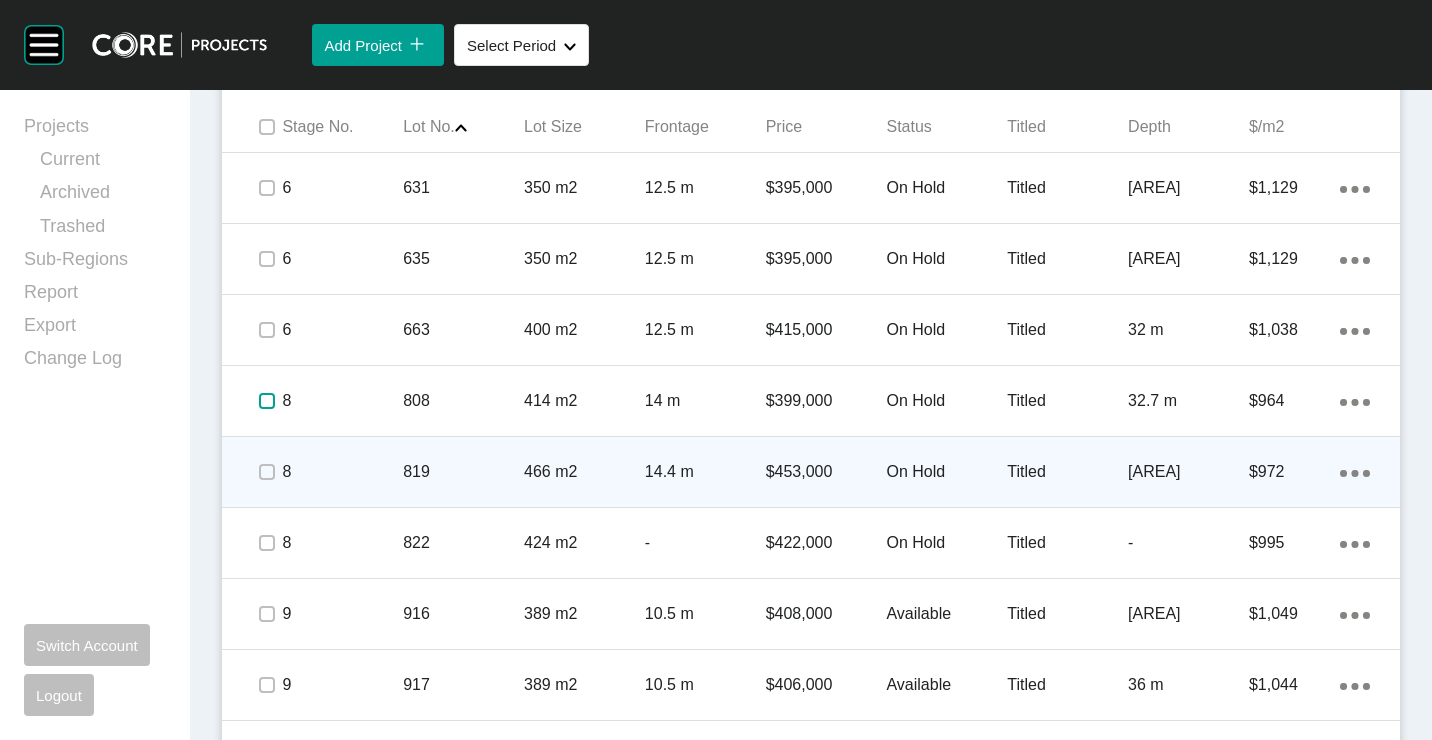 drag, startPoint x: 266, startPoint y: 408, endPoint x: 267, endPoint y: 488, distance: 80.00625 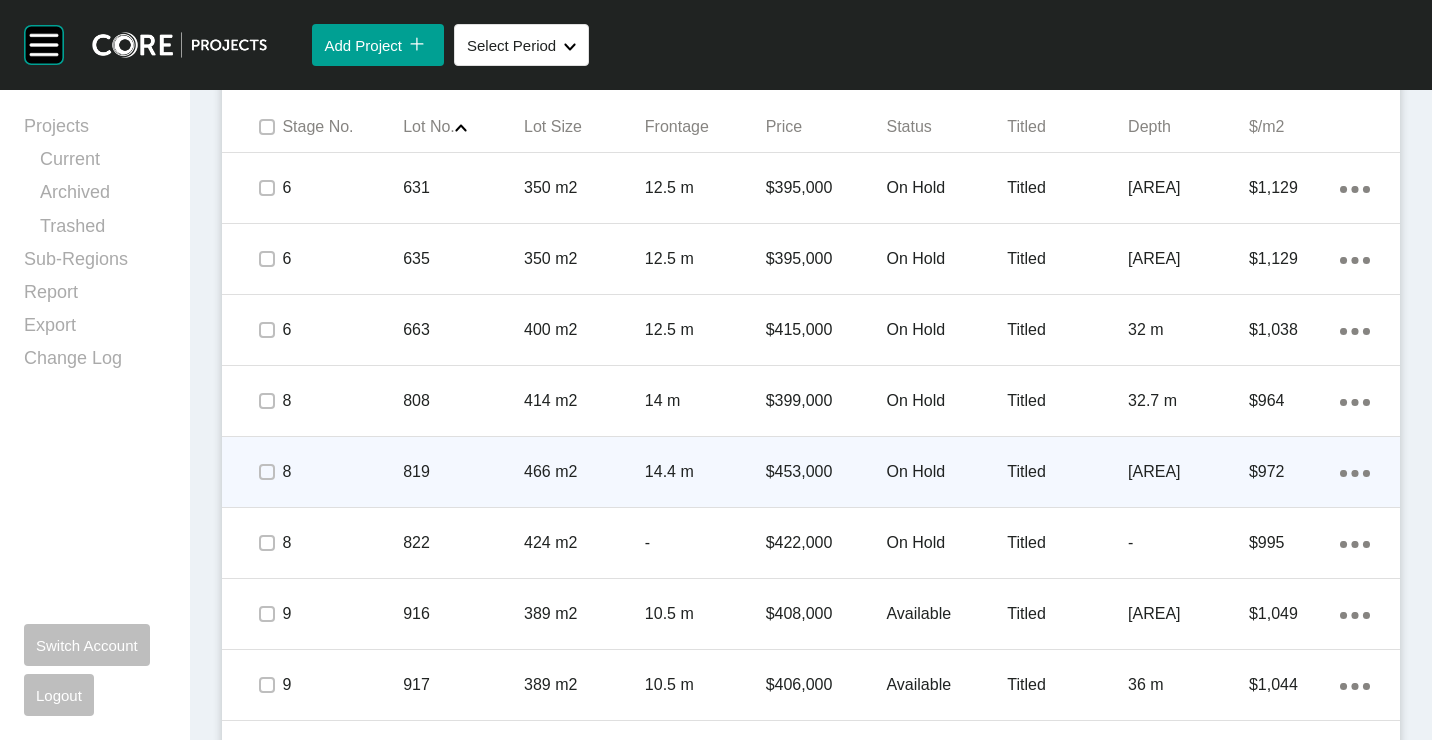 drag, startPoint x: 268, startPoint y: 490, endPoint x: 268, endPoint y: 502, distance: 12 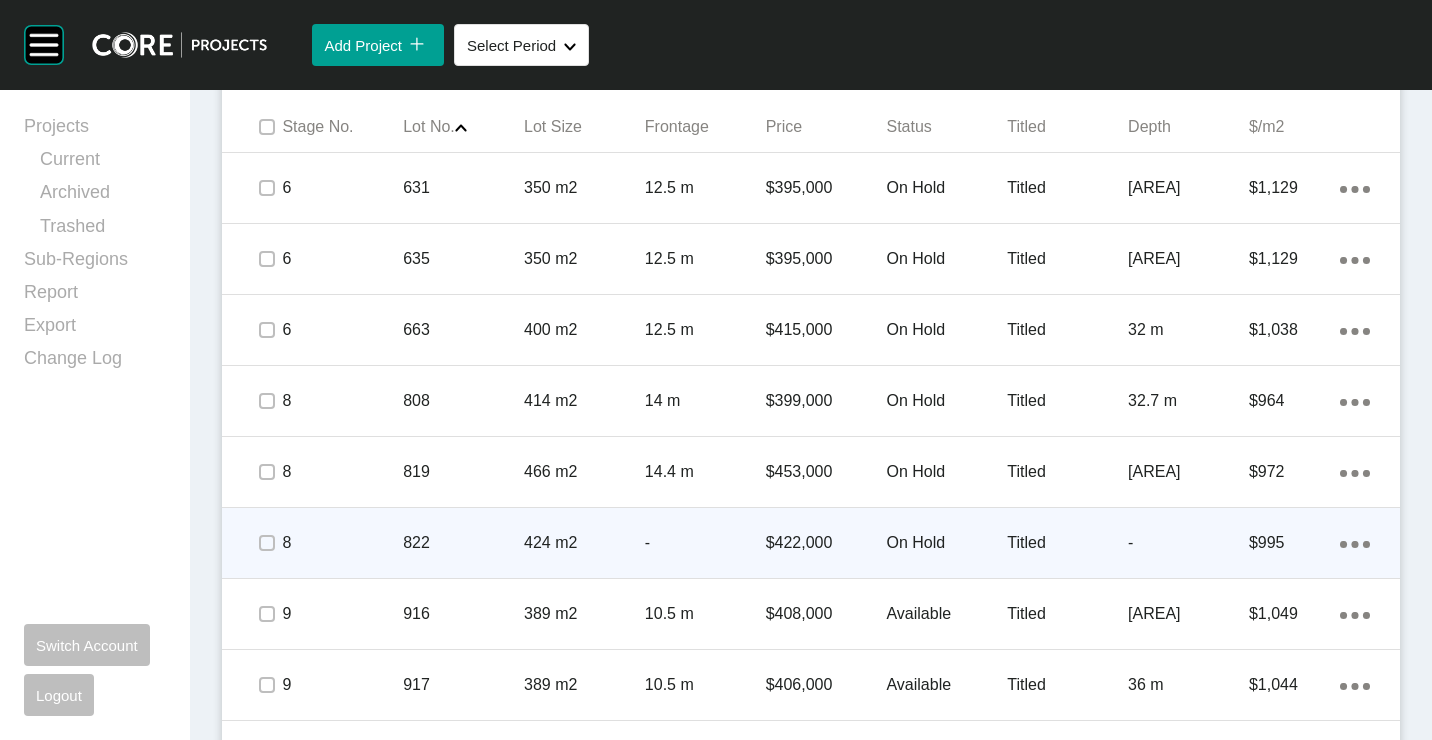 drag, startPoint x: 268, startPoint y: 559, endPoint x: 283, endPoint y: 571, distance: 19.209373 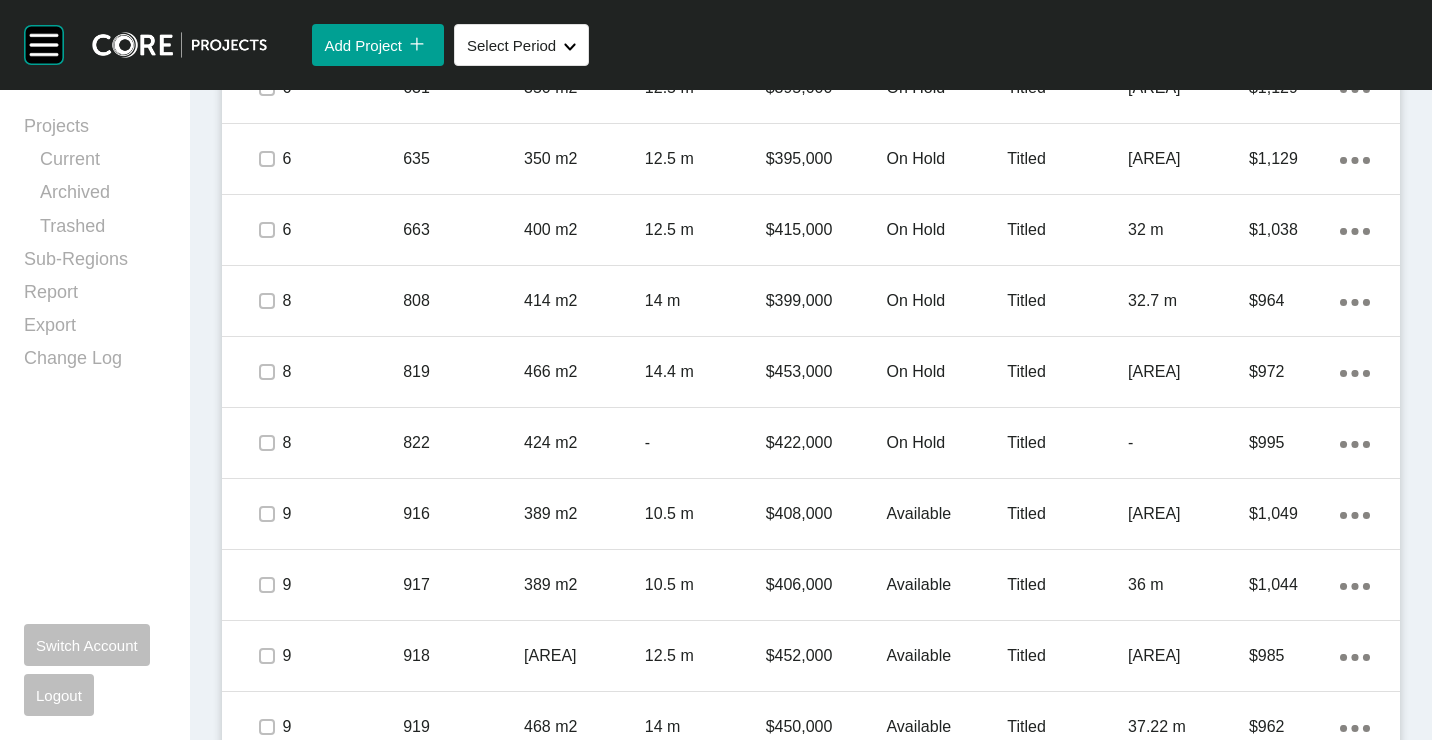 scroll, scrollTop: 900, scrollLeft: 0, axis: vertical 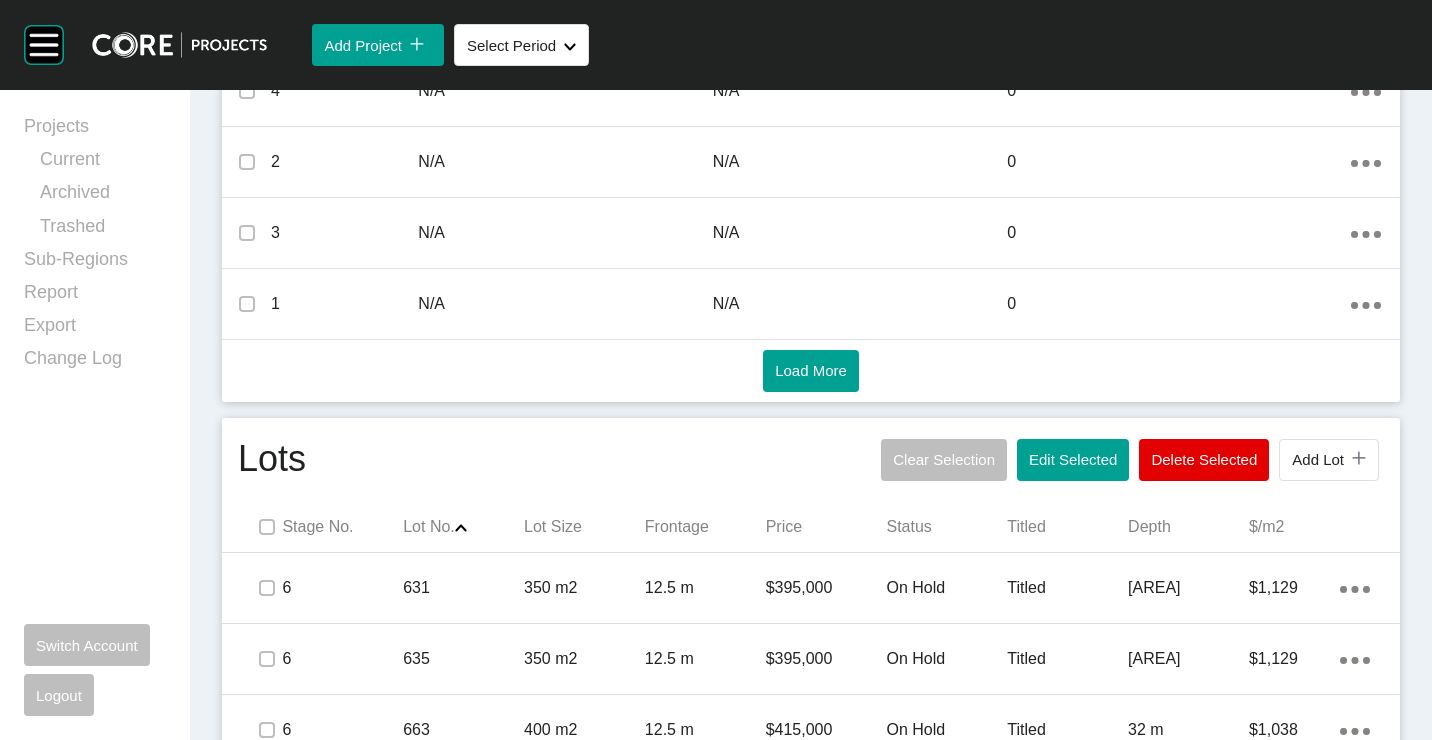 click on "Edit Selected" at bounding box center (1073, 459) 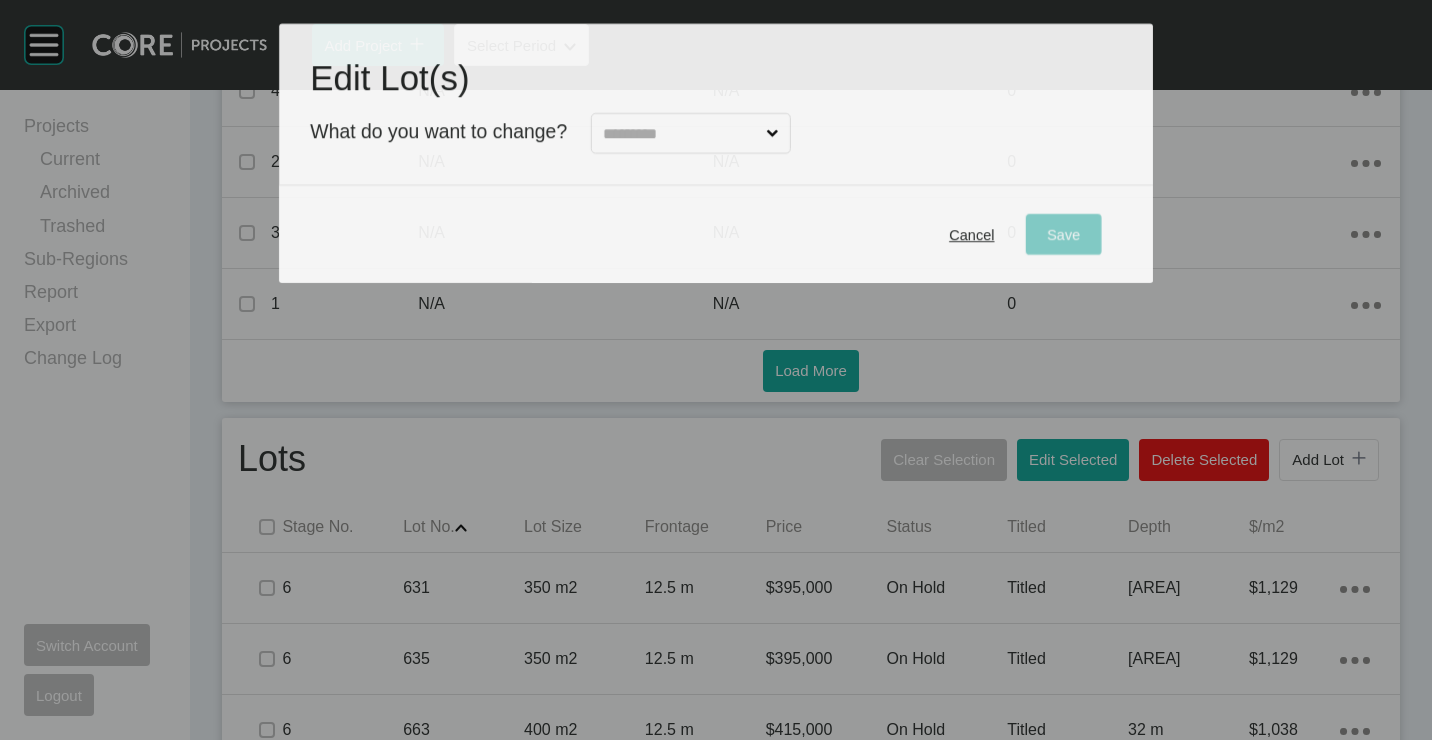 click at bounding box center [680, 133] 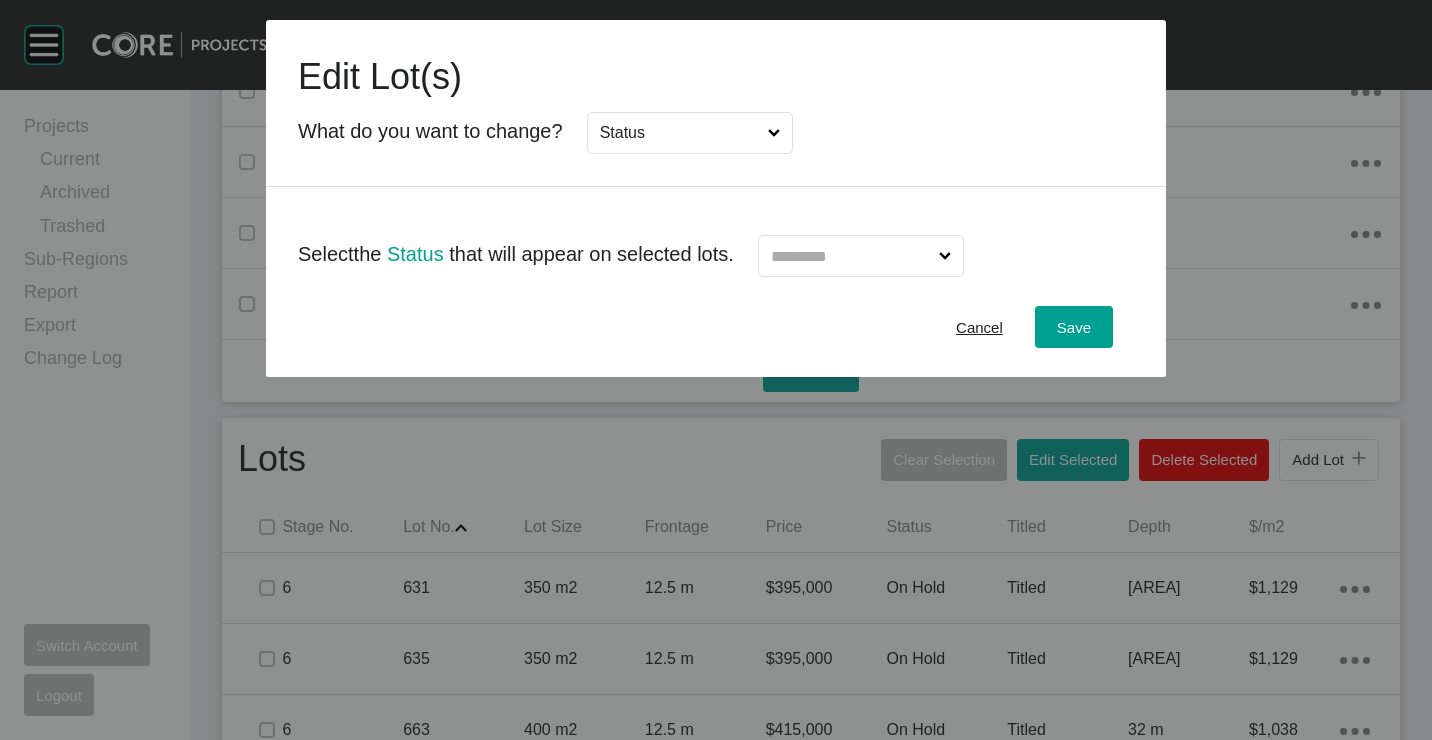 drag, startPoint x: 639, startPoint y: 262, endPoint x: 846, endPoint y: 257, distance: 207.06038 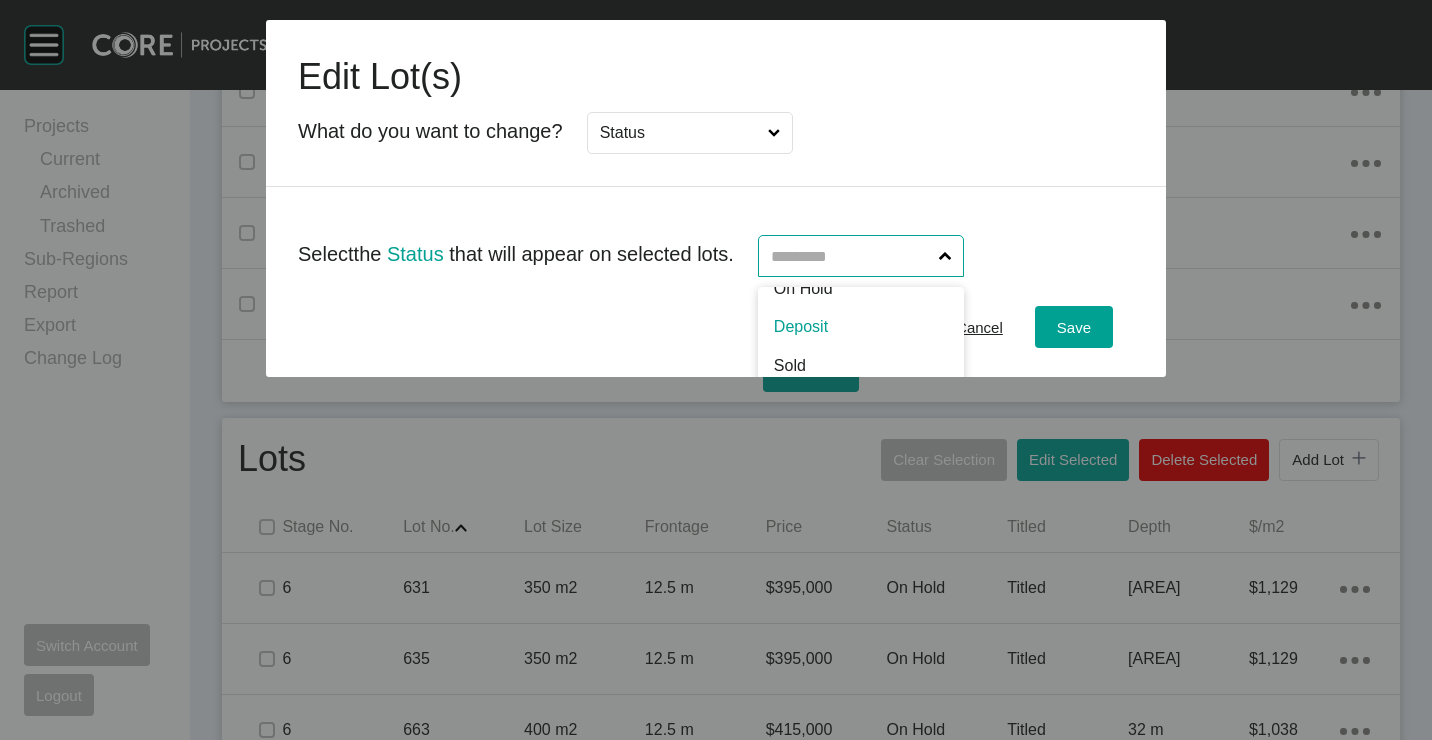 scroll, scrollTop: 99, scrollLeft: 0, axis: vertical 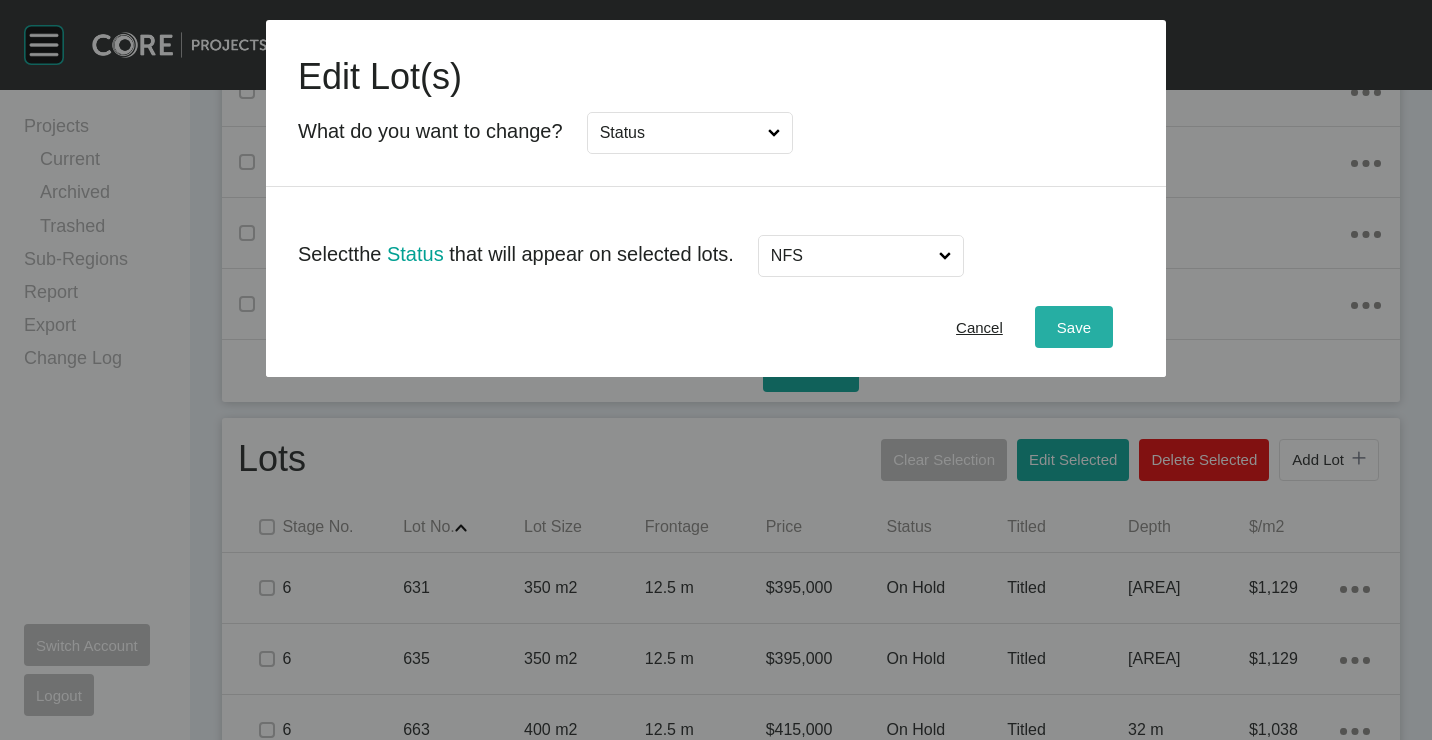 click on "Save" at bounding box center [1074, 327] 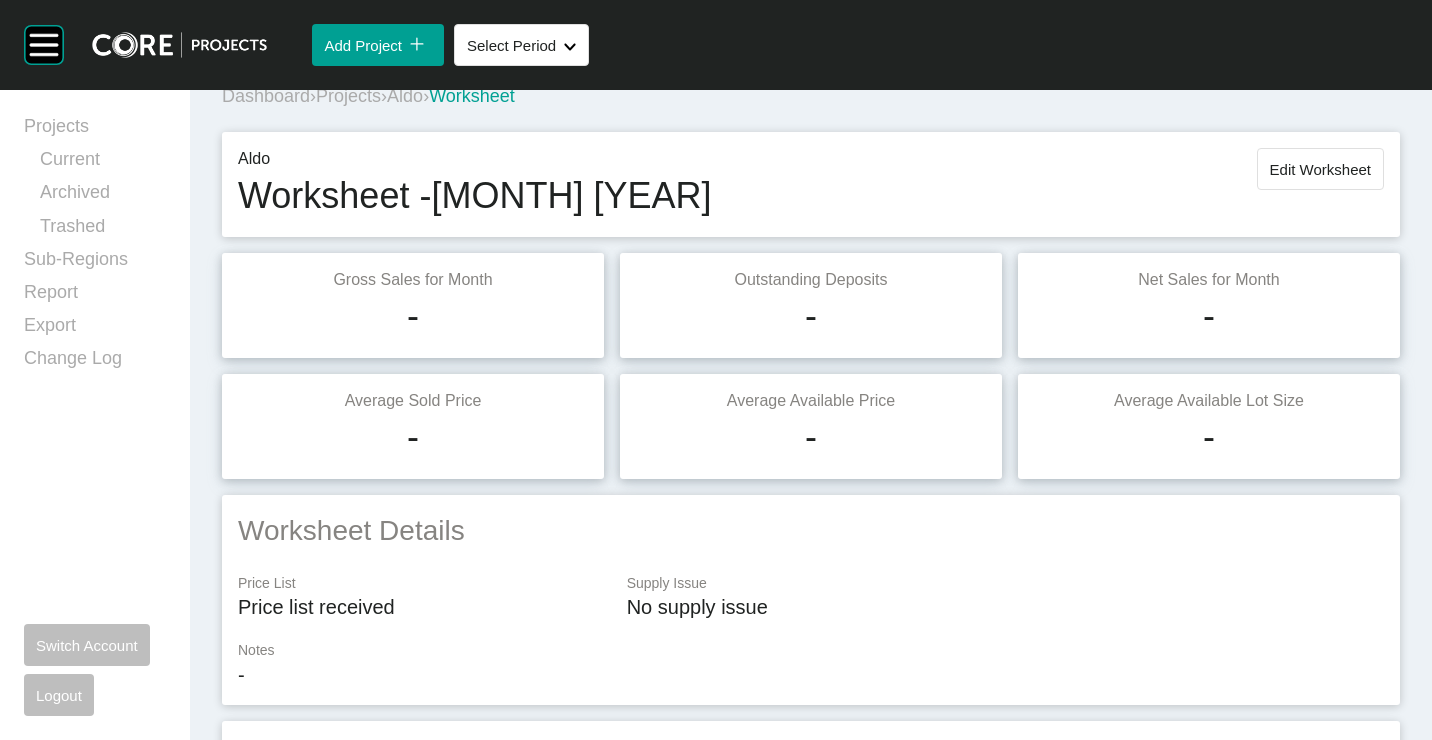 scroll, scrollTop: 0, scrollLeft: 0, axis: both 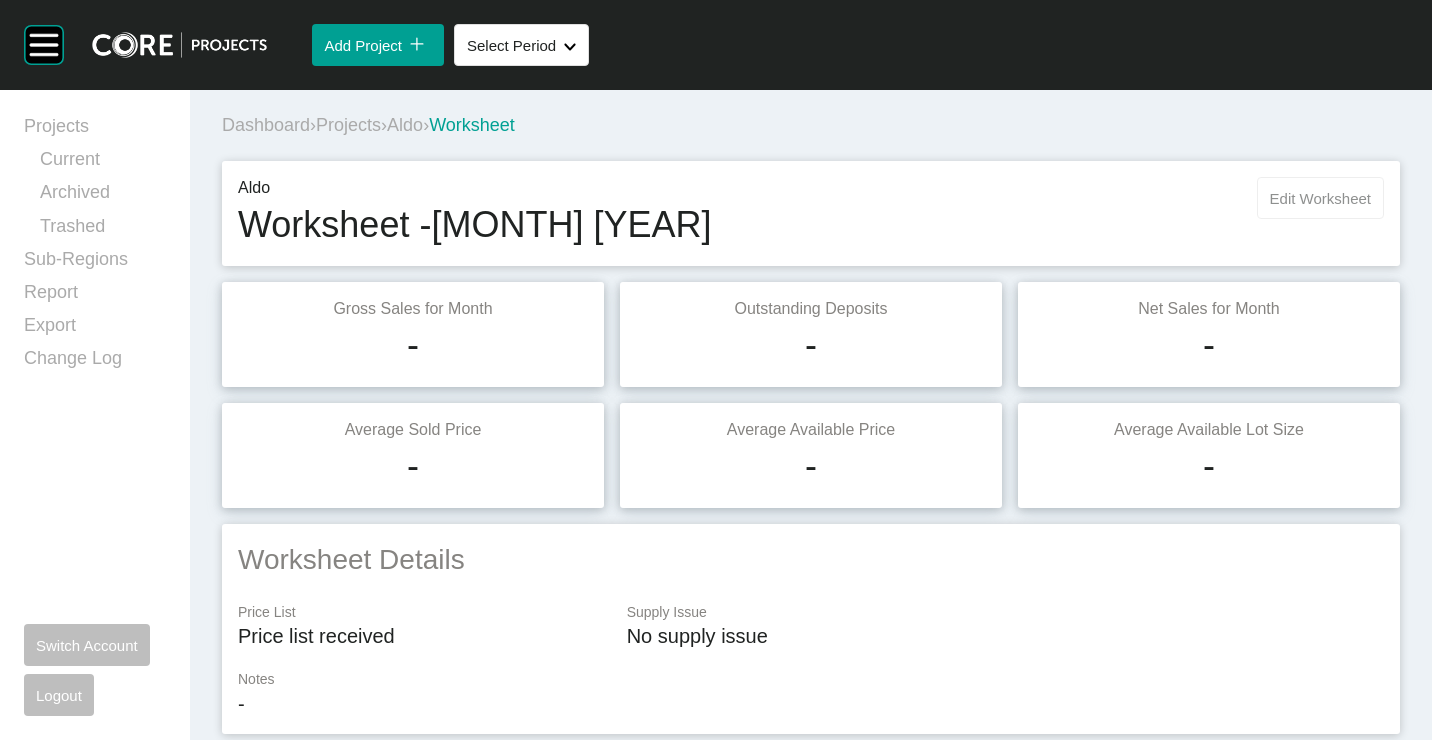 click on "Edit Worksheet" at bounding box center (1320, 198) 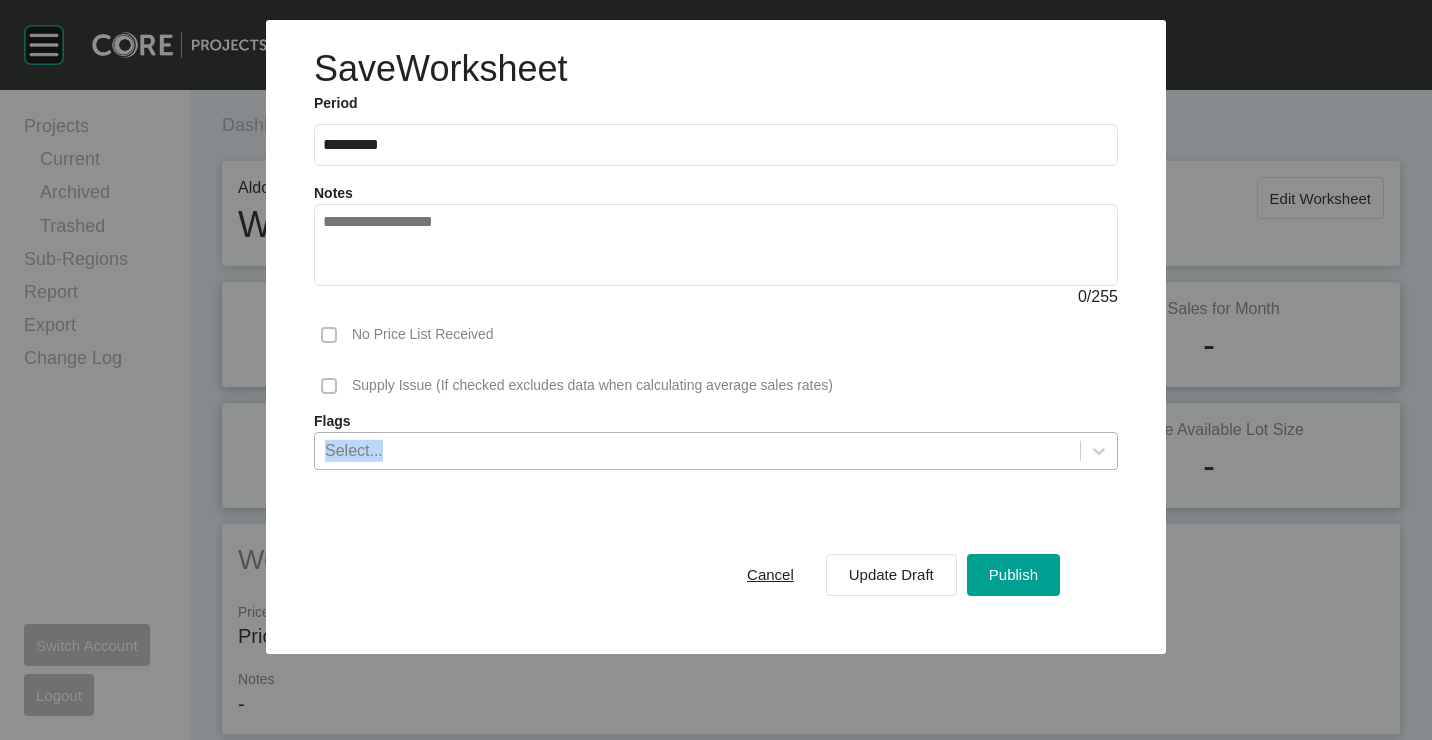 click on "Flags Select..." at bounding box center (716, 441) 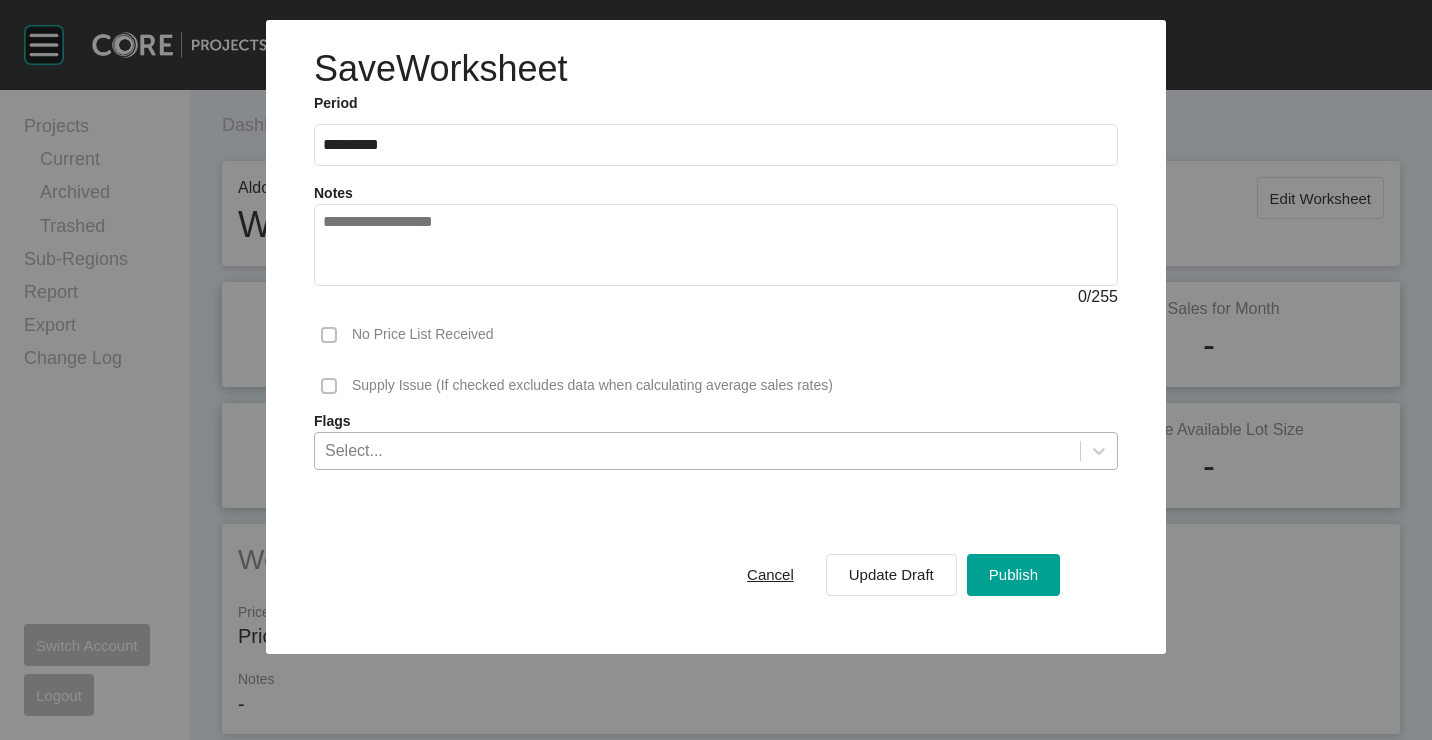 drag, startPoint x: 386, startPoint y: 437, endPoint x: 410, endPoint y: 458, distance: 31.890438 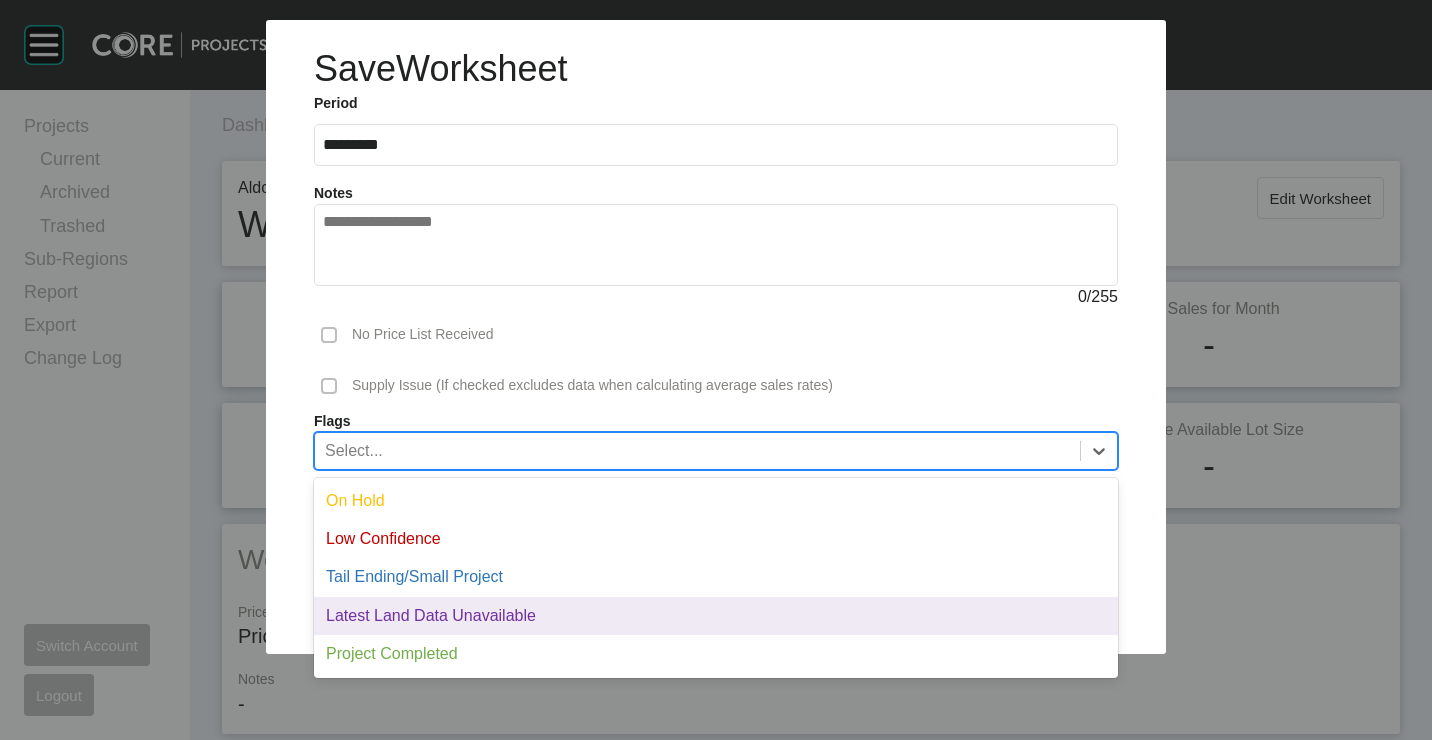 click on "Latest Land Data Unavailable" at bounding box center (716, 616) 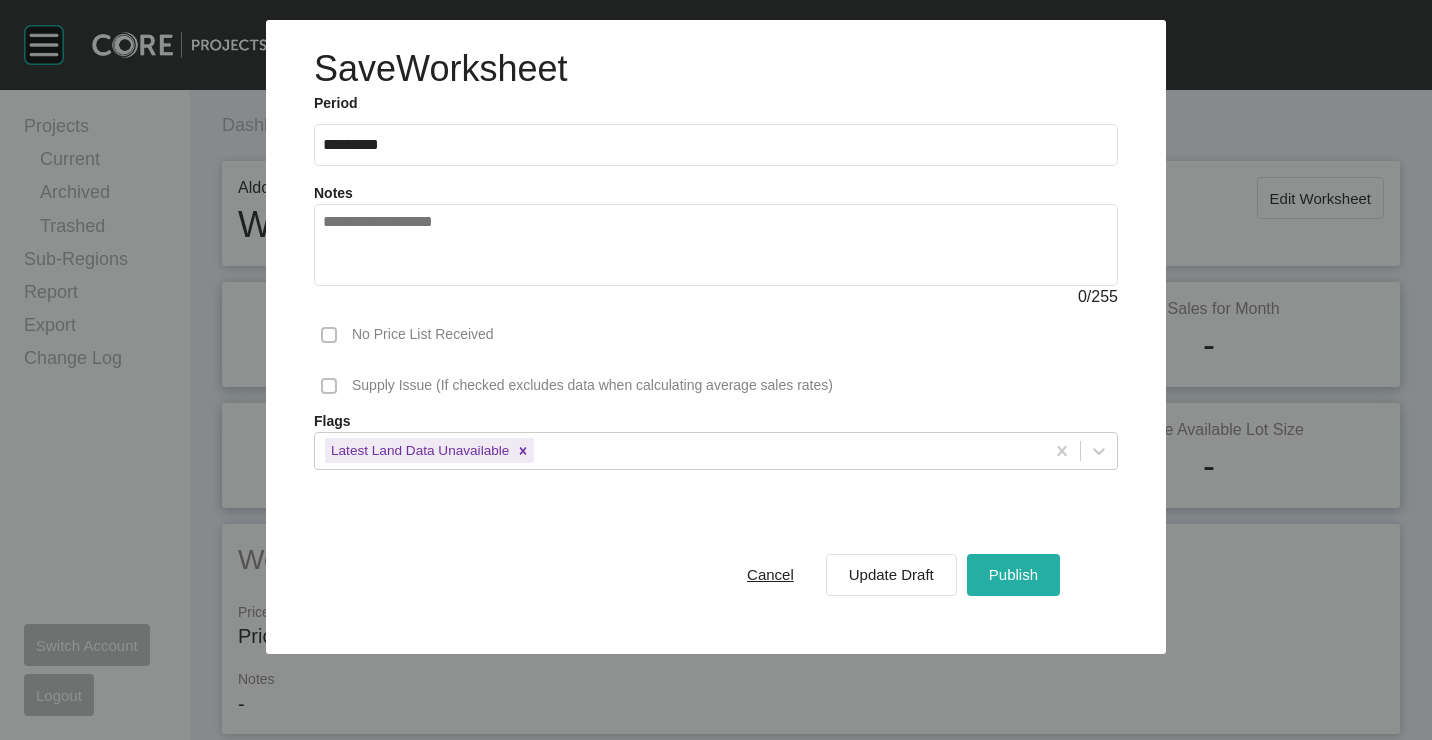 click on "Publish" at bounding box center (1013, 574) 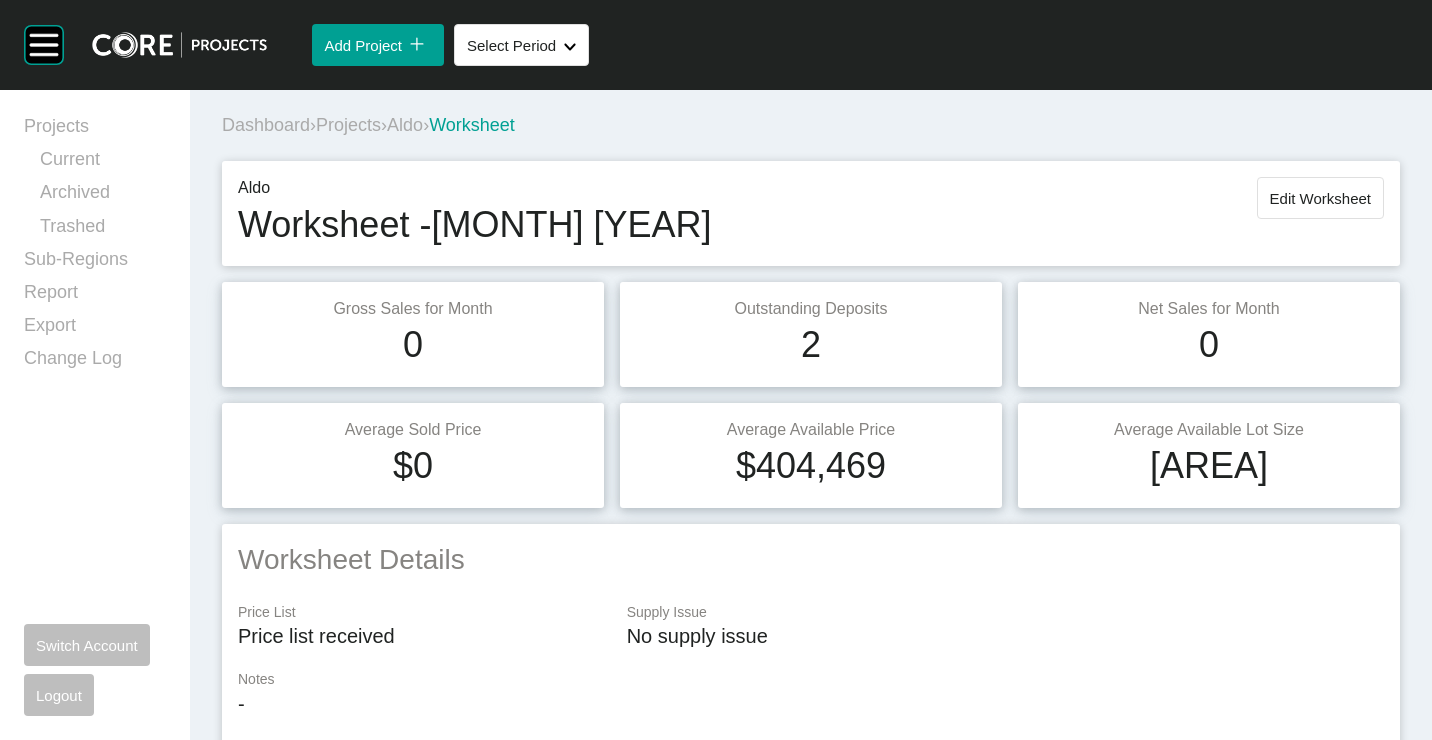 click on "Projects" at bounding box center (348, 125) 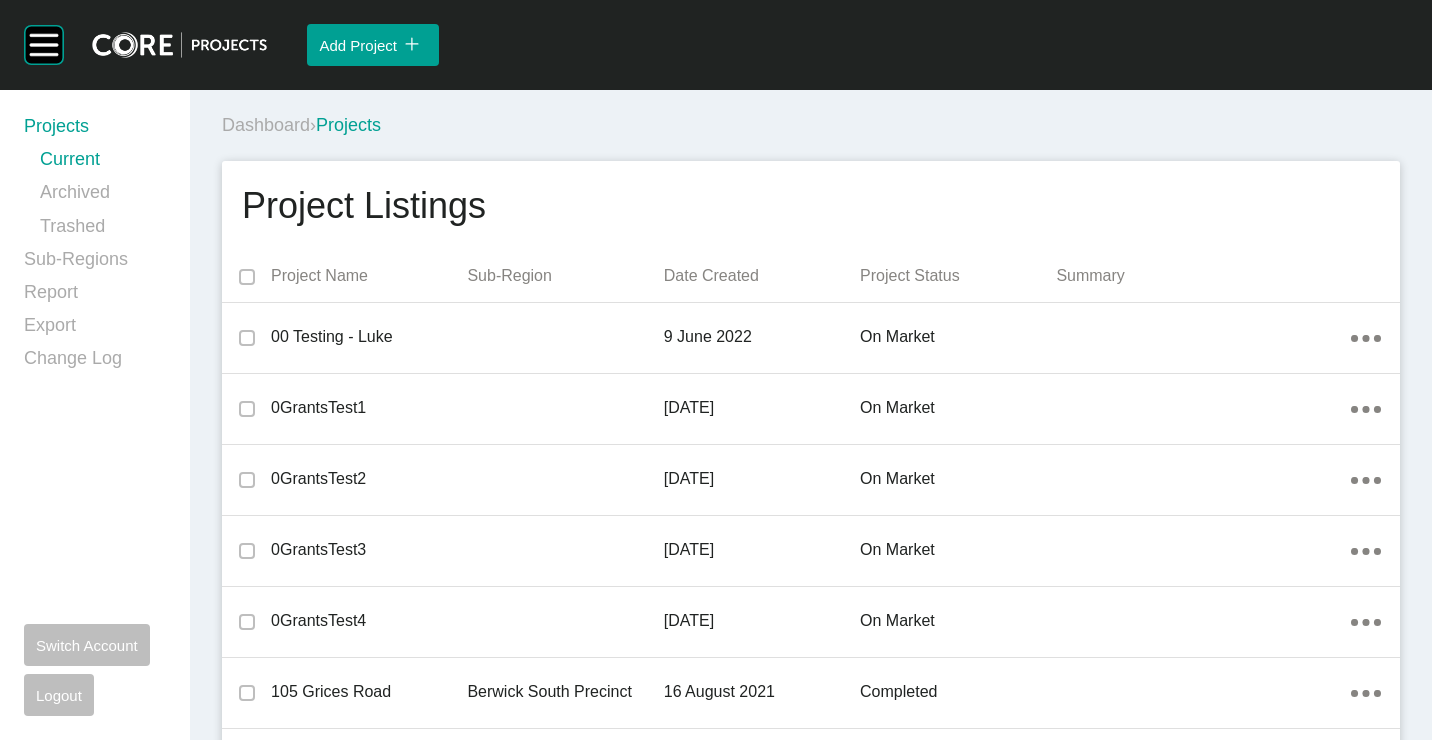 scroll, scrollTop: 4582, scrollLeft: 0, axis: vertical 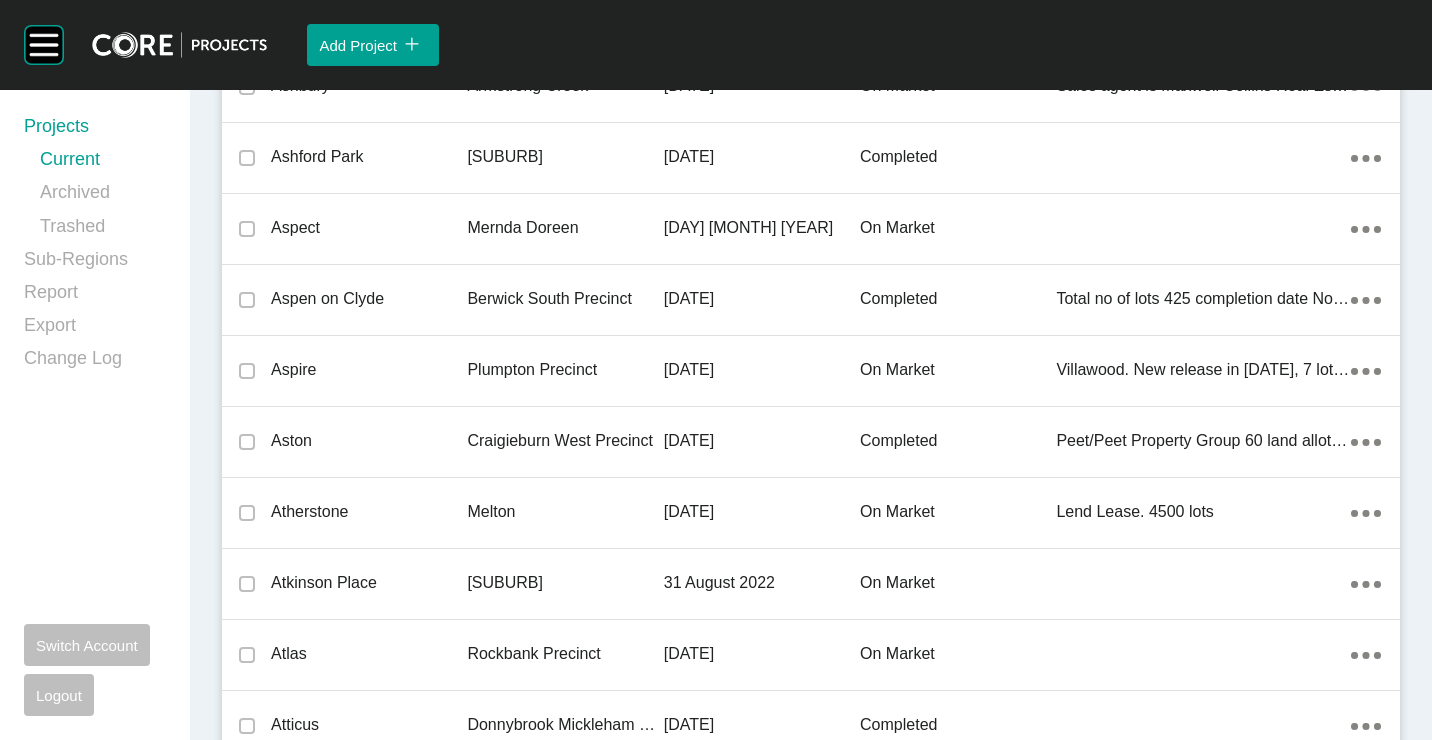 drag, startPoint x: 497, startPoint y: 365, endPoint x: 923, endPoint y: 374, distance: 426.09506 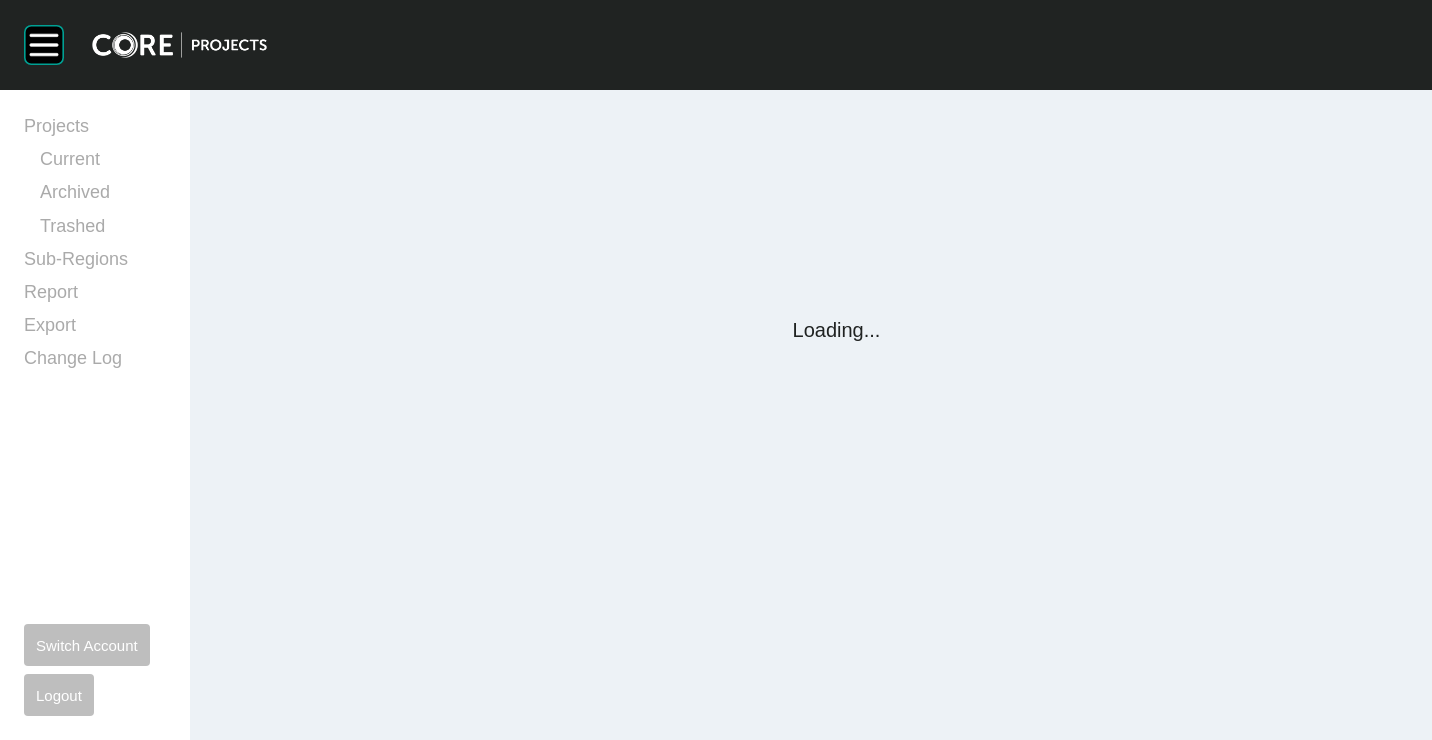 scroll, scrollTop: 0, scrollLeft: 0, axis: both 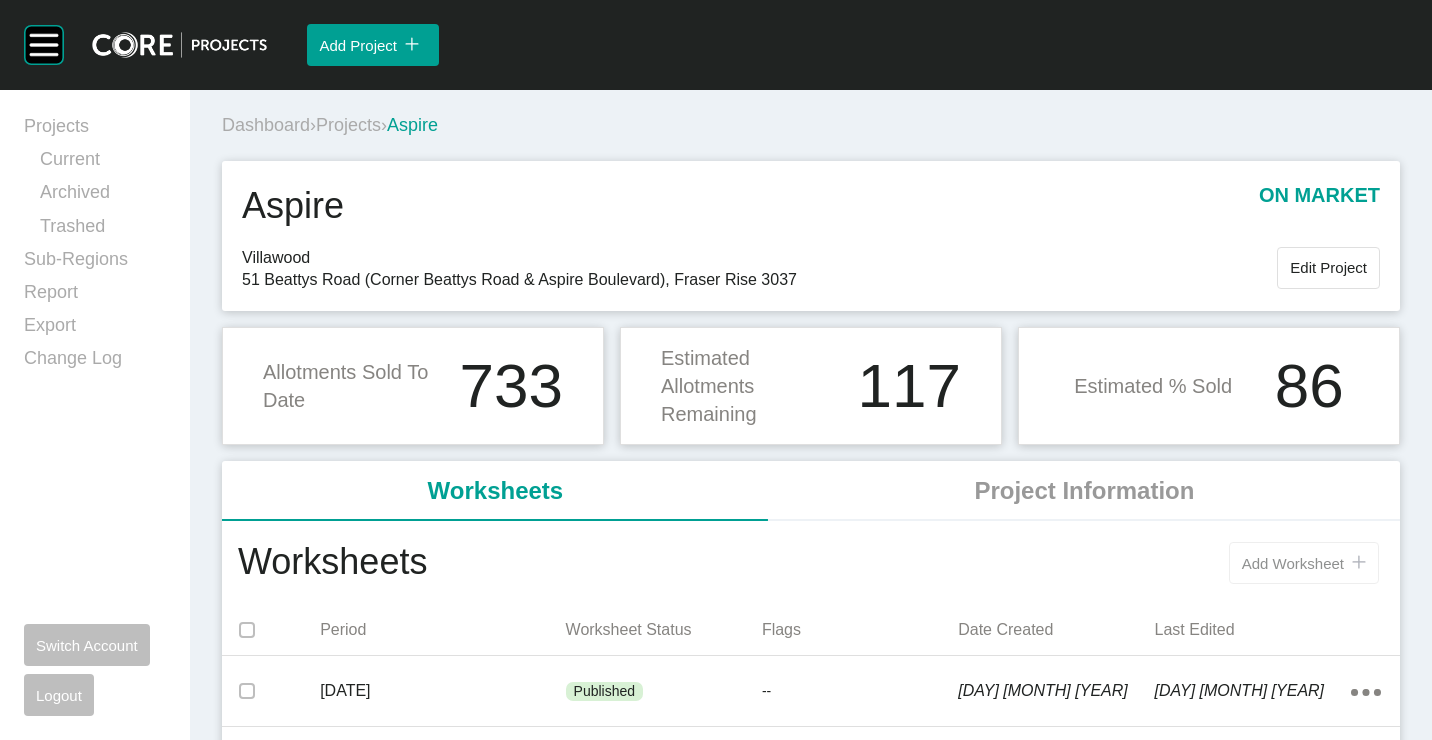 click on "Add Worksheet icon/tick copy 11 Created with Sketch." at bounding box center (1304, 563) 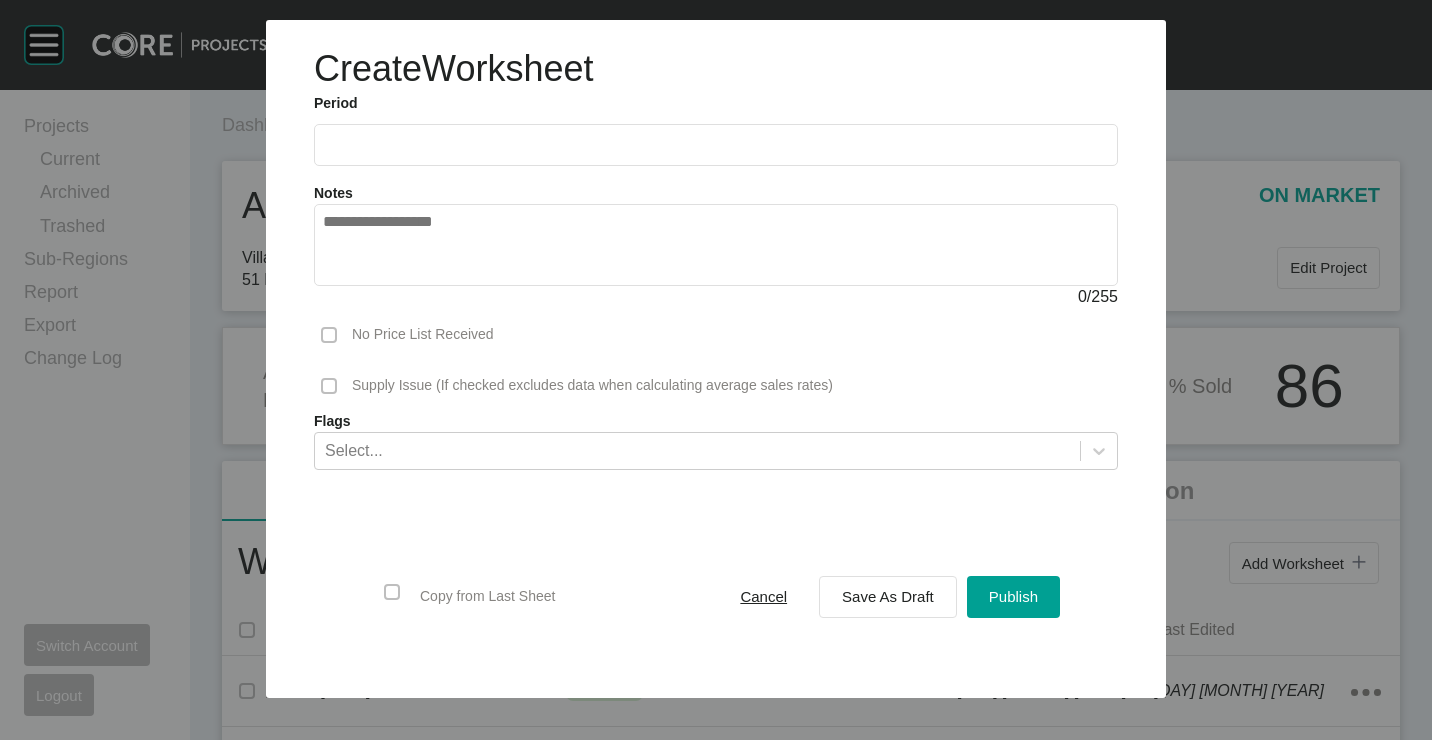 click at bounding box center (716, 144) 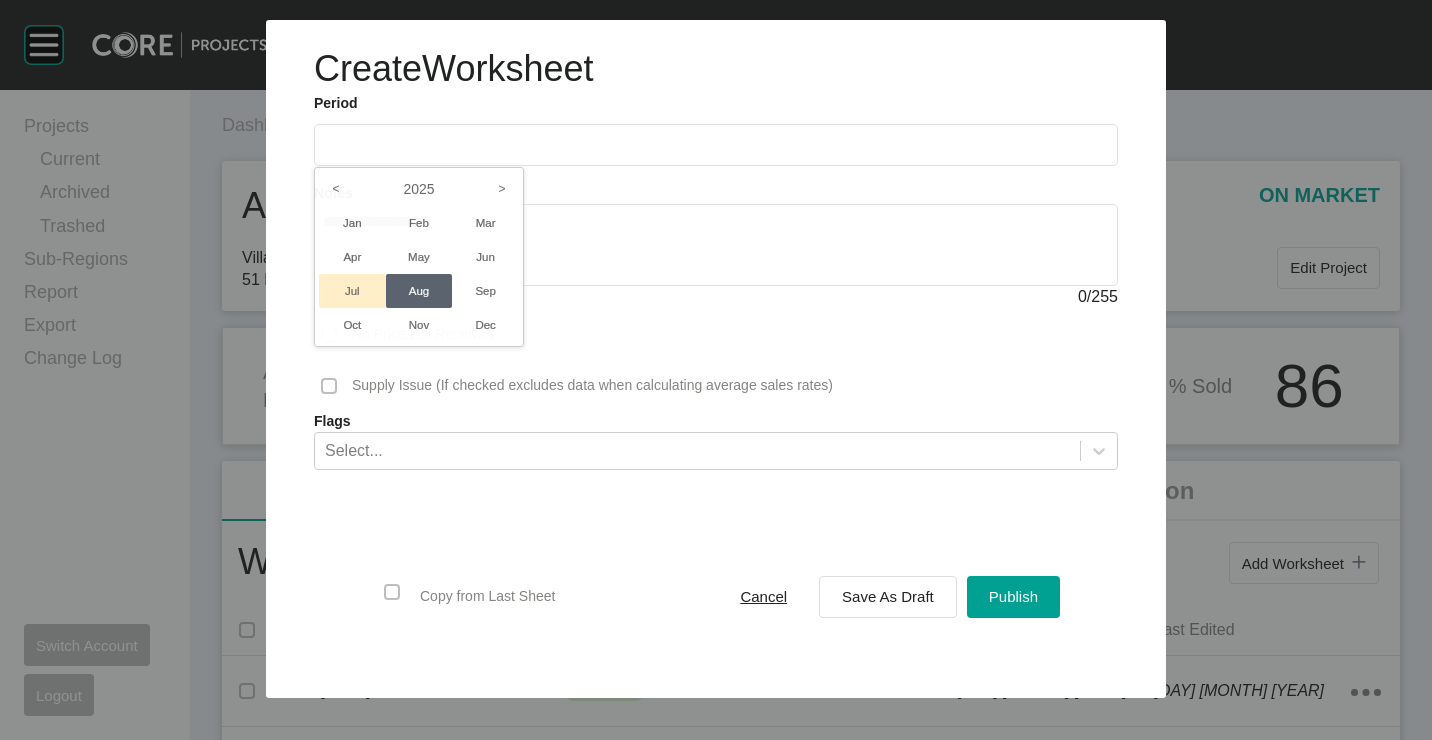 drag, startPoint x: 362, startPoint y: 296, endPoint x: 717, endPoint y: 354, distance: 359.70682 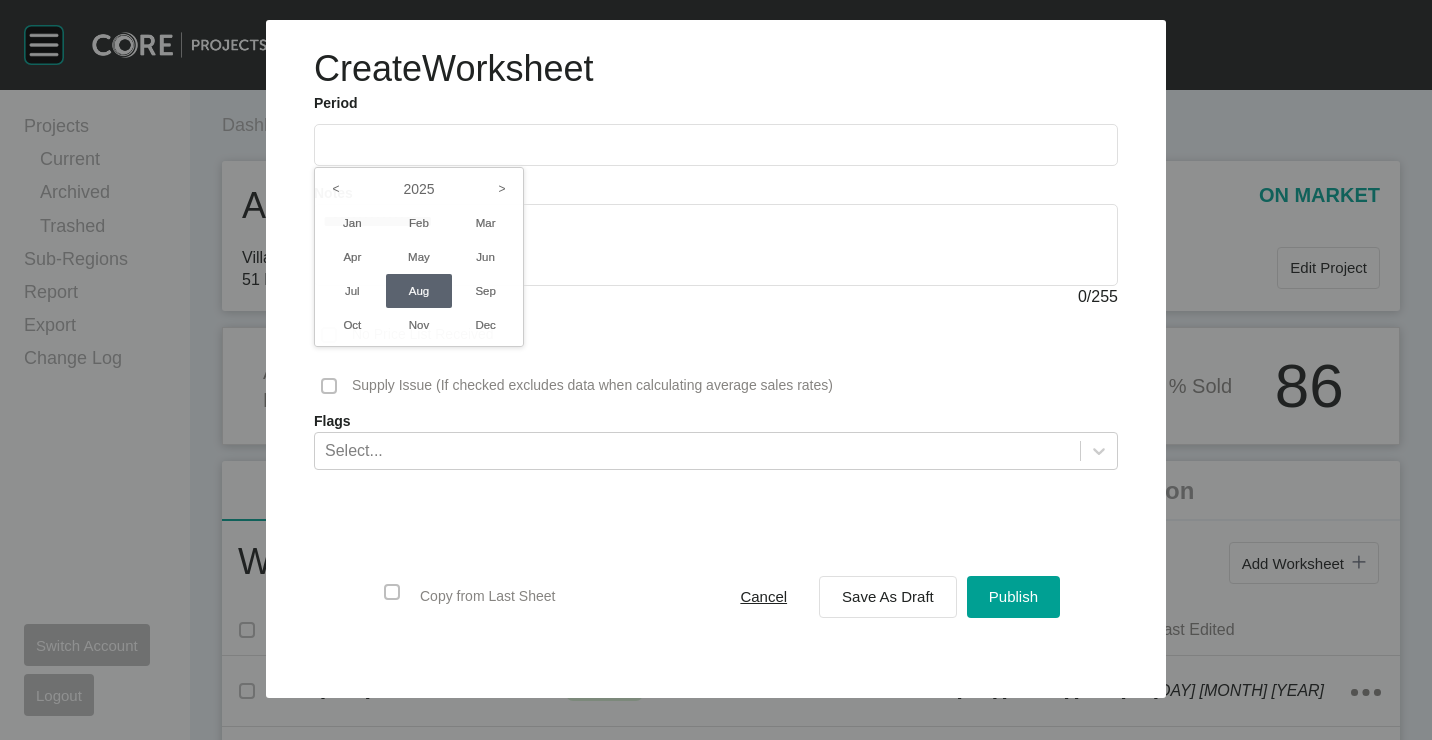 click on "Jul" at bounding box center [352, 291] 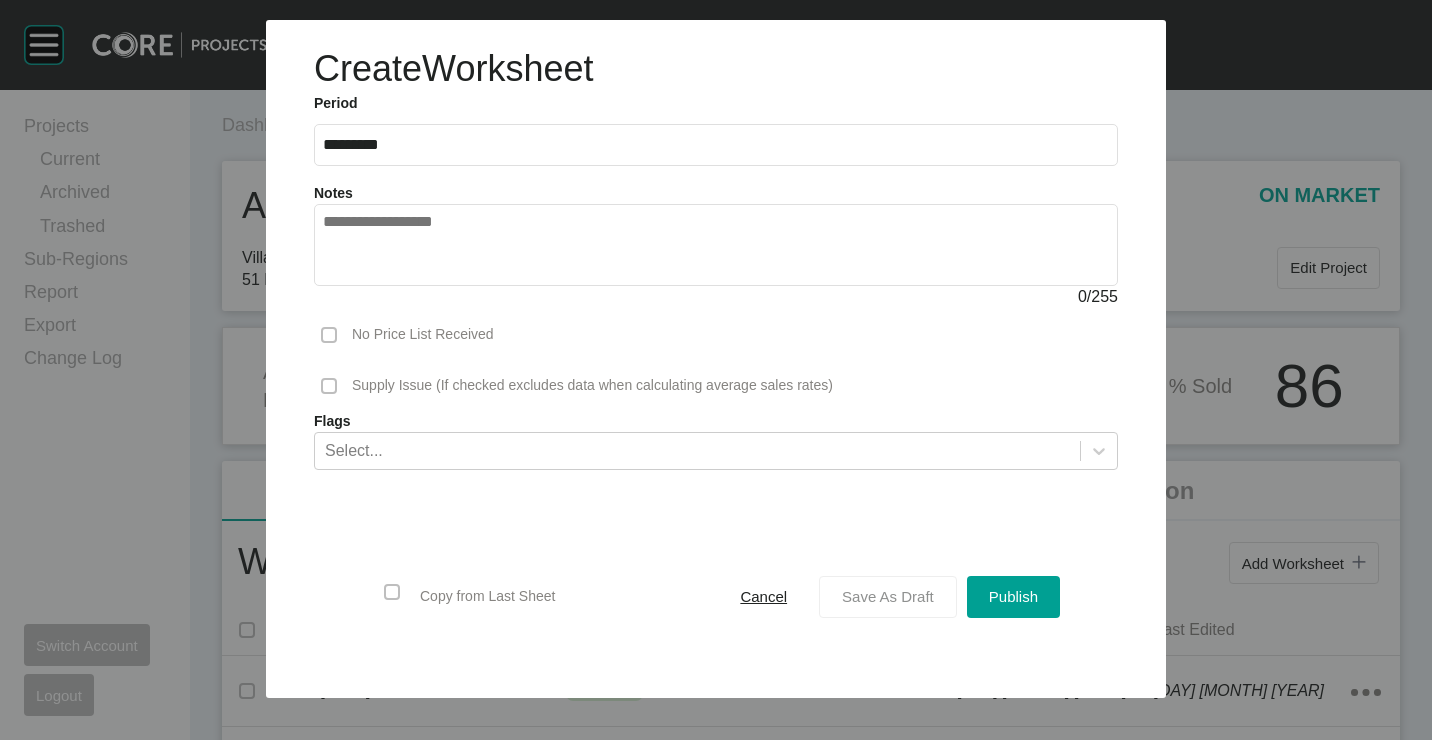 click on "Save As Draft" at bounding box center (888, 596) 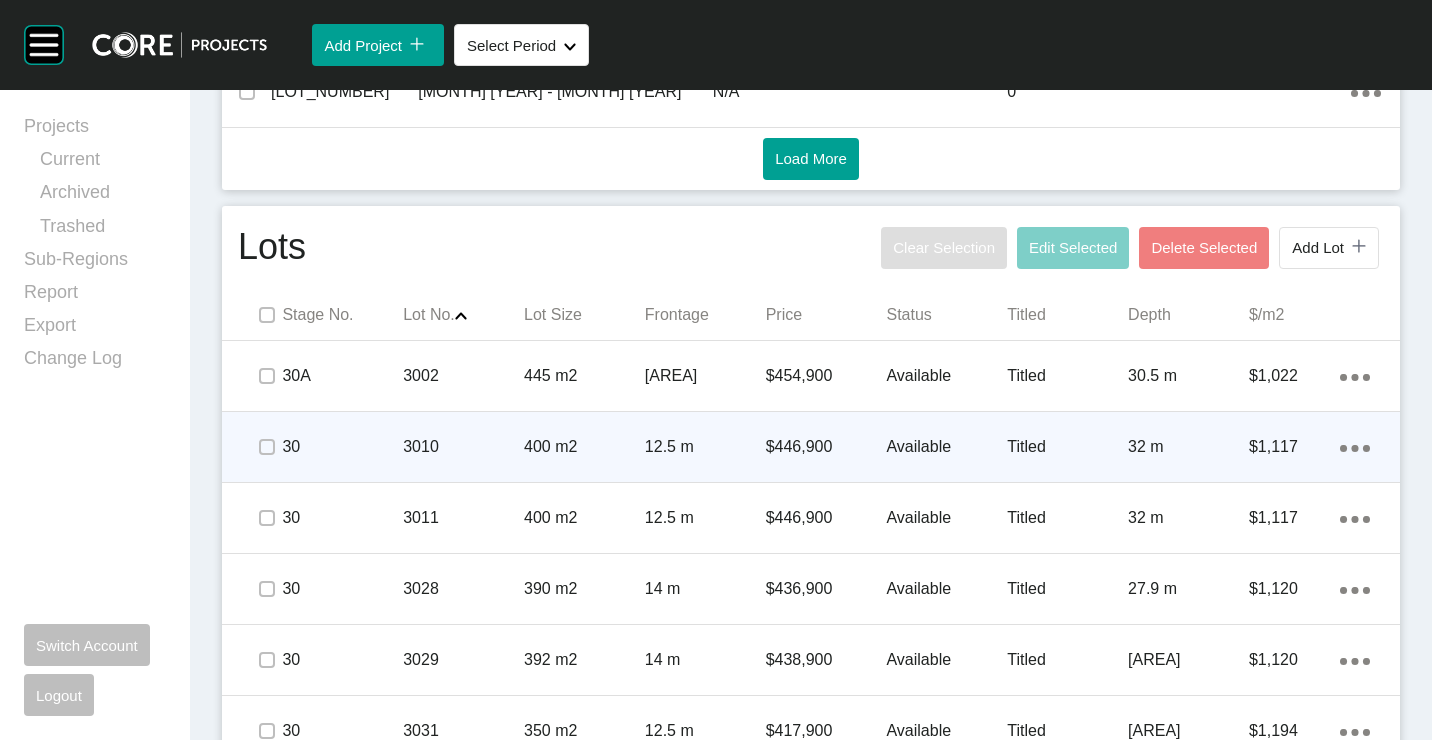 scroll, scrollTop: 1200, scrollLeft: 0, axis: vertical 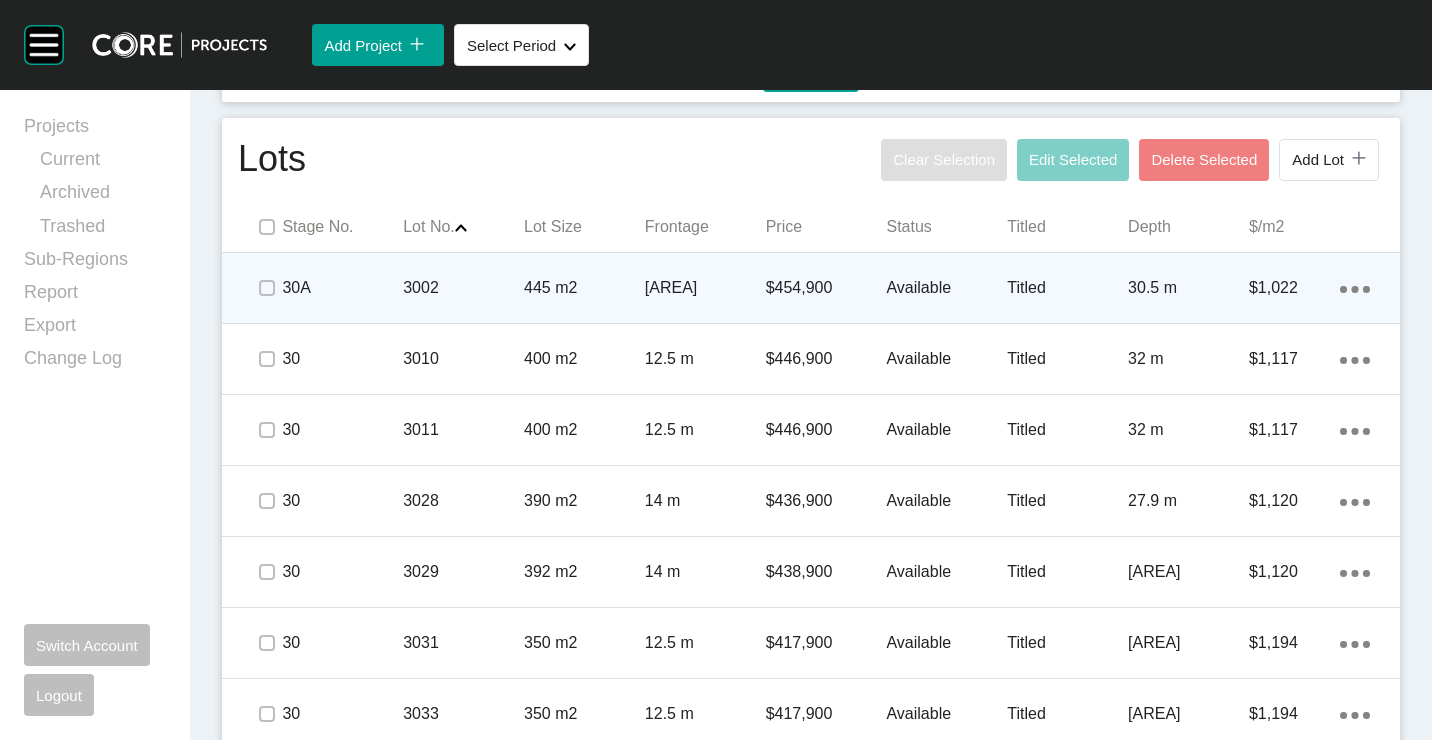 click on "445 m2" at bounding box center (584, 288) 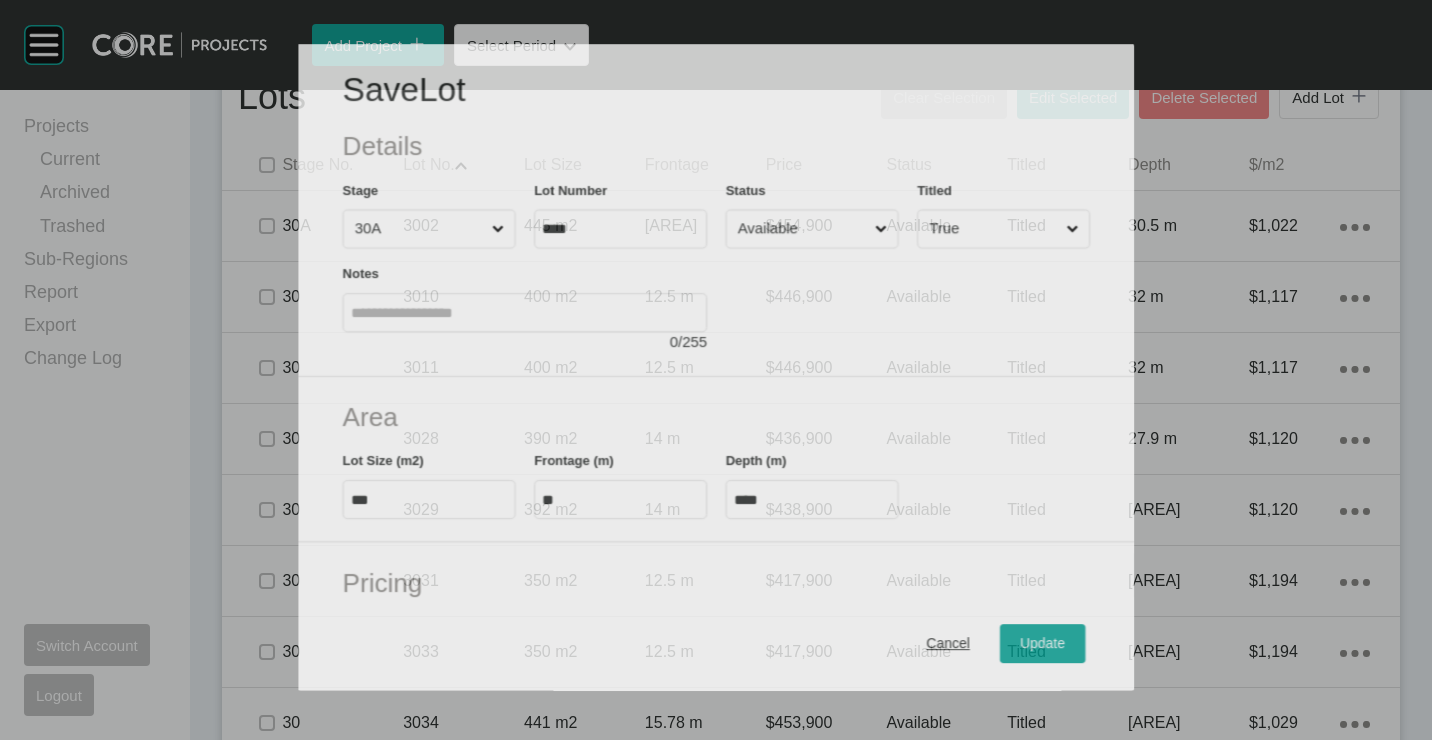 scroll, scrollTop: 200, scrollLeft: 0, axis: vertical 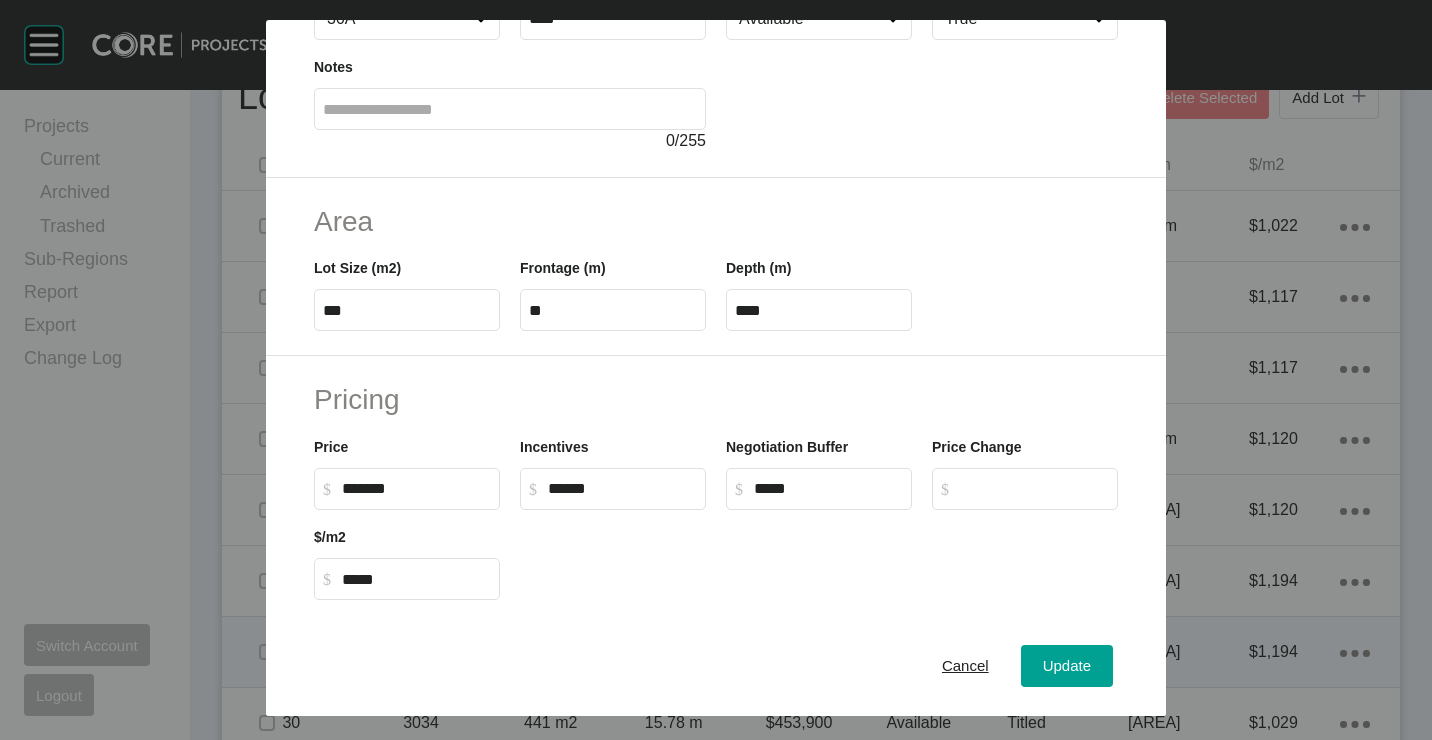 click on "Cancel" at bounding box center (965, 665) 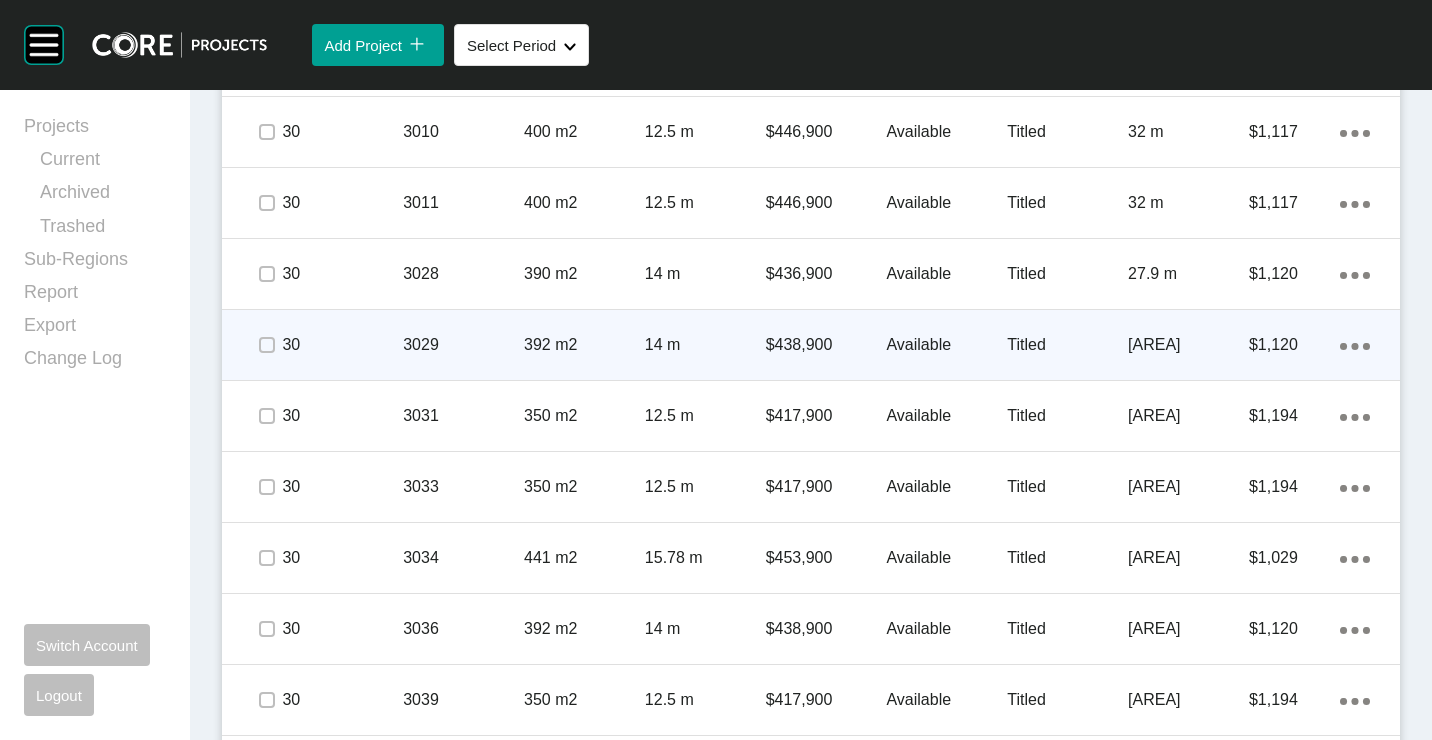 scroll, scrollTop: 1400, scrollLeft: 0, axis: vertical 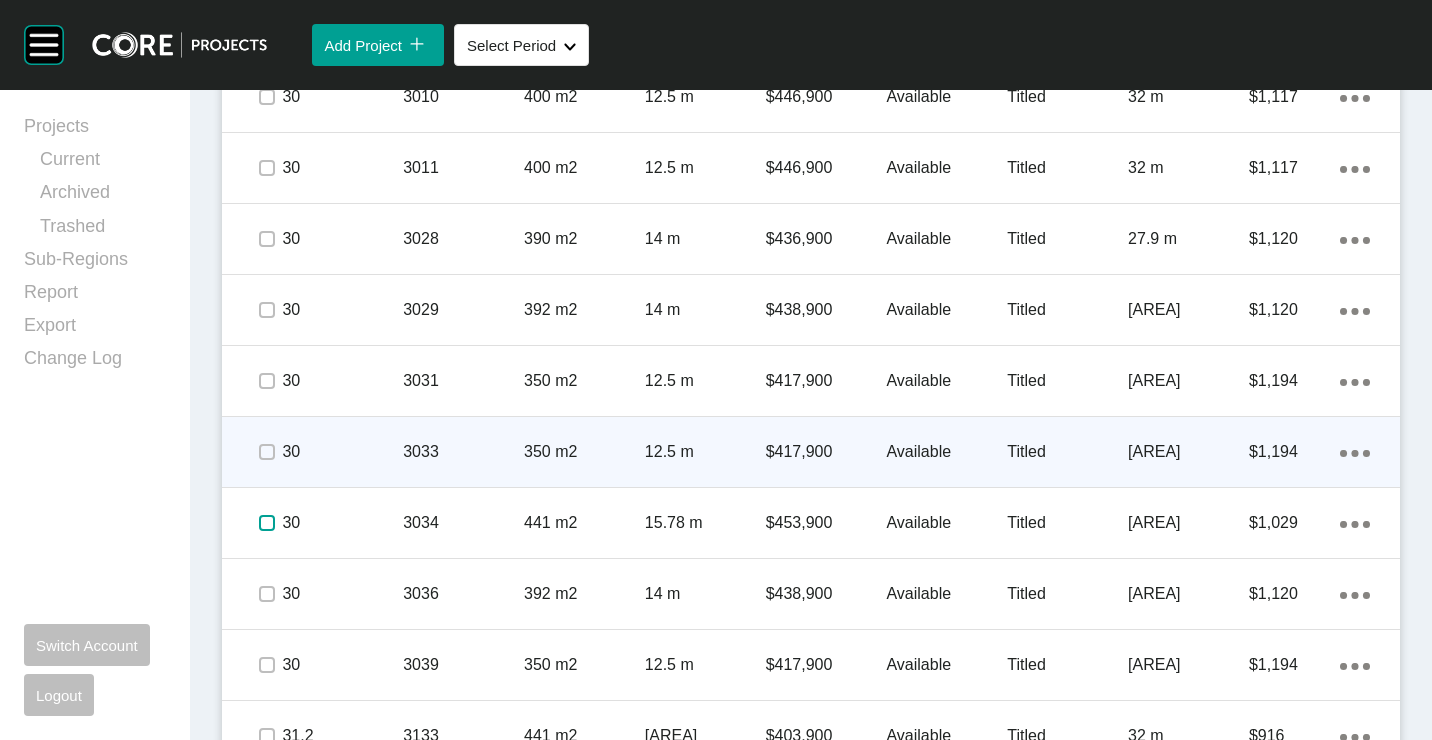 drag, startPoint x: 270, startPoint y: 518, endPoint x: 554, endPoint y: 443, distance: 293.73627 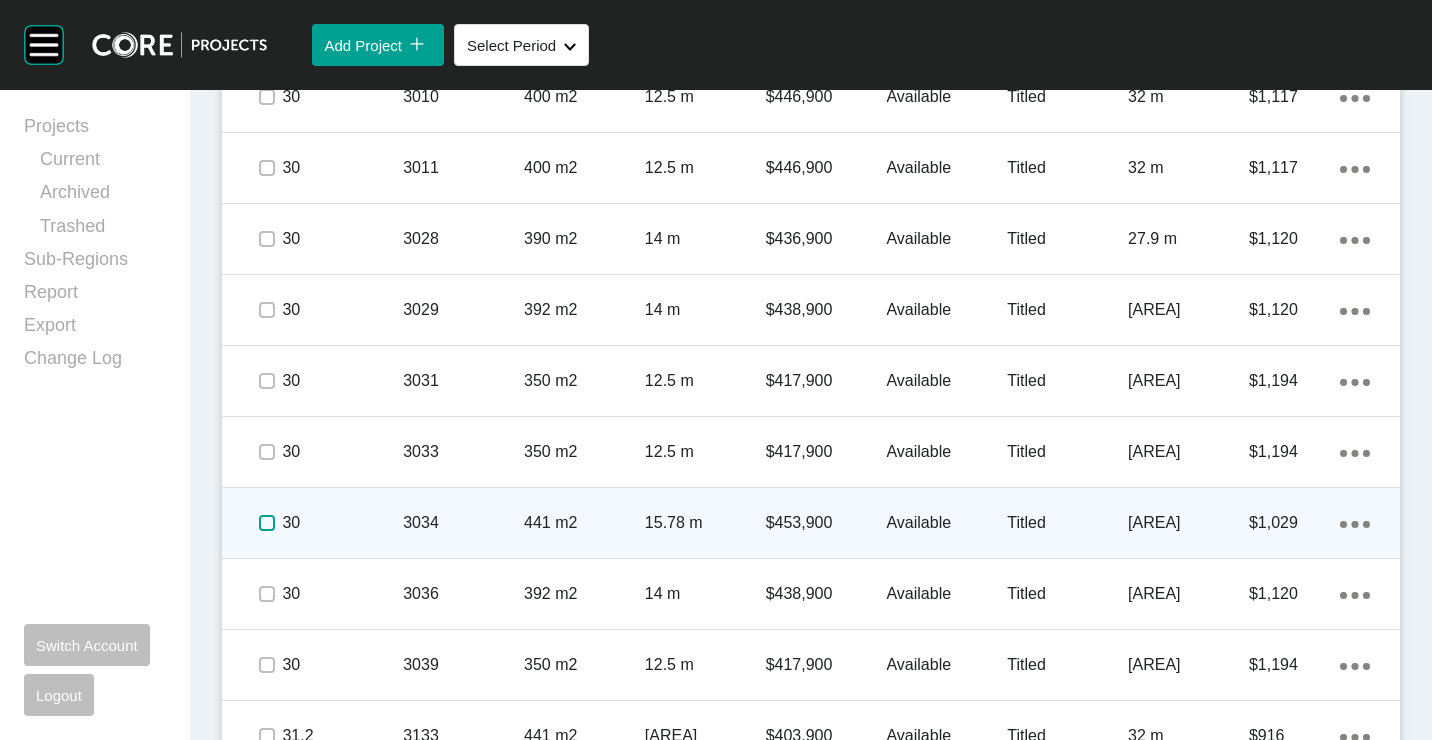 click at bounding box center [267, 523] 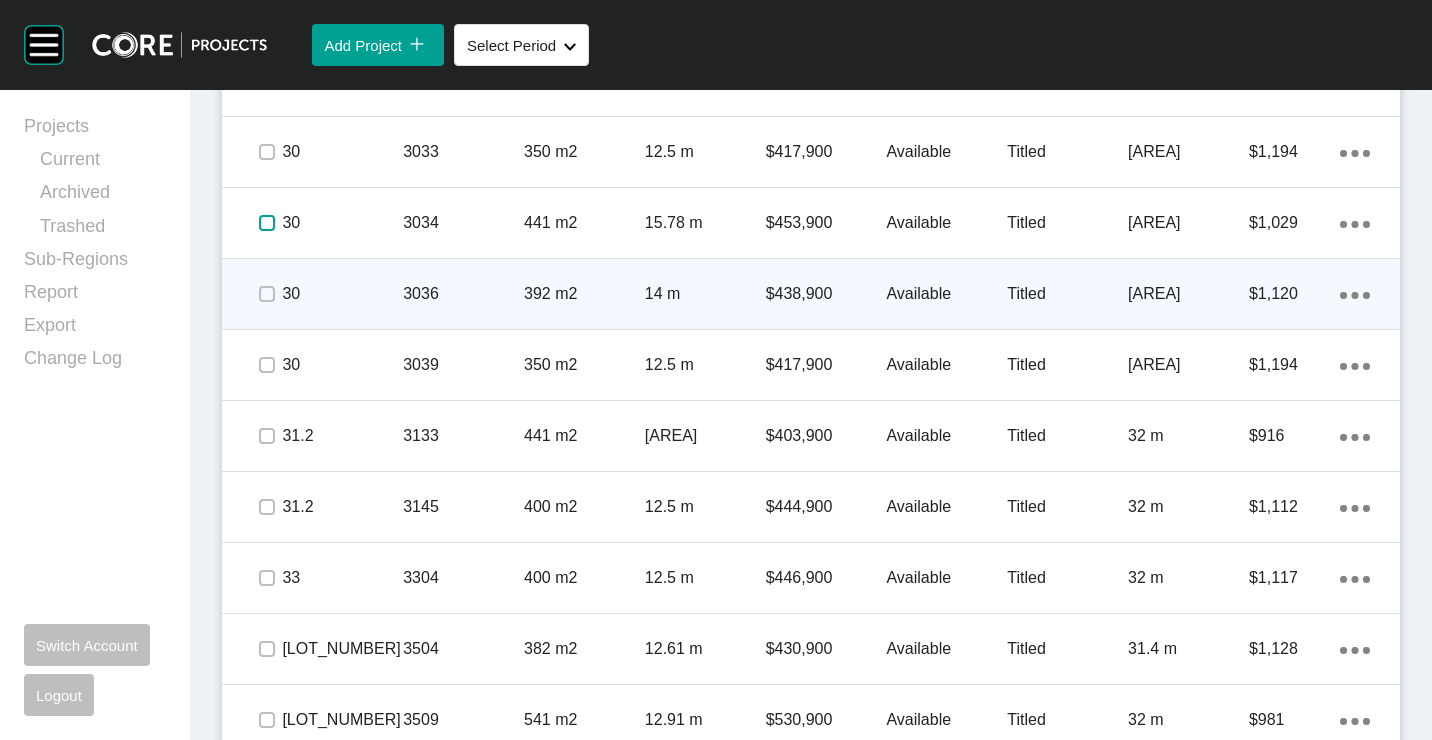 scroll, scrollTop: 1800, scrollLeft: 0, axis: vertical 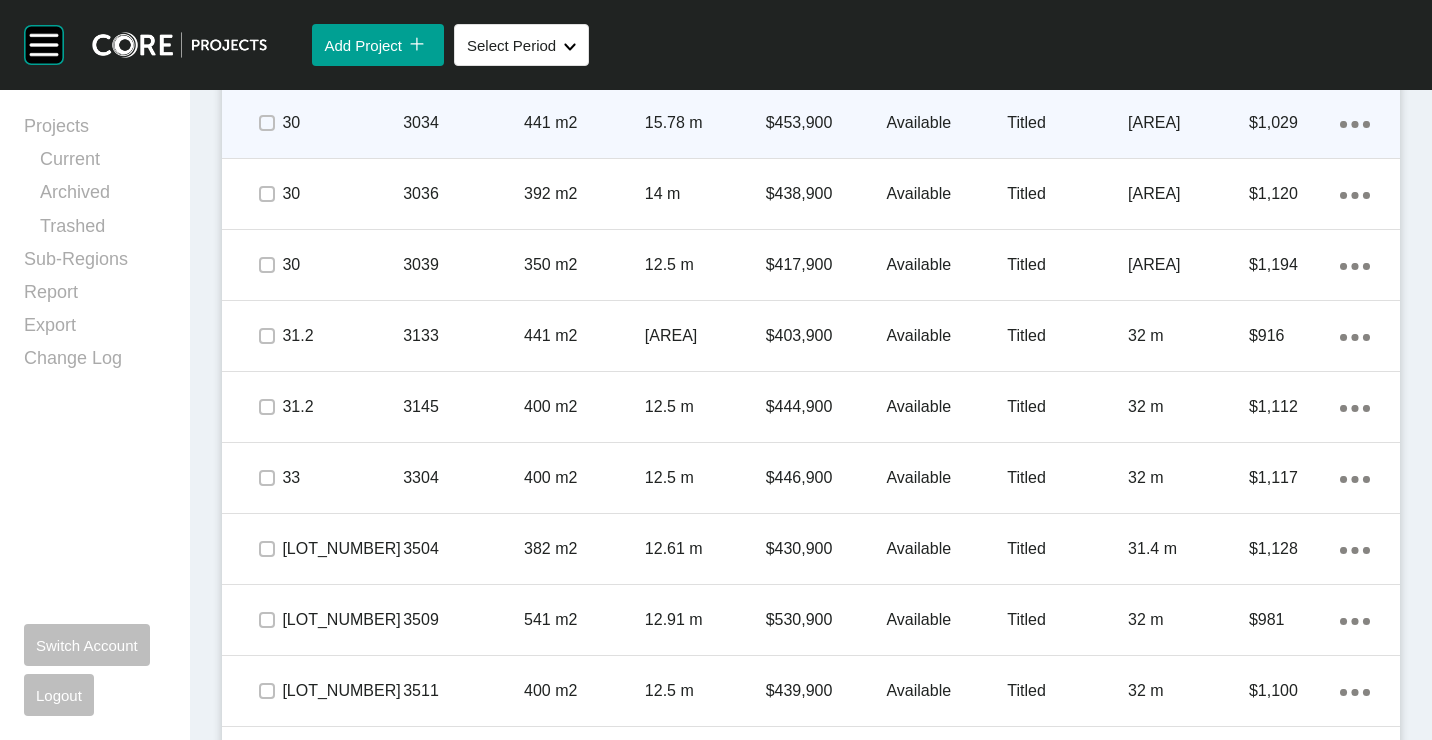 click on "441 m2" at bounding box center (584, 123) 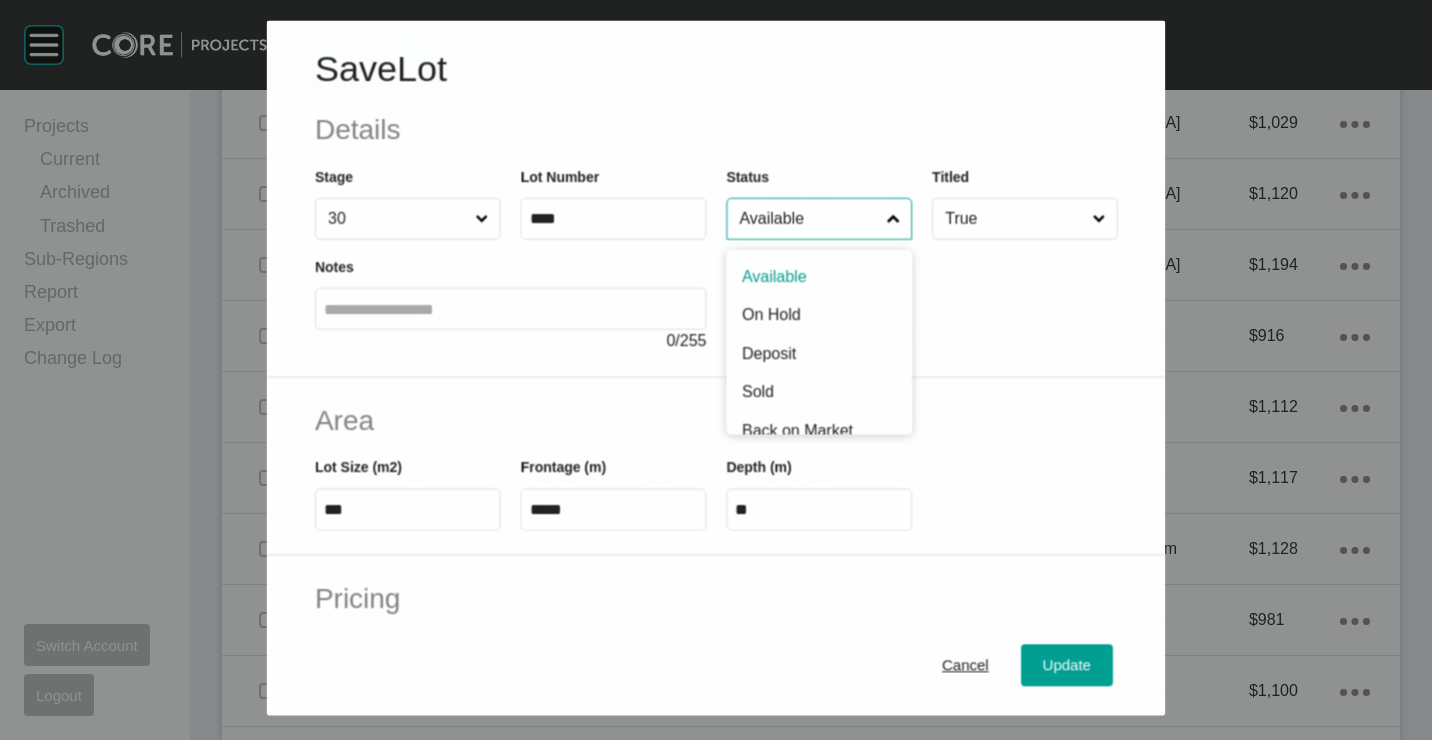 click on "Available" at bounding box center (808, 219) 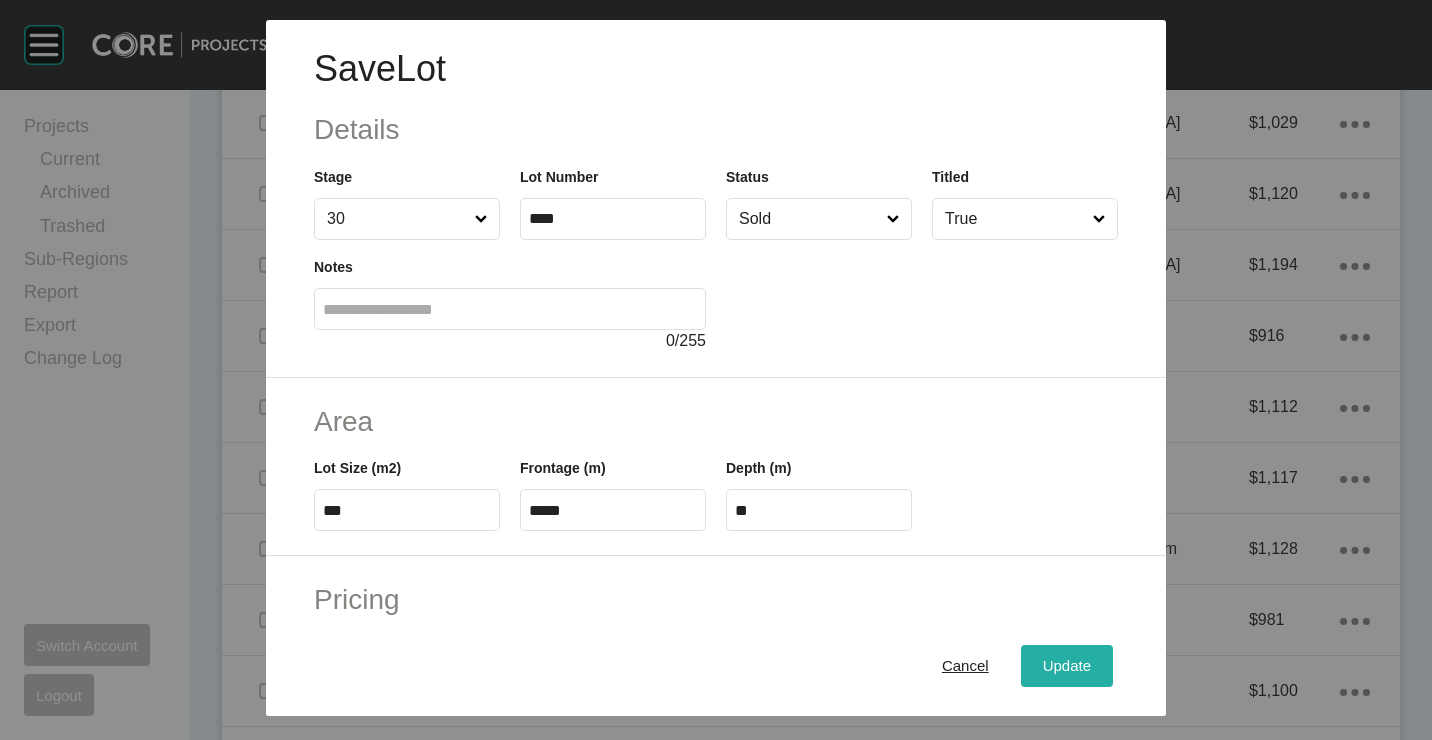 click on "Update" at bounding box center [1067, 665] 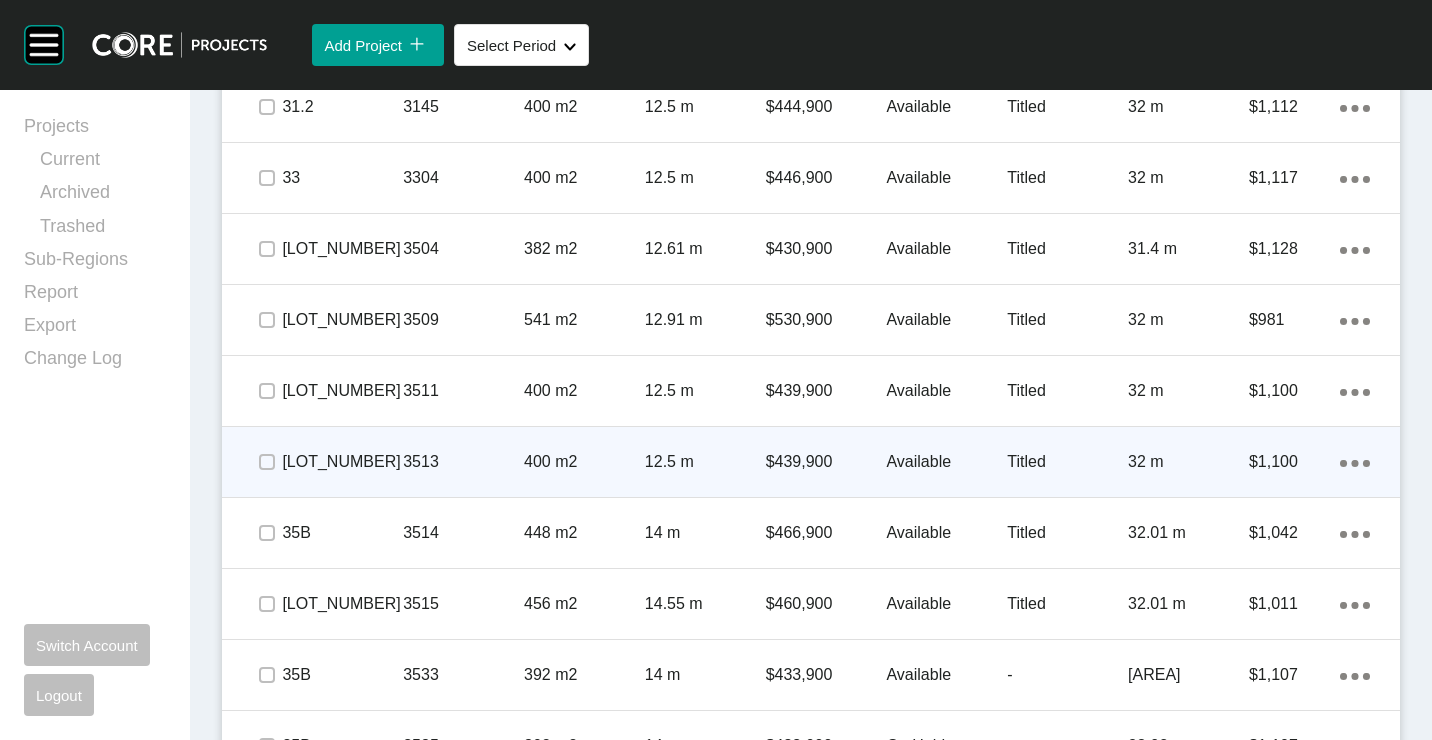 scroll, scrollTop: 2262, scrollLeft: 0, axis: vertical 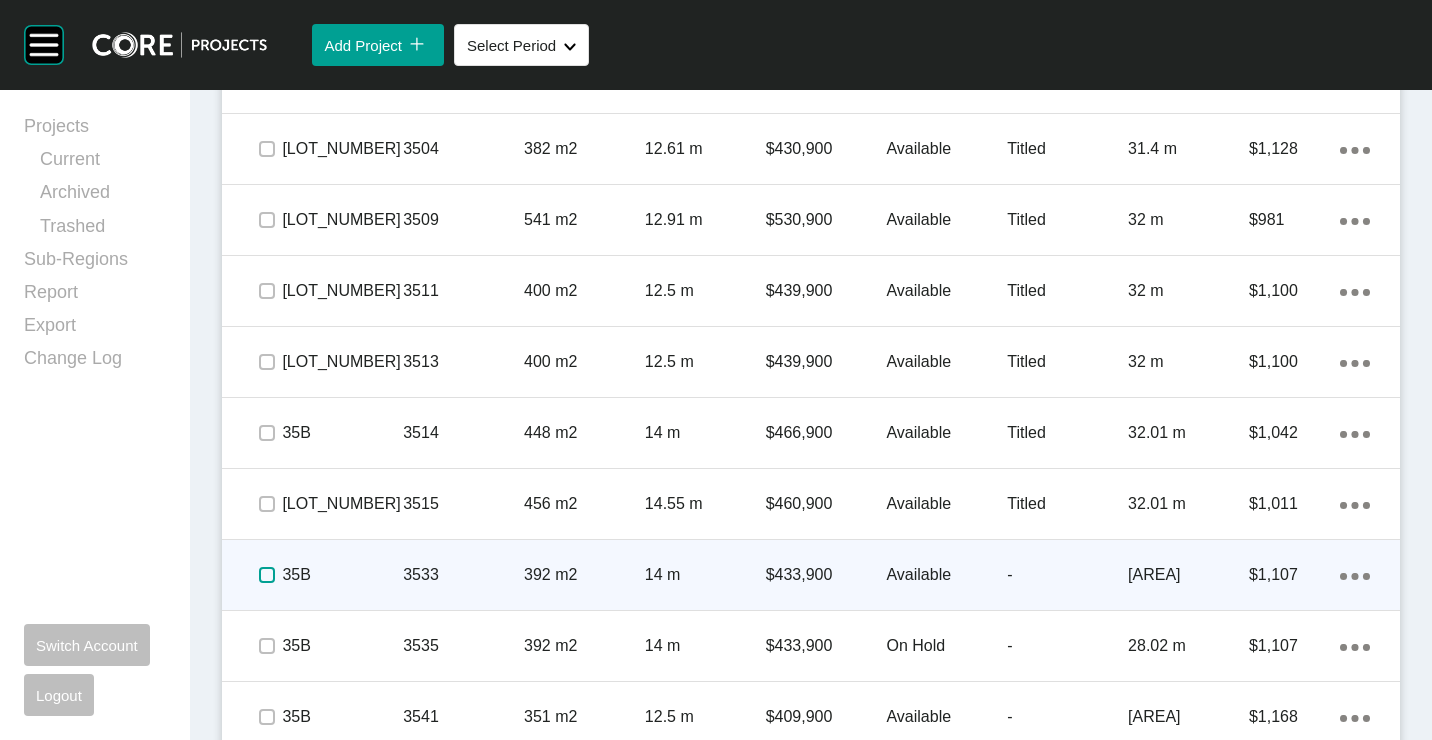 click at bounding box center (267, 575) 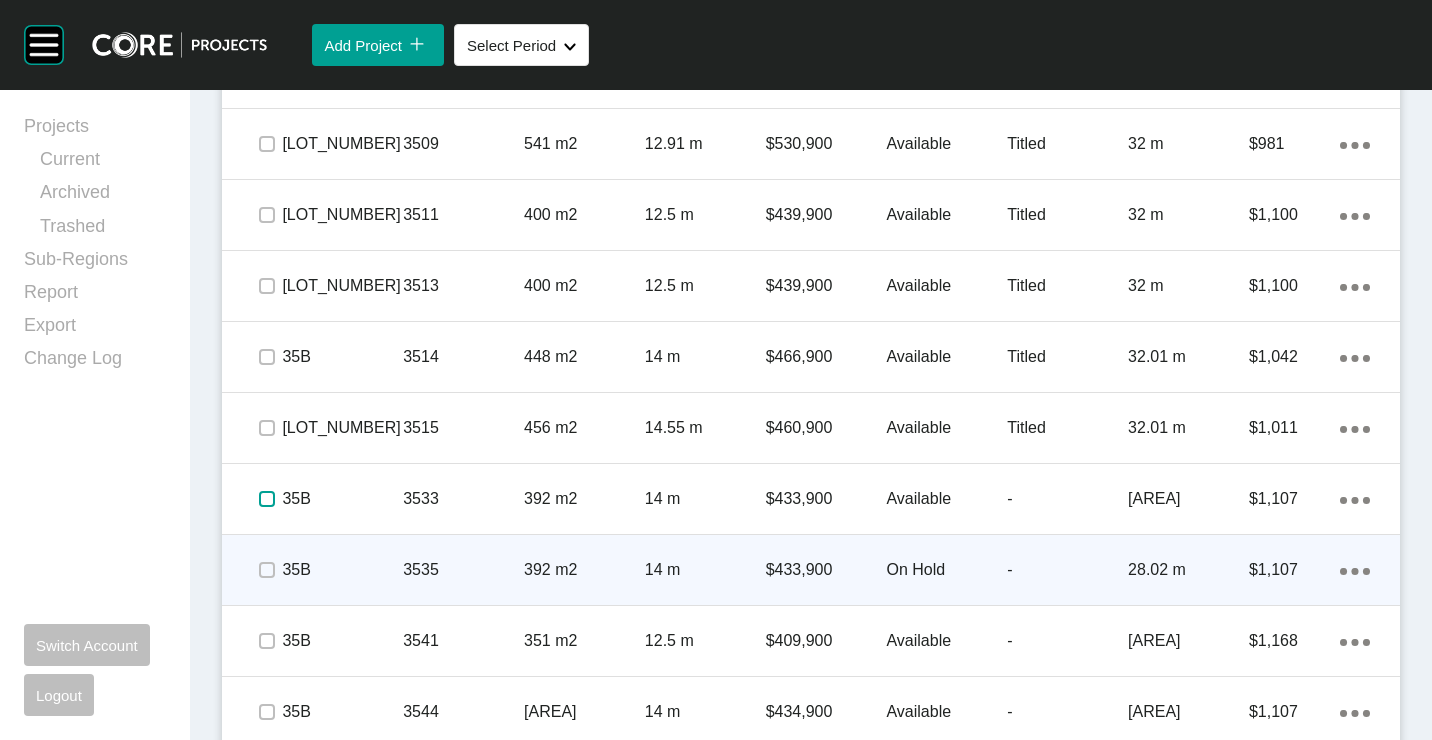 scroll, scrollTop: 2362, scrollLeft: 0, axis: vertical 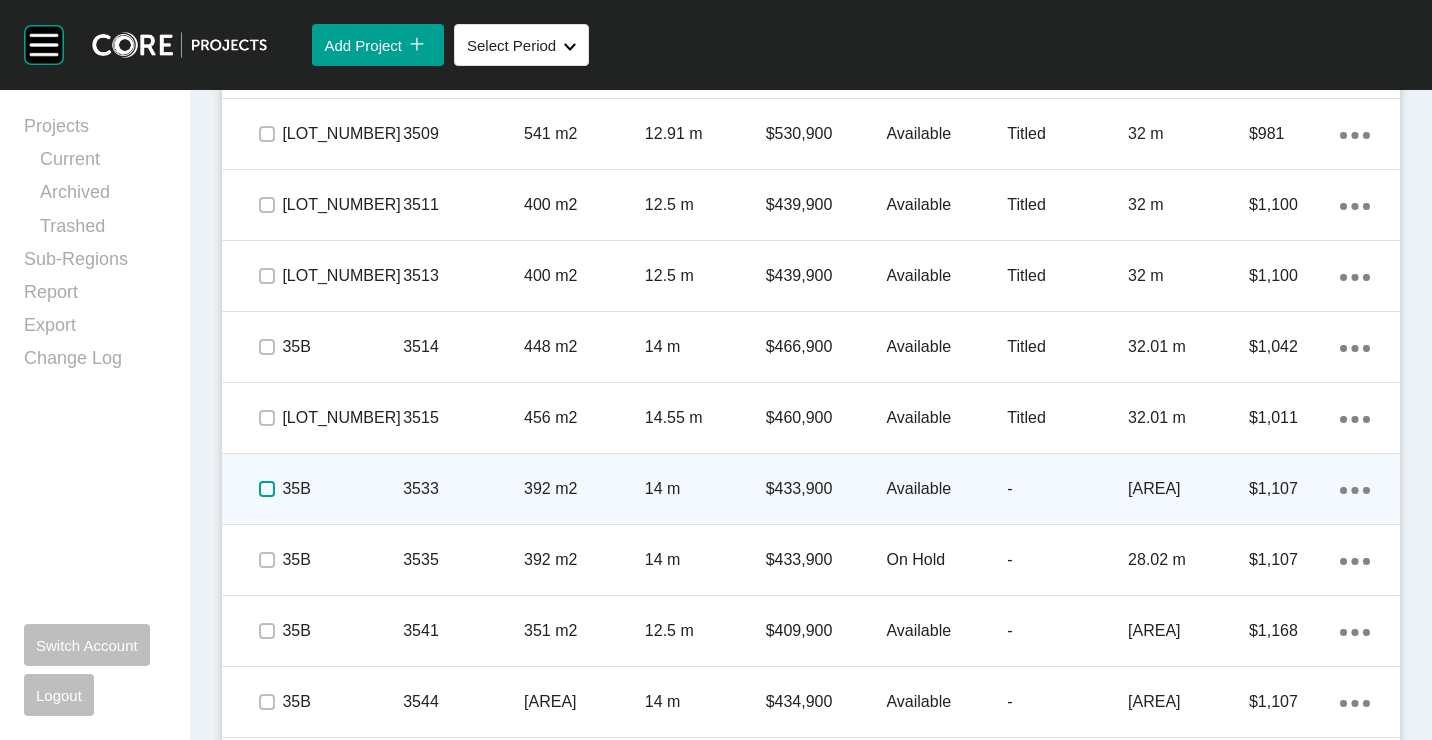 click at bounding box center (267, 489) 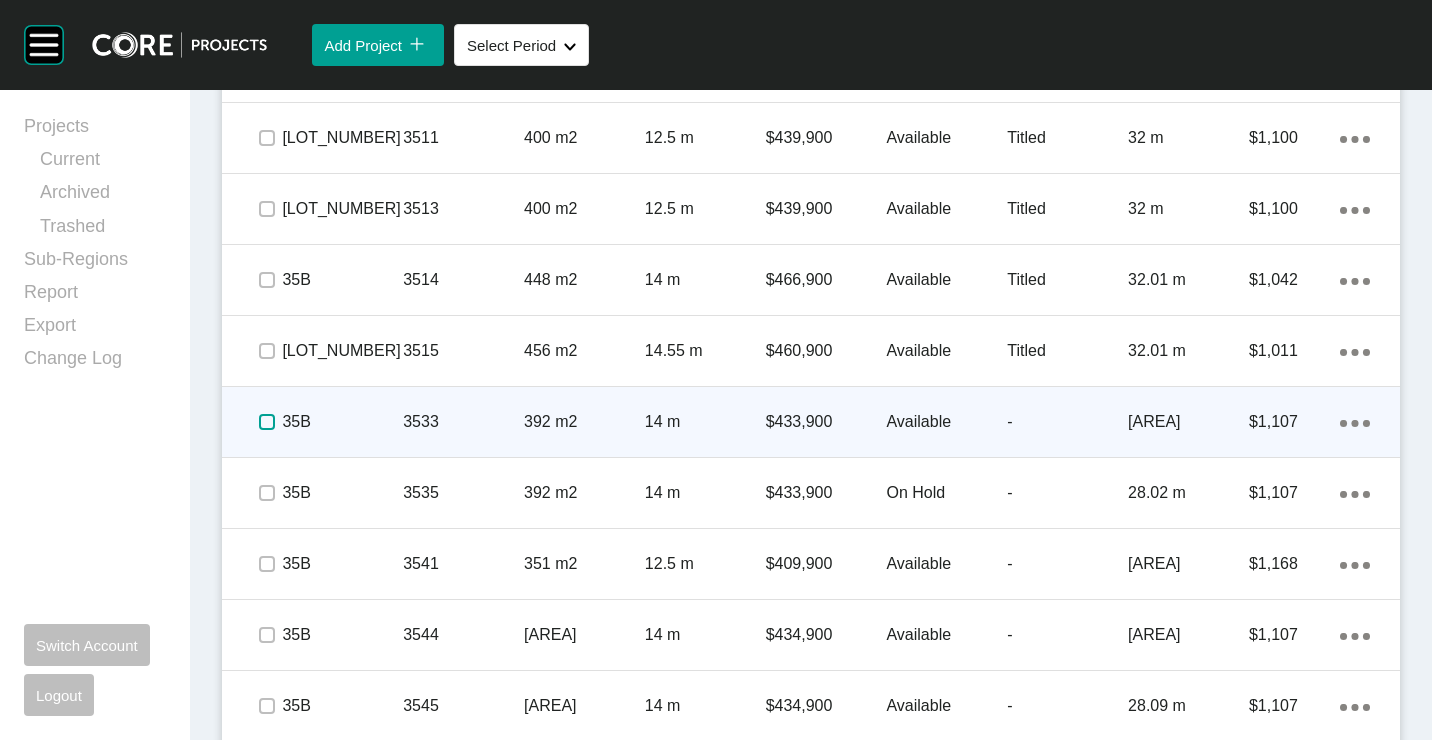 scroll, scrollTop: 2448, scrollLeft: 0, axis: vertical 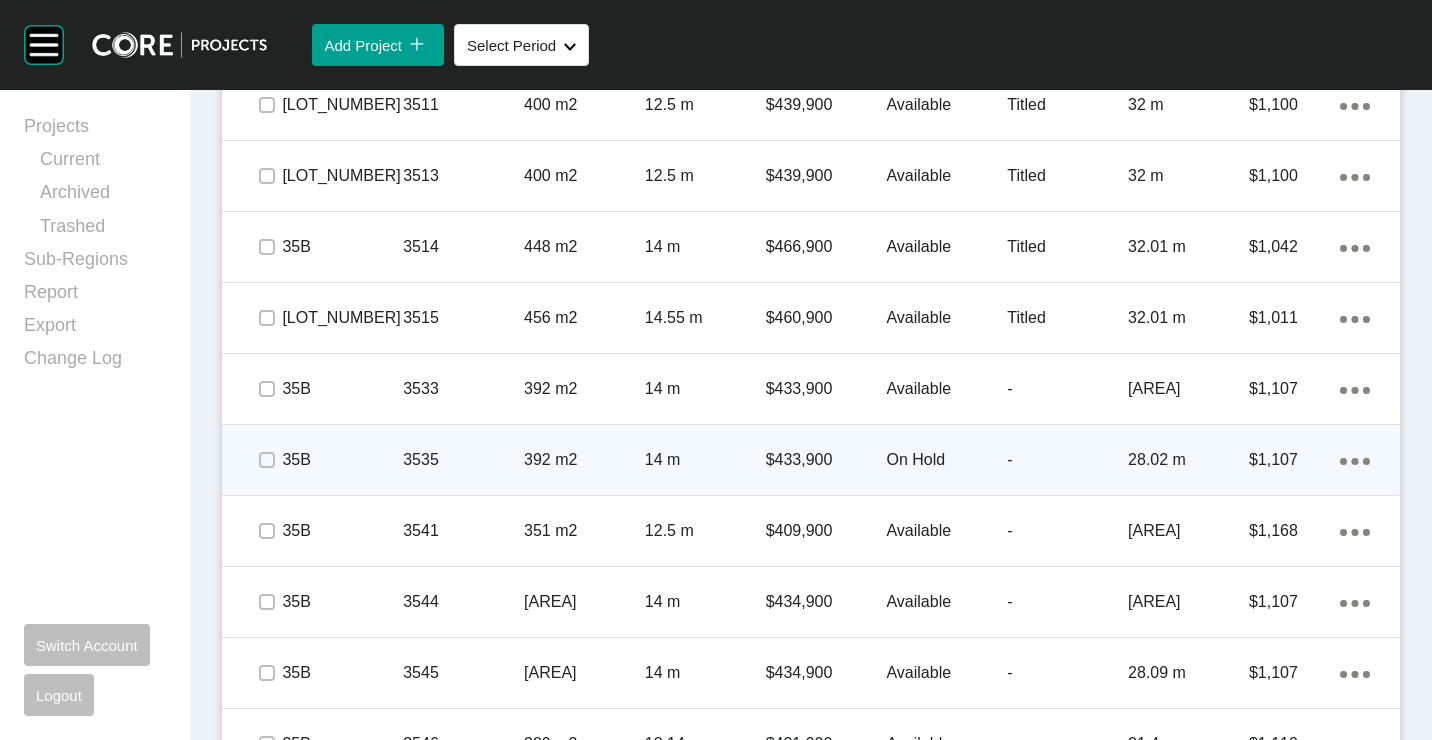 click on "3535" at bounding box center [463, 460] 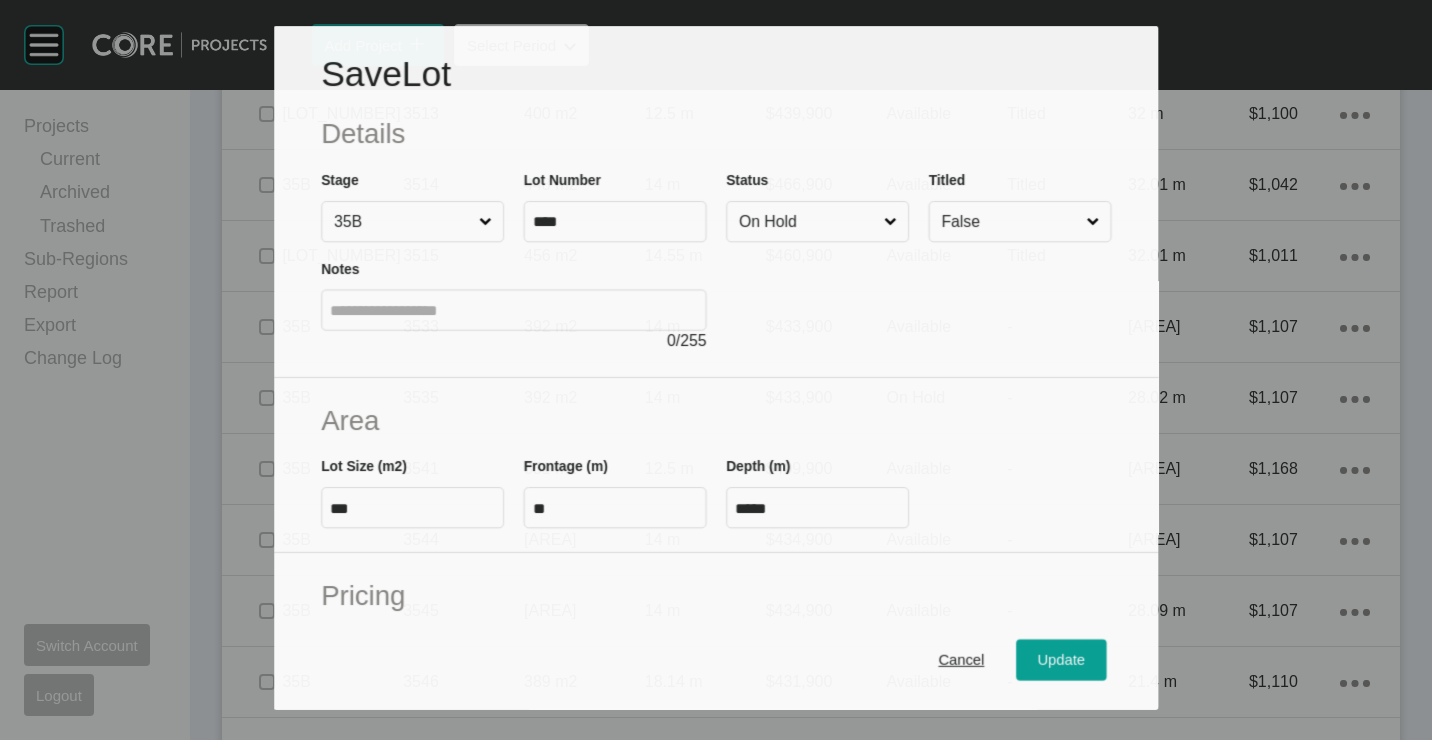 scroll, scrollTop: 2386, scrollLeft: 0, axis: vertical 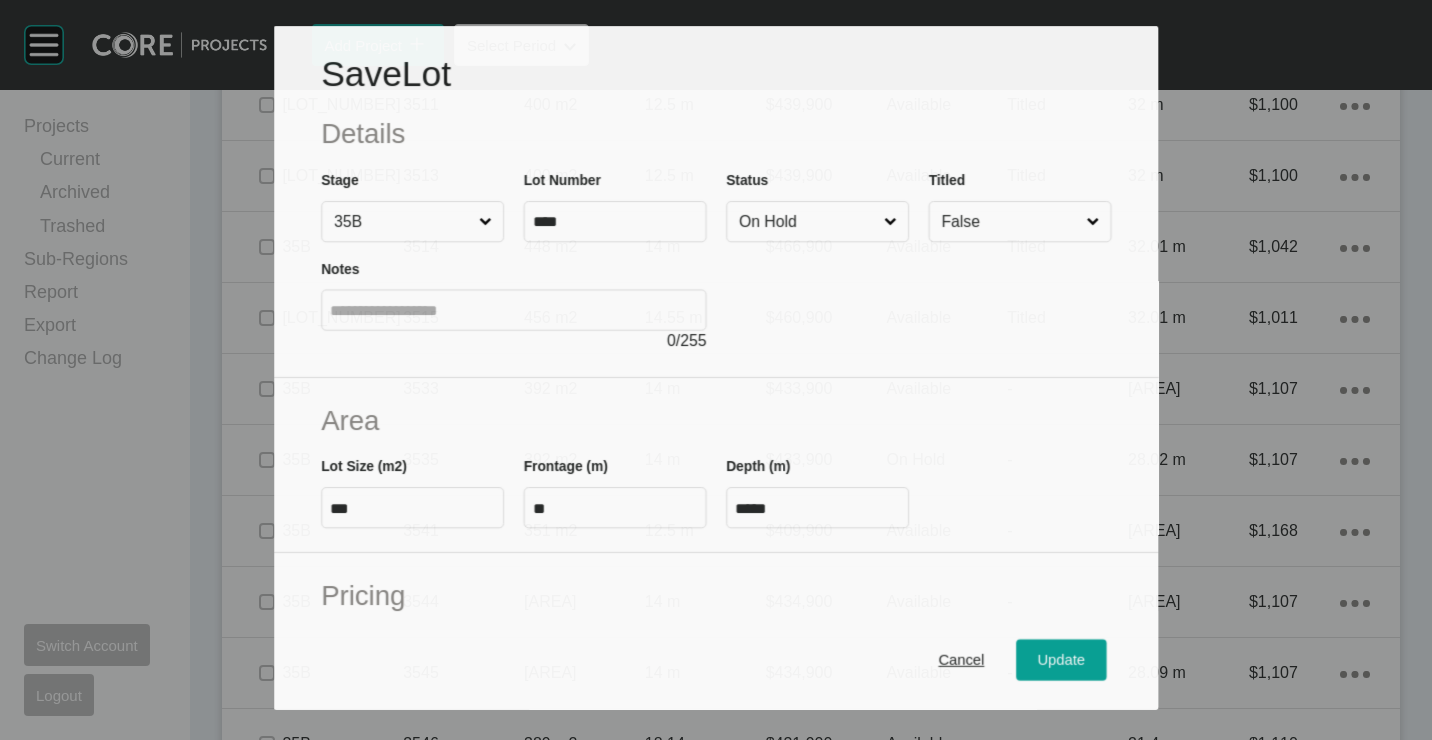 click on "Status [STATUS]" at bounding box center [807, 221] 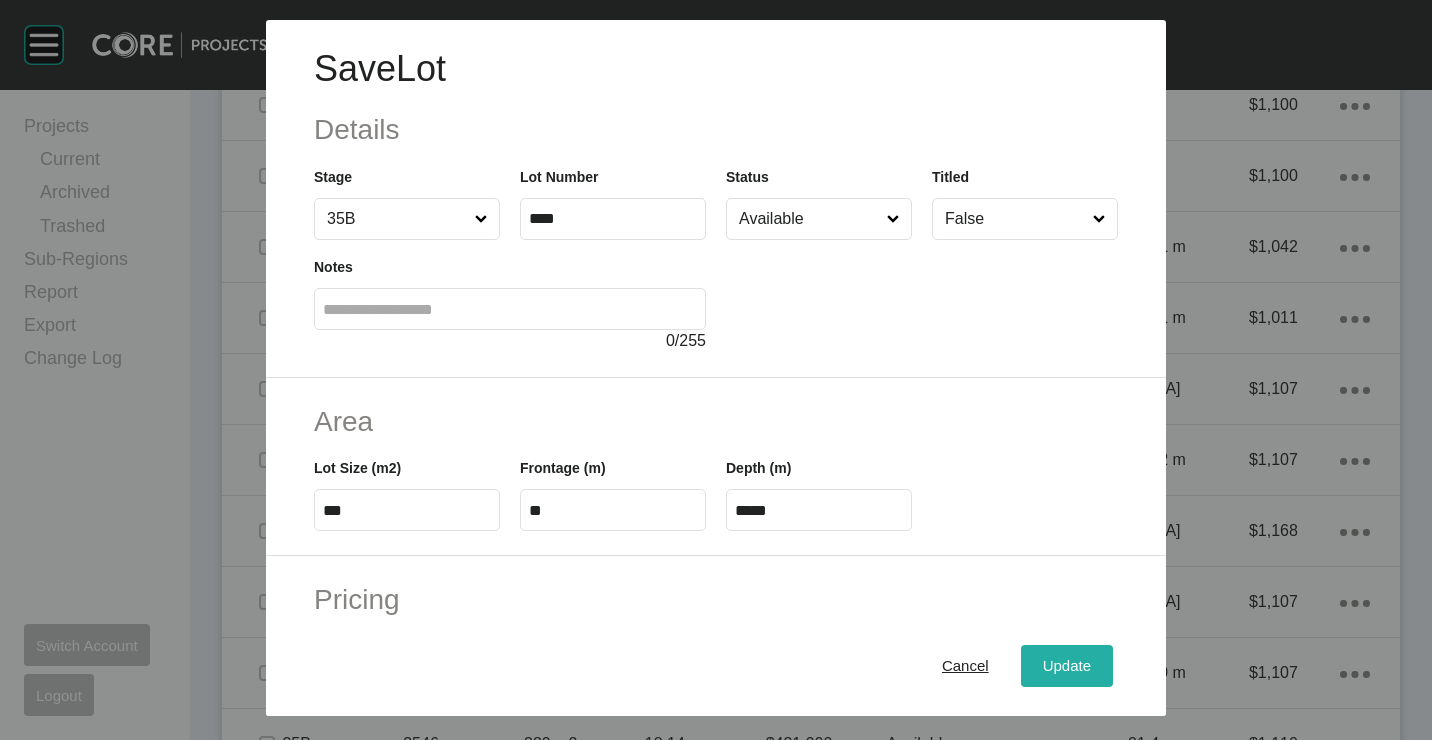 click on "Update" at bounding box center [1067, 665] 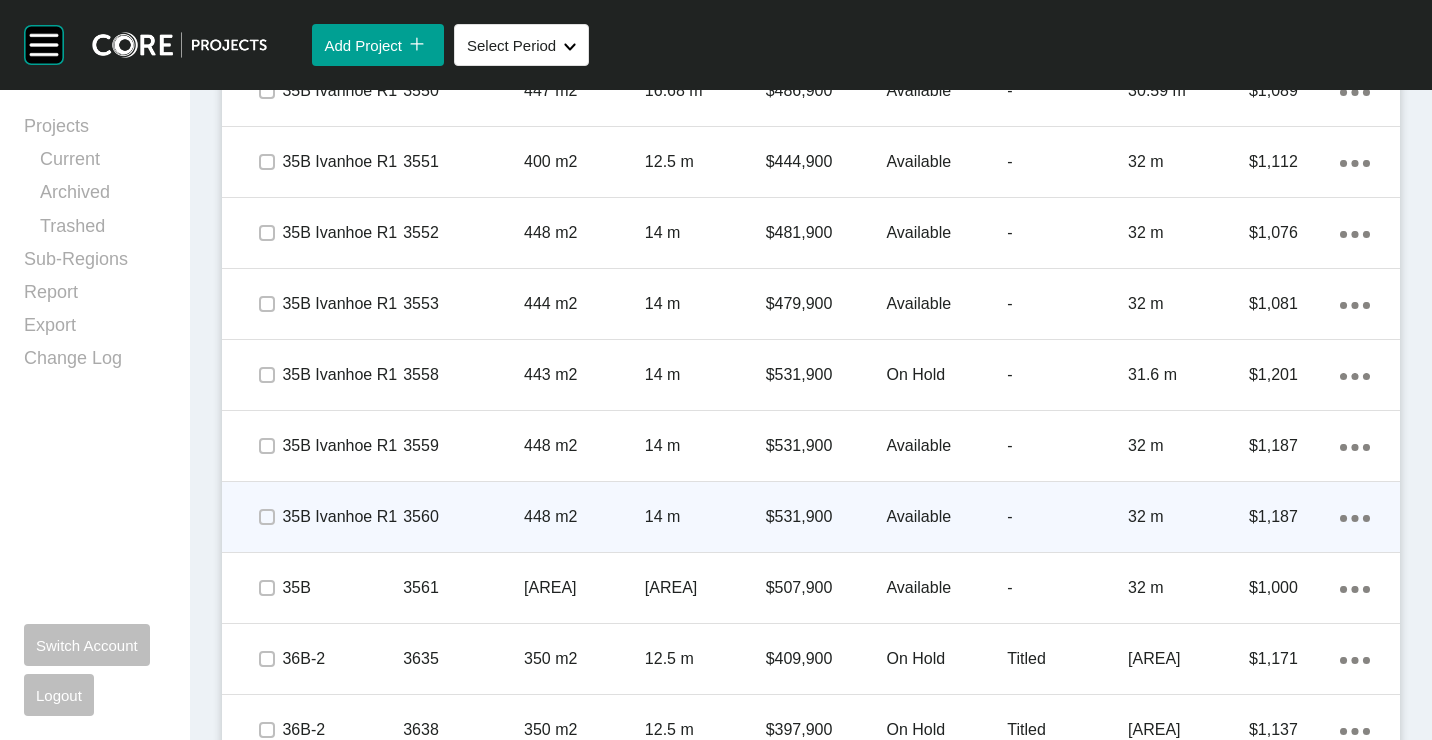 scroll, scrollTop: 3348, scrollLeft: 0, axis: vertical 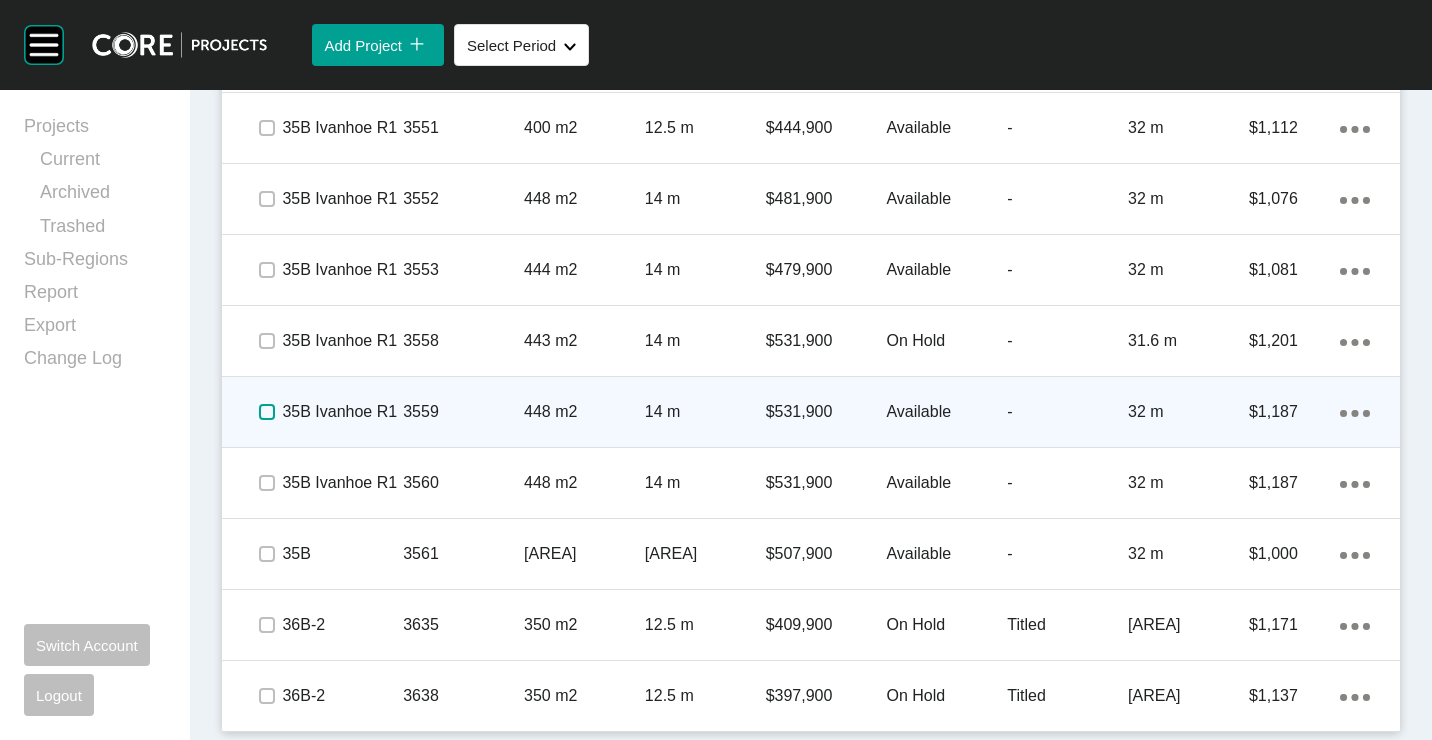 click at bounding box center [267, 412] 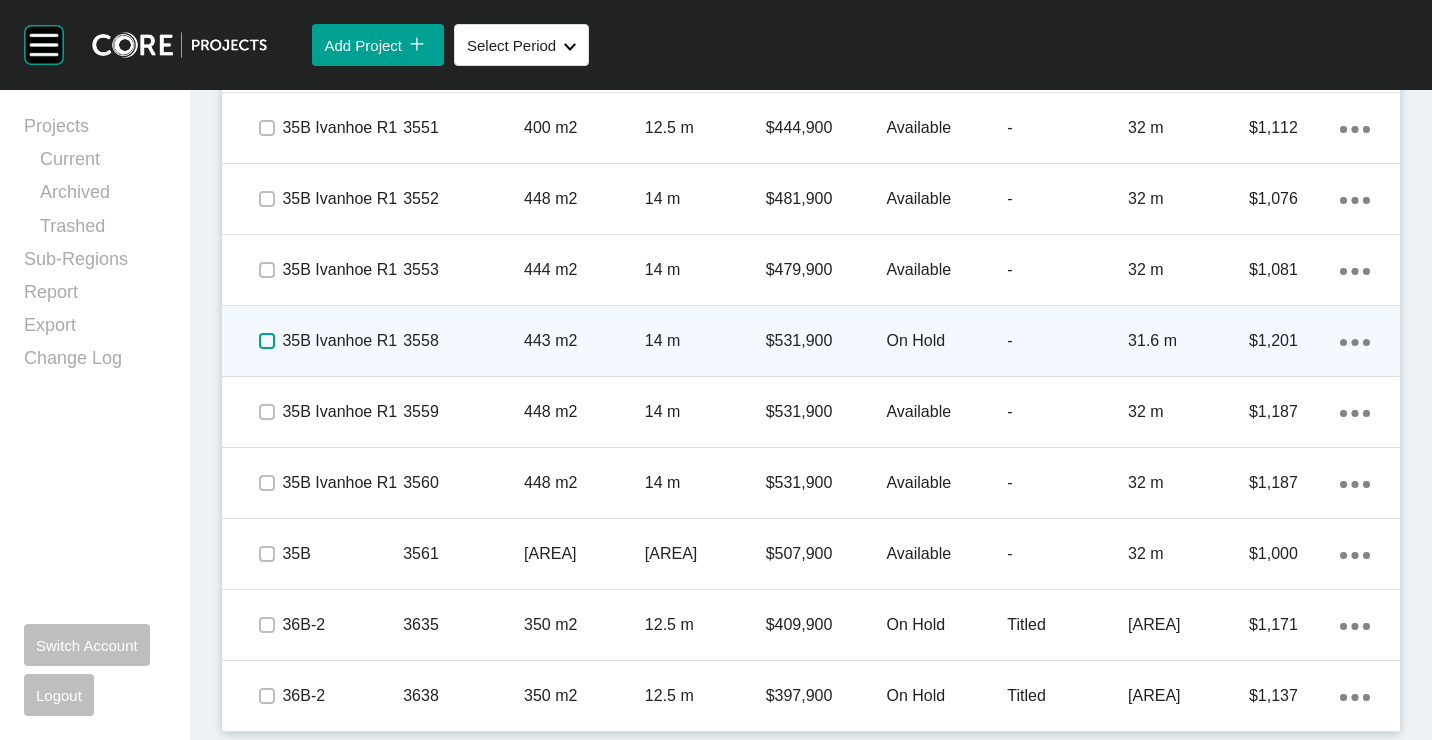 click at bounding box center [267, 341] 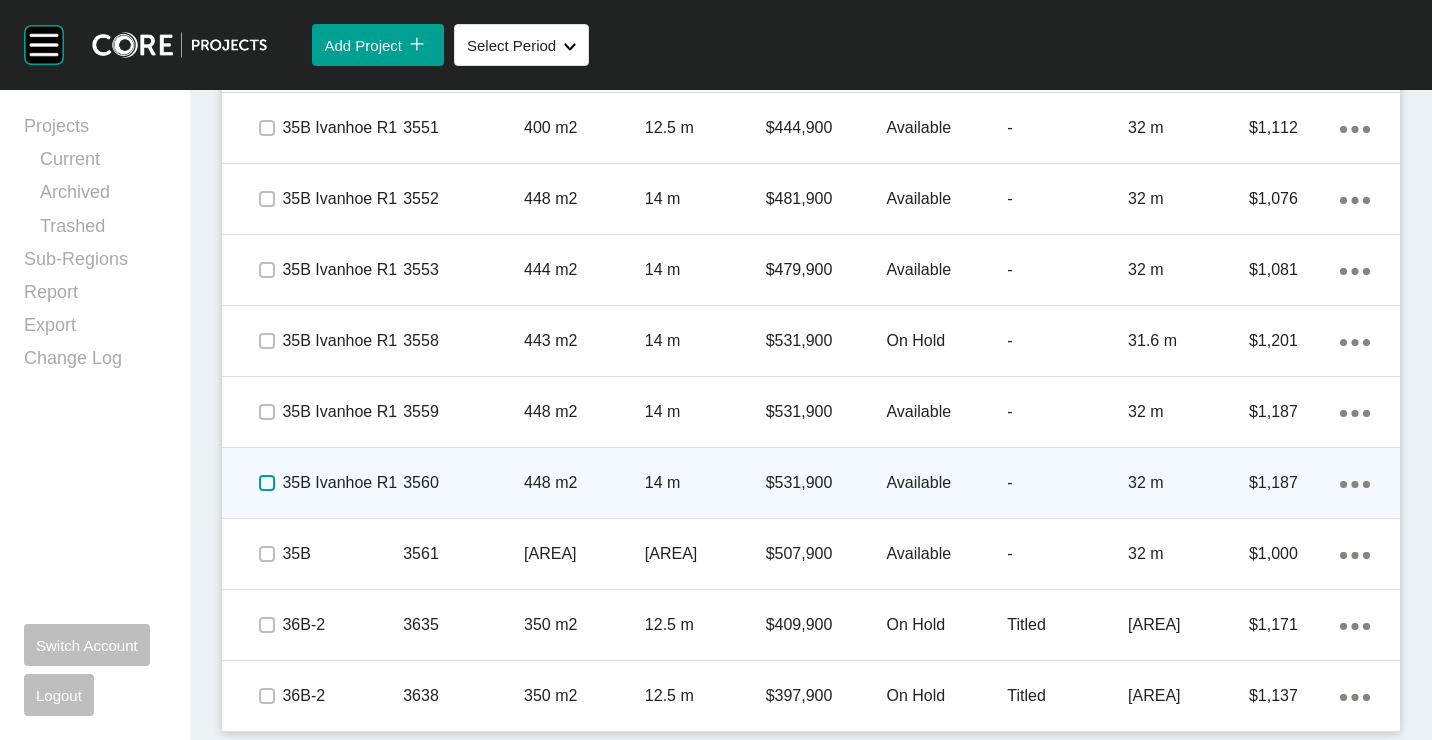 click at bounding box center (267, 483) 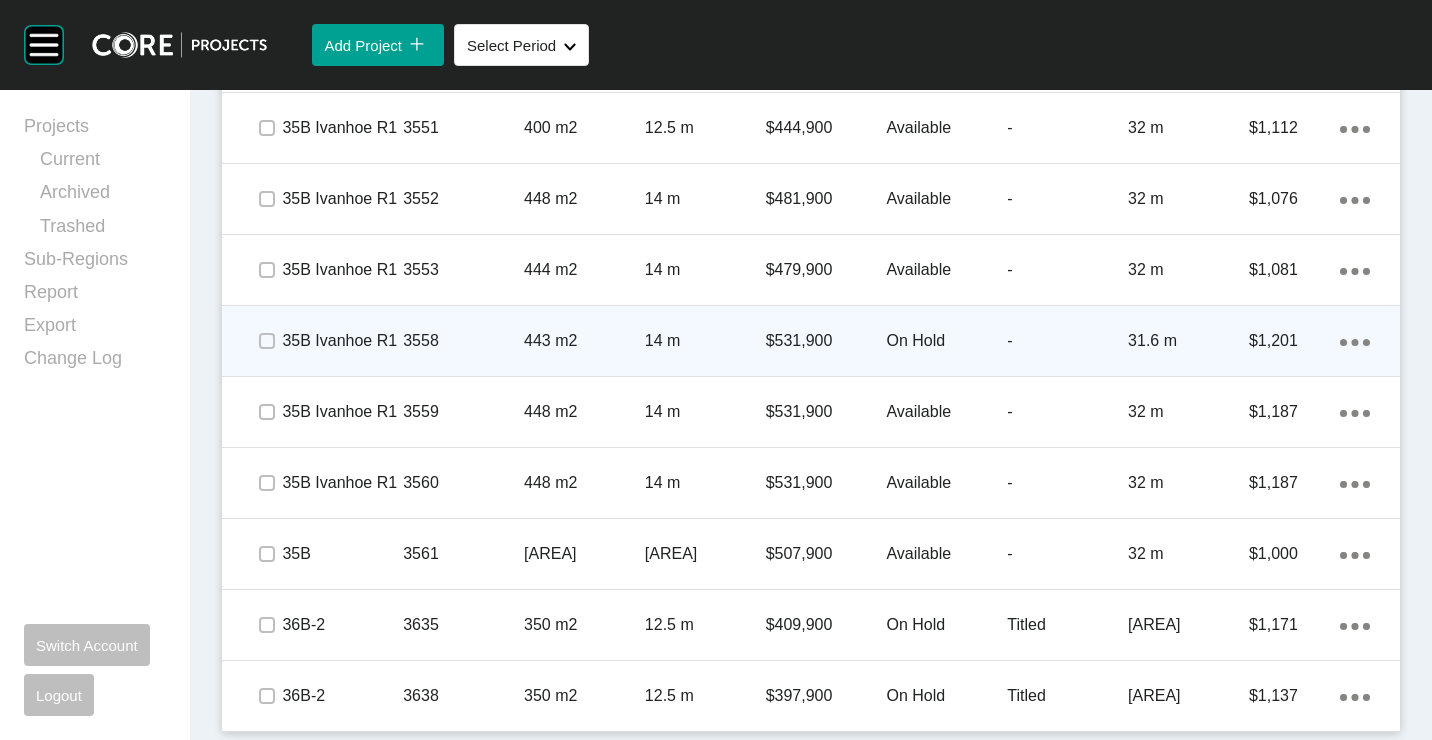 click on "3558" at bounding box center [463, 341] 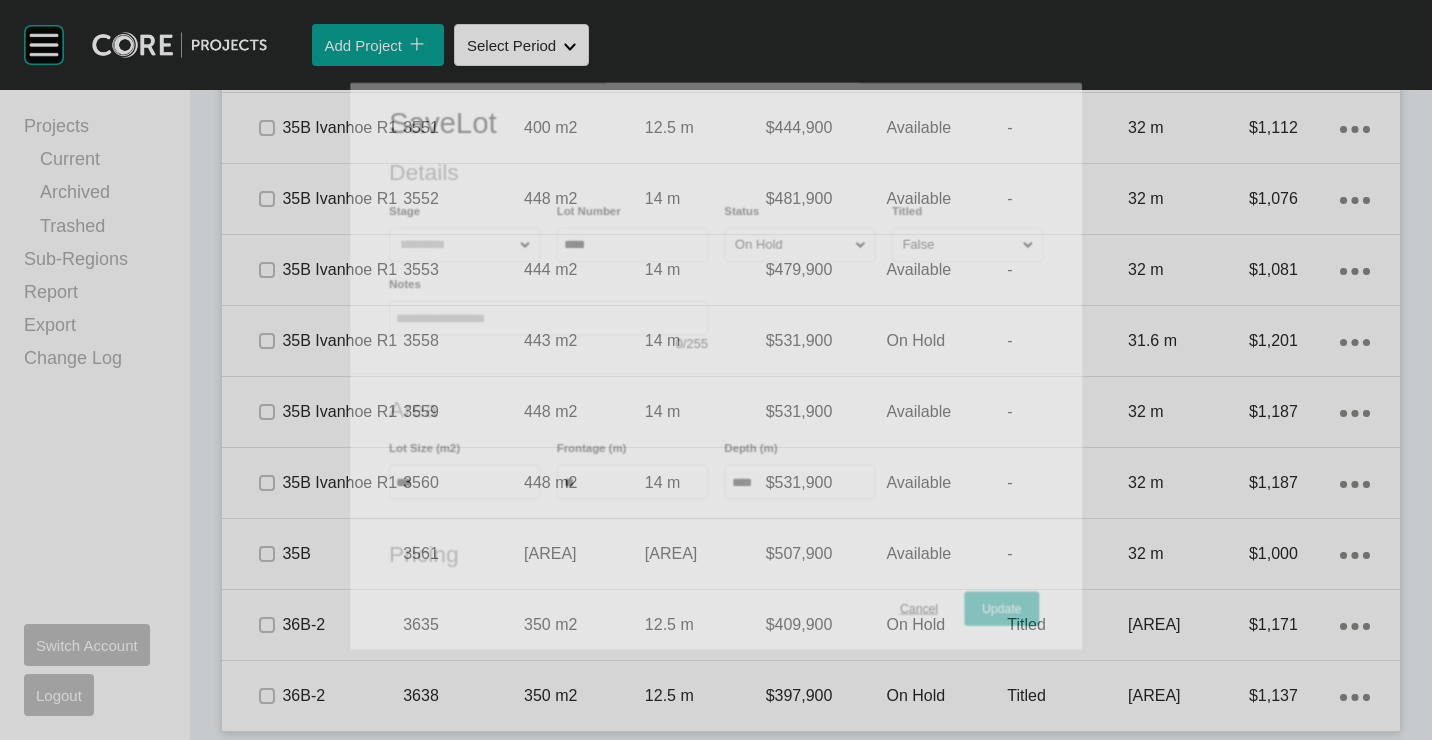 scroll, scrollTop: 3286, scrollLeft: 0, axis: vertical 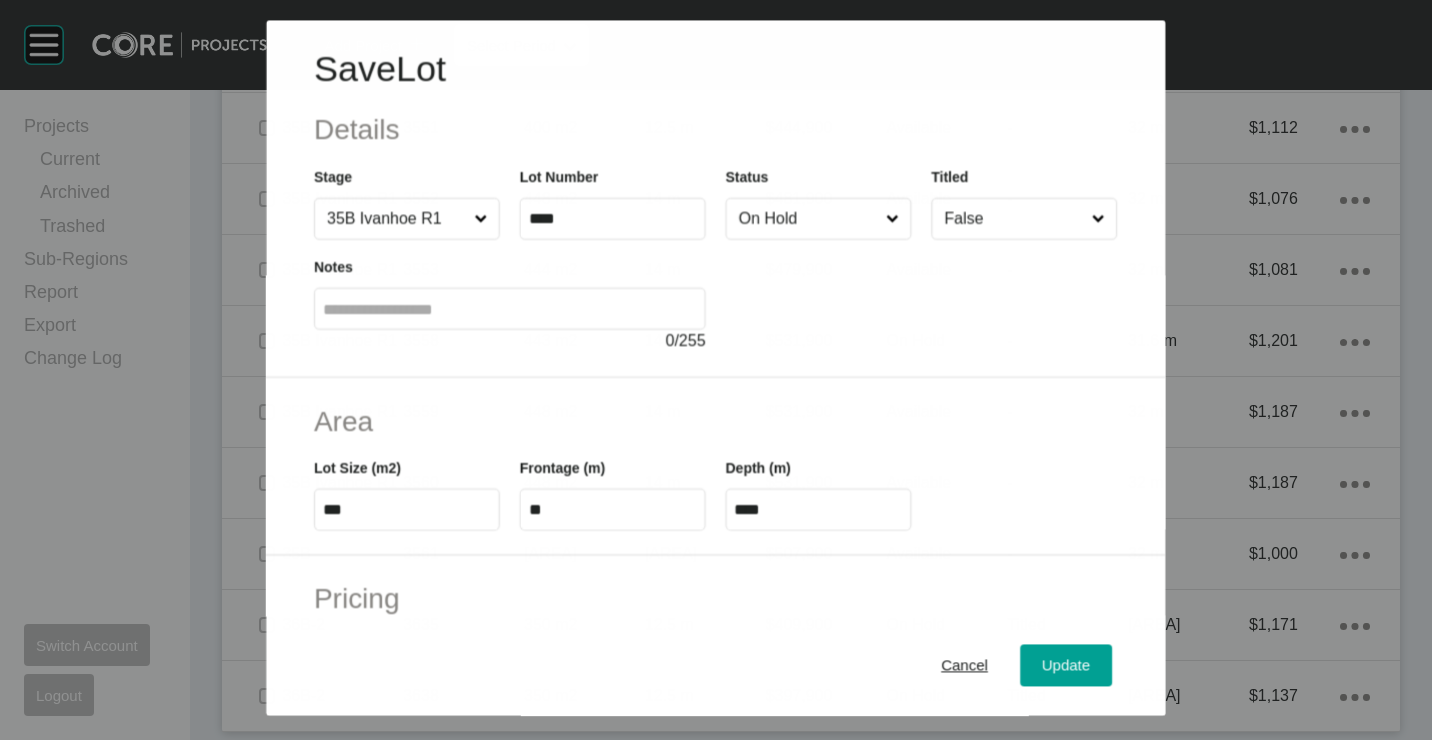 click on "Status [STATUS]" at bounding box center (808, 219) 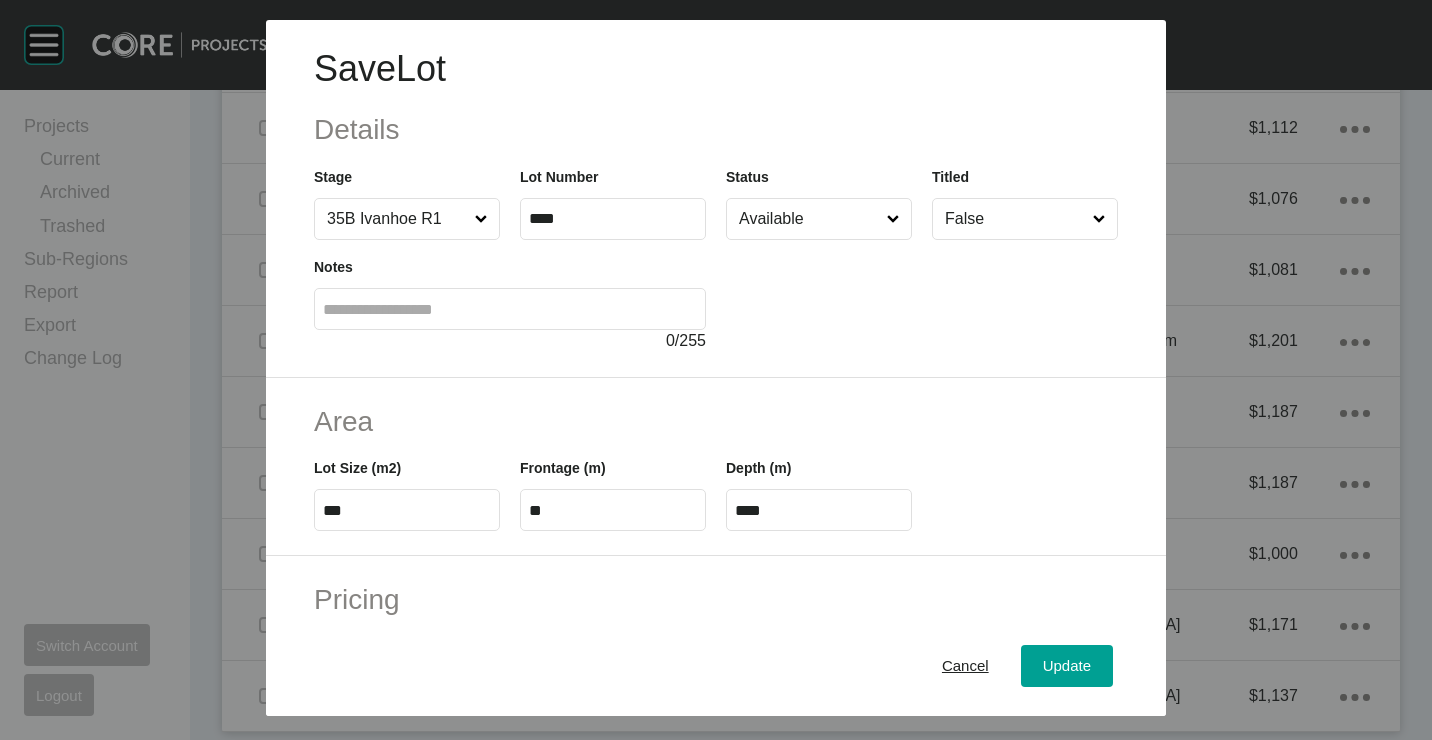 drag, startPoint x: 780, startPoint y: 258, endPoint x: 781, endPoint y: 273, distance: 15.033297 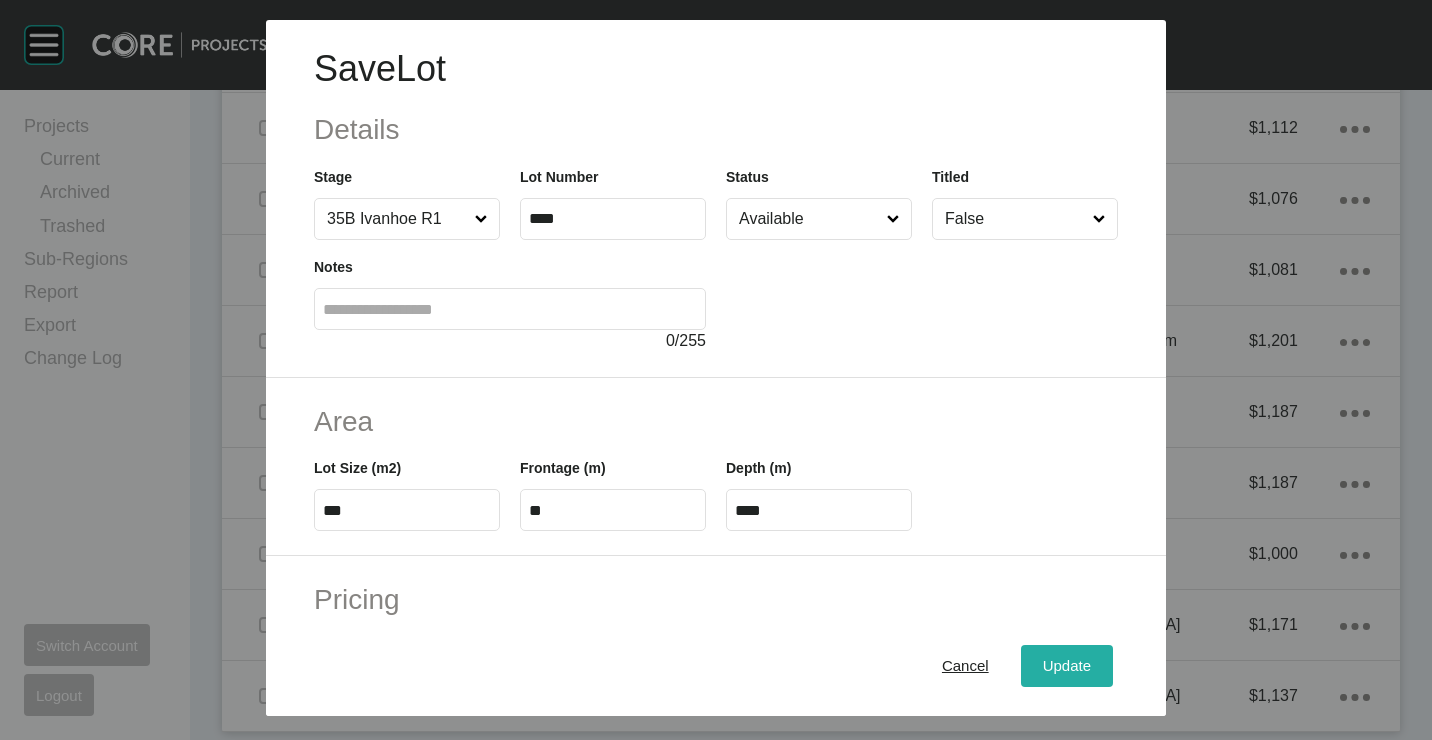 click on "Update" at bounding box center (1067, 665) 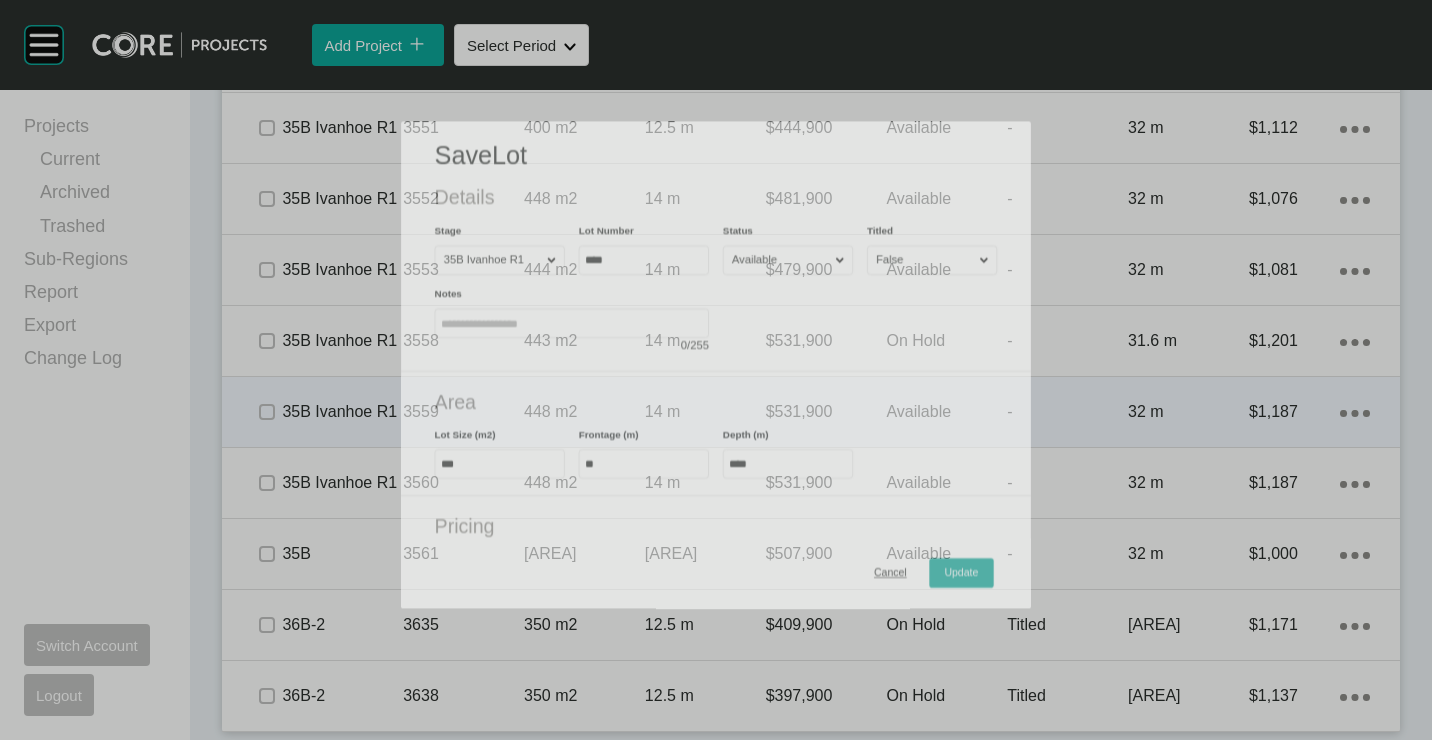 scroll, scrollTop: 3348, scrollLeft: 0, axis: vertical 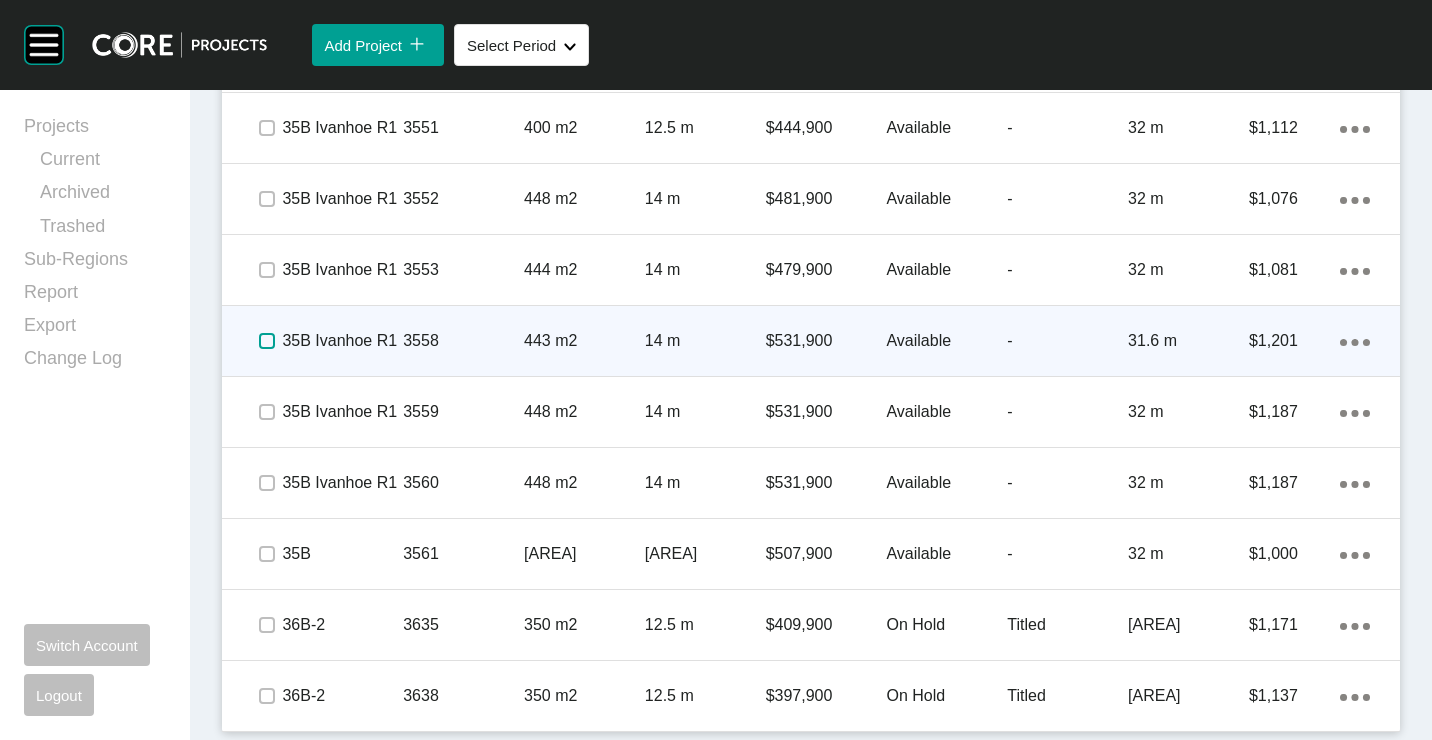 click at bounding box center [267, 341] 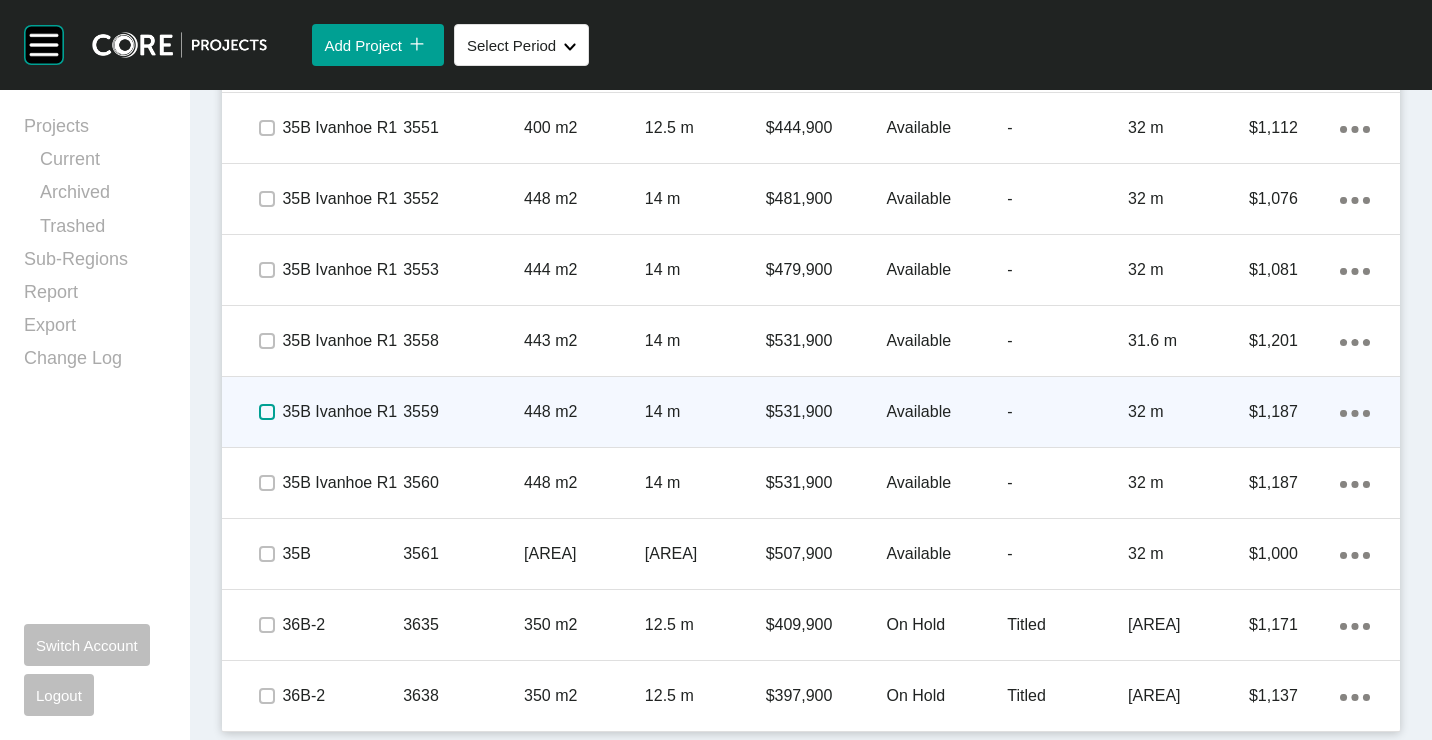 drag, startPoint x: 266, startPoint y: 404, endPoint x: 312, endPoint y: 442, distance: 59.665737 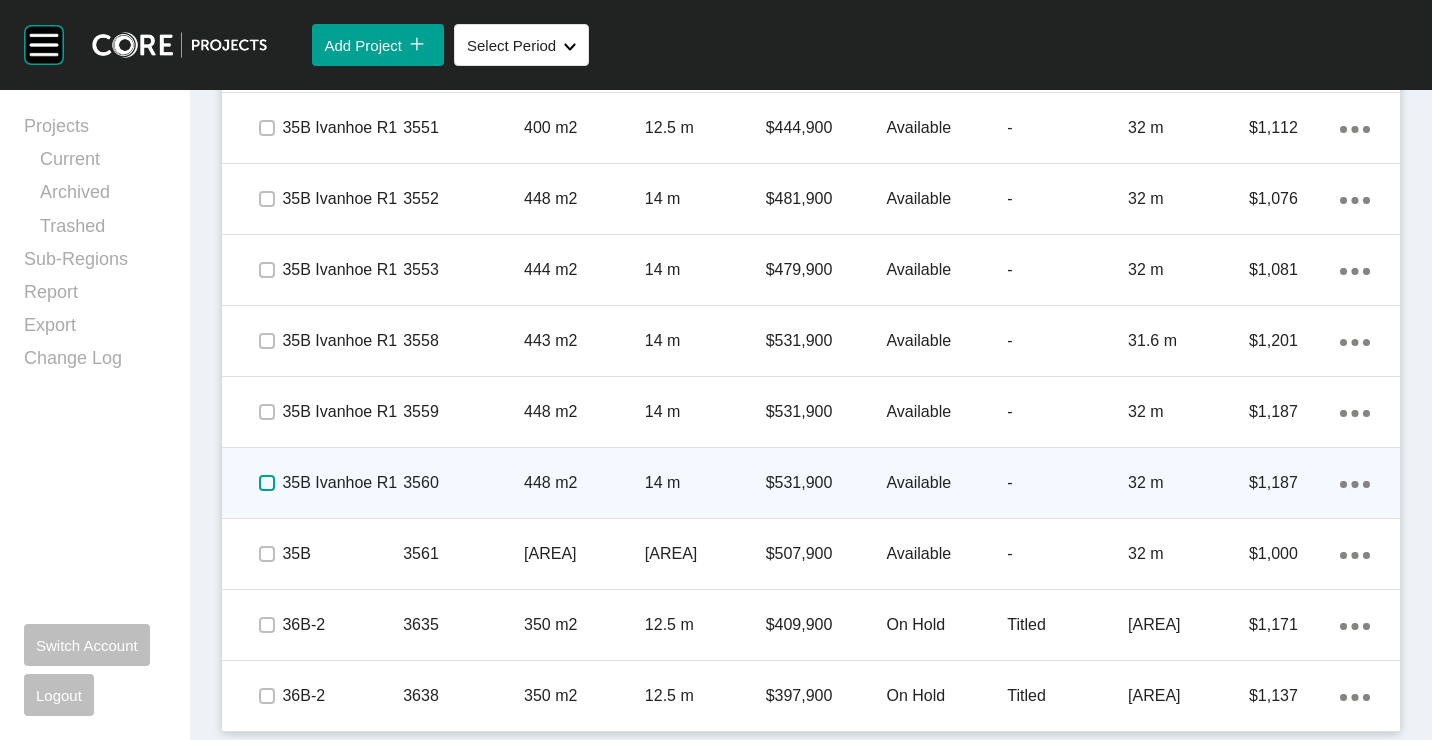 click at bounding box center (267, 483) 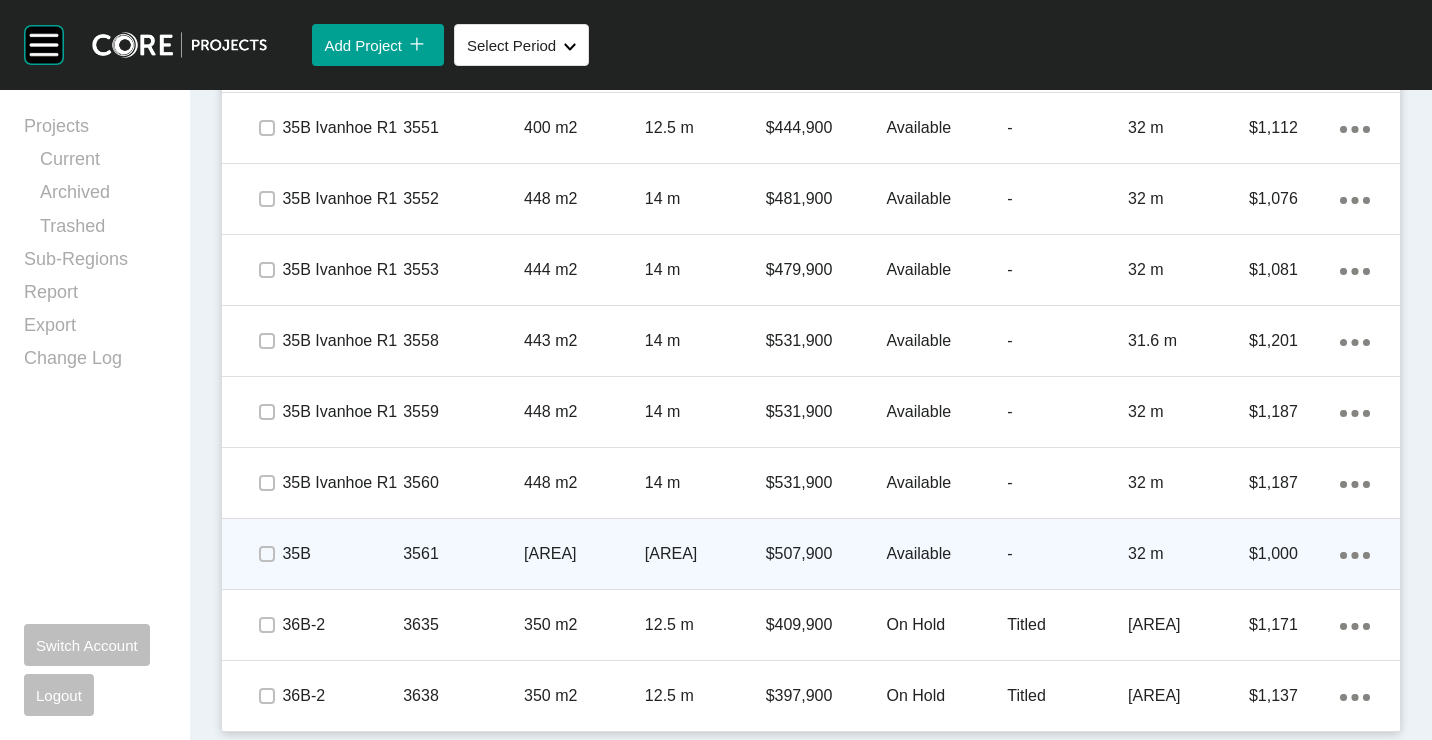click on "3561" at bounding box center [463, 554] 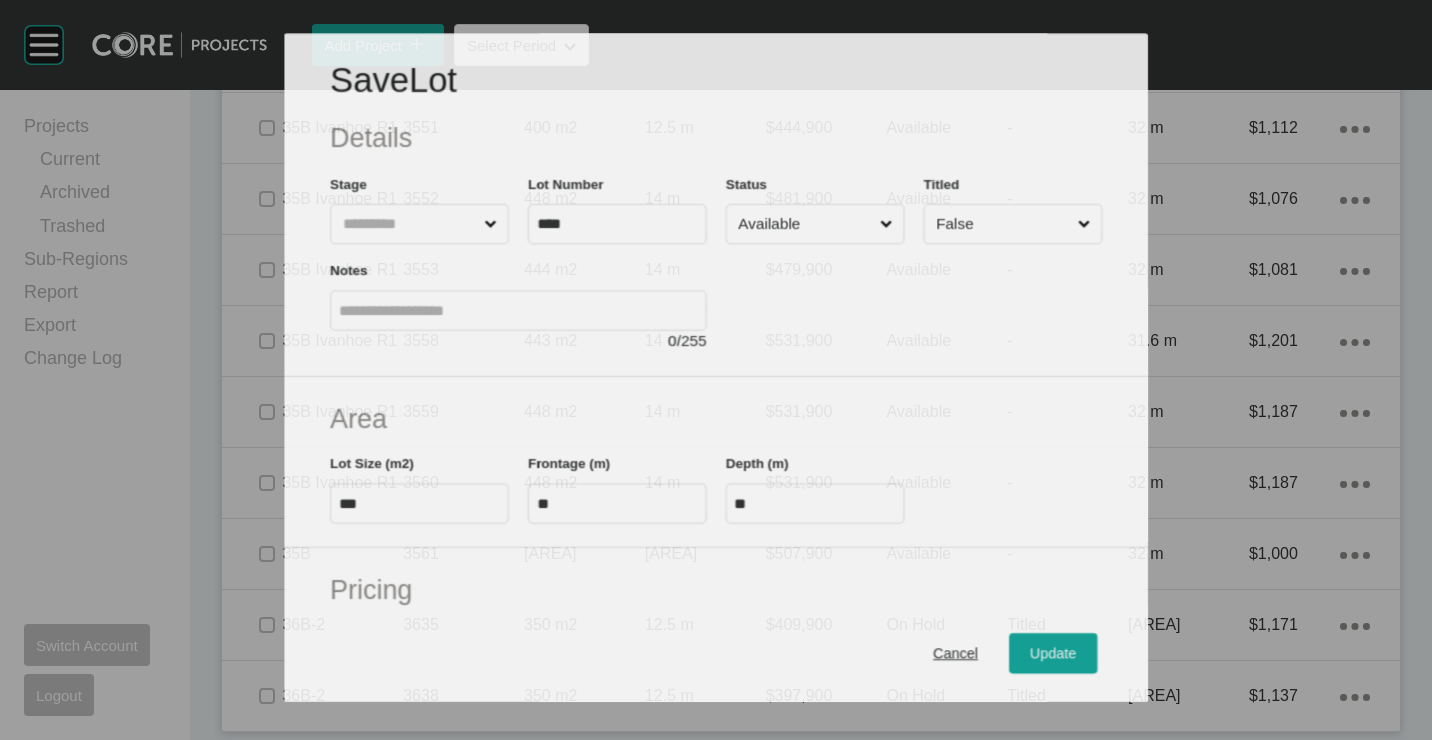 scroll, scrollTop: 3286, scrollLeft: 0, axis: vertical 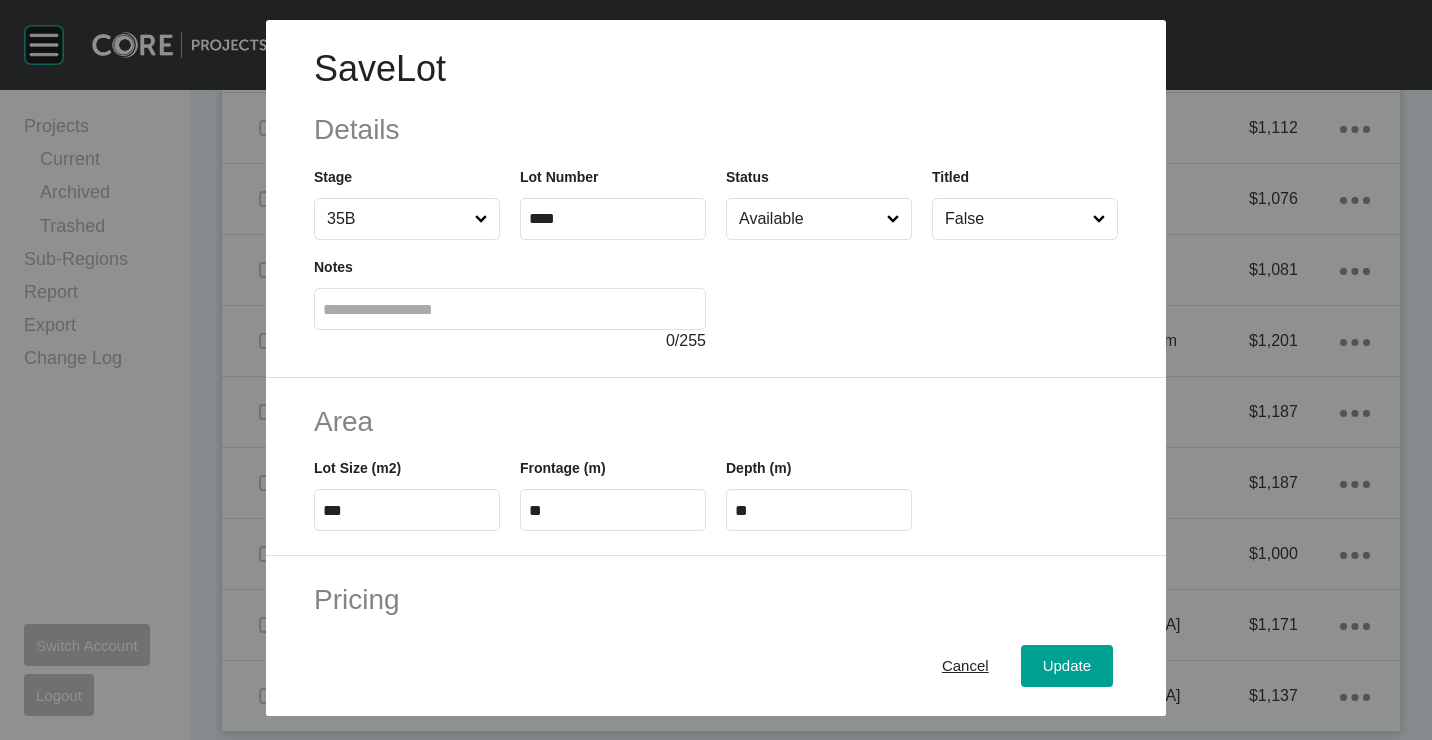 click on "Available" at bounding box center (809, 219) 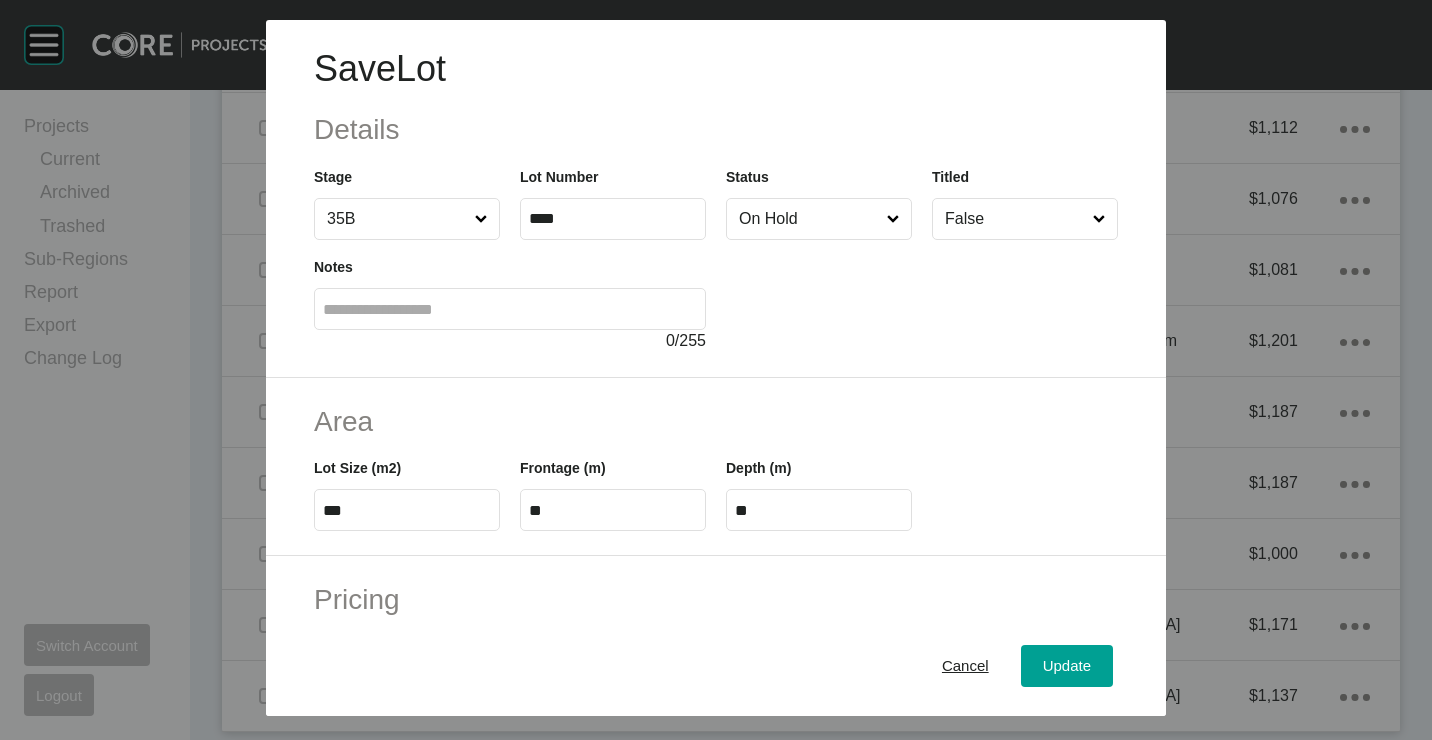 drag, startPoint x: 1047, startPoint y: 654, endPoint x: 701, endPoint y: 402, distance: 428.04205 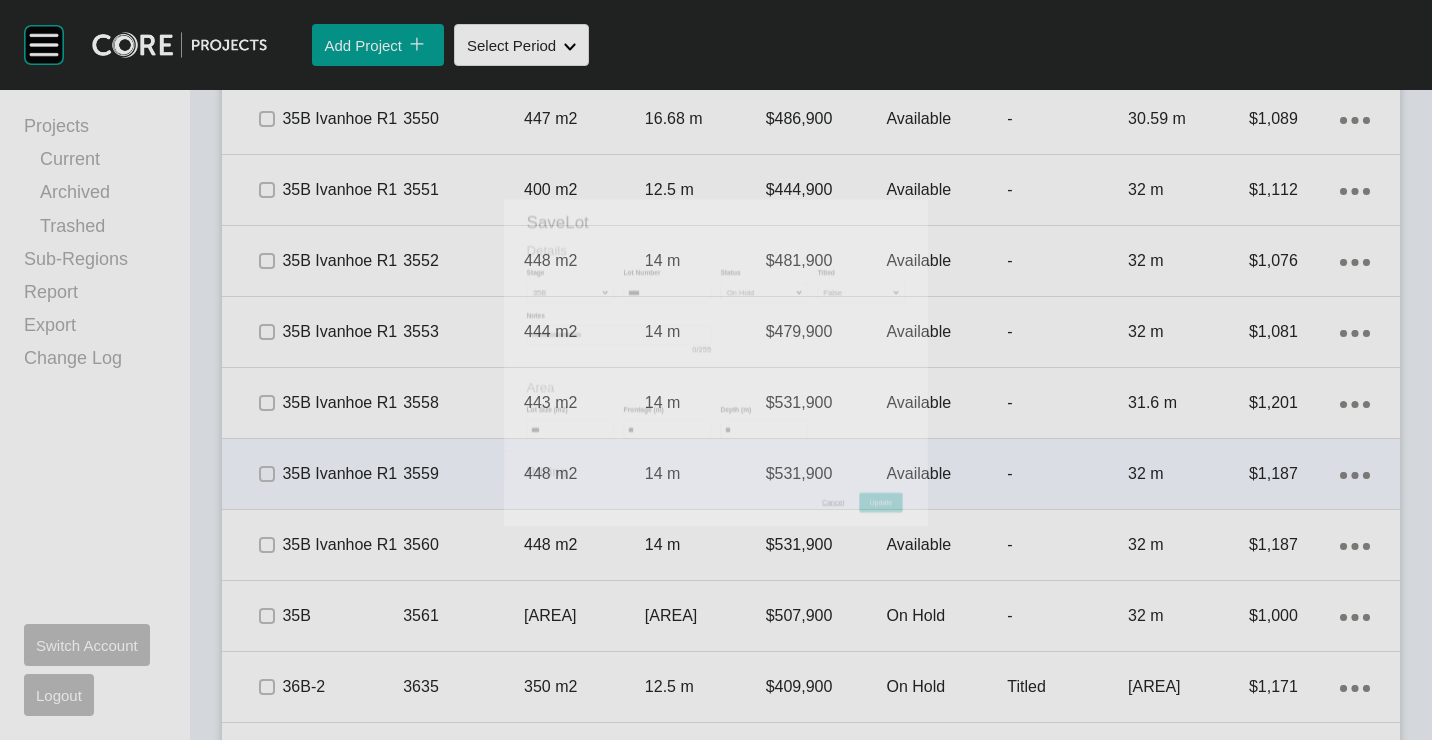 scroll, scrollTop: 3348, scrollLeft: 0, axis: vertical 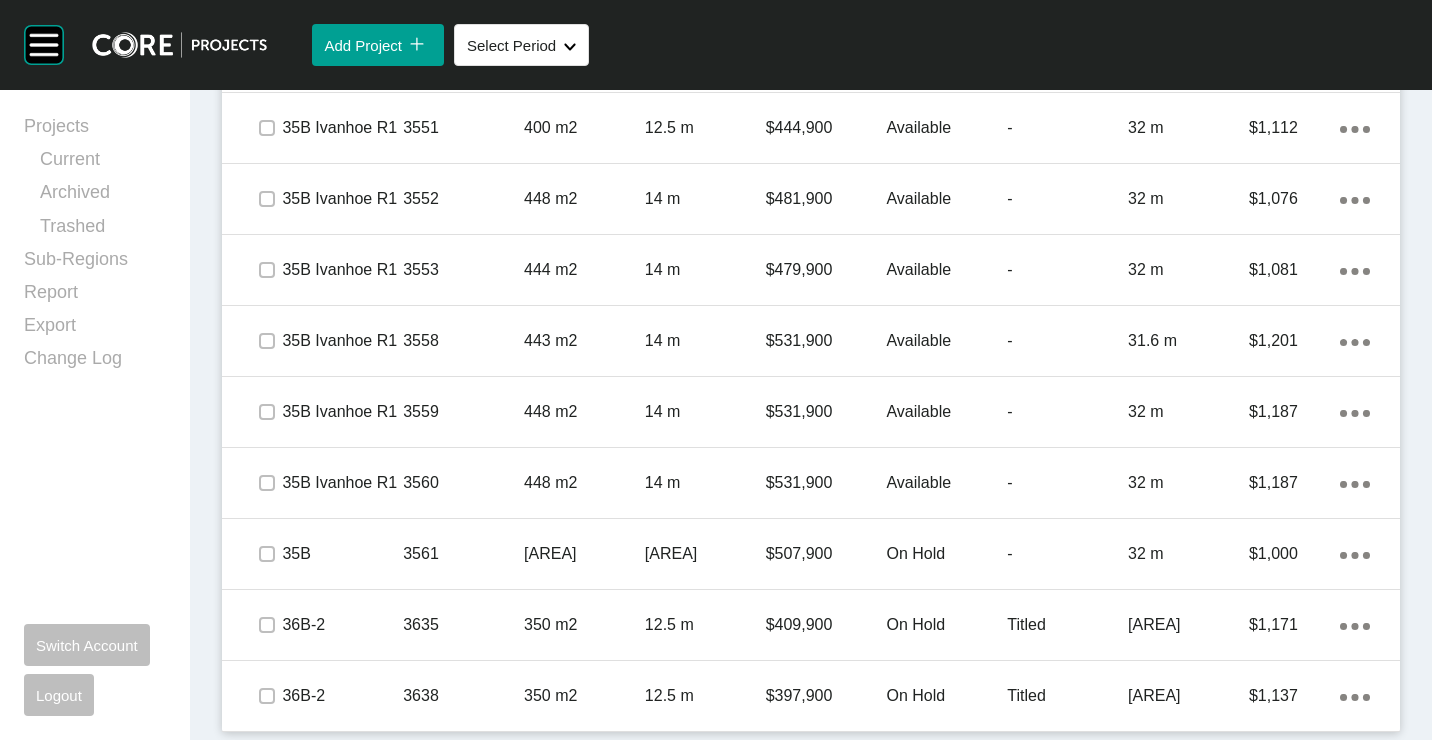 drag, startPoint x: 576, startPoint y: 697, endPoint x: 600, endPoint y: 662, distance: 42.43819 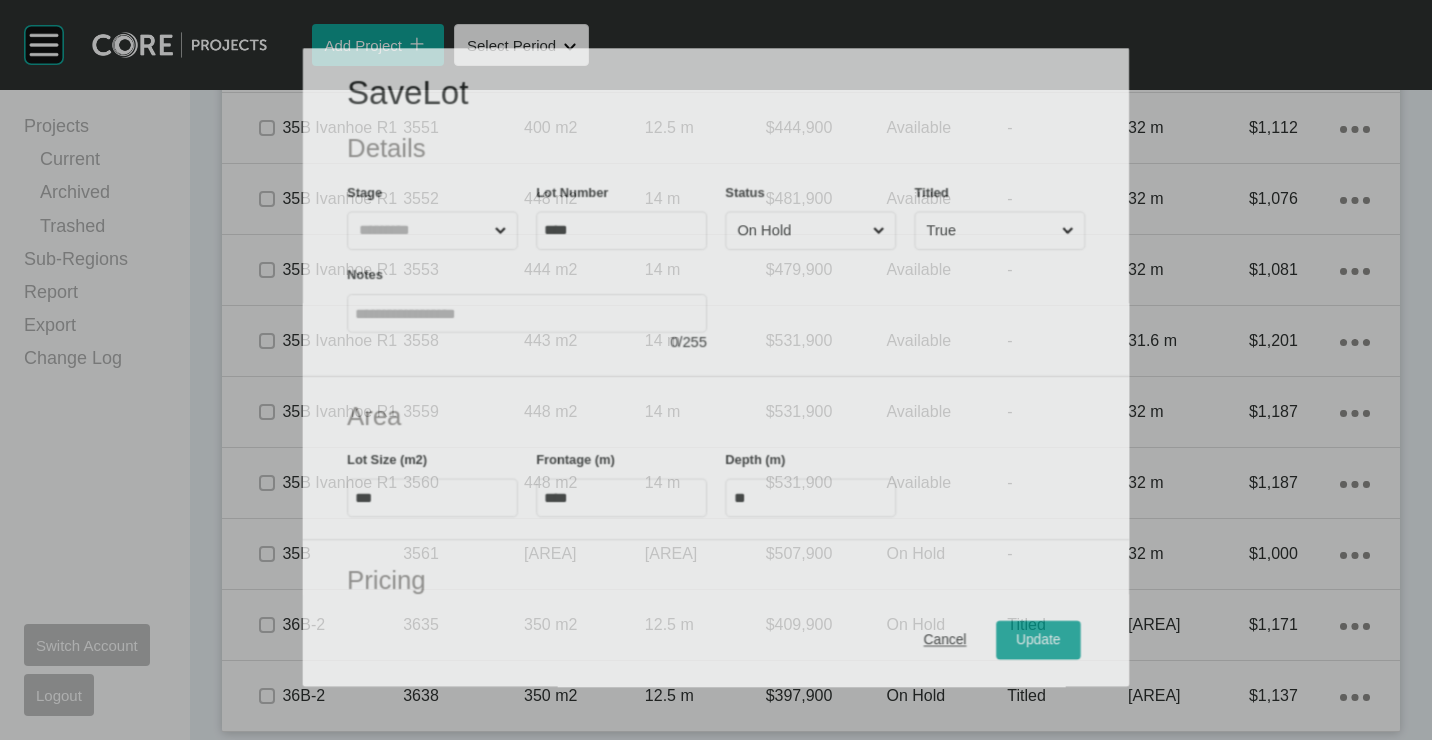 scroll, scrollTop: 3286, scrollLeft: 0, axis: vertical 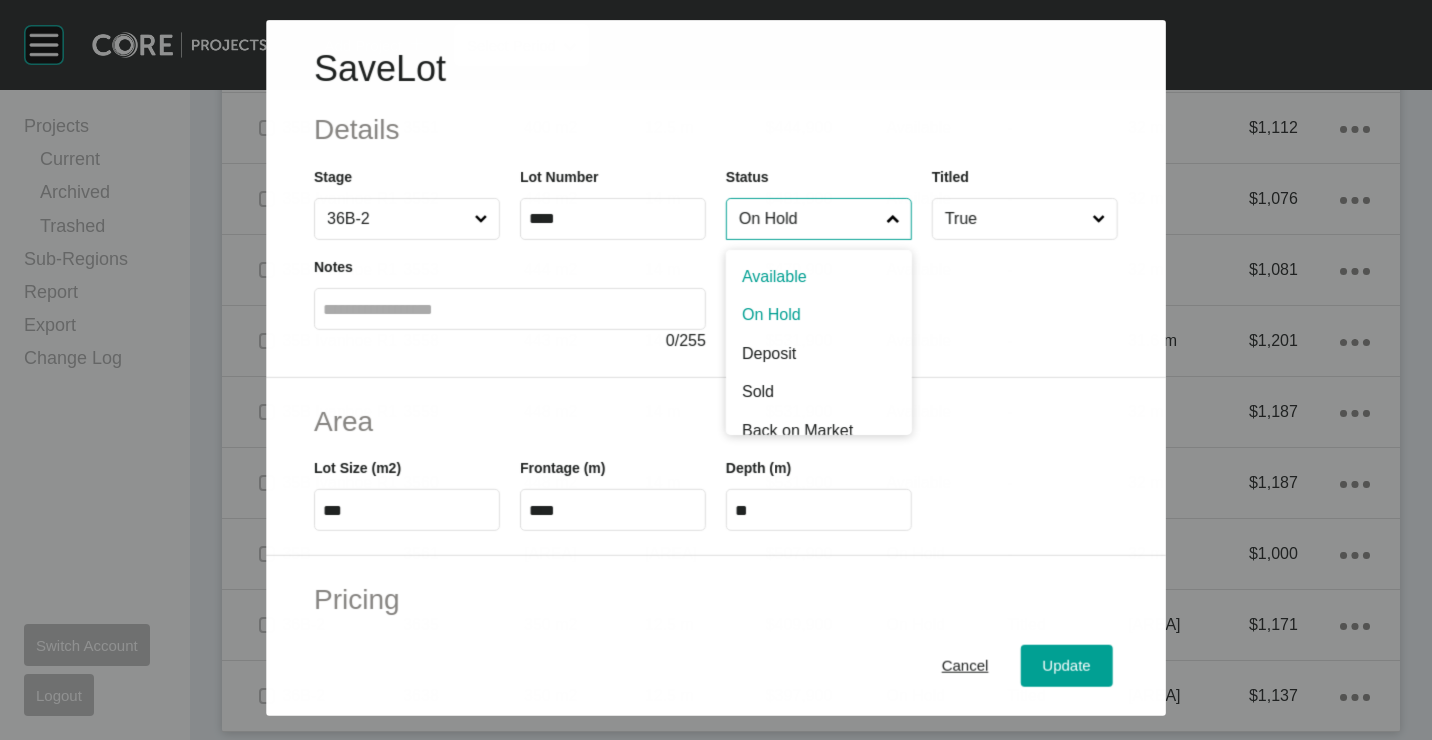 drag, startPoint x: 806, startPoint y: 219, endPoint x: 814, endPoint y: 328, distance: 109.29318 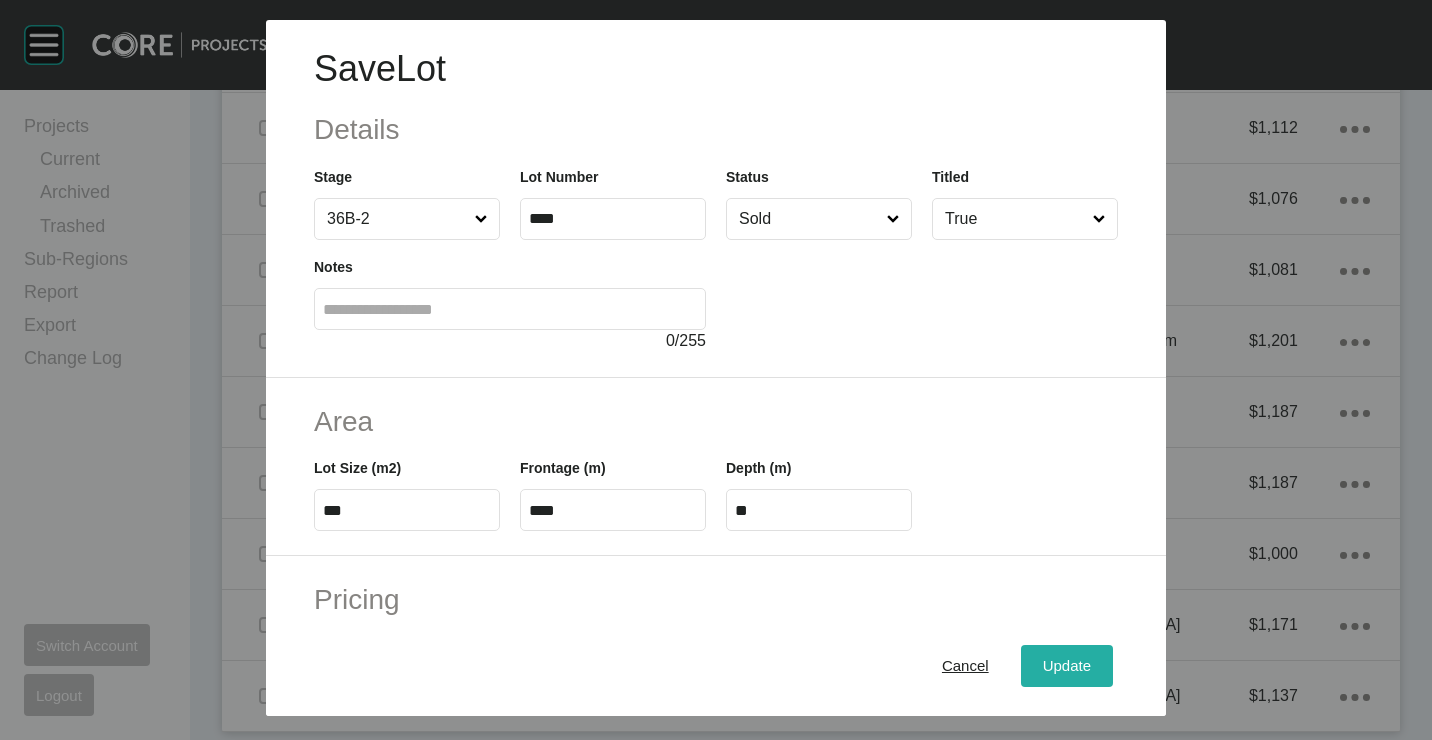 click on "Update" at bounding box center (1067, 665) 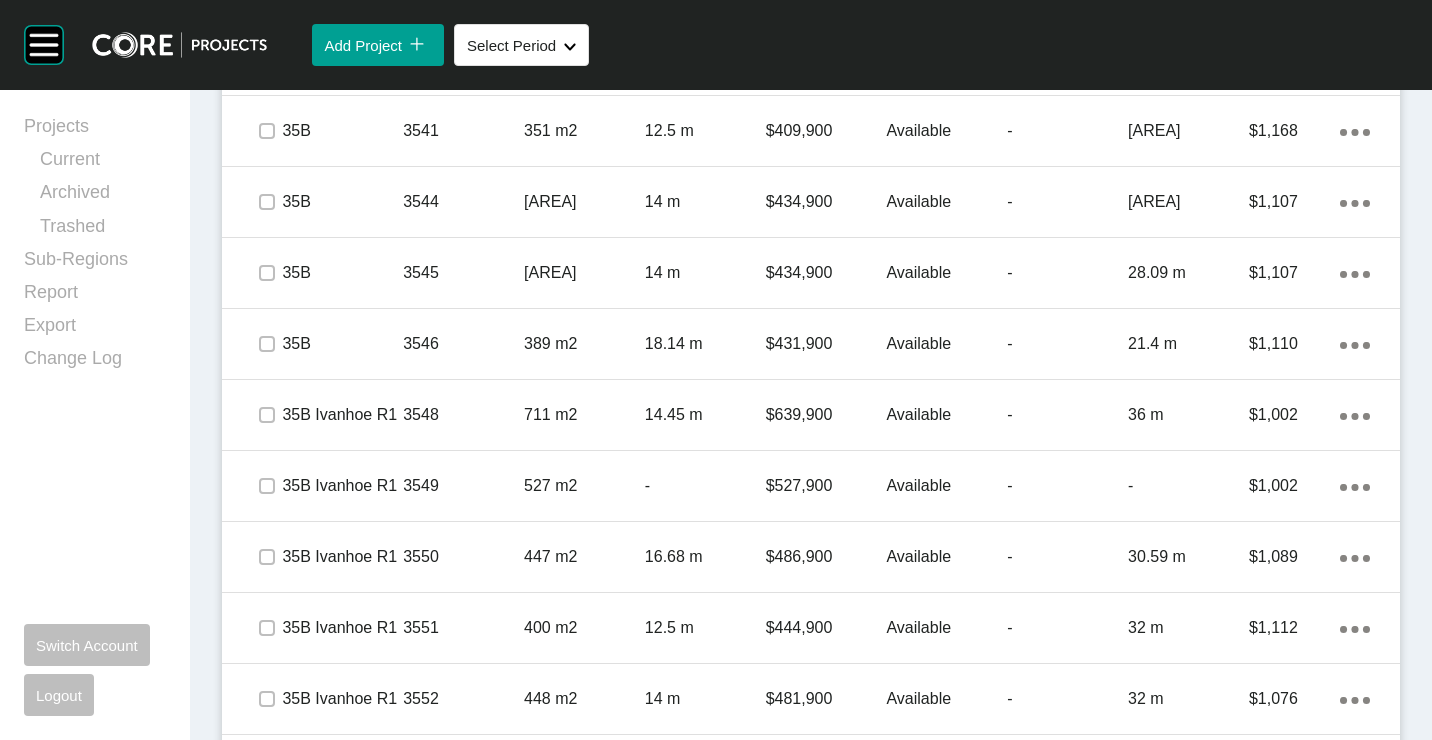 scroll, scrollTop: 2548, scrollLeft: 0, axis: vertical 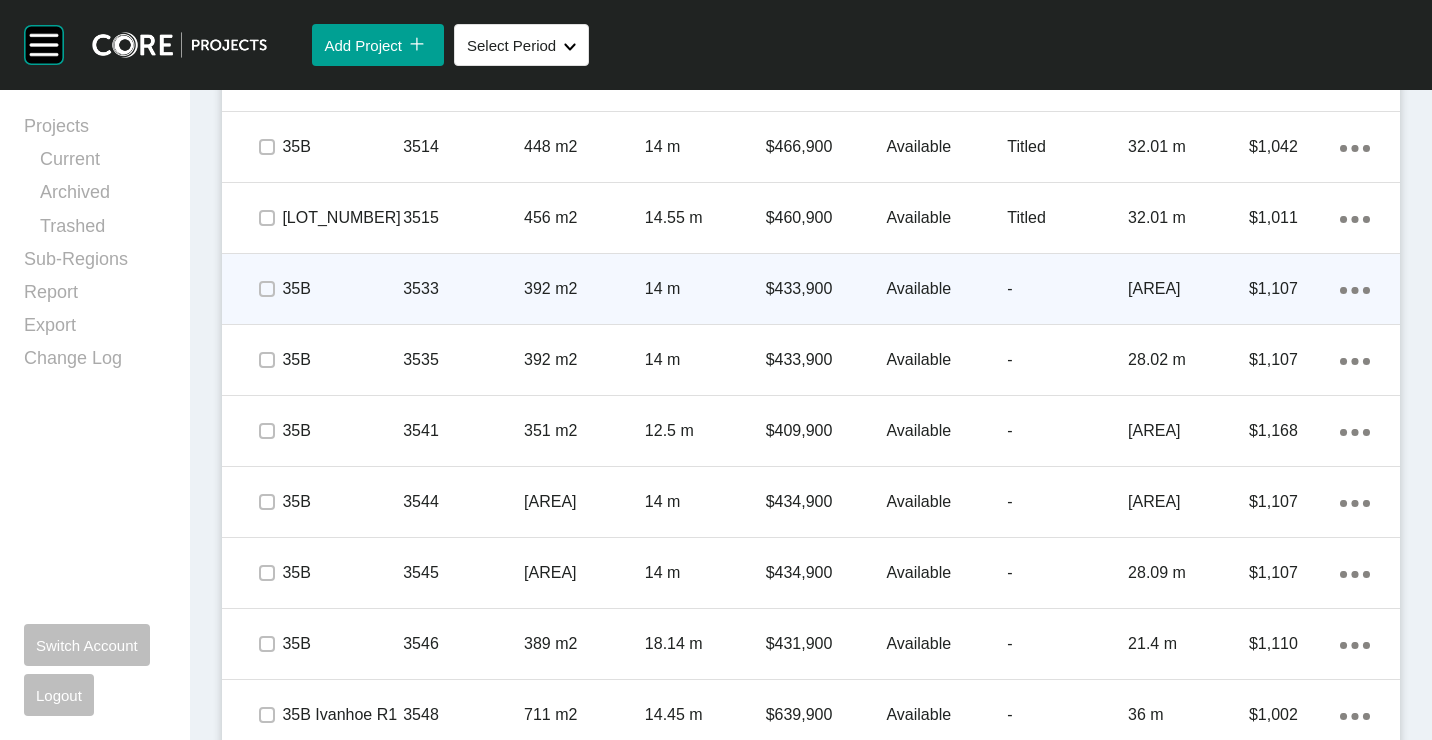 click on "392 m2" at bounding box center (584, 289) 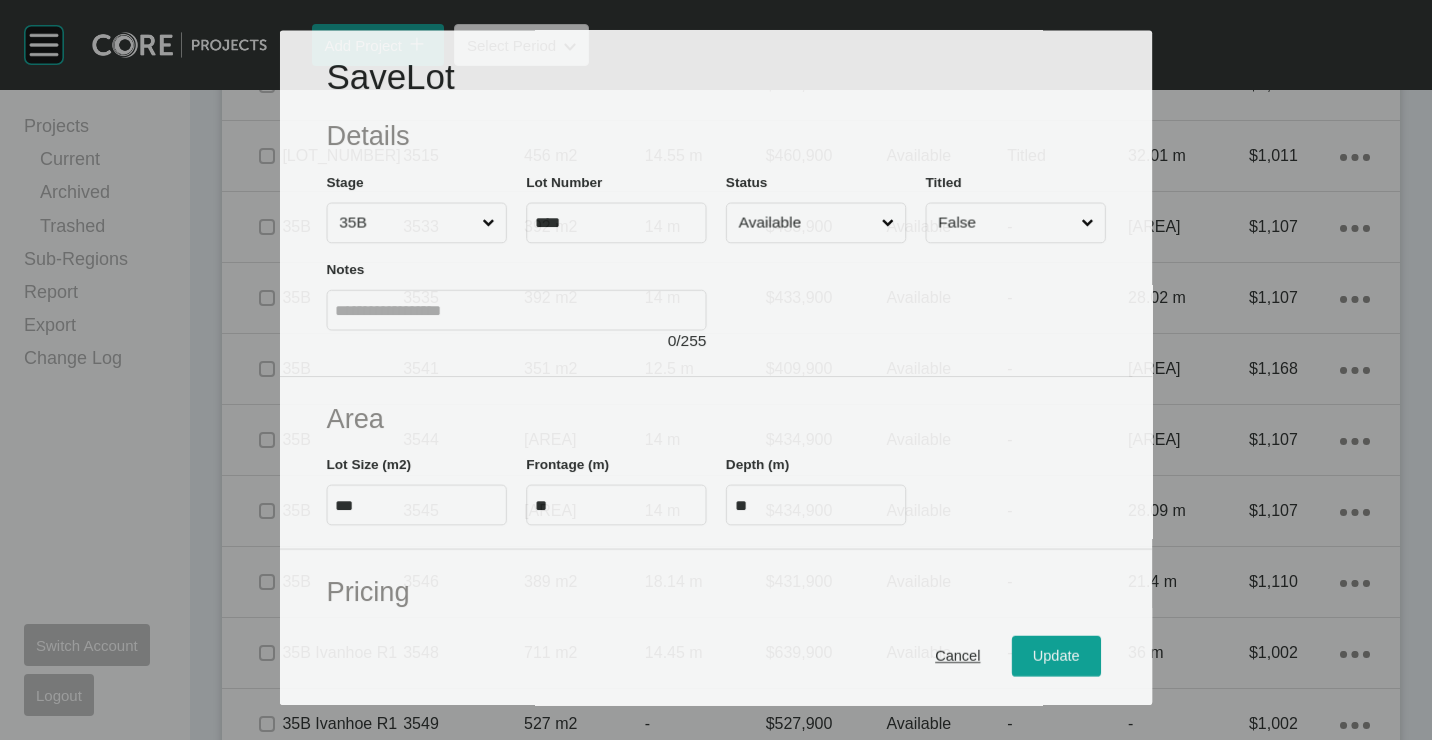scroll, scrollTop: 2486, scrollLeft: 0, axis: vertical 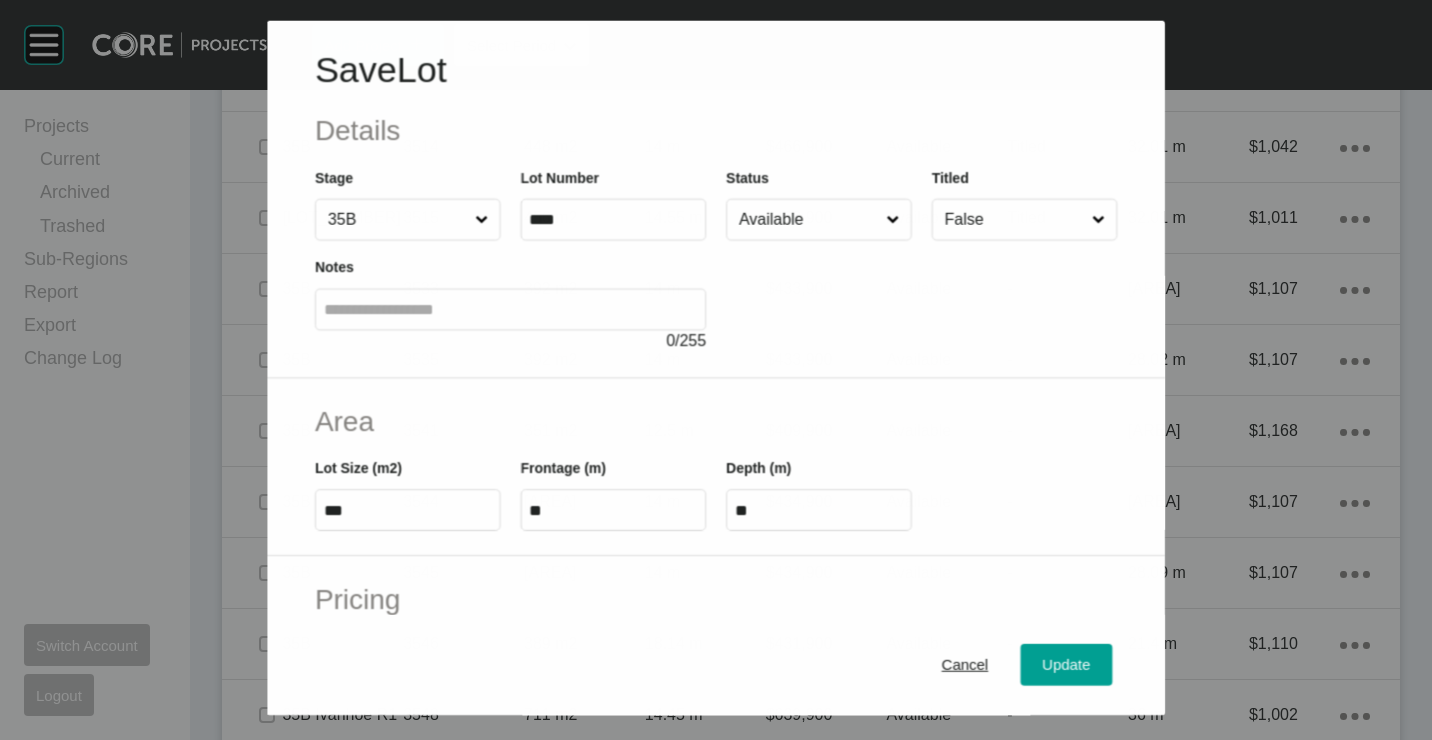 click on "Available" at bounding box center [808, 219] 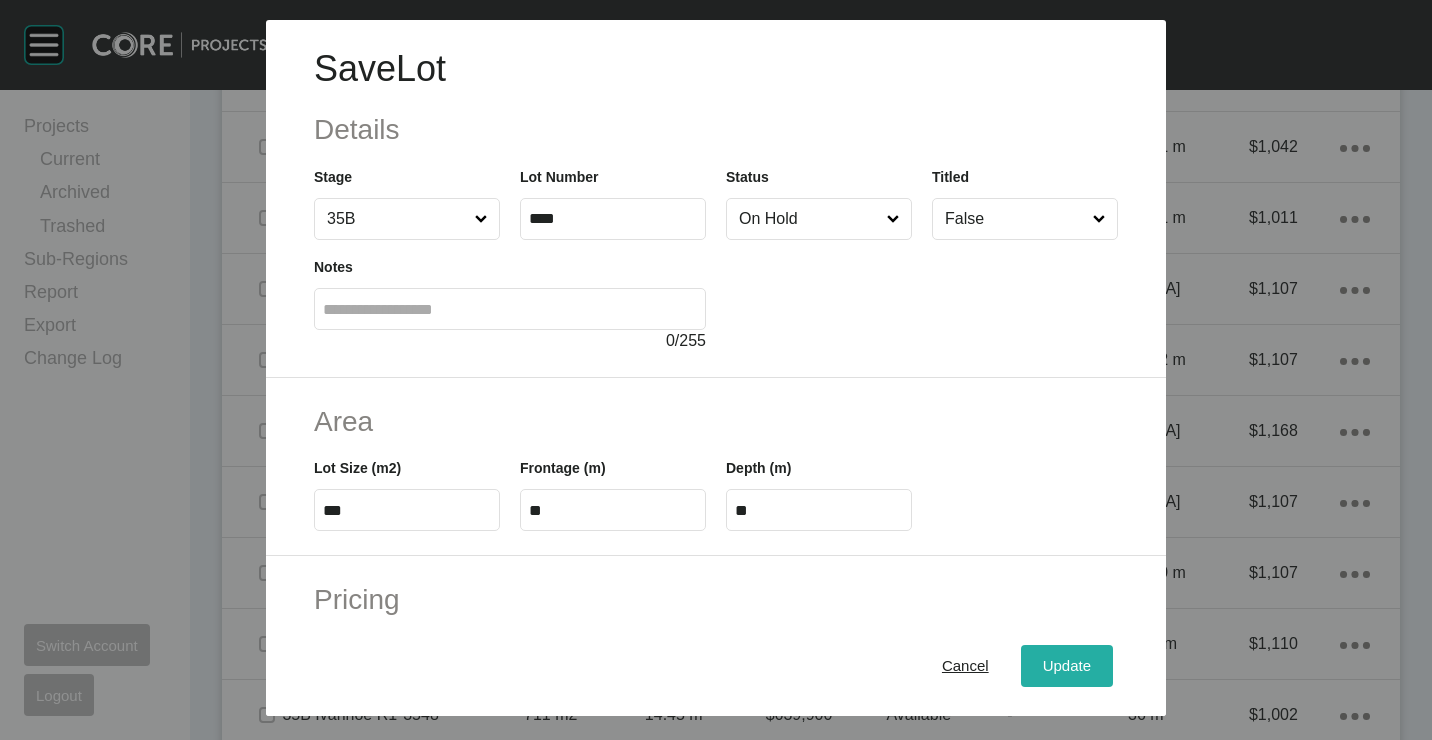 click on "Update" at bounding box center [1067, 665] 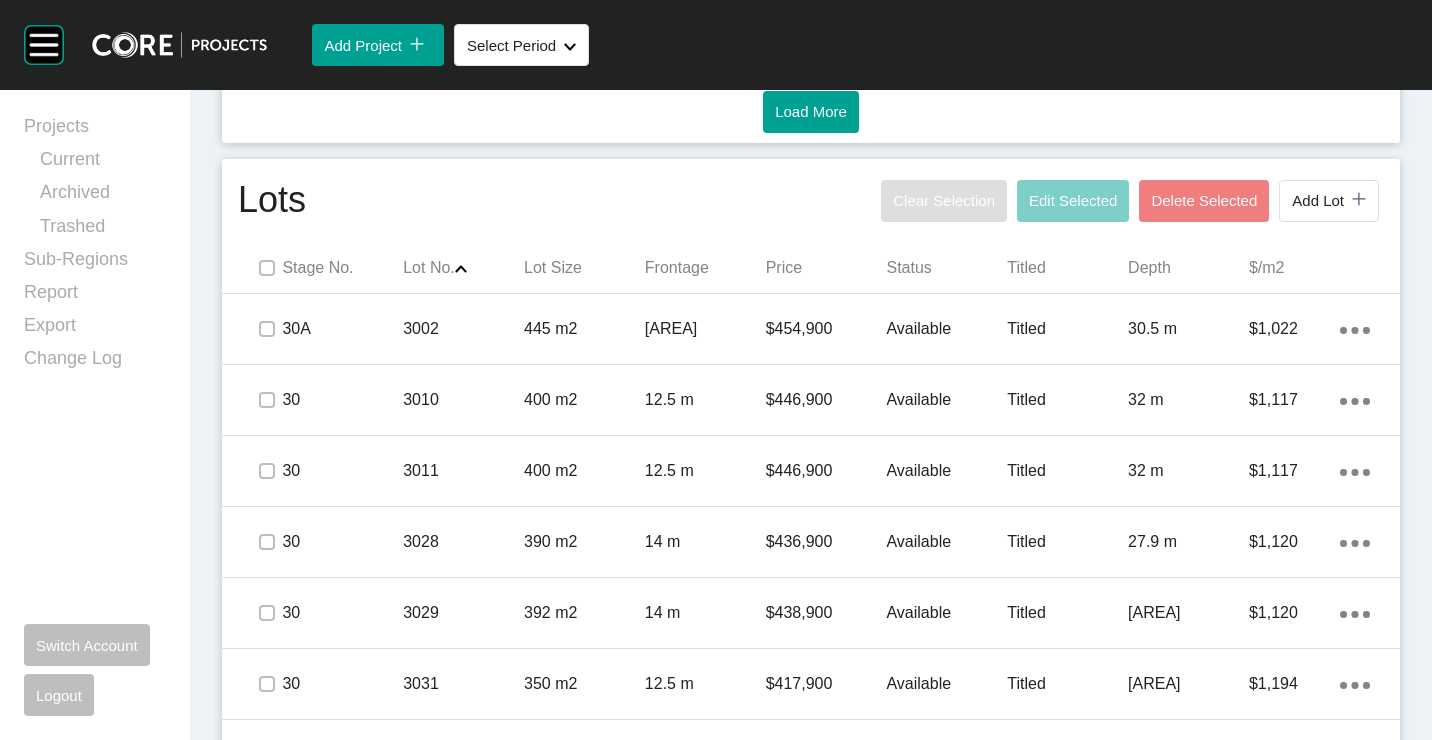 scroll, scrollTop: 1400, scrollLeft: 0, axis: vertical 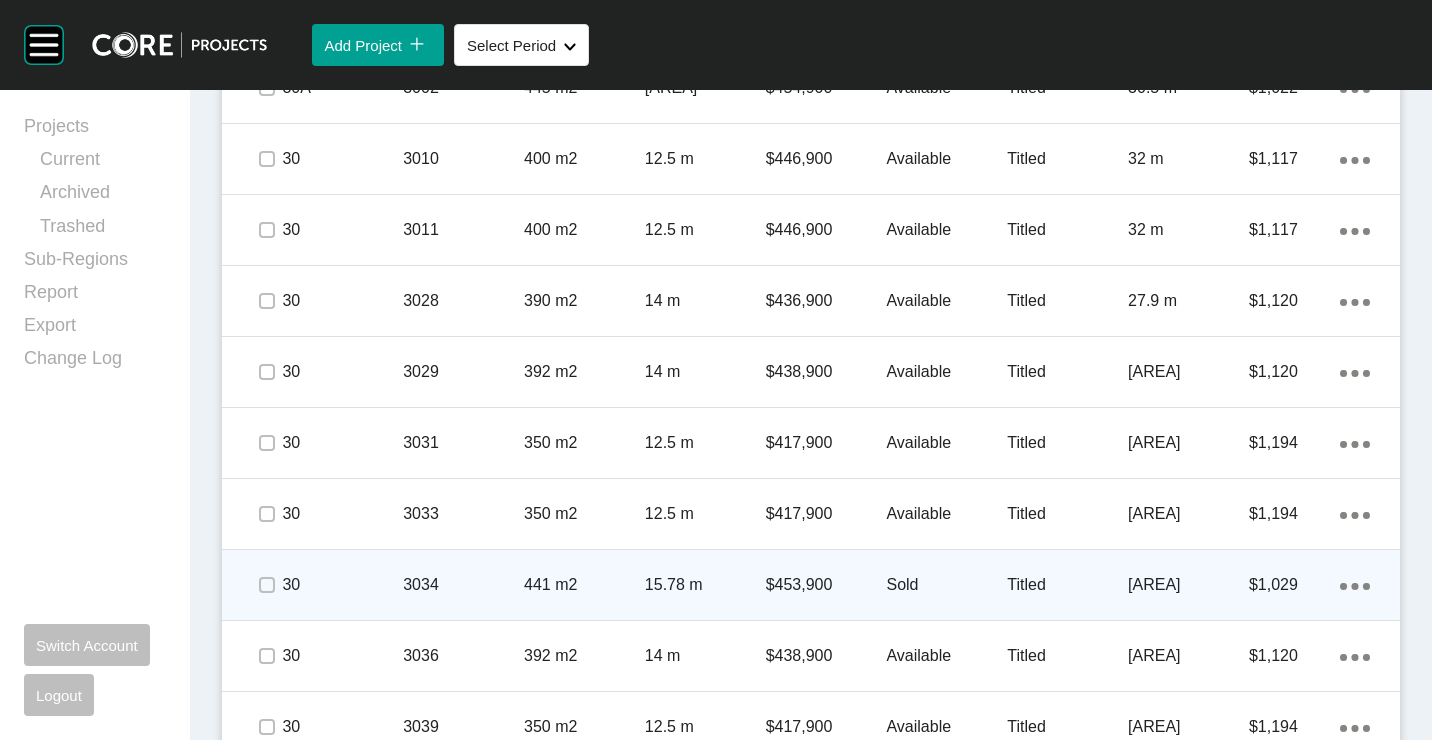 click on "3034" at bounding box center (463, 585) 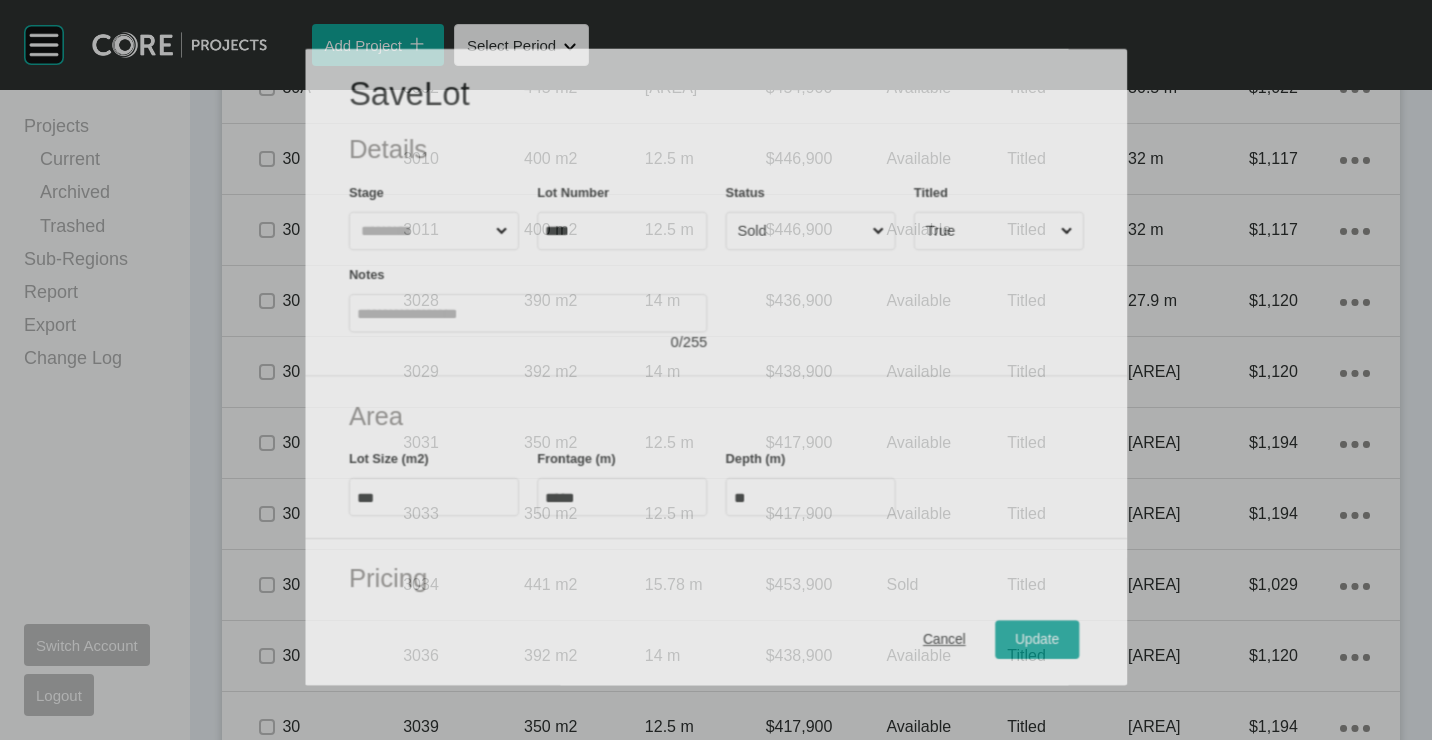 scroll, scrollTop: 1338, scrollLeft: 0, axis: vertical 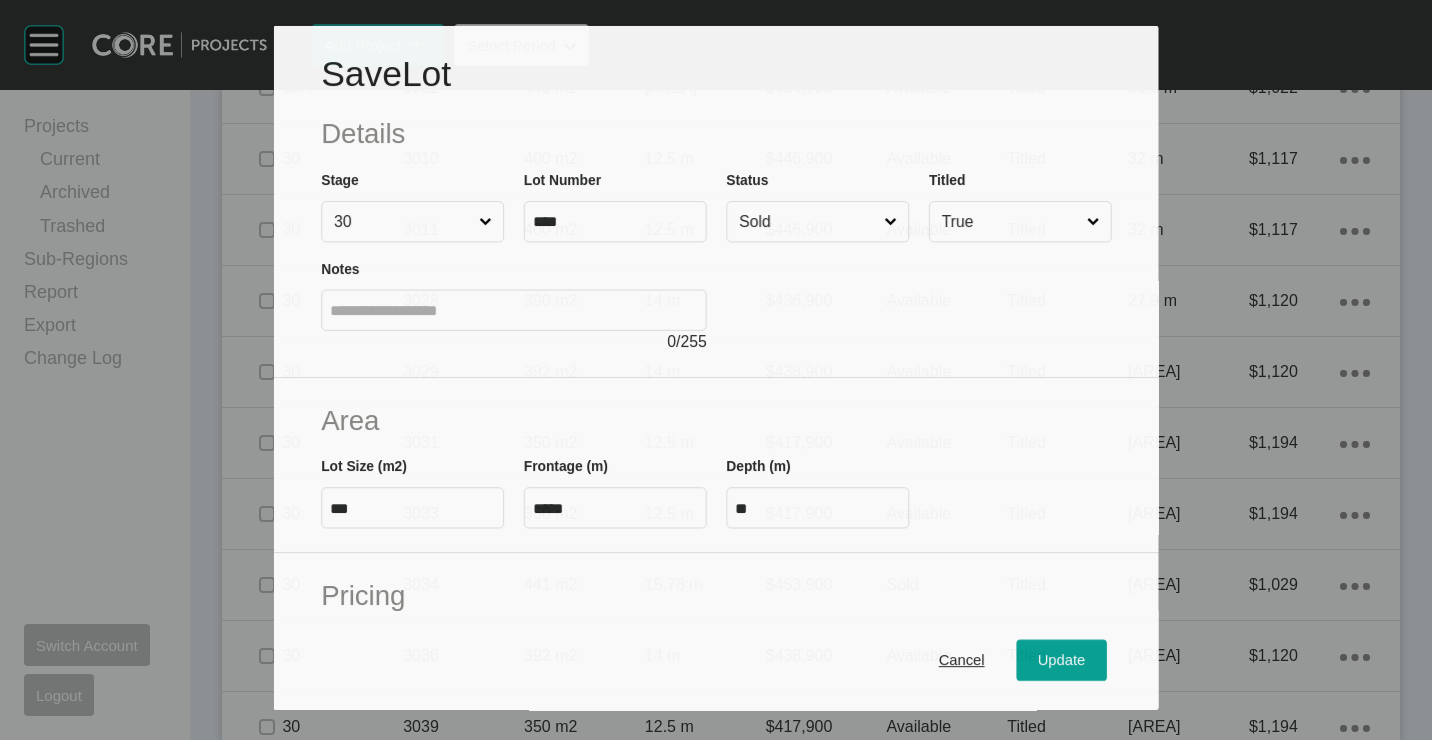 click on "Sold" at bounding box center [807, 221] 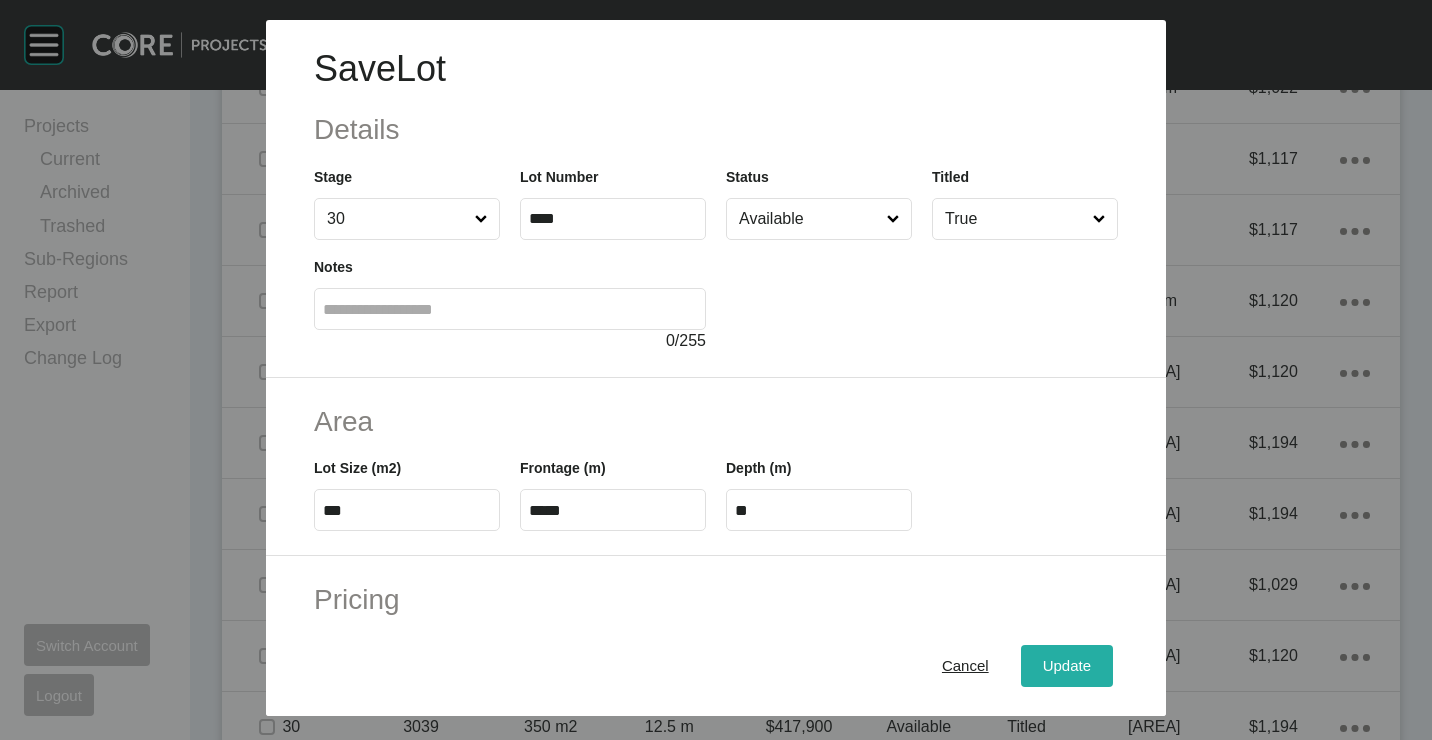 click on "Update" at bounding box center (1067, 665) 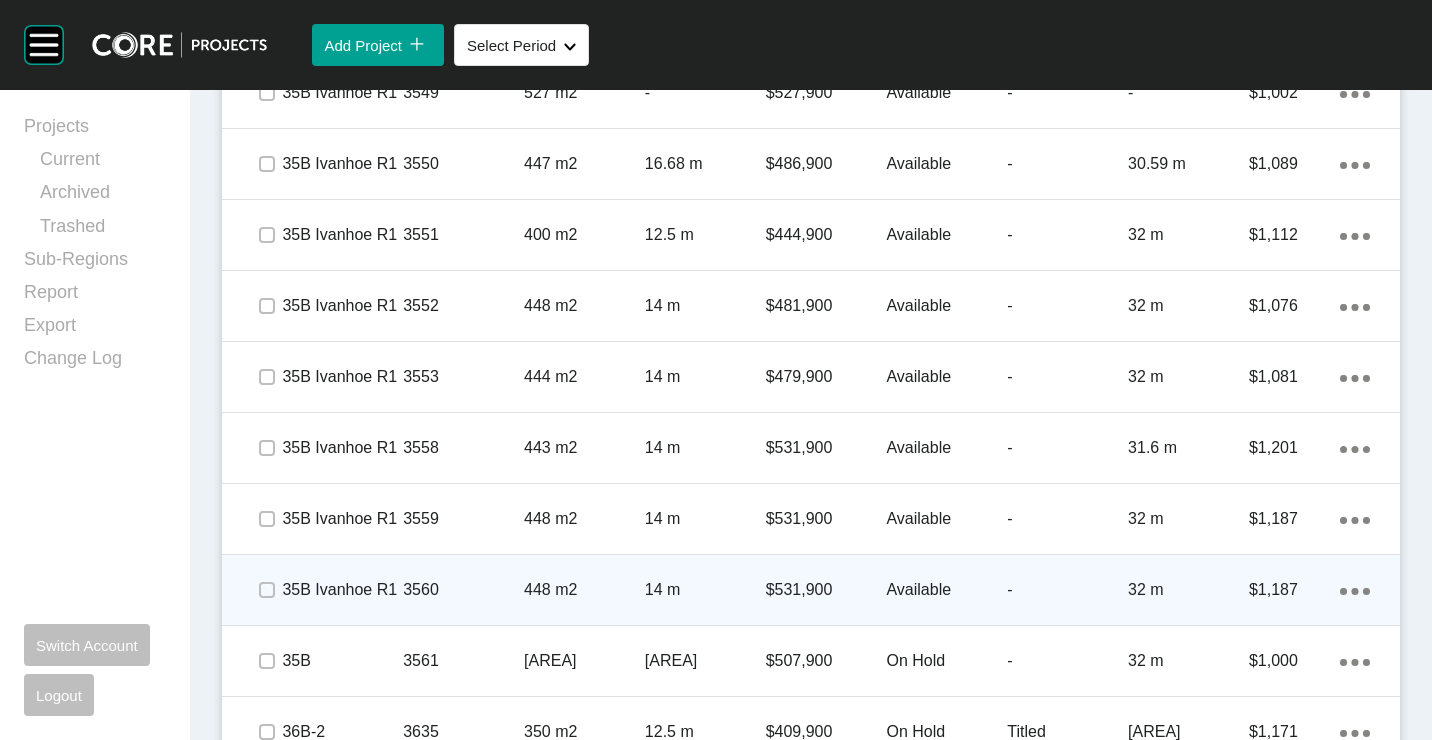 scroll, scrollTop: 3348, scrollLeft: 0, axis: vertical 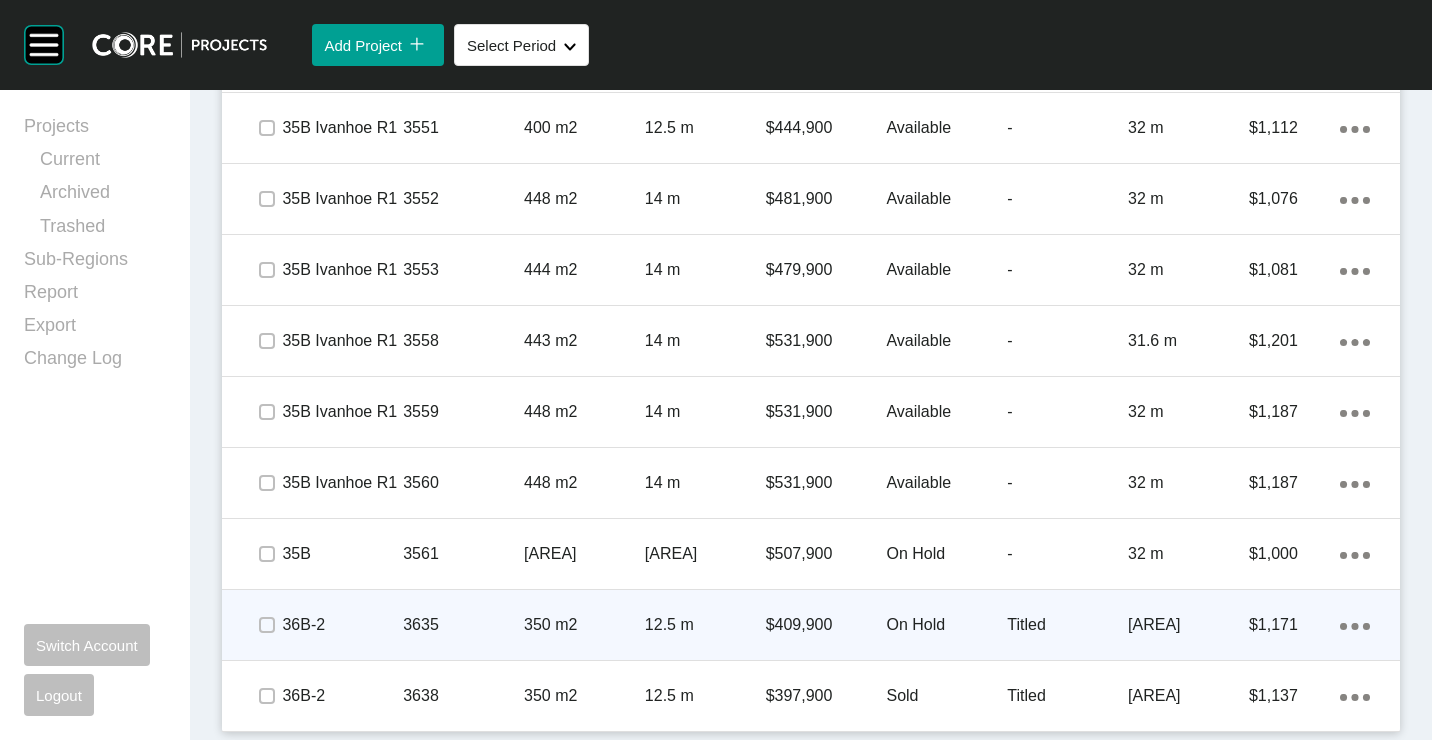 click on "Action Menu Dots Copy 6 Created with Sketch." at bounding box center (1355, 625) 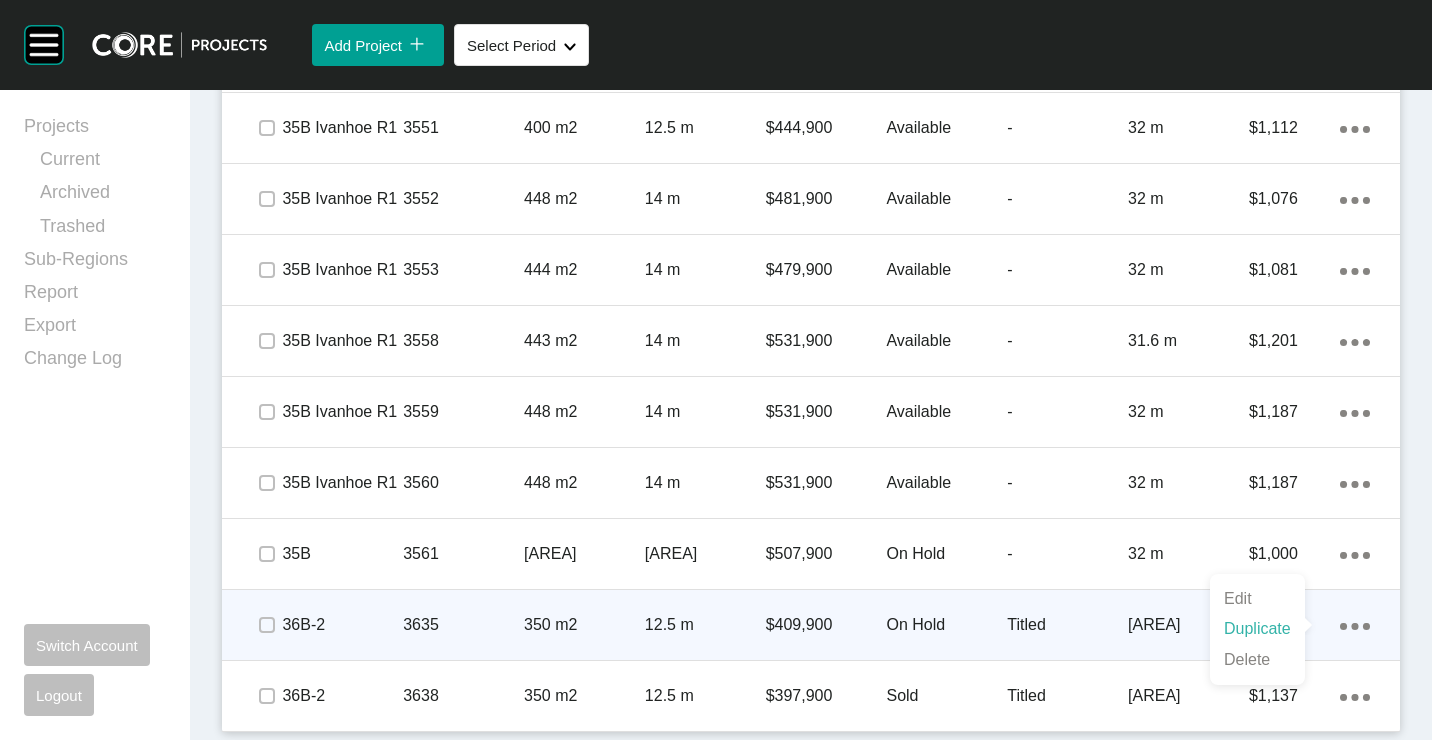 click on "Duplicate" at bounding box center (1257, 629) 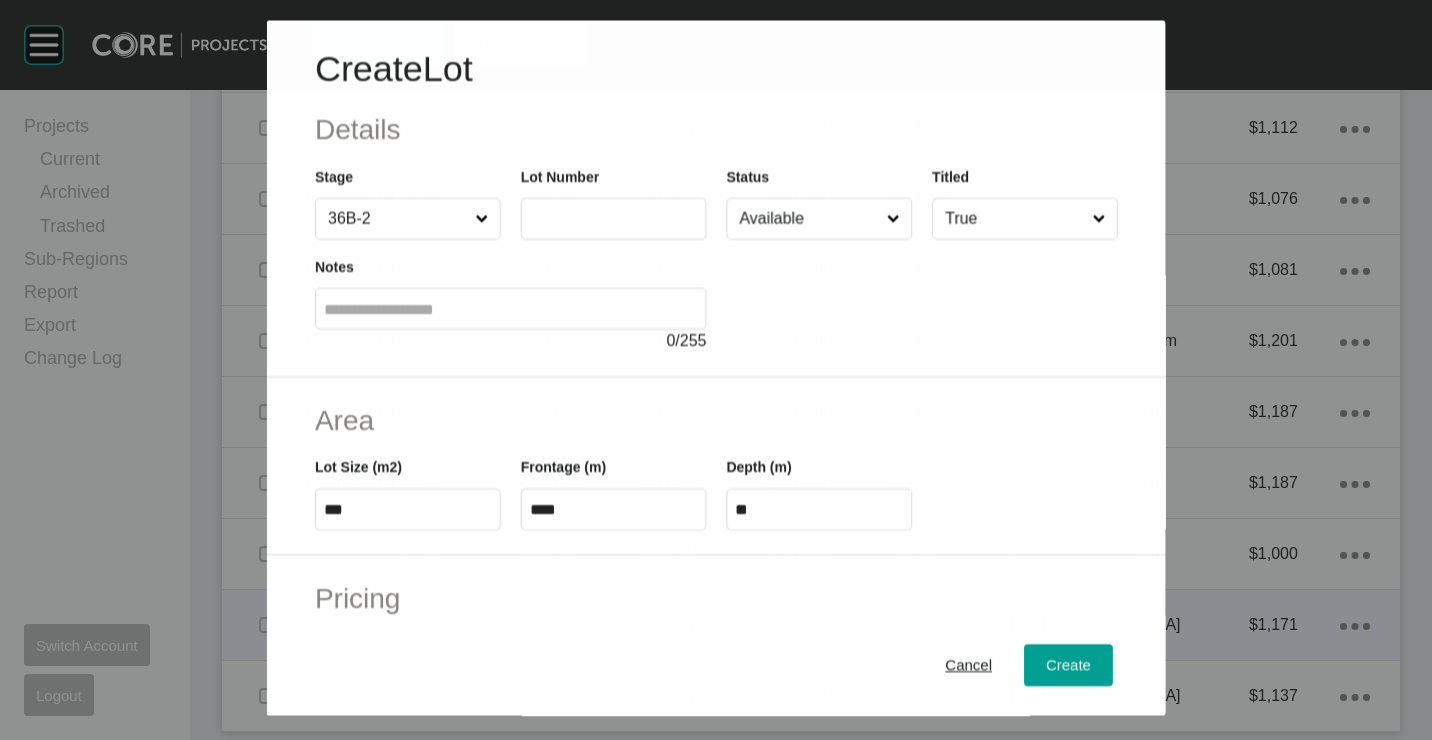 scroll, scrollTop: 3286, scrollLeft: 0, axis: vertical 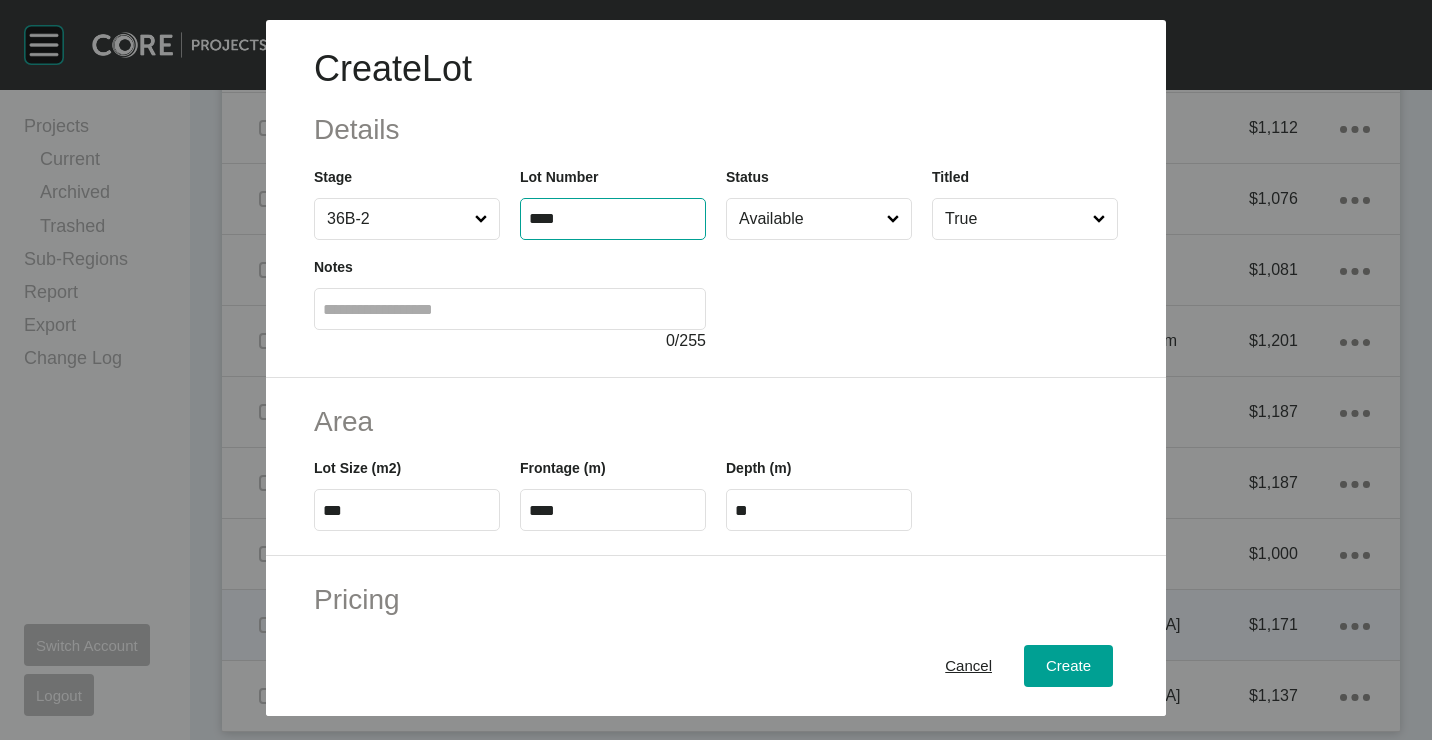 type on "****" 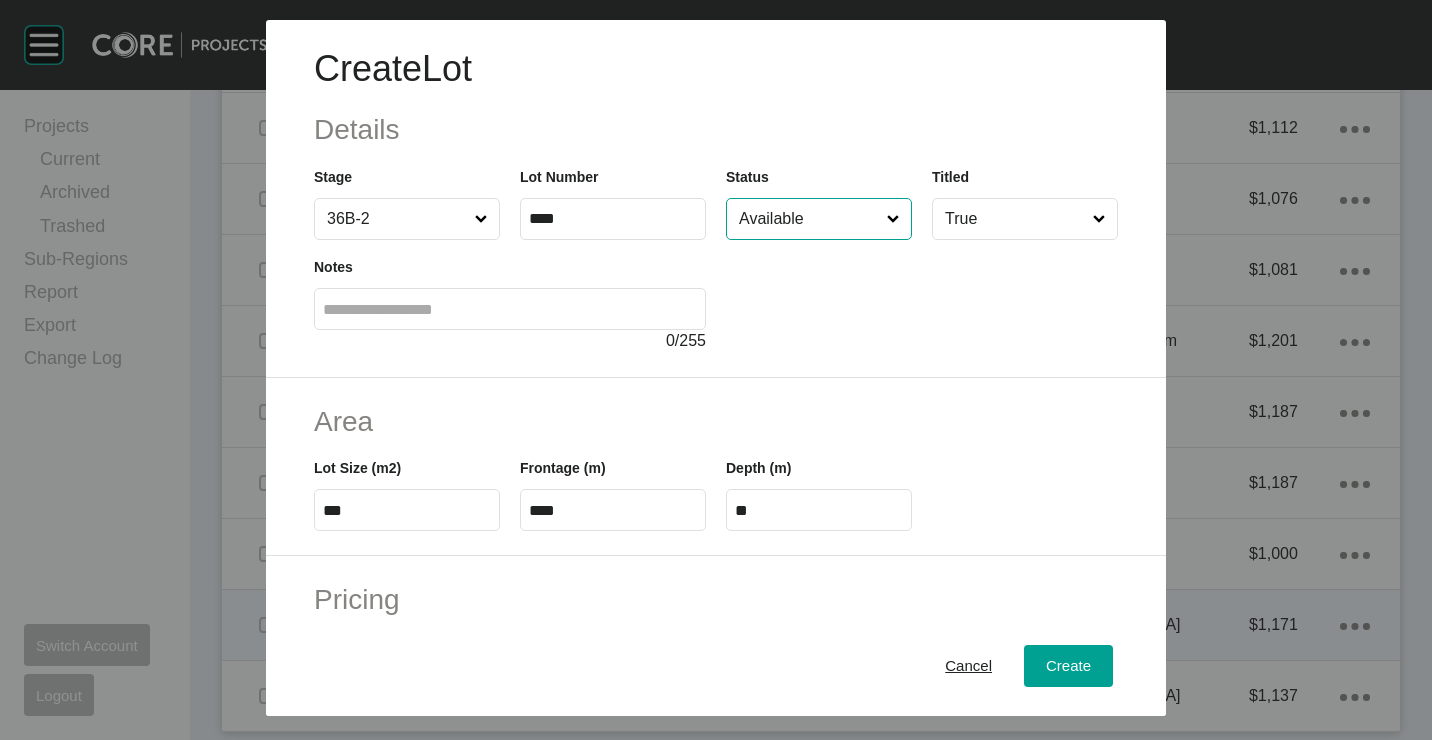 type on "******" 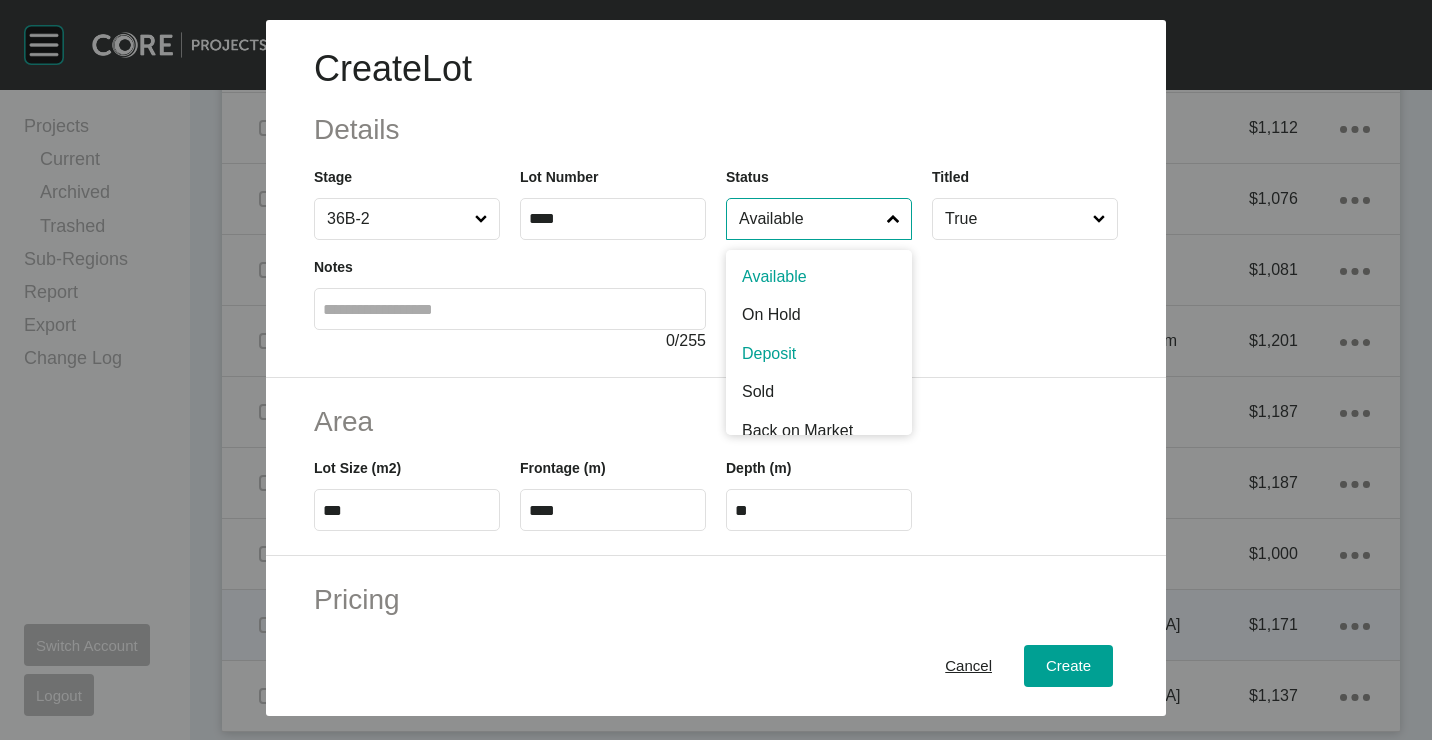 scroll, scrollTop: 15, scrollLeft: 0, axis: vertical 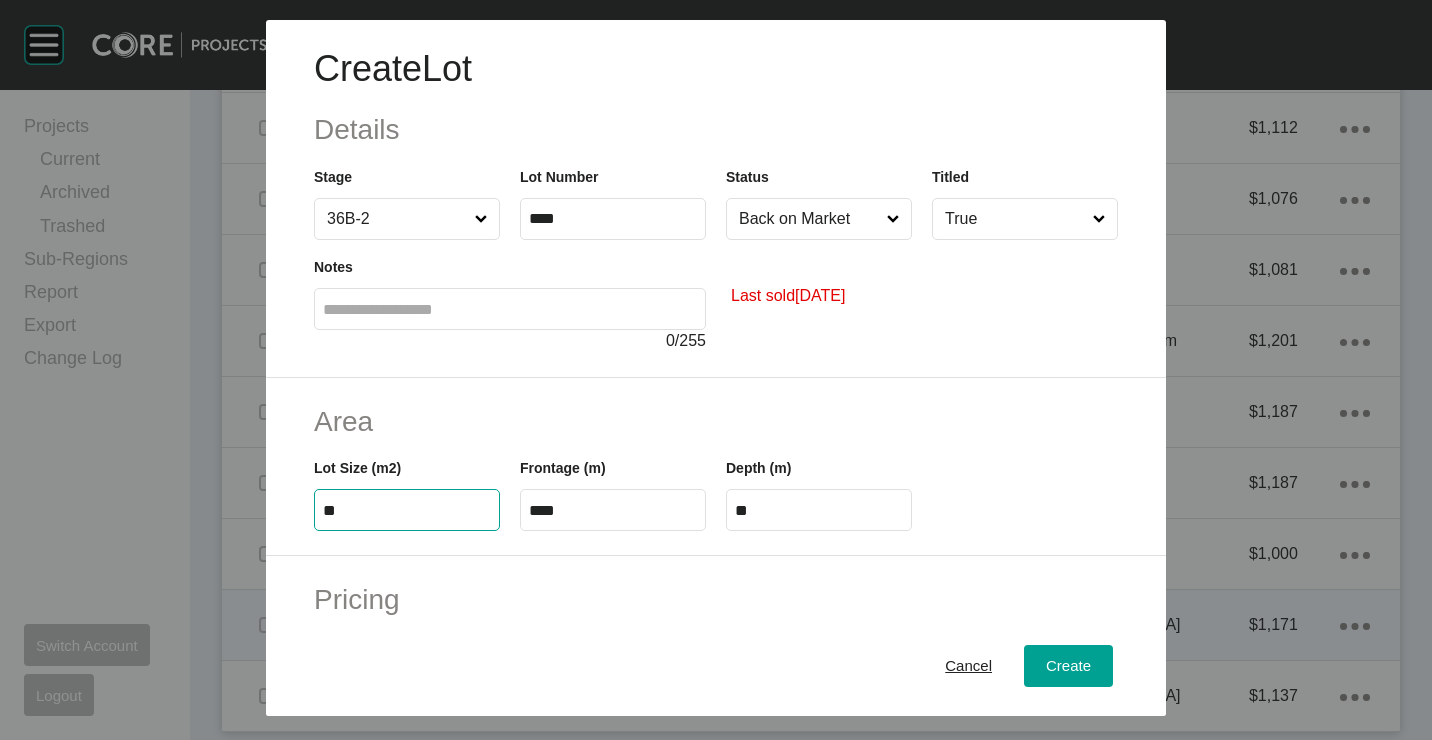 type on "***" 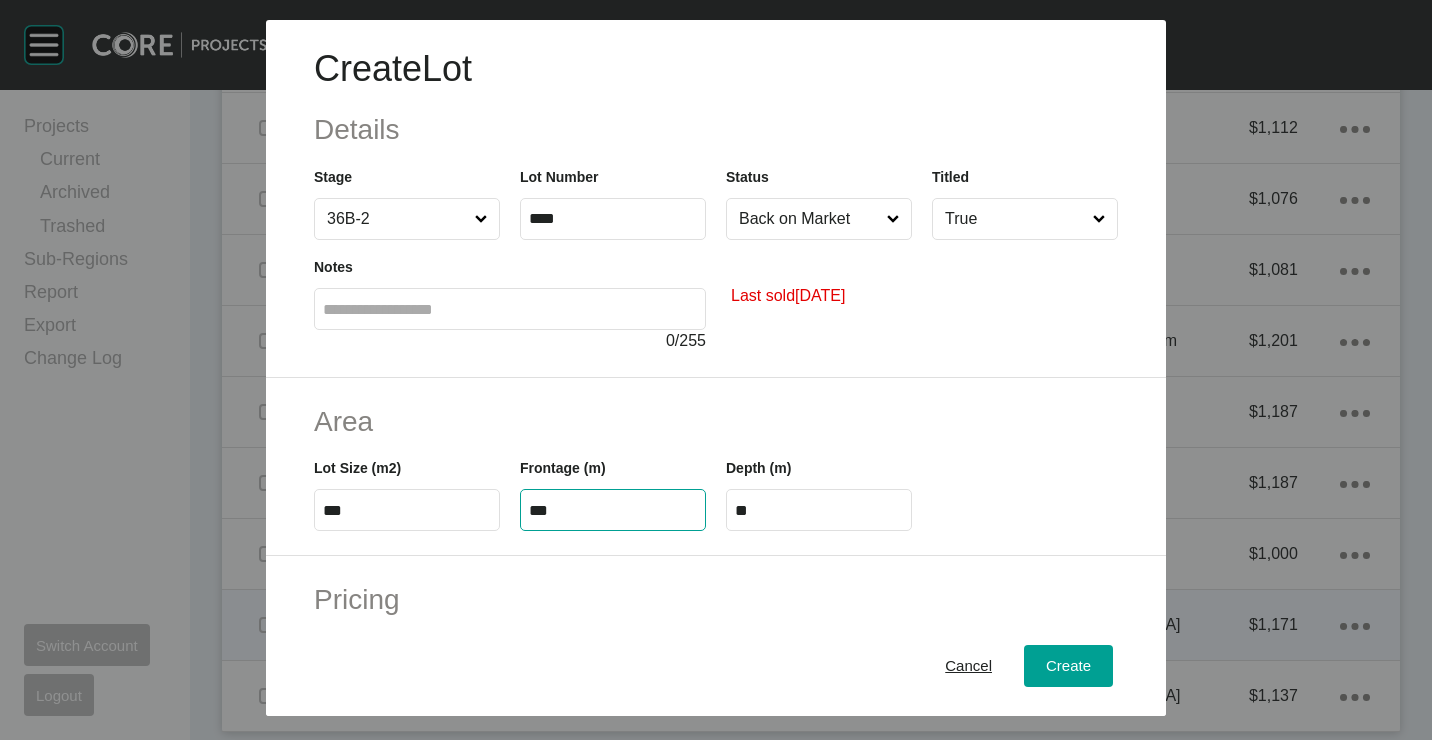 type on "****" 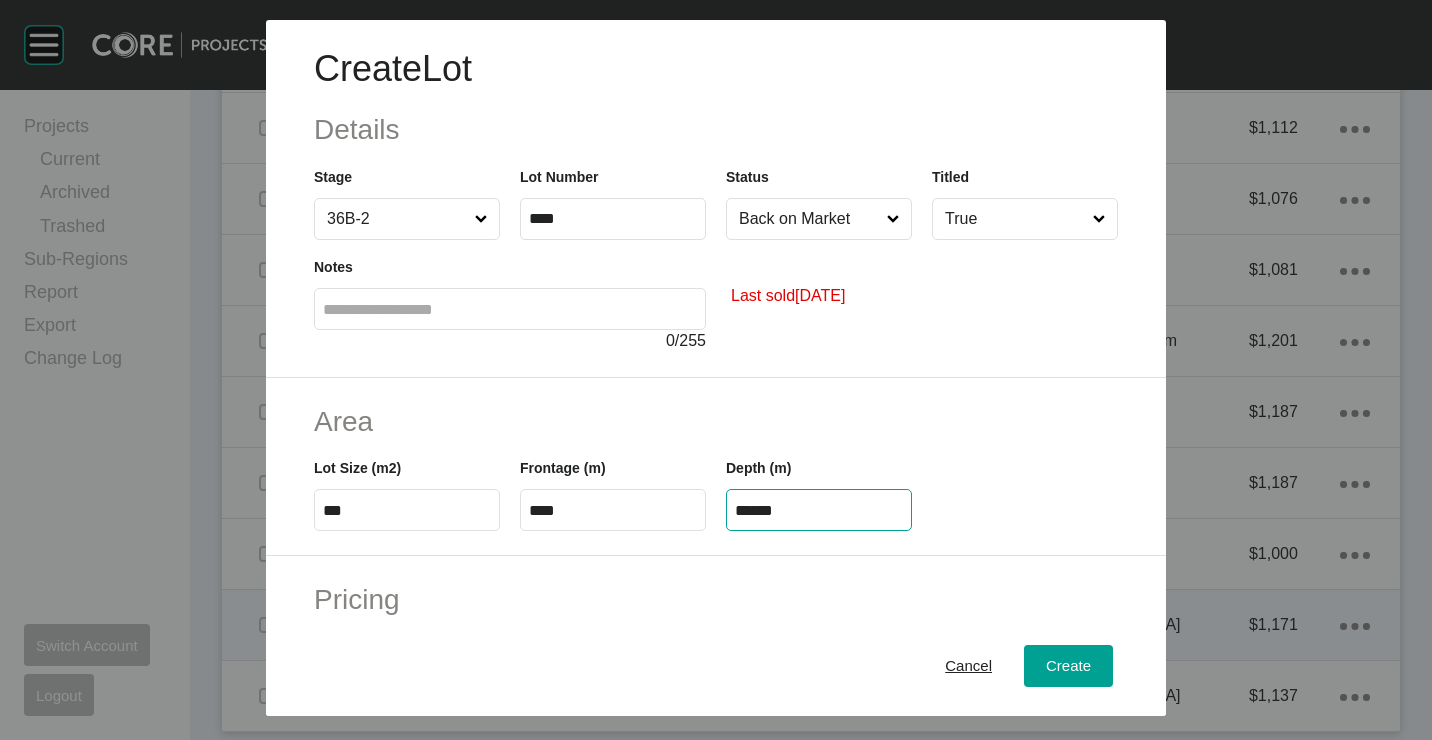 type on "******" 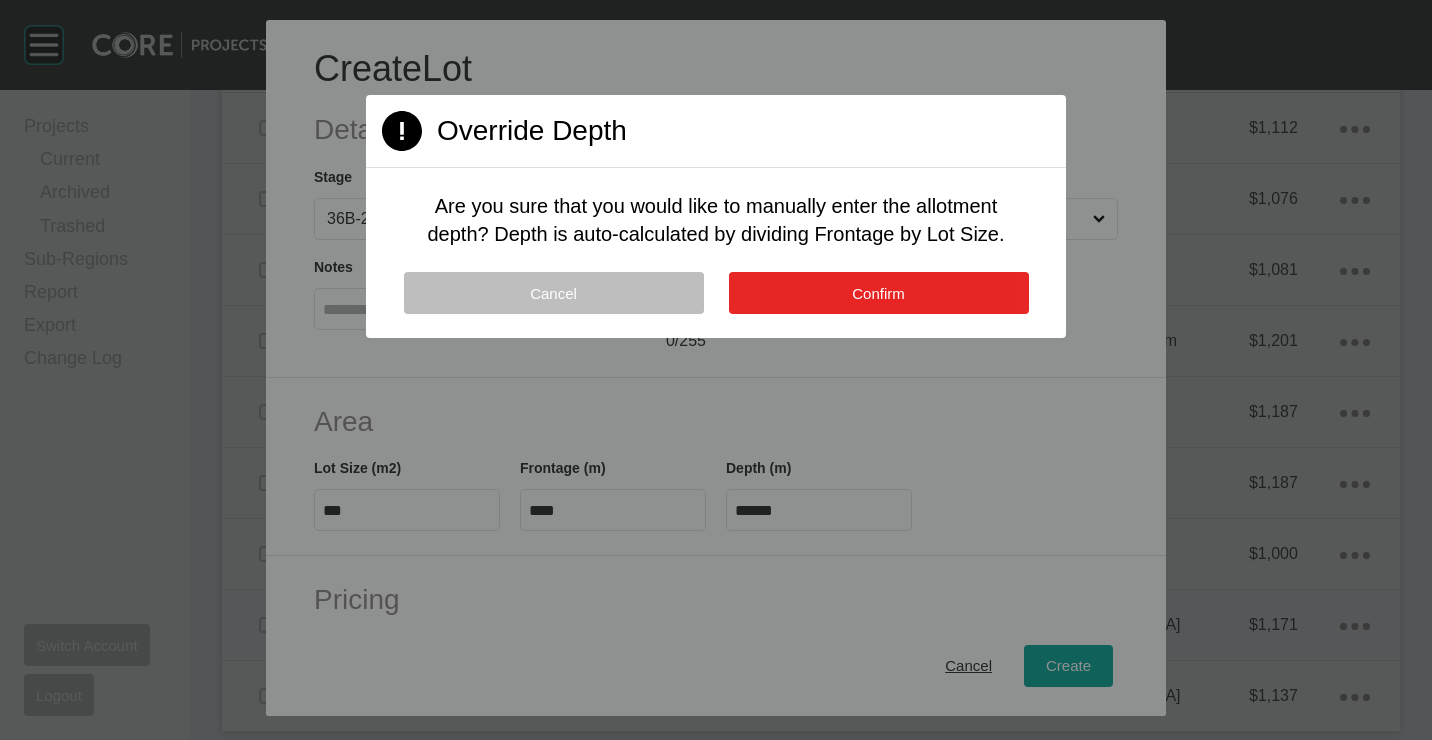 type on "*******" 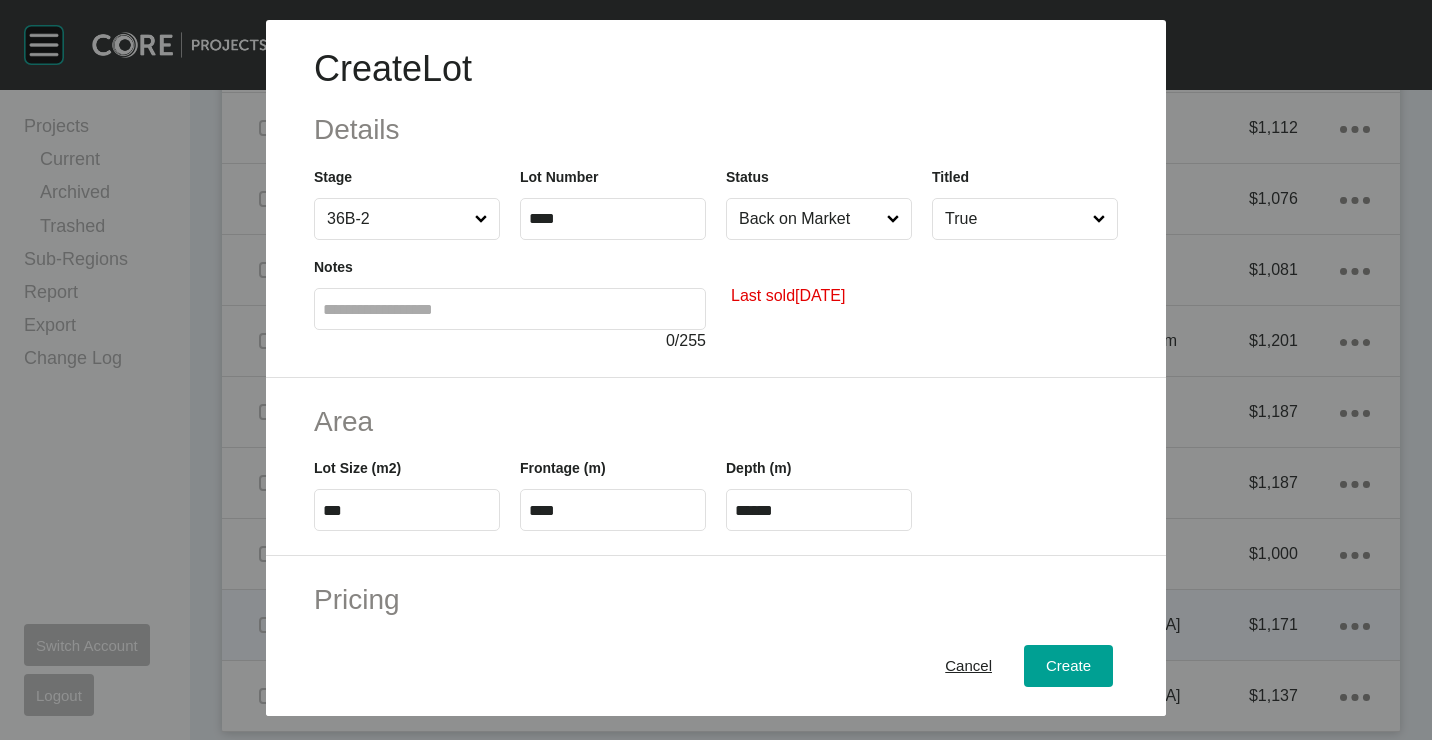 click on "******" at bounding box center [819, 510] 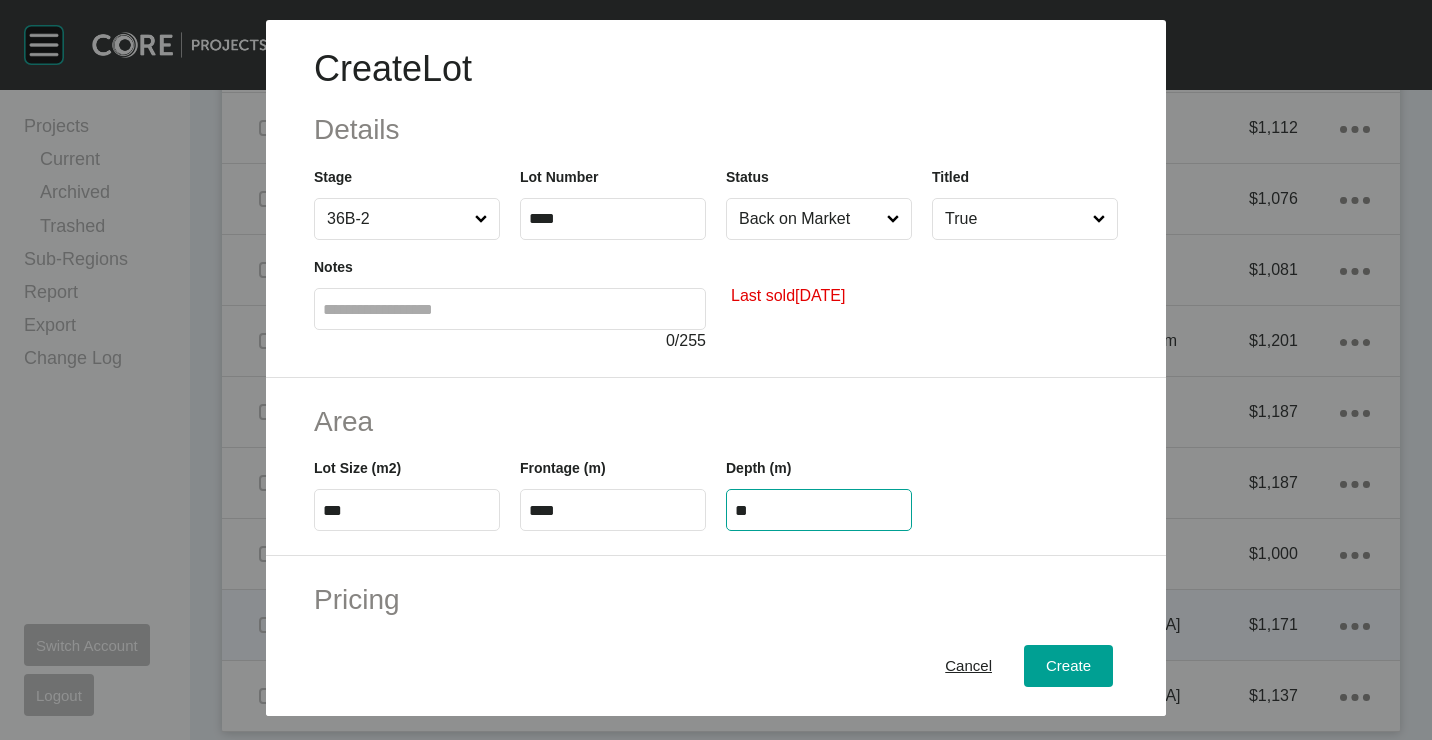 type on "*" 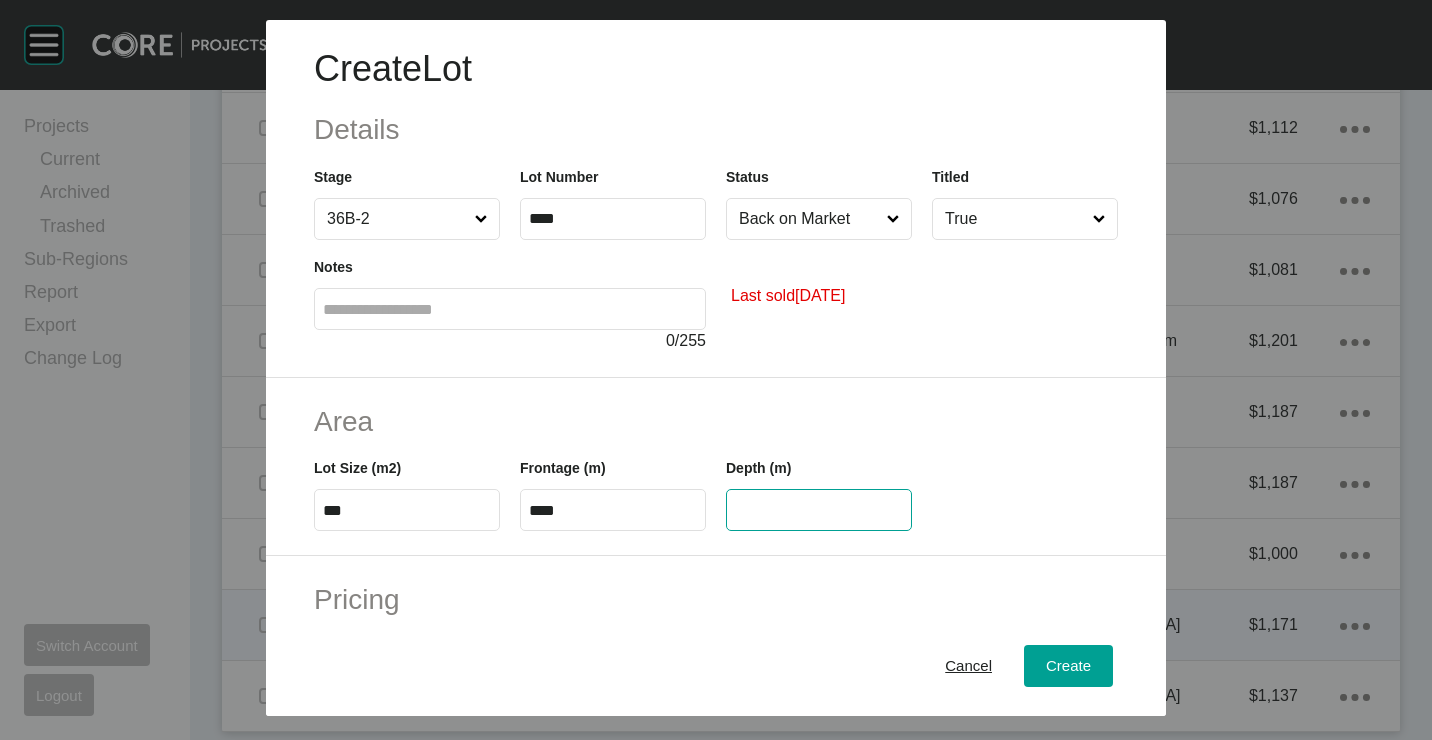 type on "**" 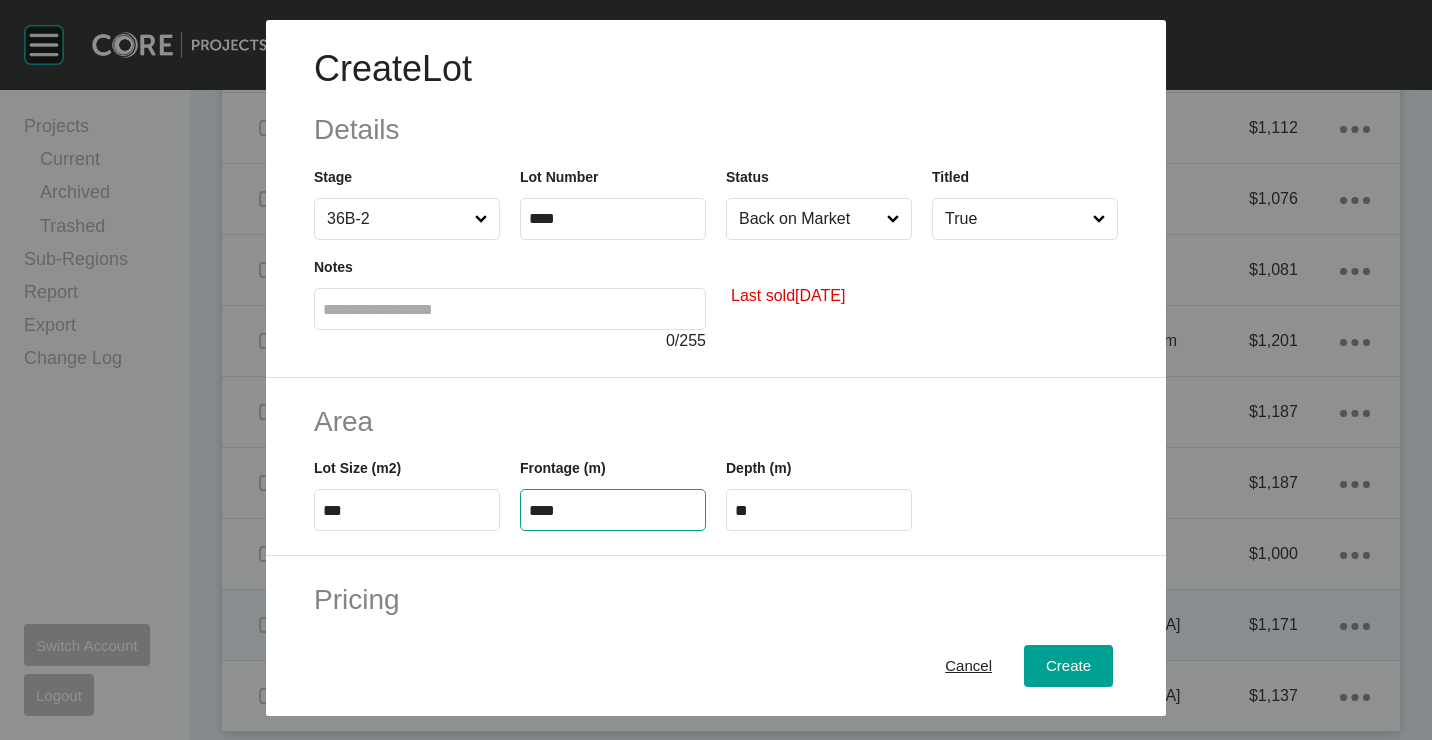 click on "****" at bounding box center [613, 510] 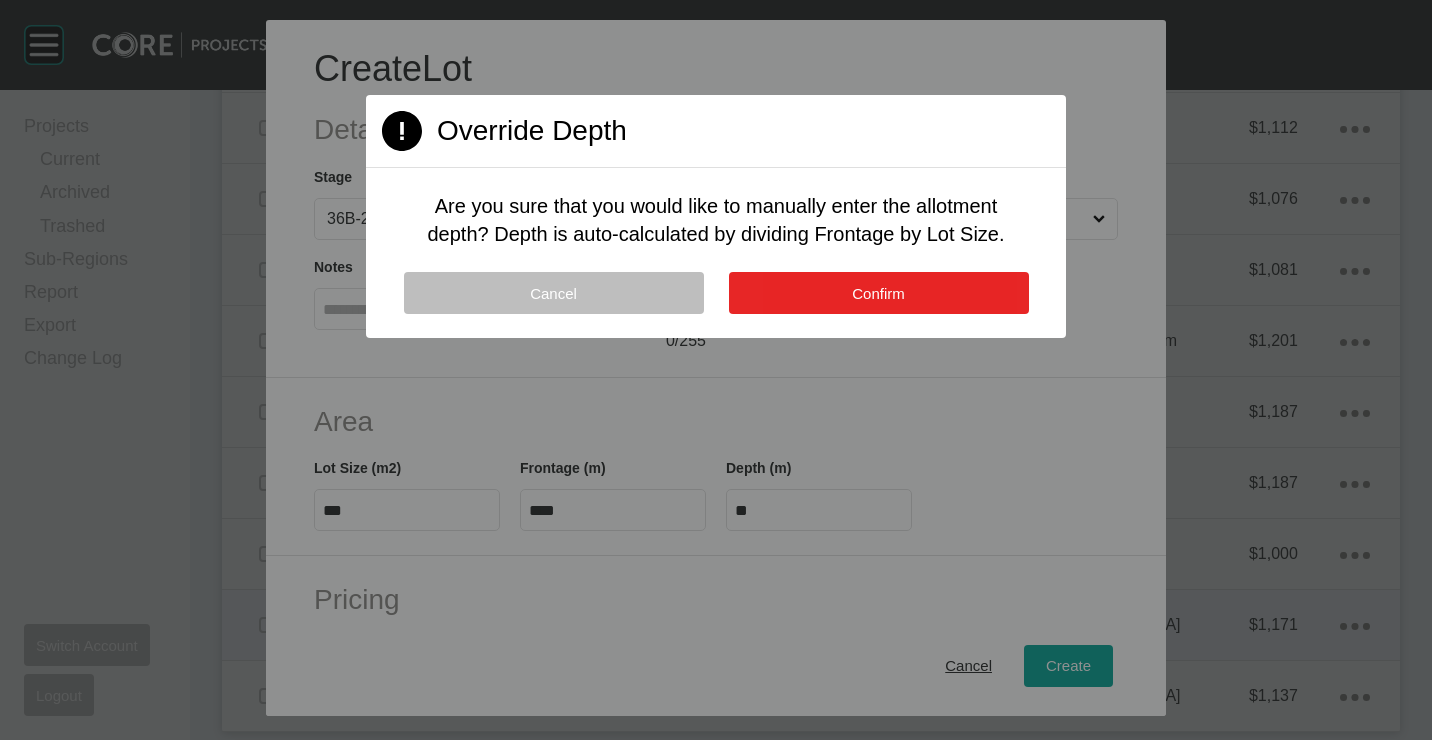 click on "Confirm" at bounding box center (879, 293) 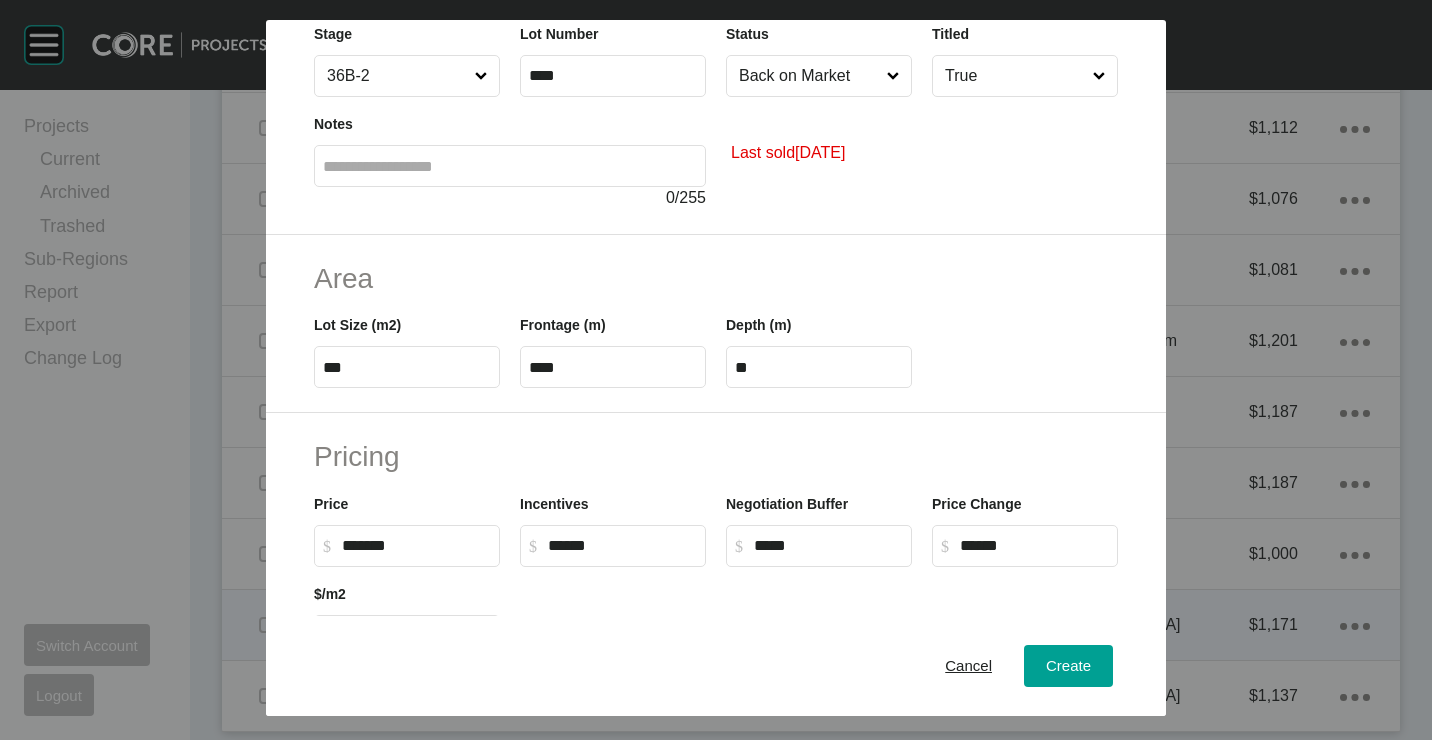 scroll, scrollTop: 200, scrollLeft: 0, axis: vertical 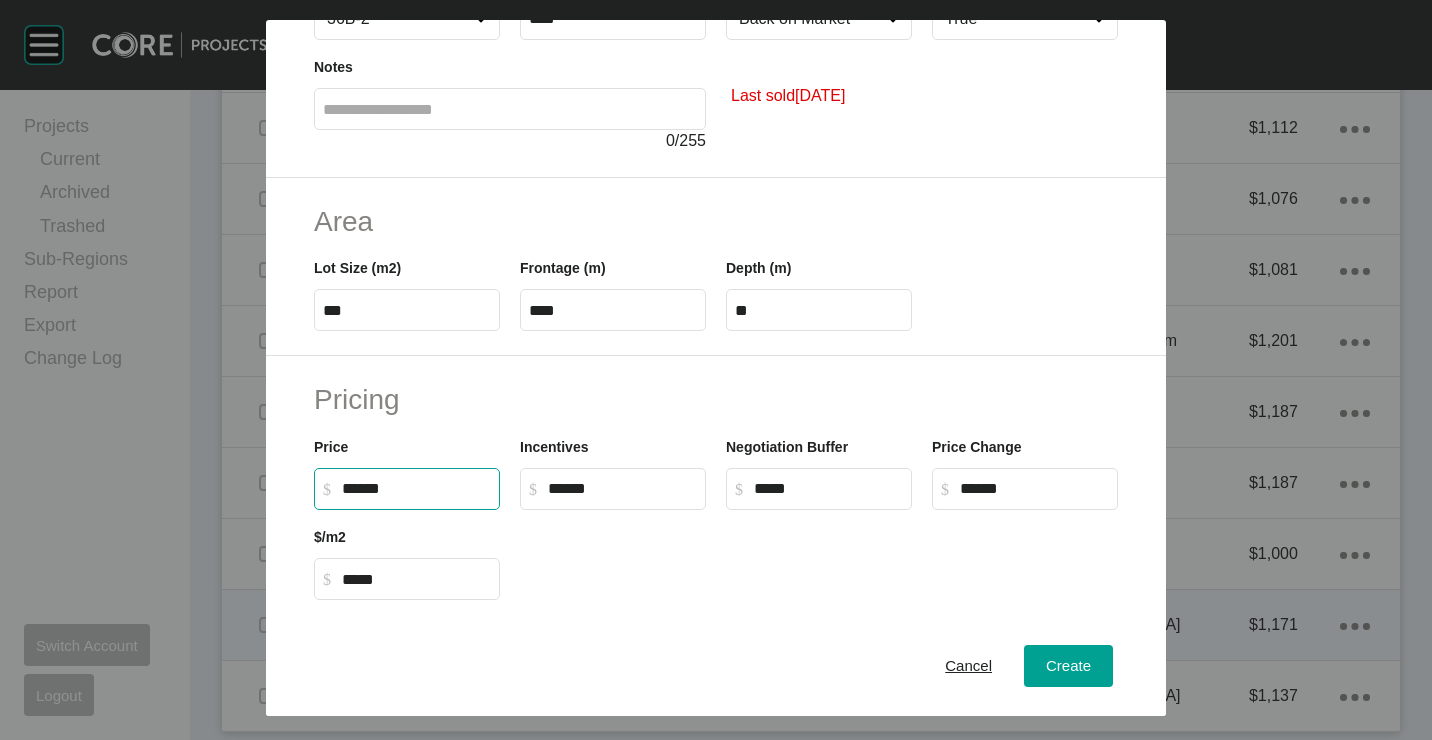 drag, startPoint x: 431, startPoint y: 492, endPoint x: 265, endPoint y: 480, distance: 166.43317 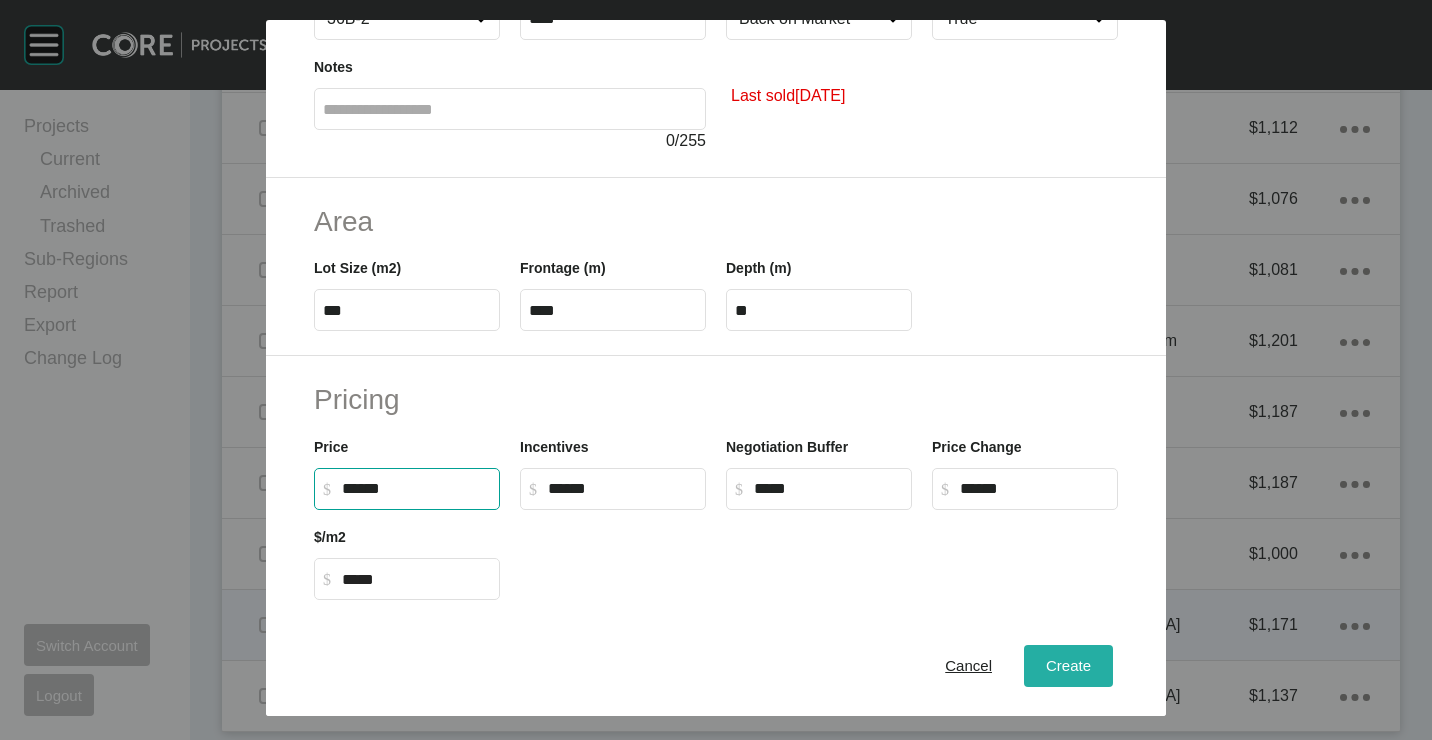 type on "*******" 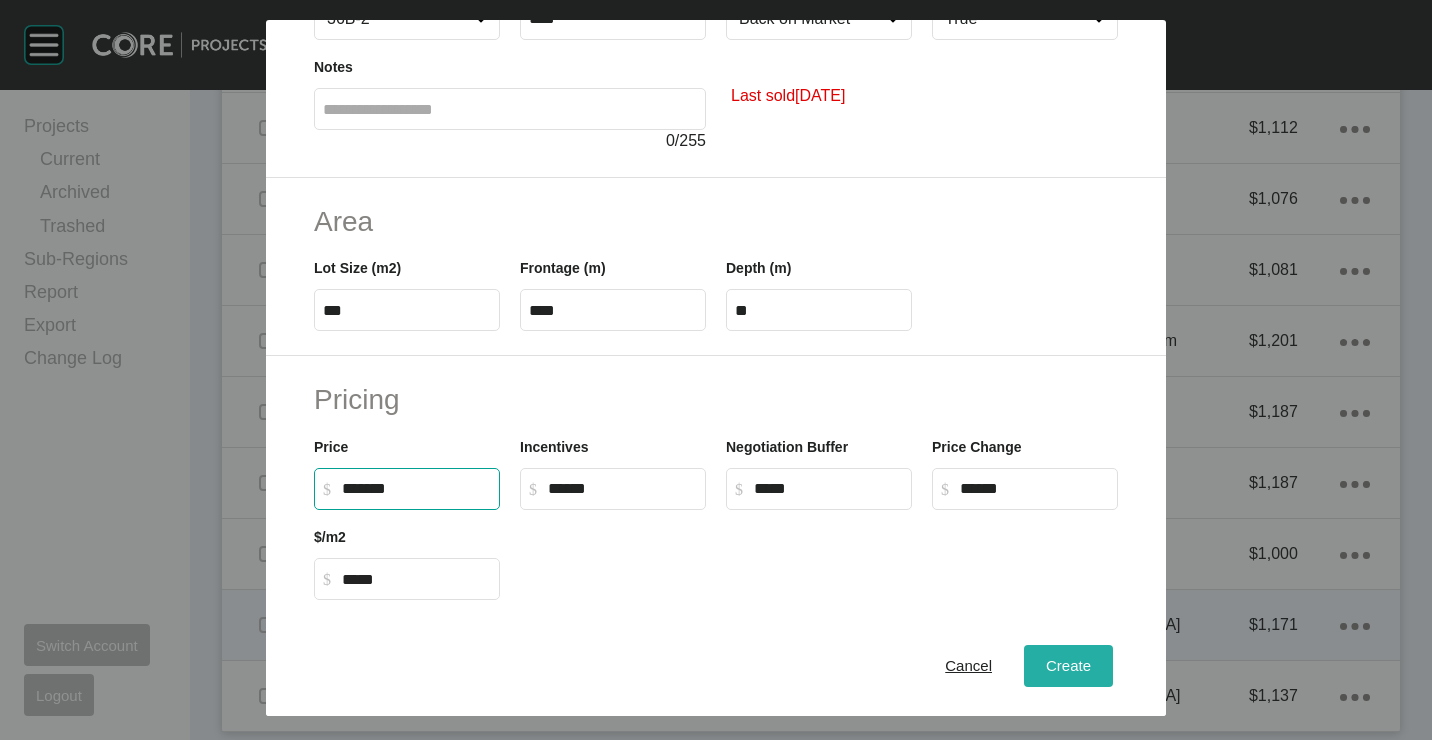 click on "Create" at bounding box center [1068, 665] 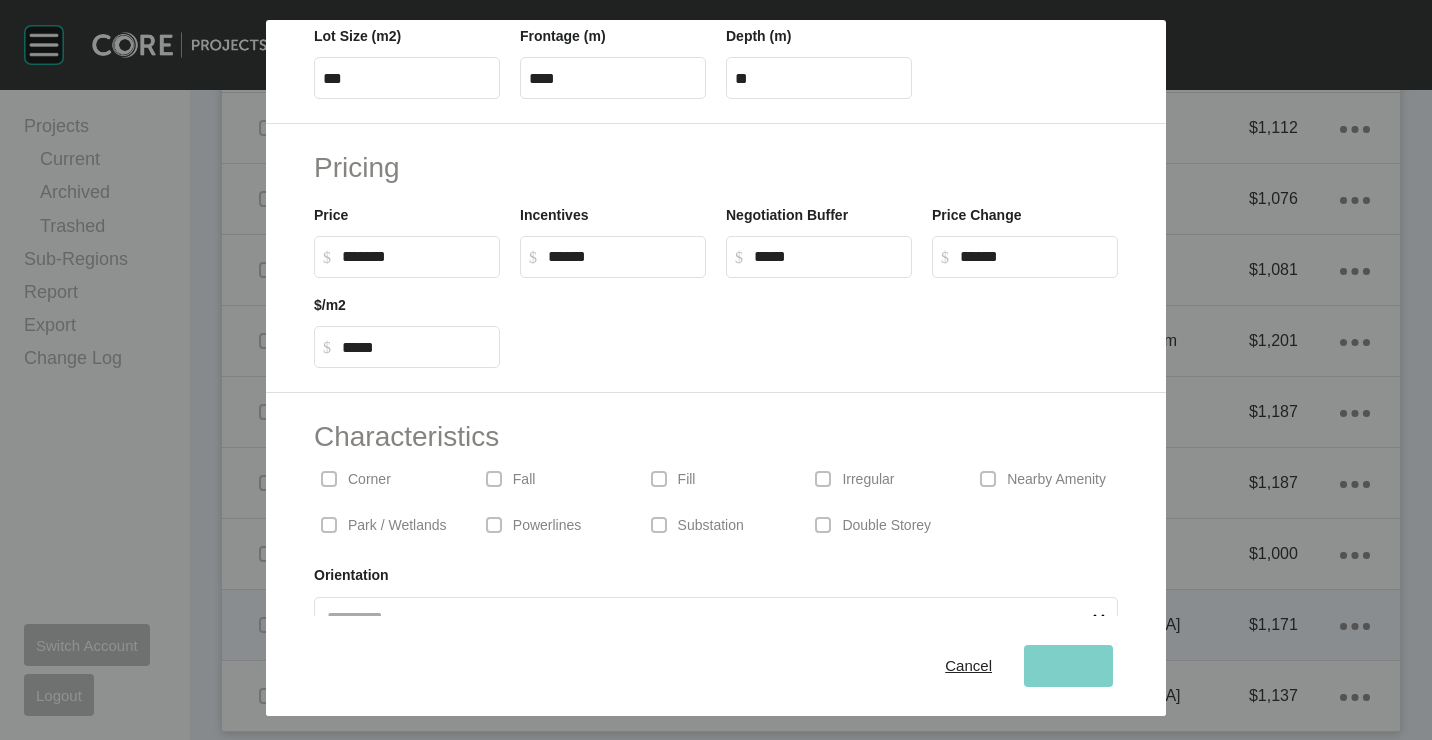 scroll, scrollTop: 480, scrollLeft: 0, axis: vertical 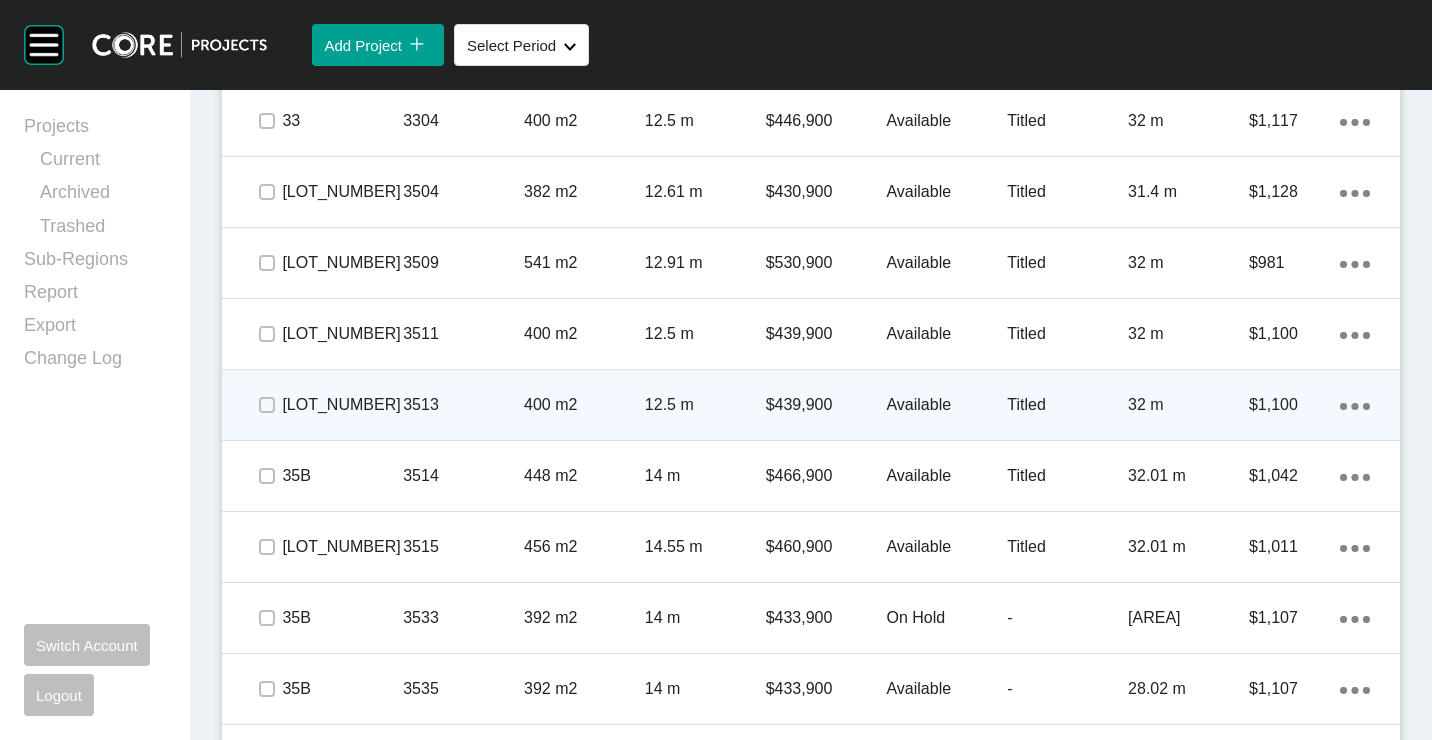 click on "3513" at bounding box center (463, 405) 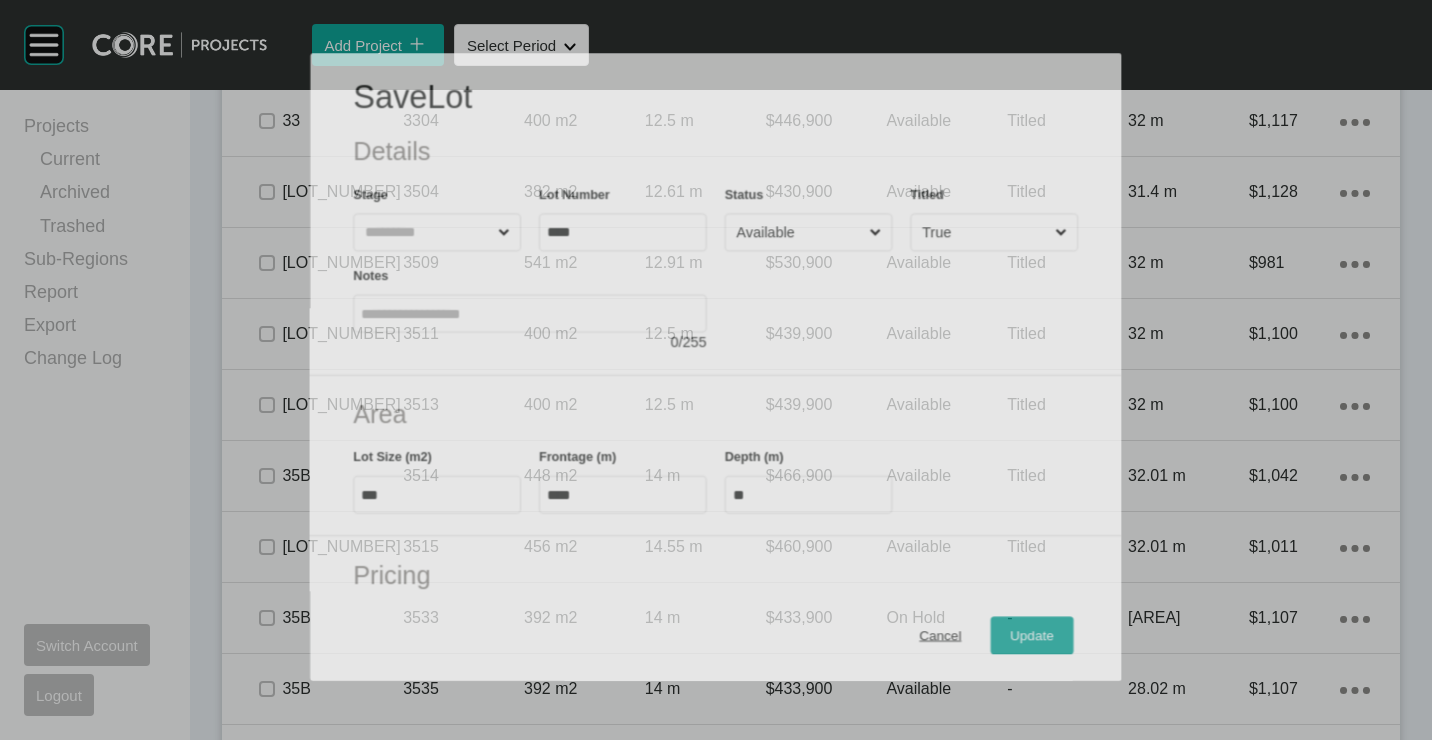 scroll, scrollTop: 287, scrollLeft: 0, axis: vertical 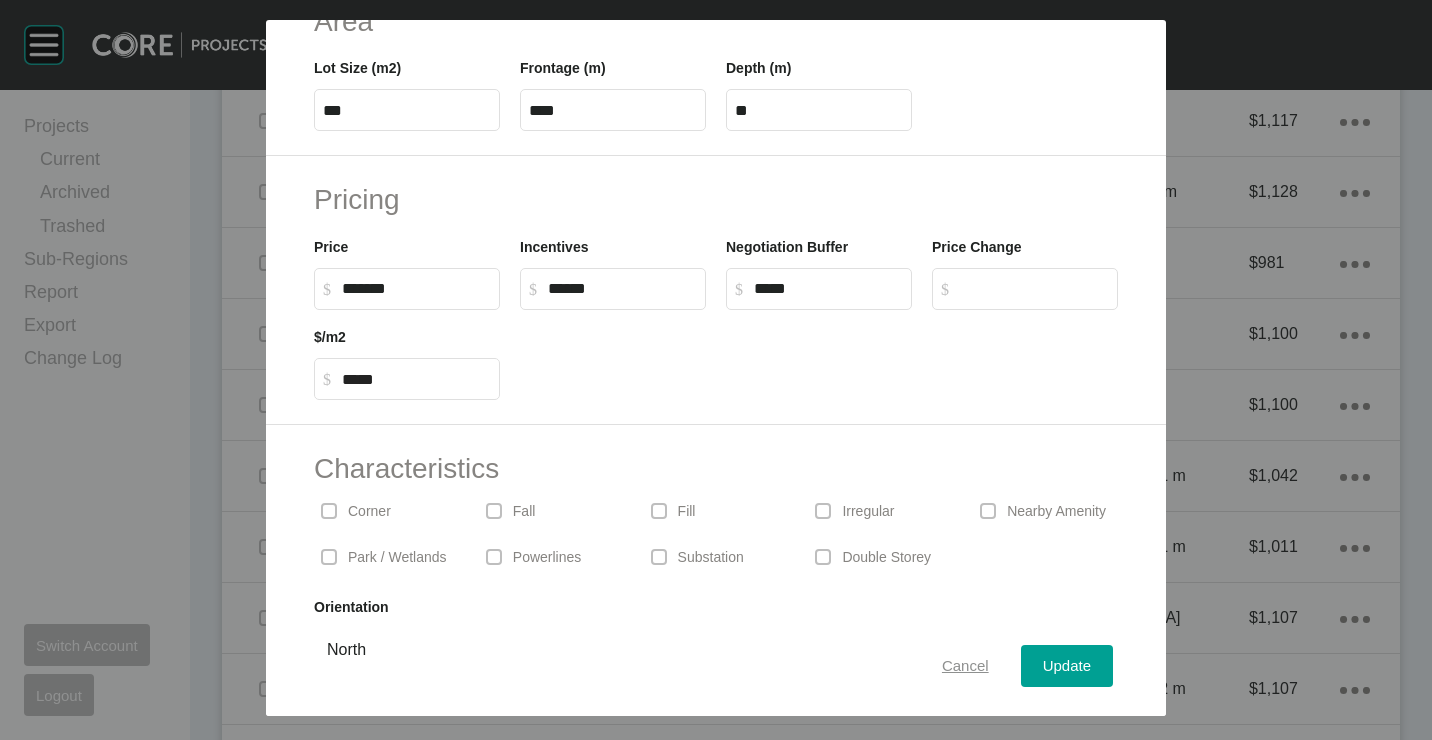 click on "Cancel" at bounding box center [965, 665] 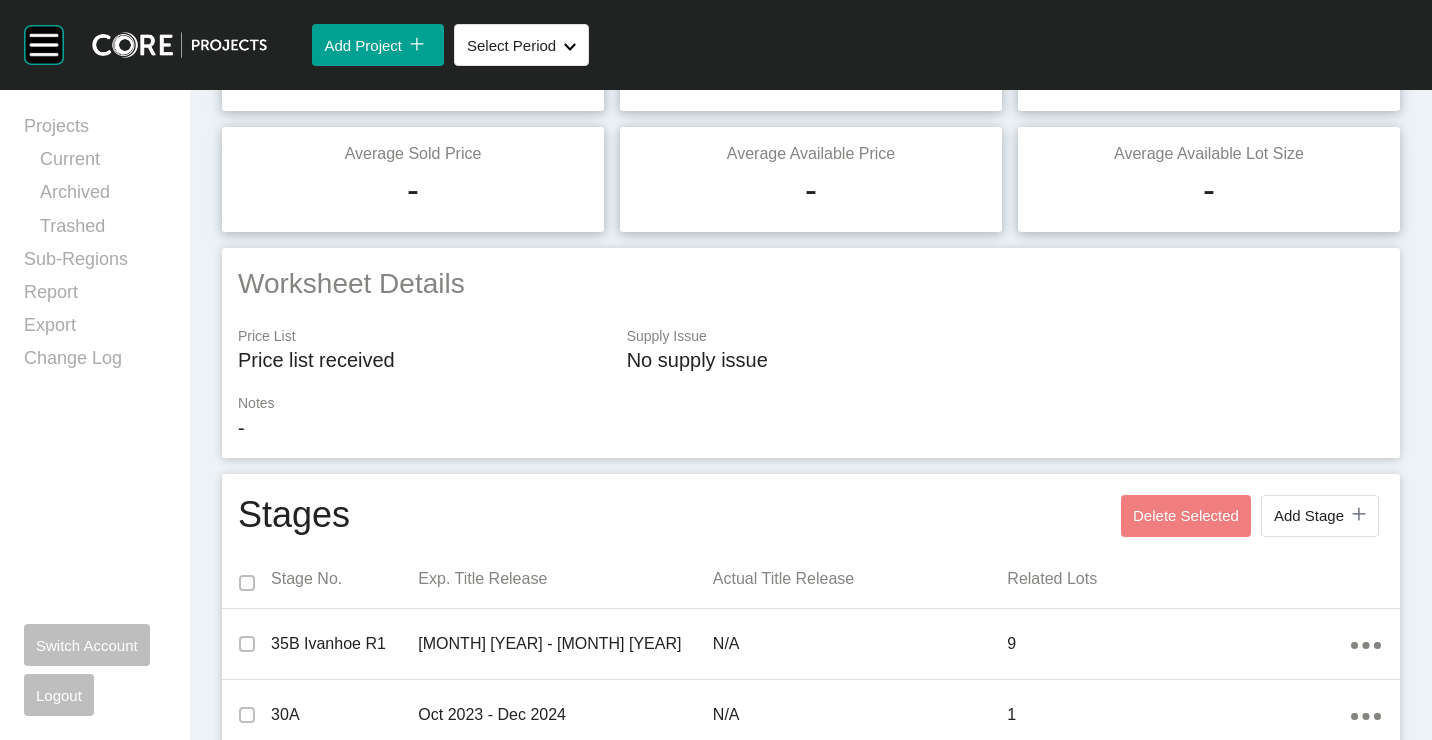 scroll, scrollTop: 0, scrollLeft: 0, axis: both 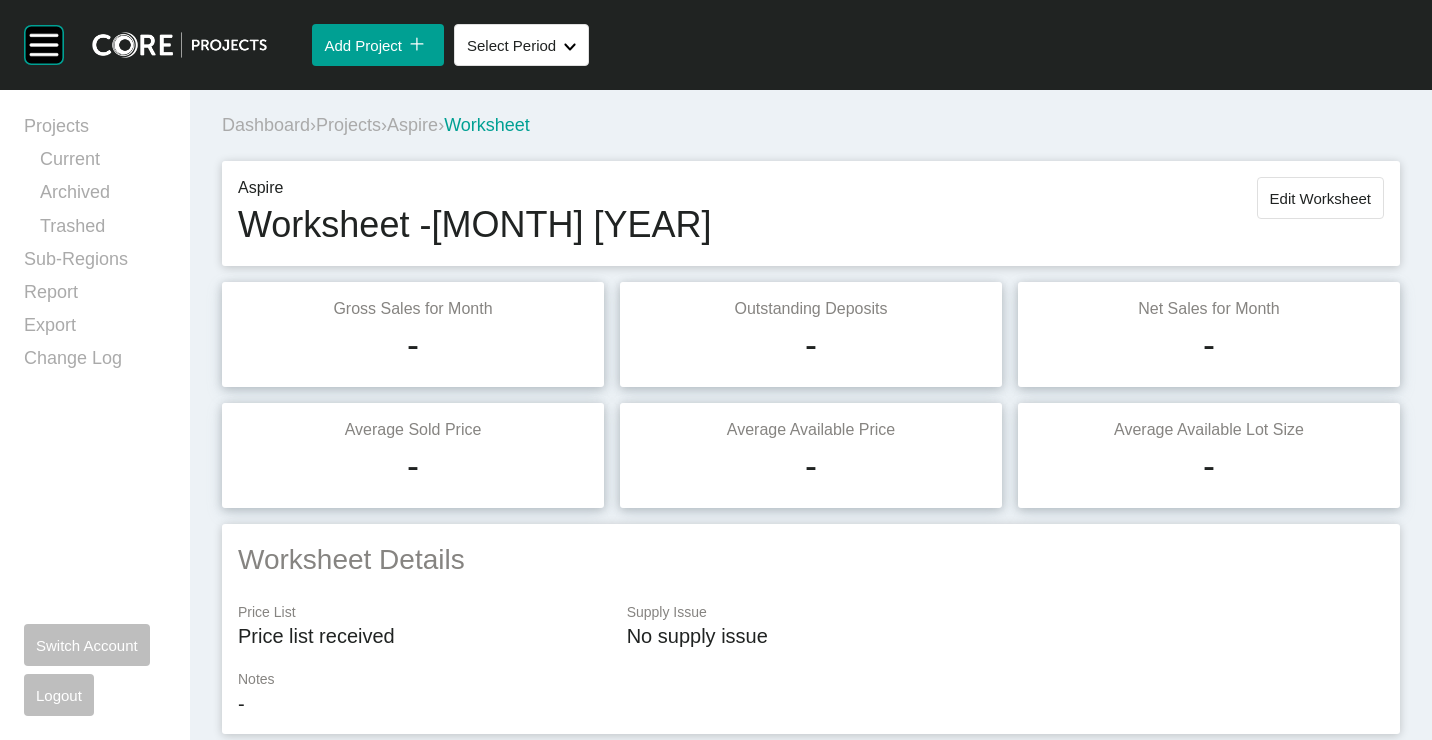 click on "Edit Worksheet" at bounding box center (1320, 198) 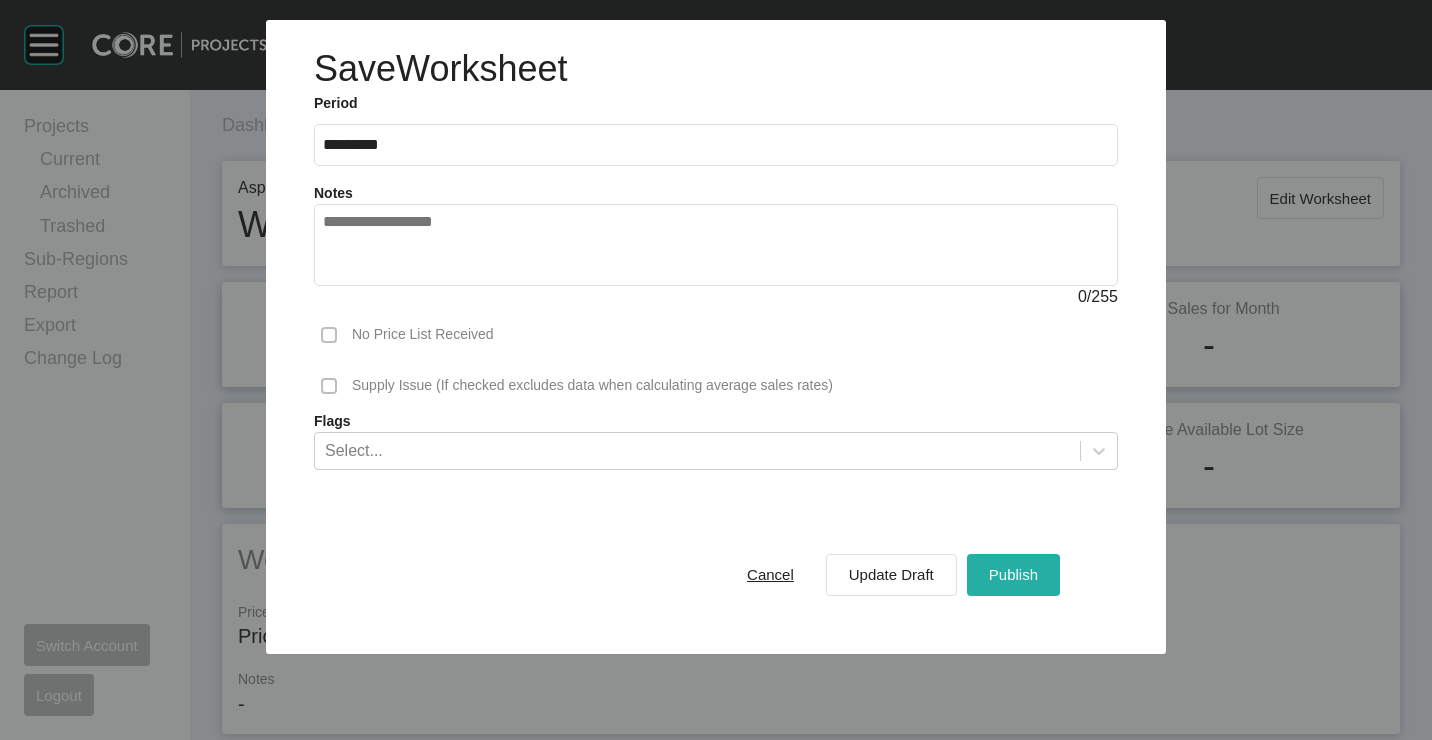 click on "Publish" at bounding box center [1013, 574] 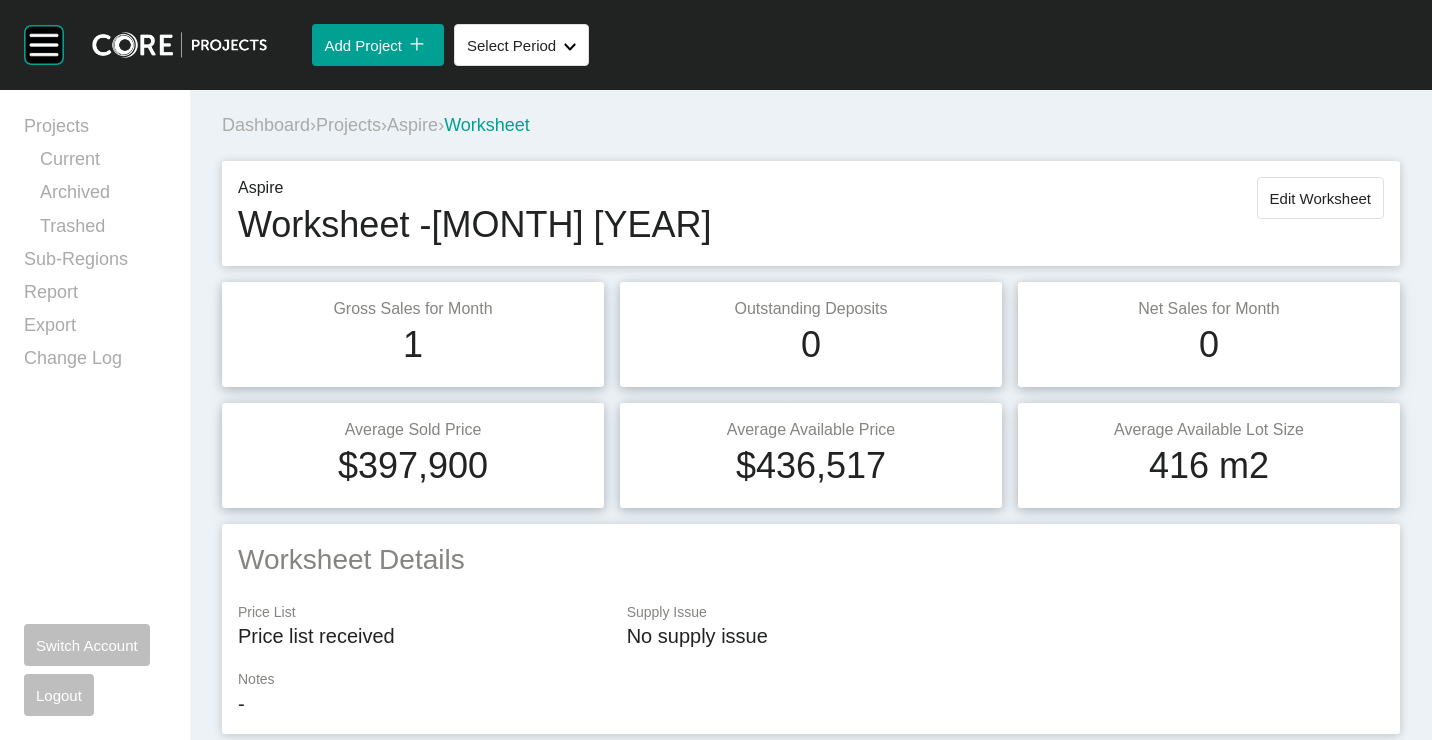 click on "Projects" at bounding box center [348, 125] 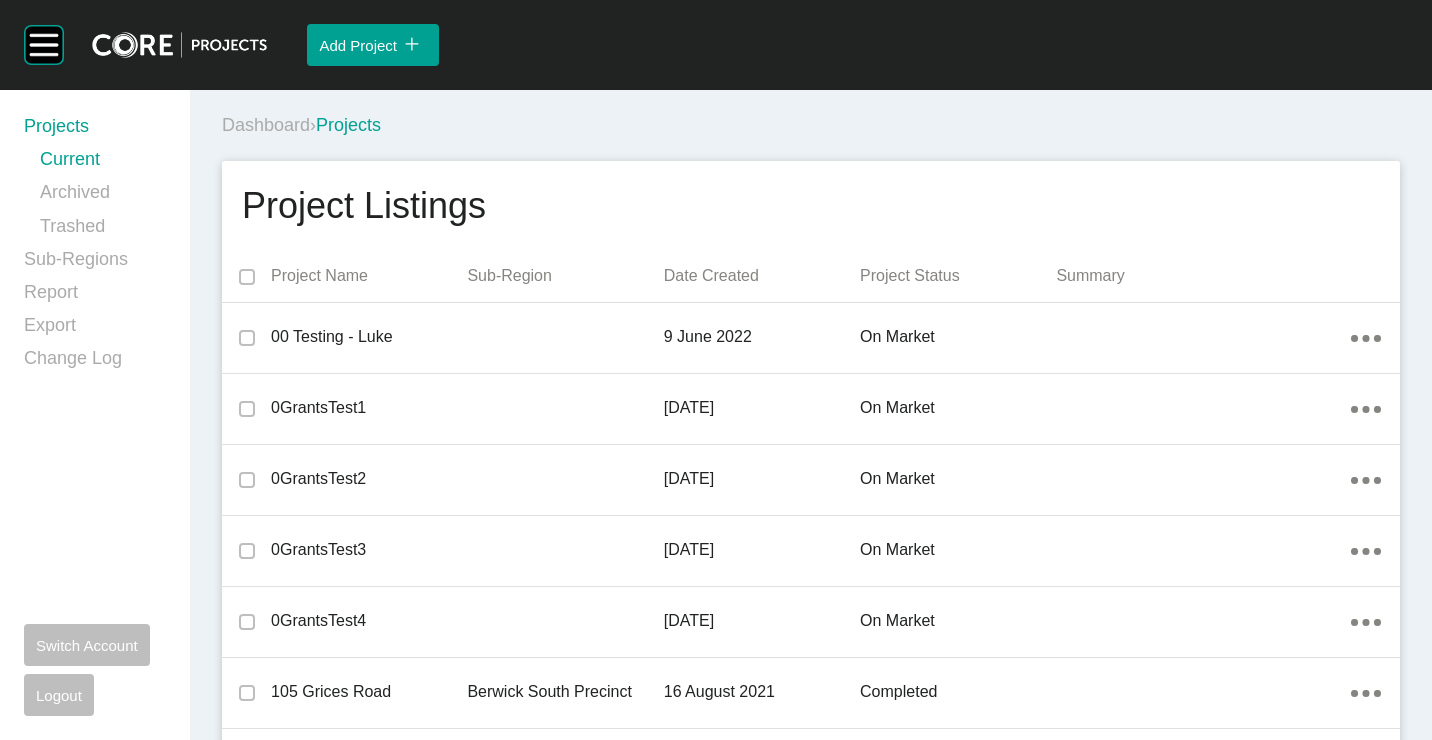 scroll, scrollTop: 5008, scrollLeft: 0, axis: vertical 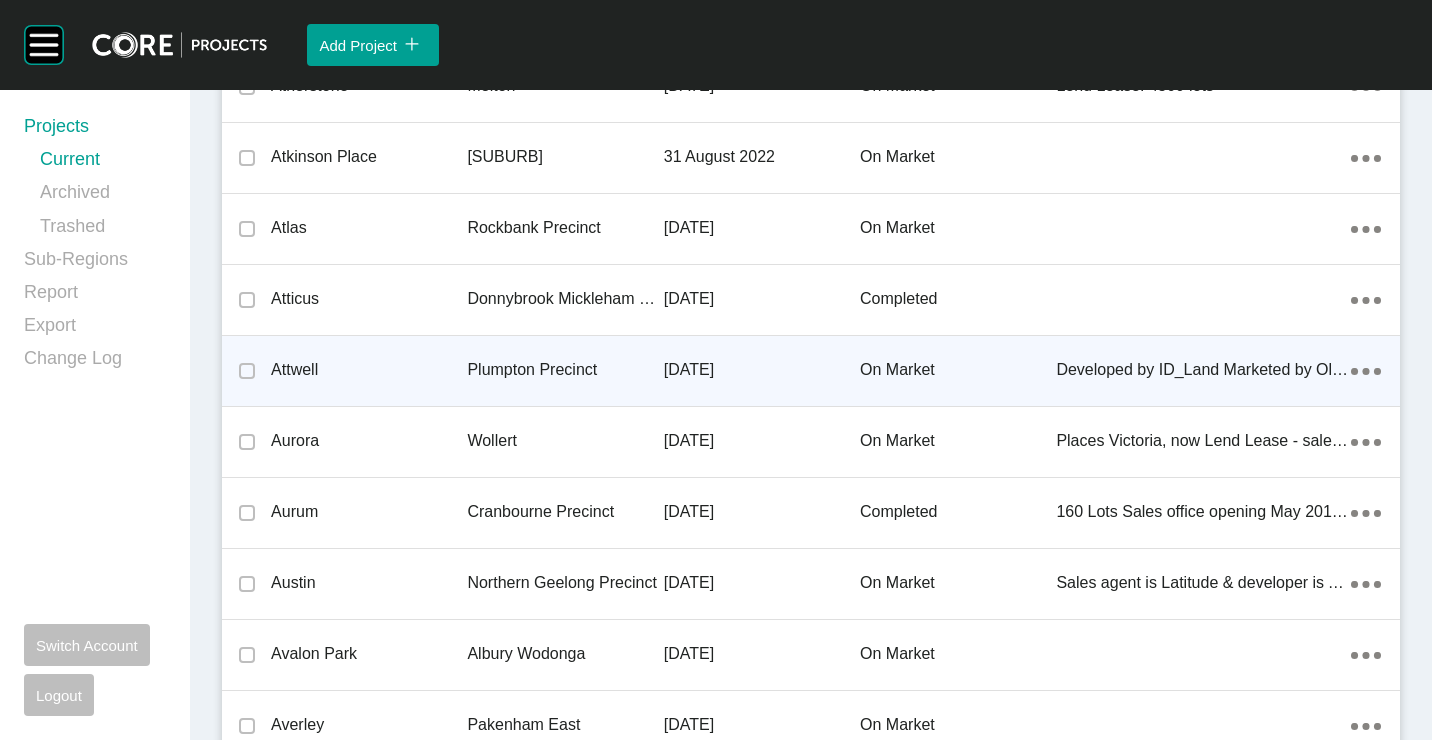click on "[PRECINCT]" at bounding box center (565, 370) 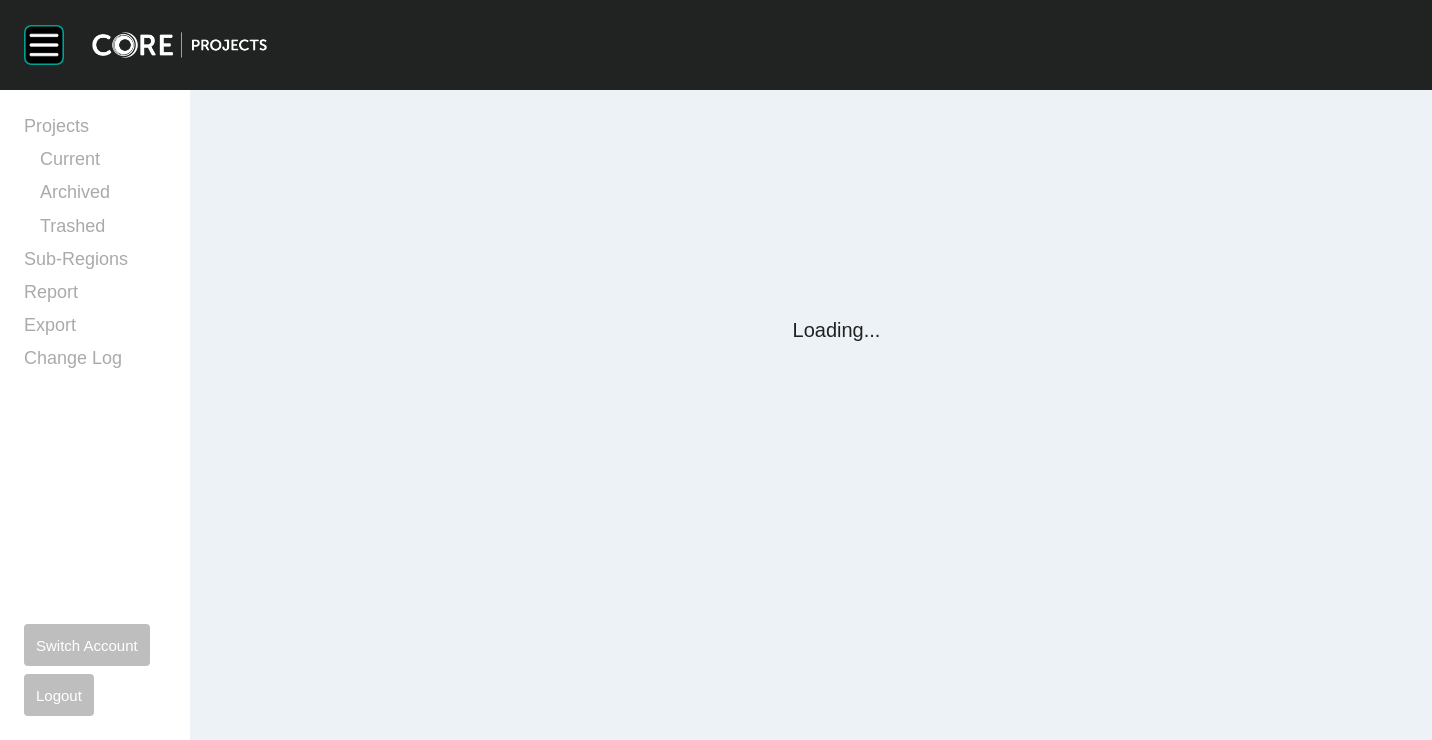 scroll, scrollTop: 0, scrollLeft: 0, axis: both 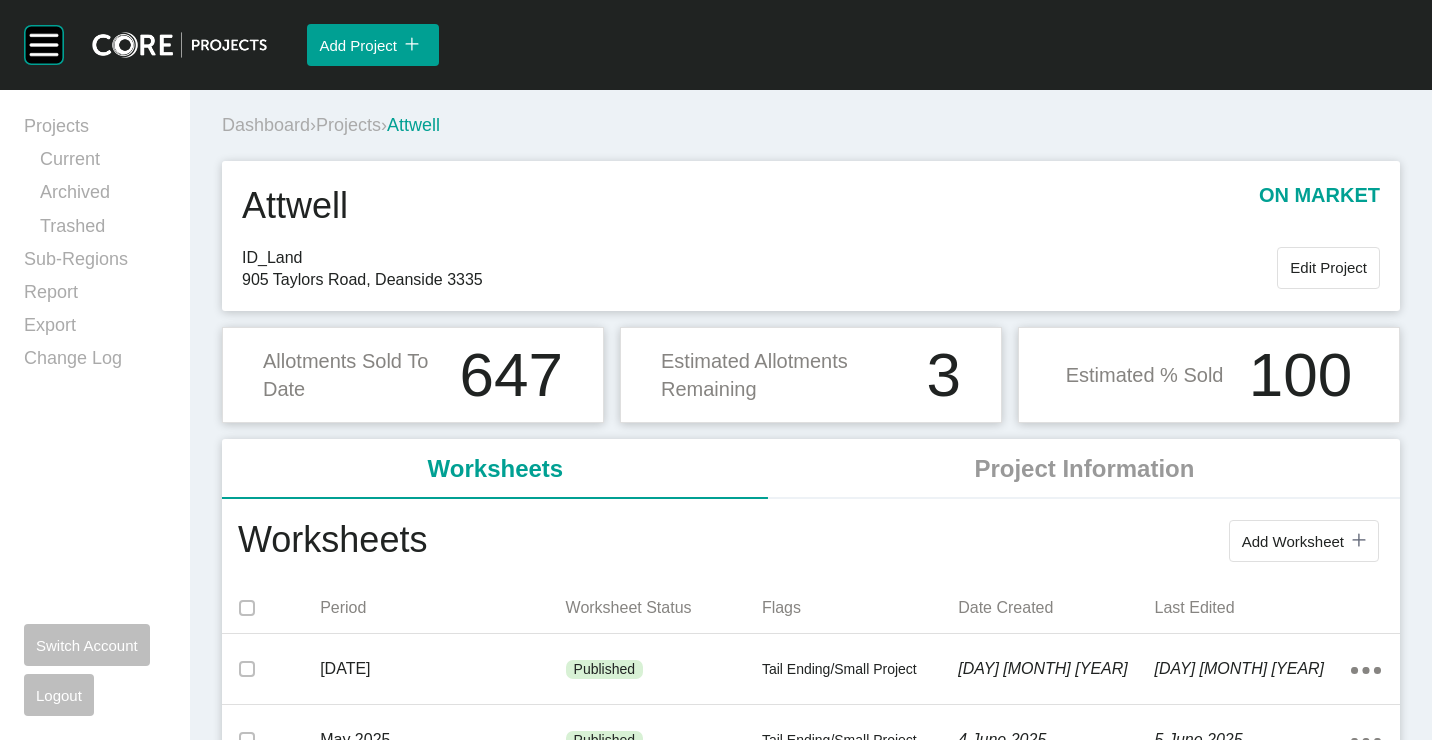 drag, startPoint x: 1268, startPoint y: 548, endPoint x: 1228, endPoint y: 524, distance: 46.647614 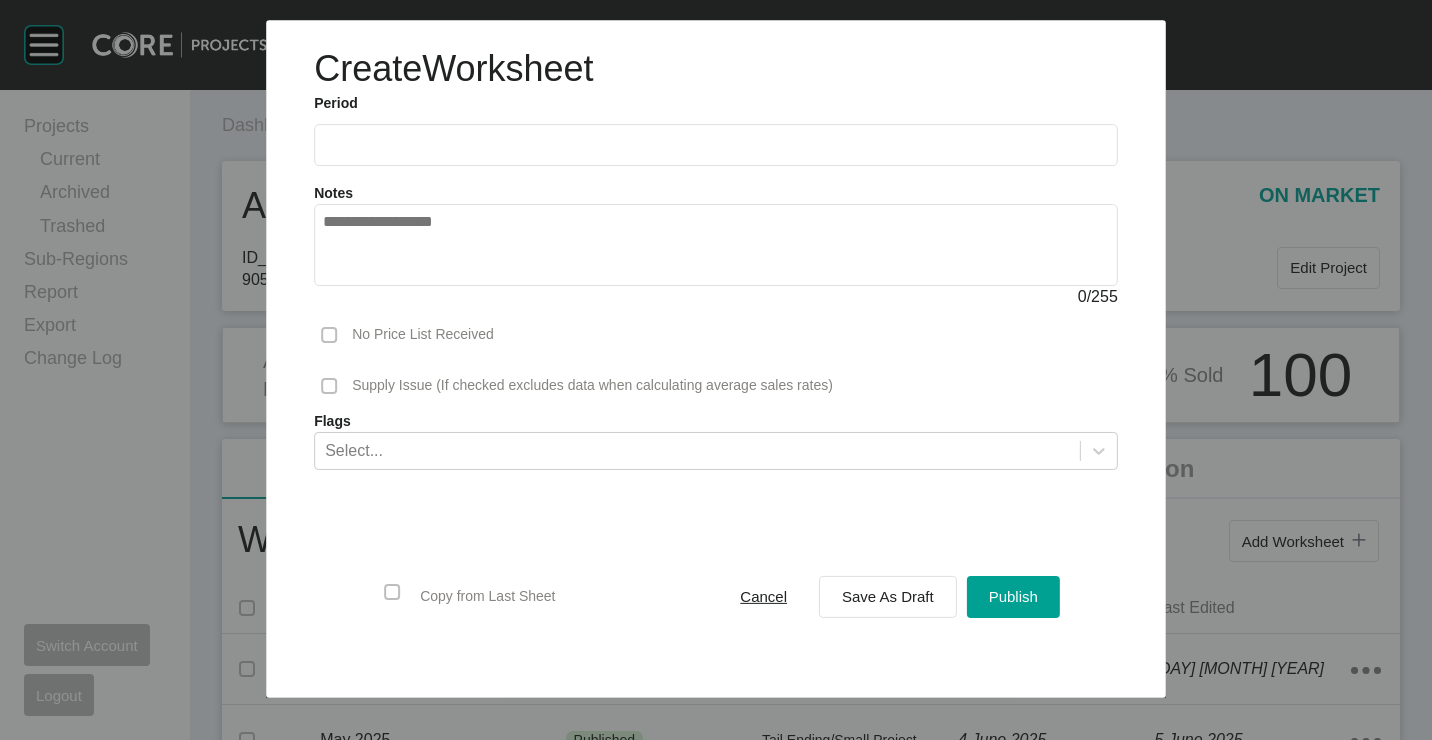 click at bounding box center [716, 145] 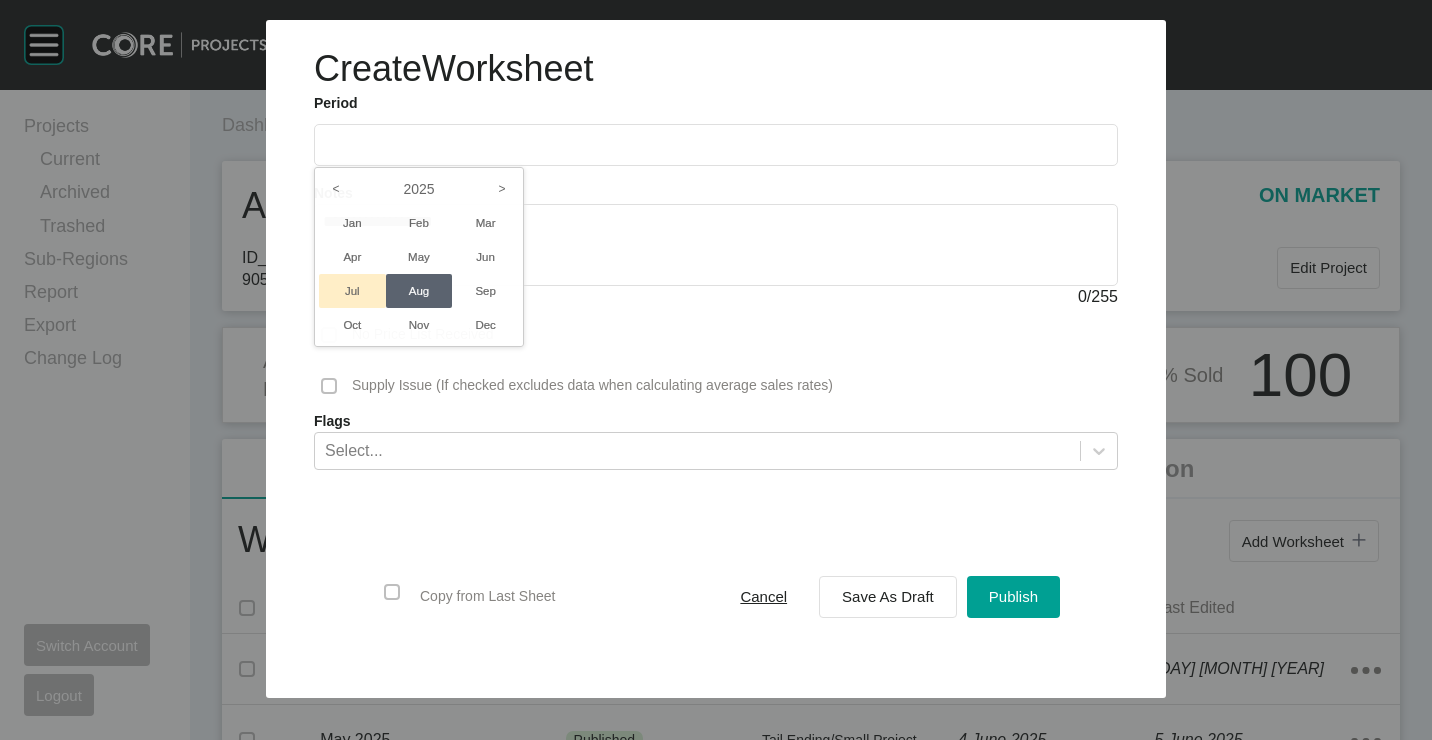 click on "Jul" at bounding box center (352, 291) 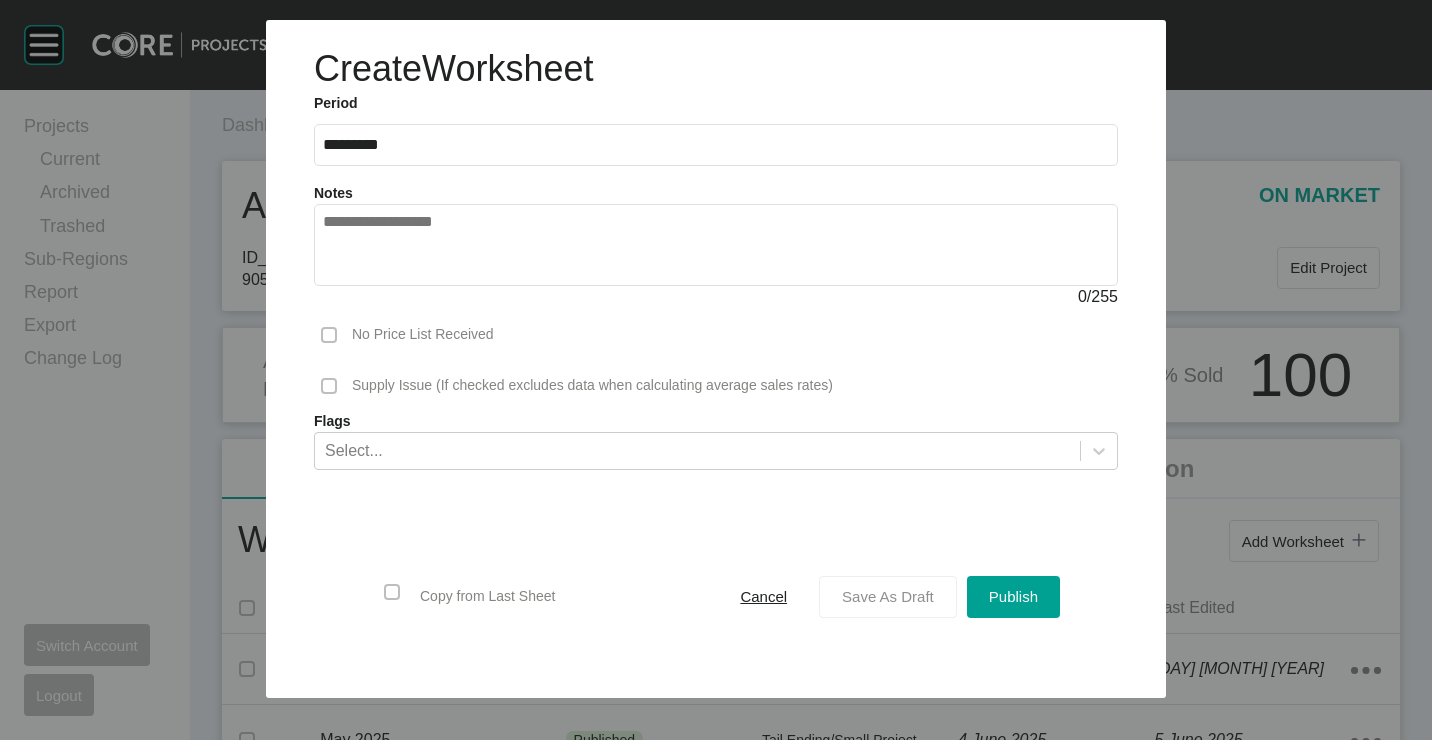 click on "Save As Draft" at bounding box center (888, 596) 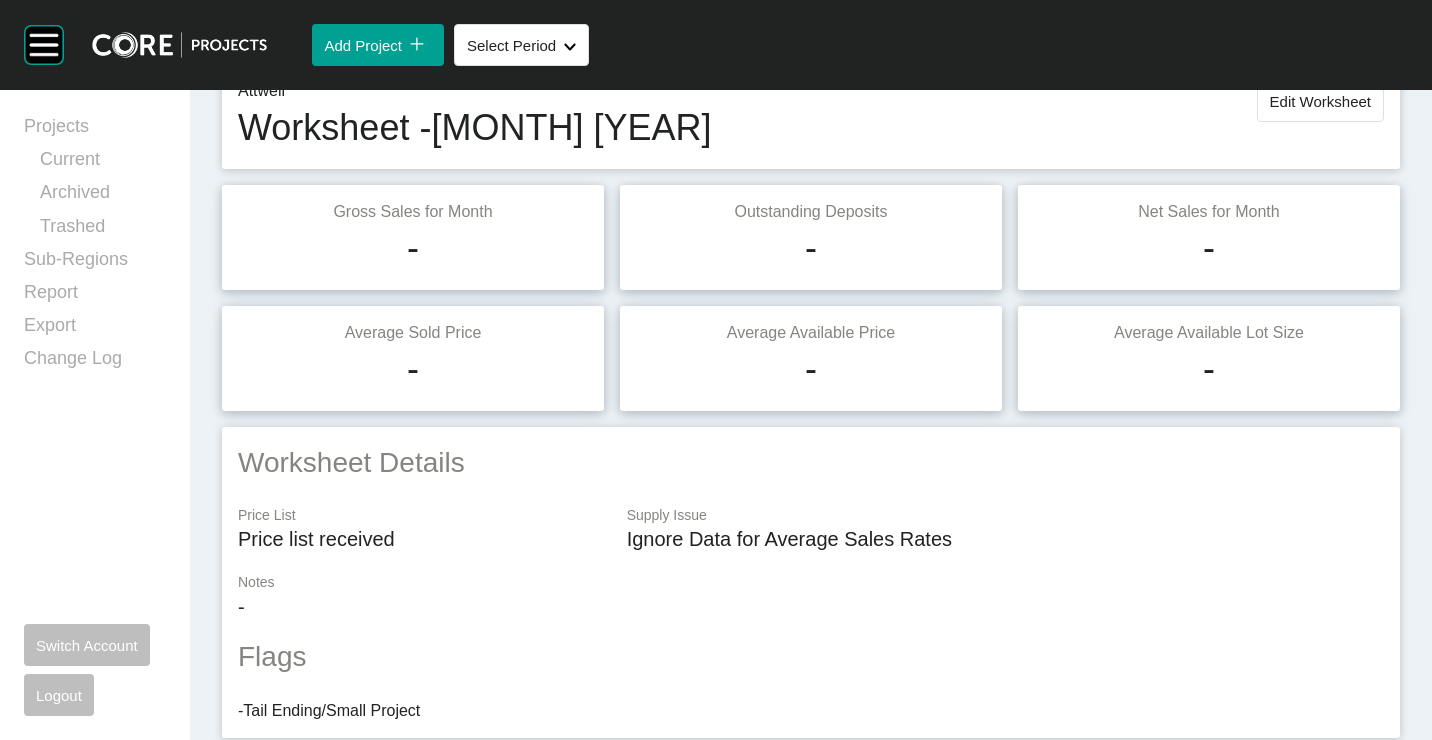 scroll, scrollTop: 6, scrollLeft: 0, axis: vertical 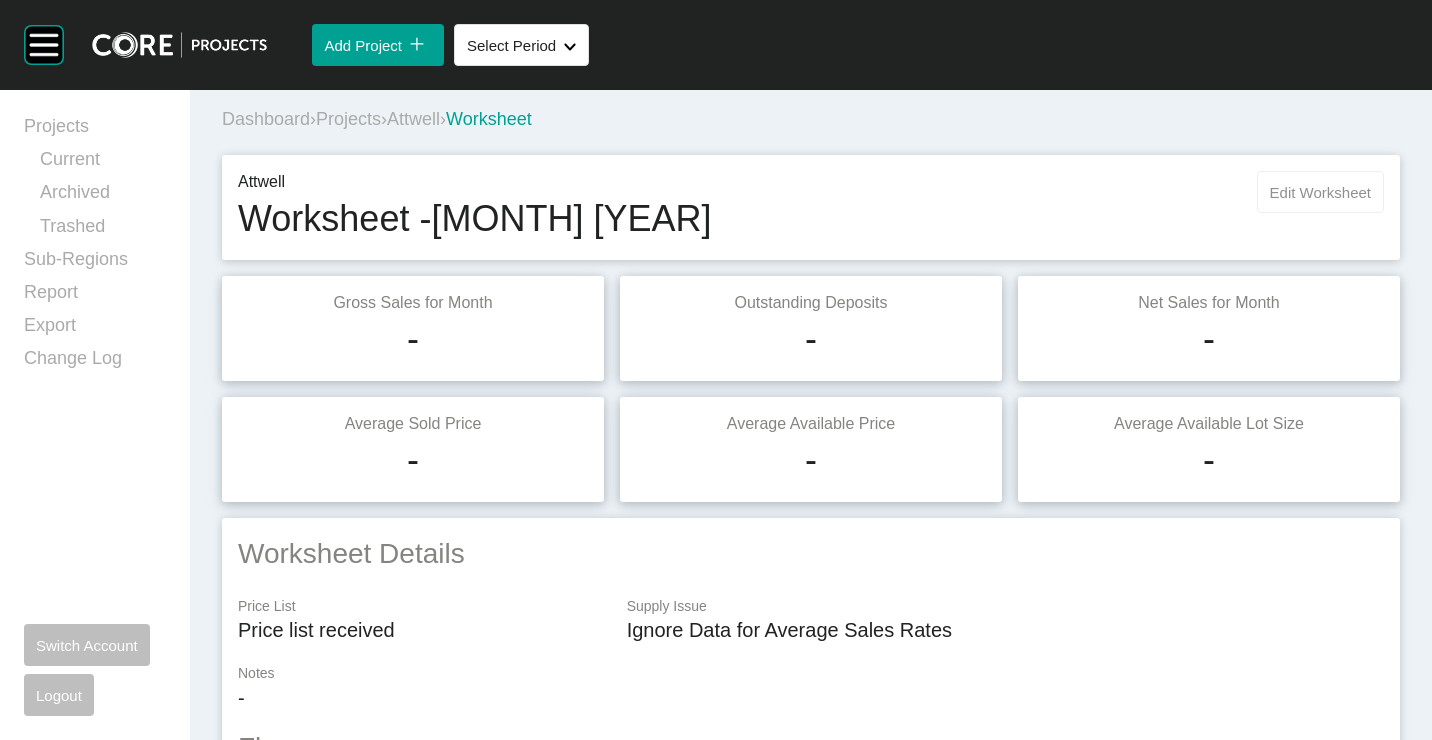 click on "Edit Worksheet" at bounding box center [1320, 192] 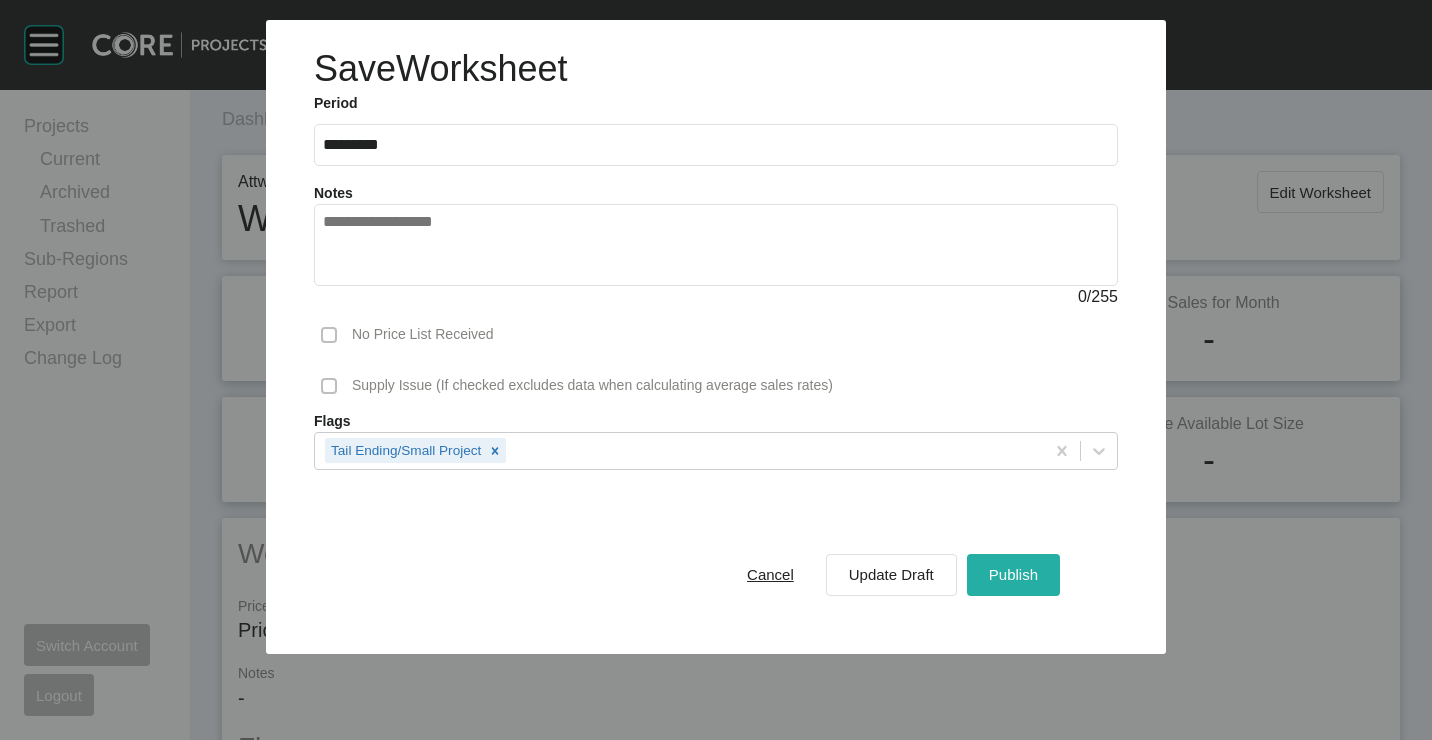 click on "Publish" at bounding box center [1013, 574] 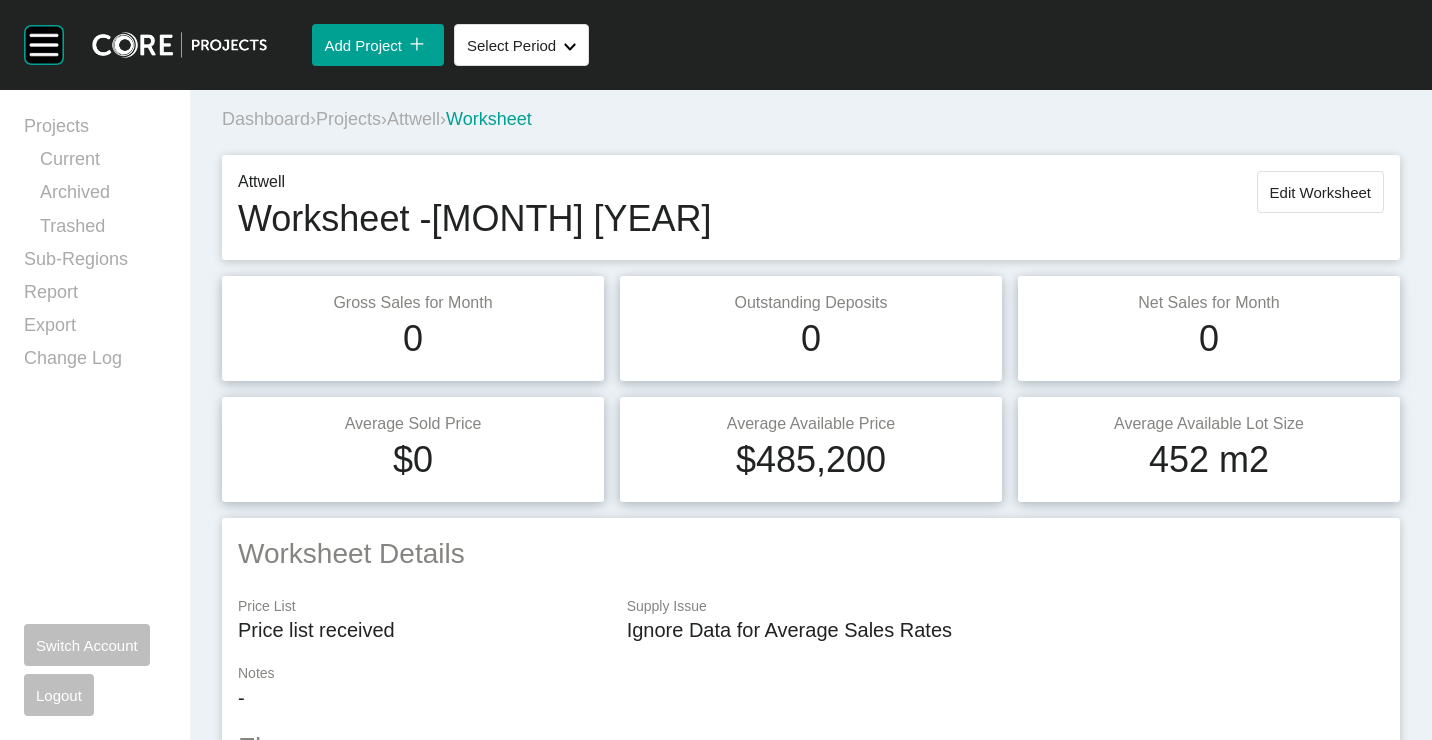 drag, startPoint x: 374, startPoint y: 125, endPoint x: 827, endPoint y: 4, distance: 468.88165 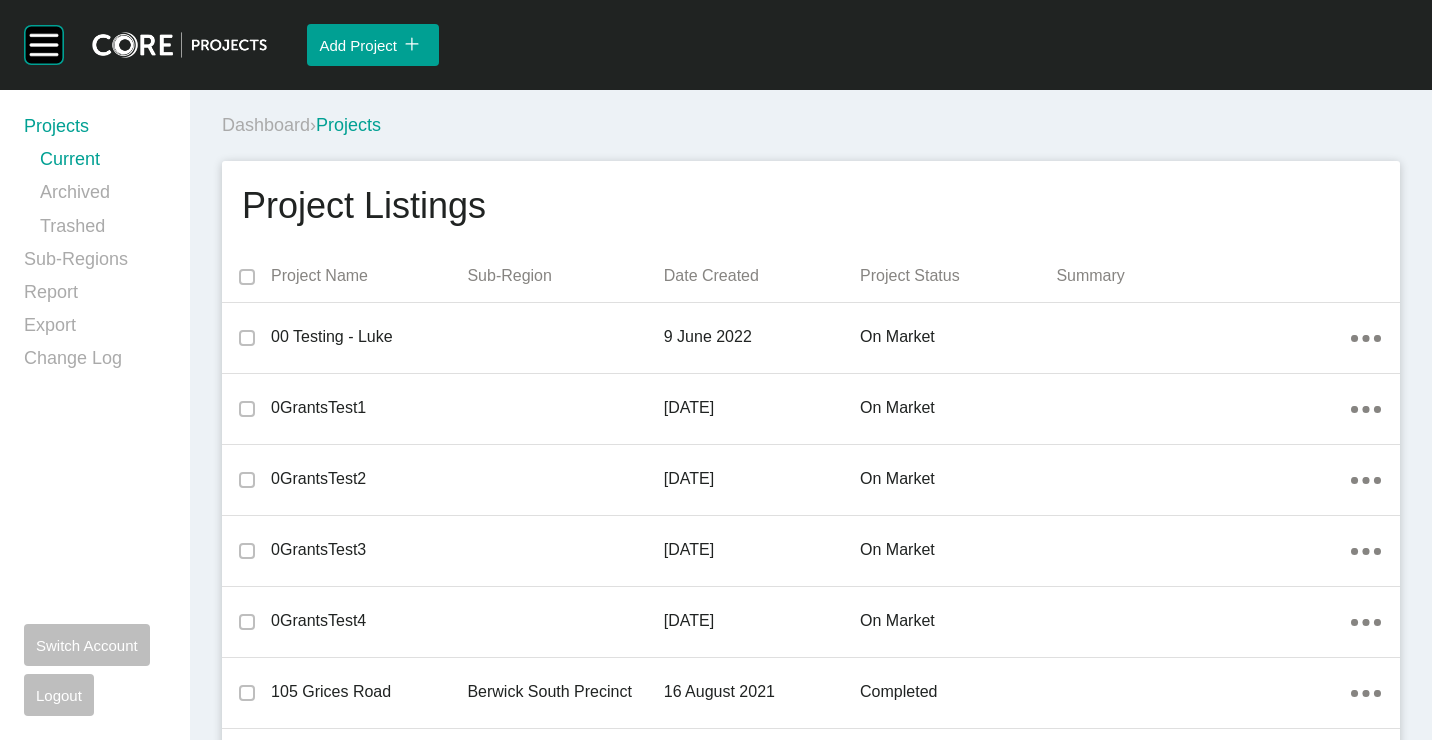 scroll, scrollTop: 7351, scrollLeft: 0, axis: vertical 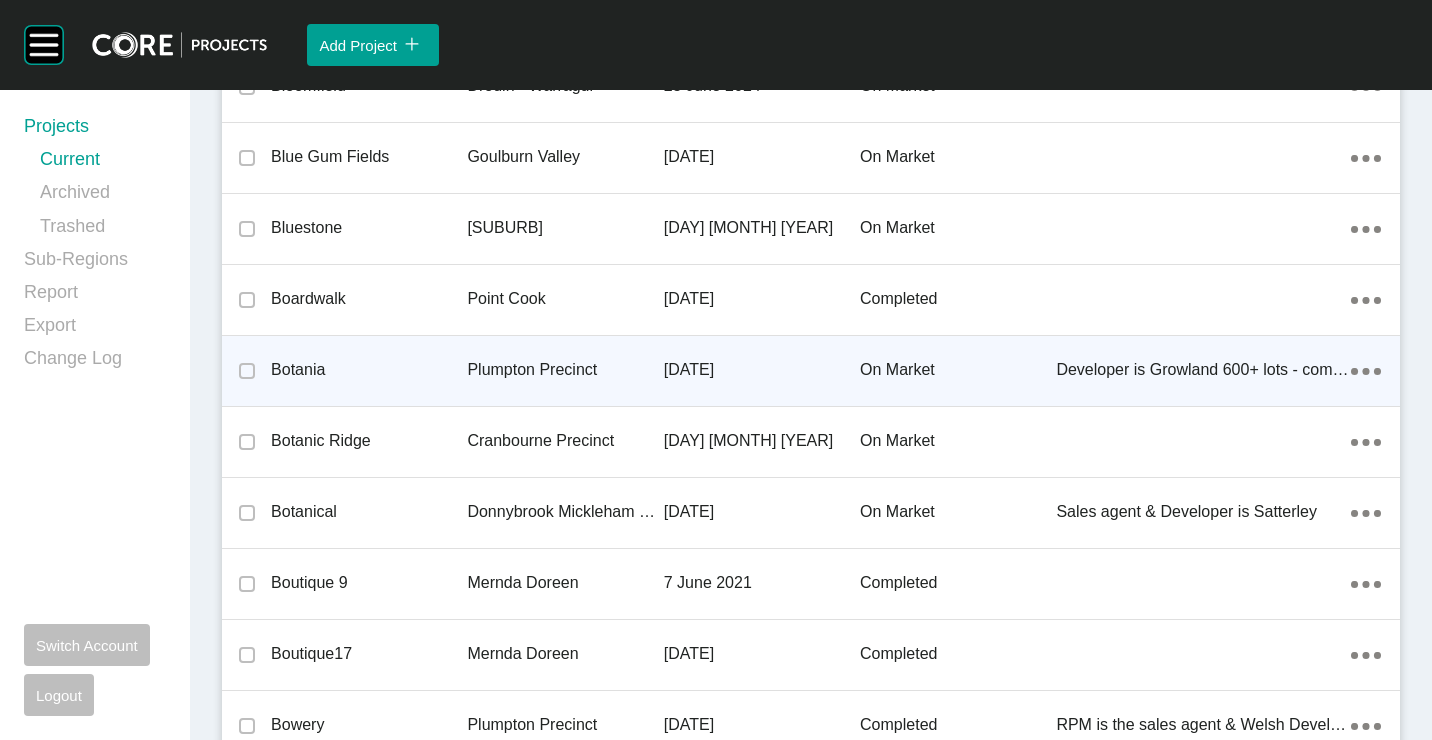 click on "Botania" at bounding box center [369, 370] 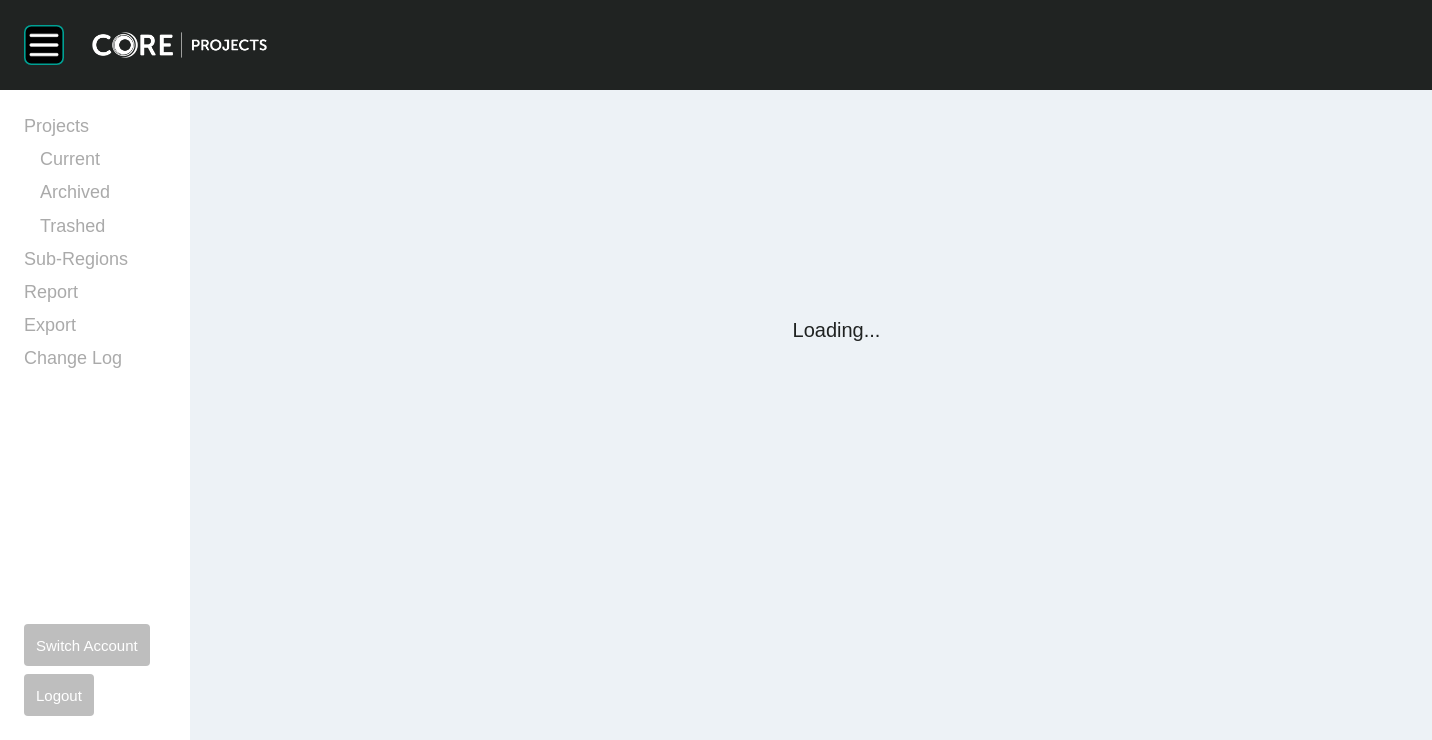 scroll, scrollTop: 0, scrollLeft: 0, axis: both 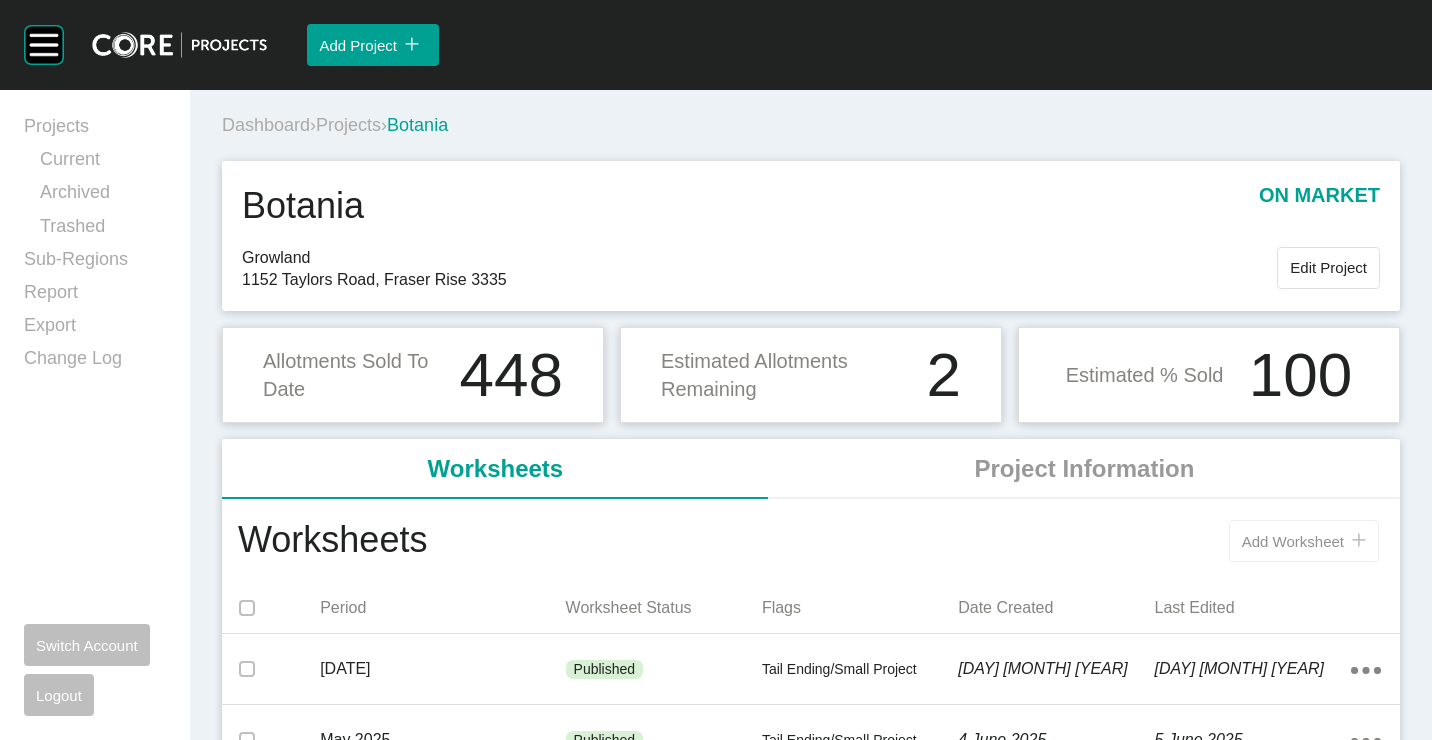 click on "Add Worksheet" at bounding box center [1293, 541] 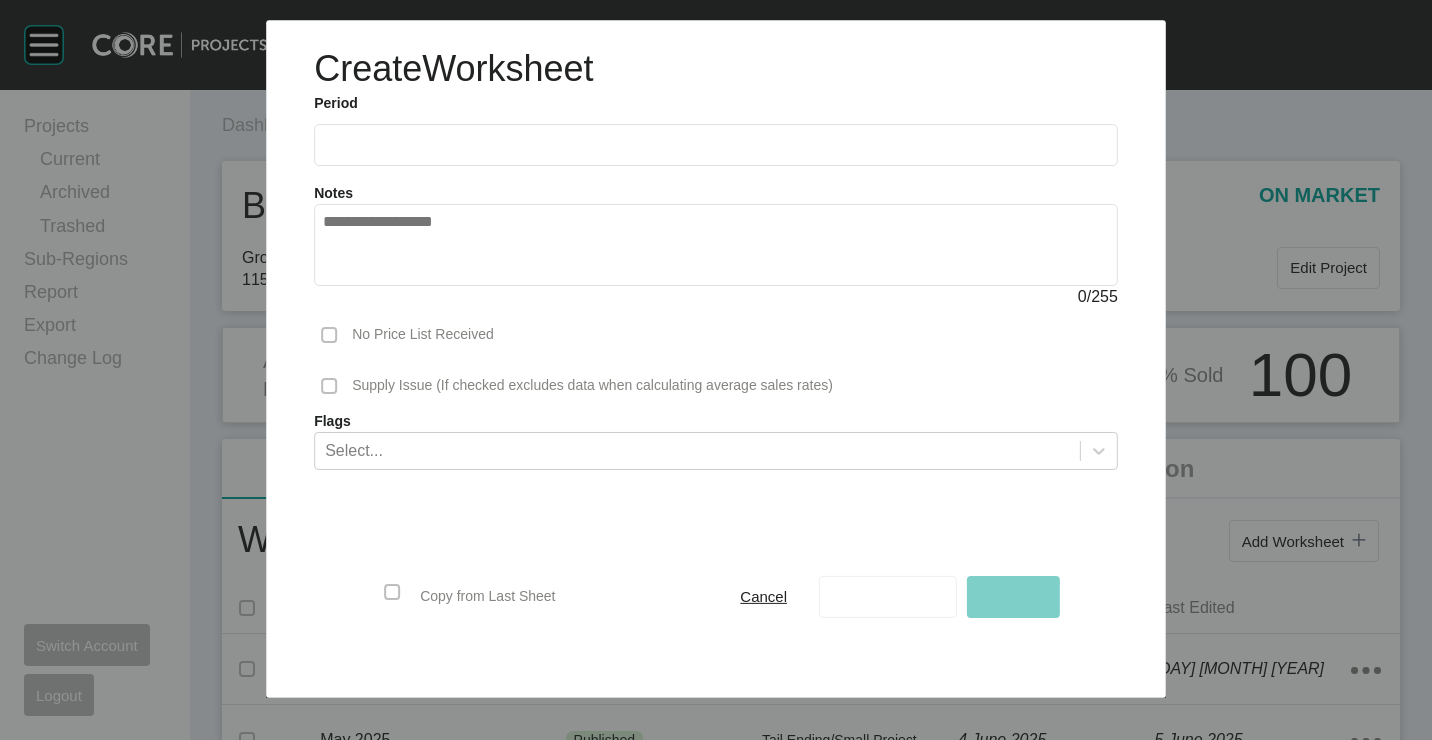 click at bounding box center [716, 145] 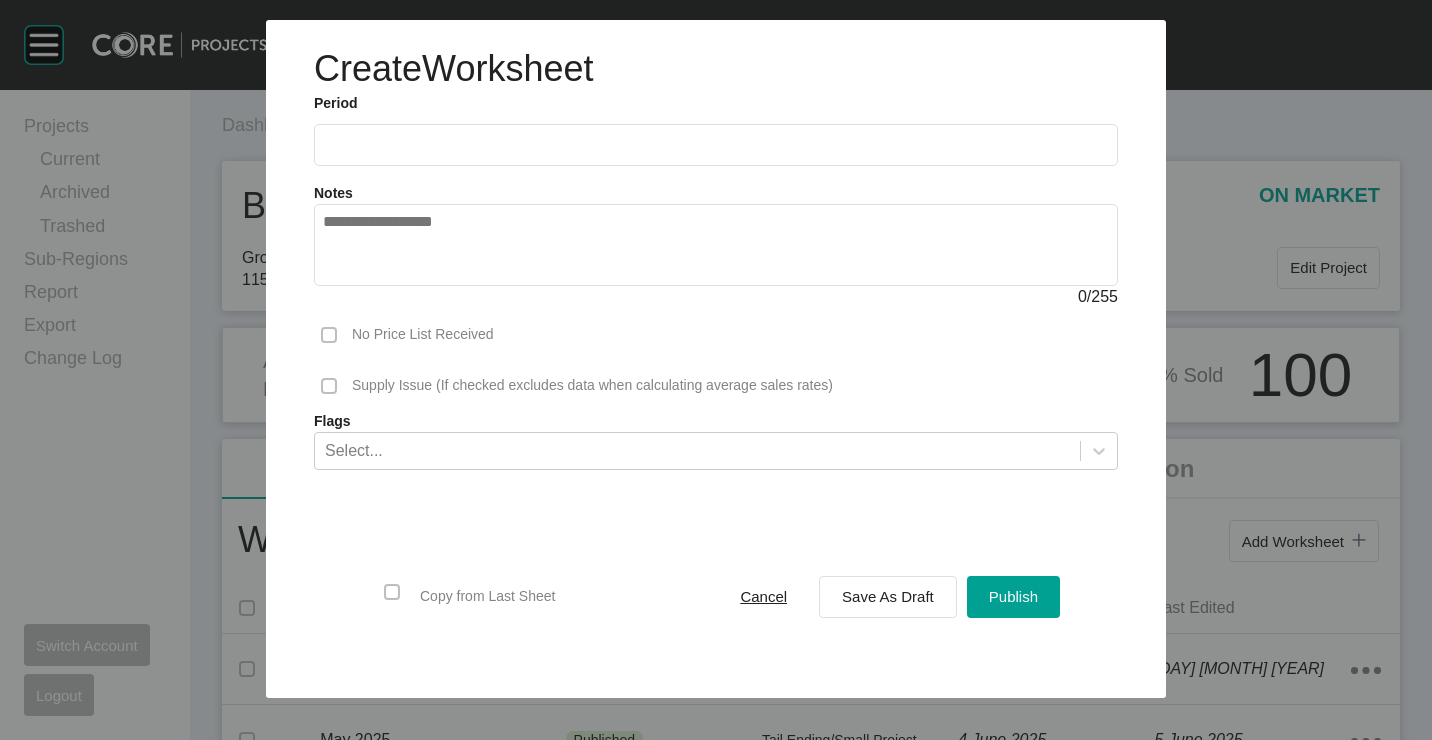 click at bounding box center [716, 145] 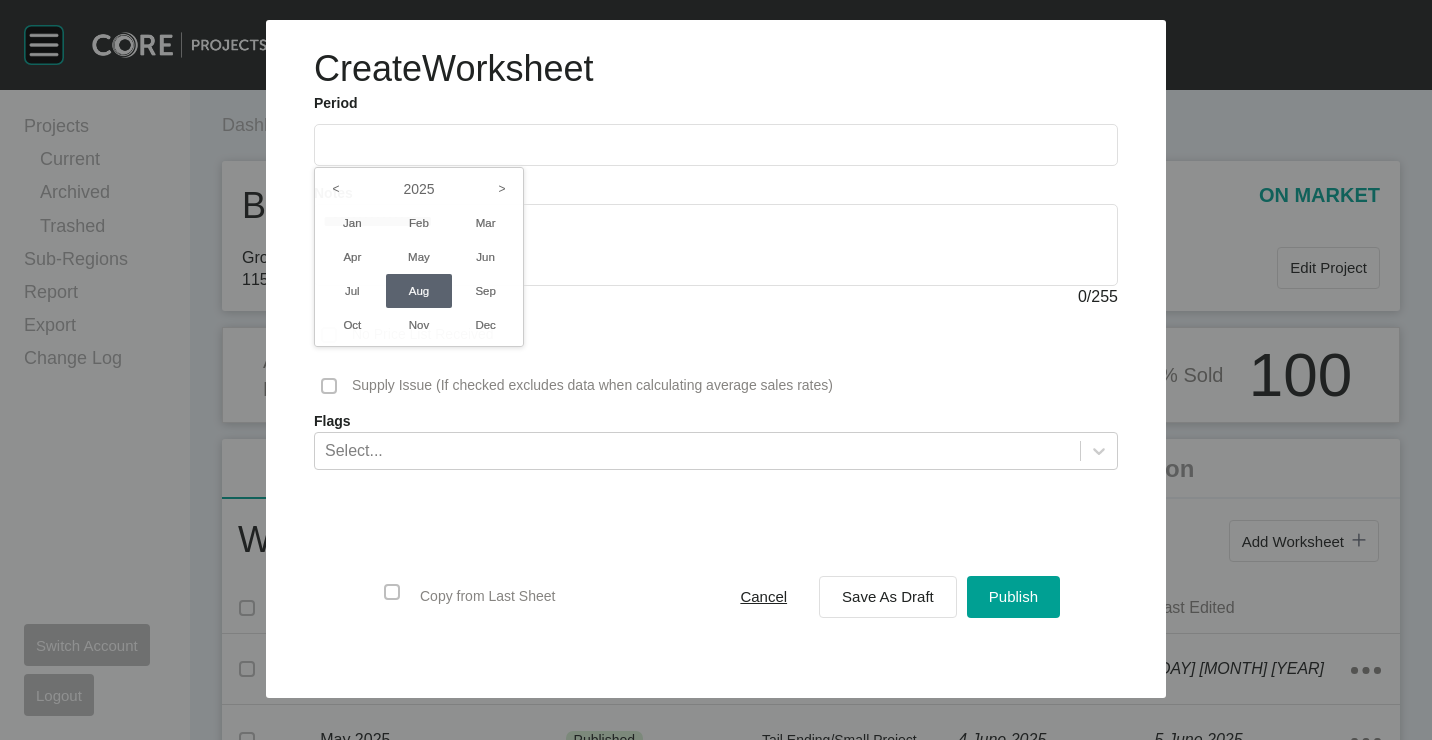click at bounding box center [716, 349] 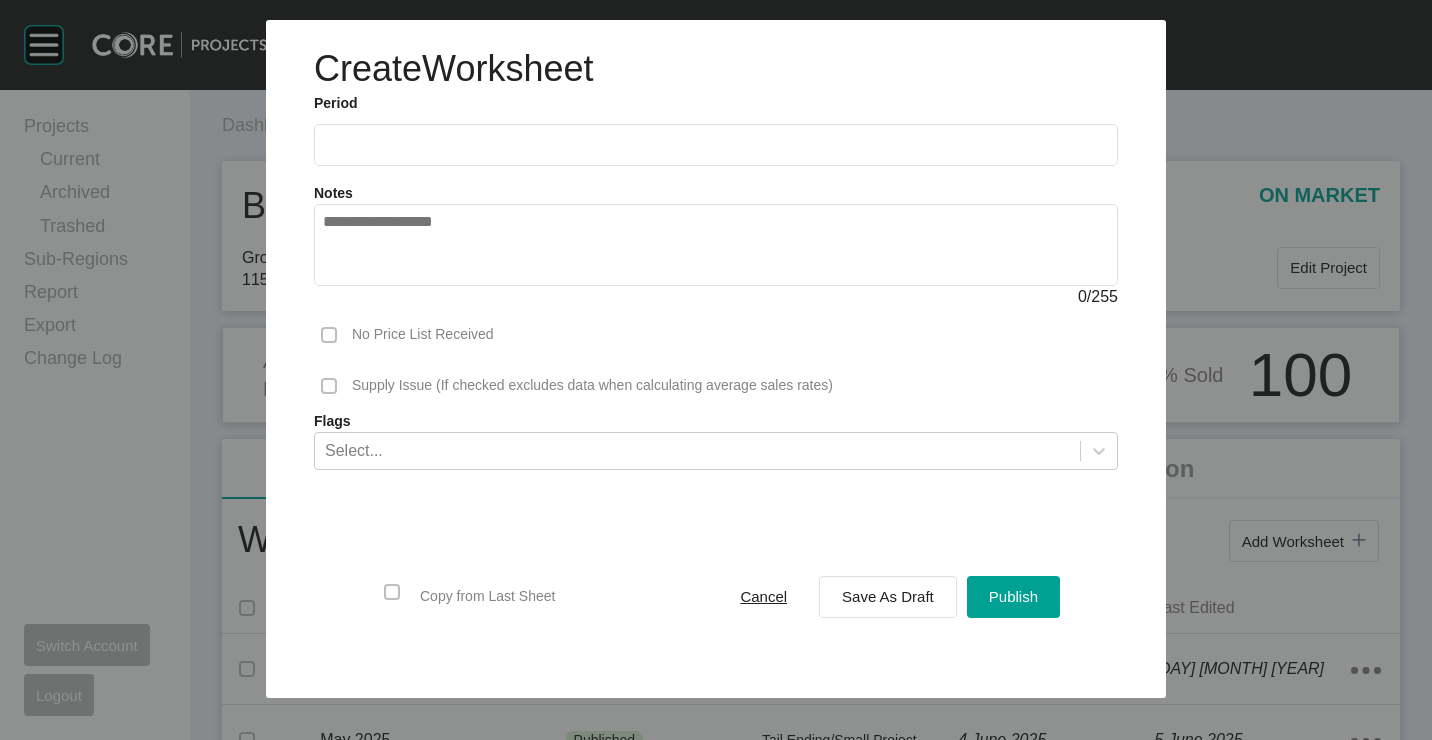 click at bounding box center (329, 386) 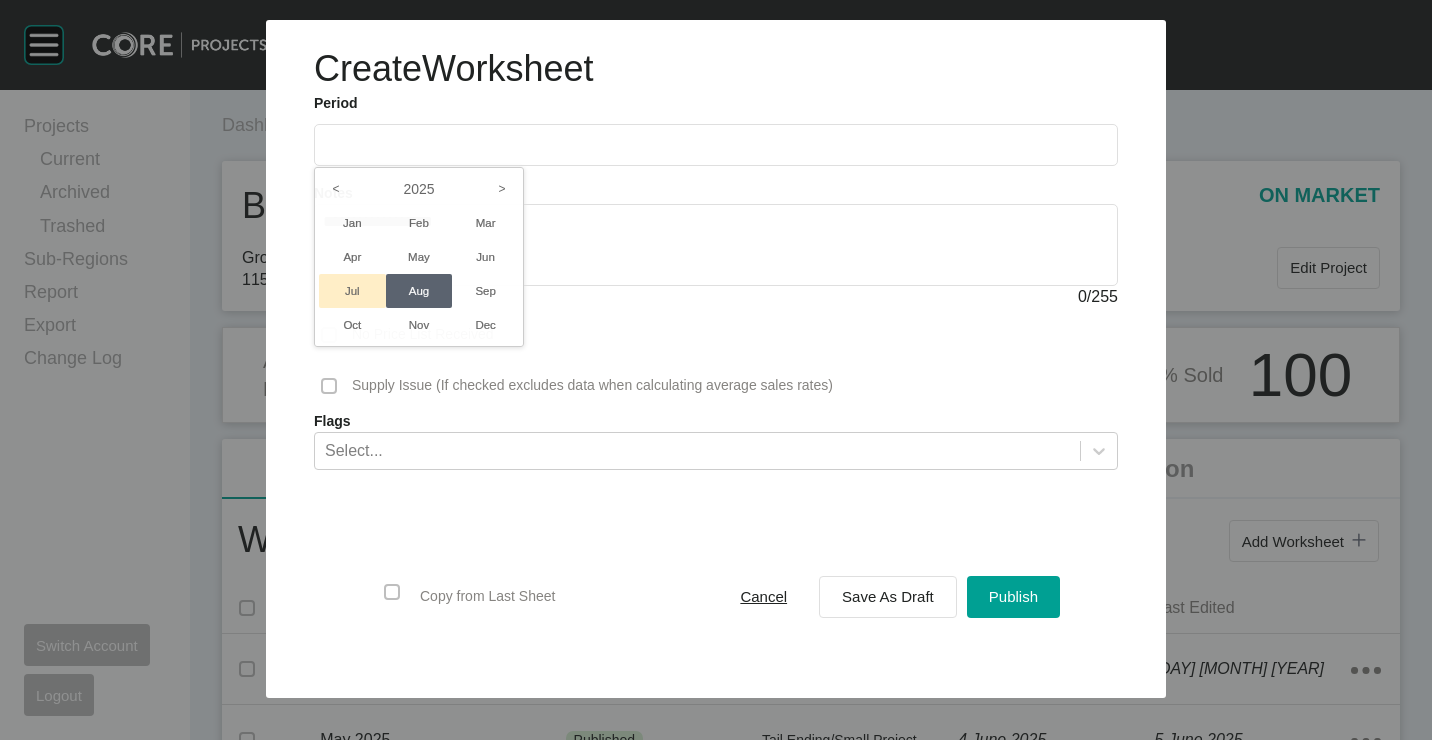 click on "Jul" at bounding box center [352, 291] 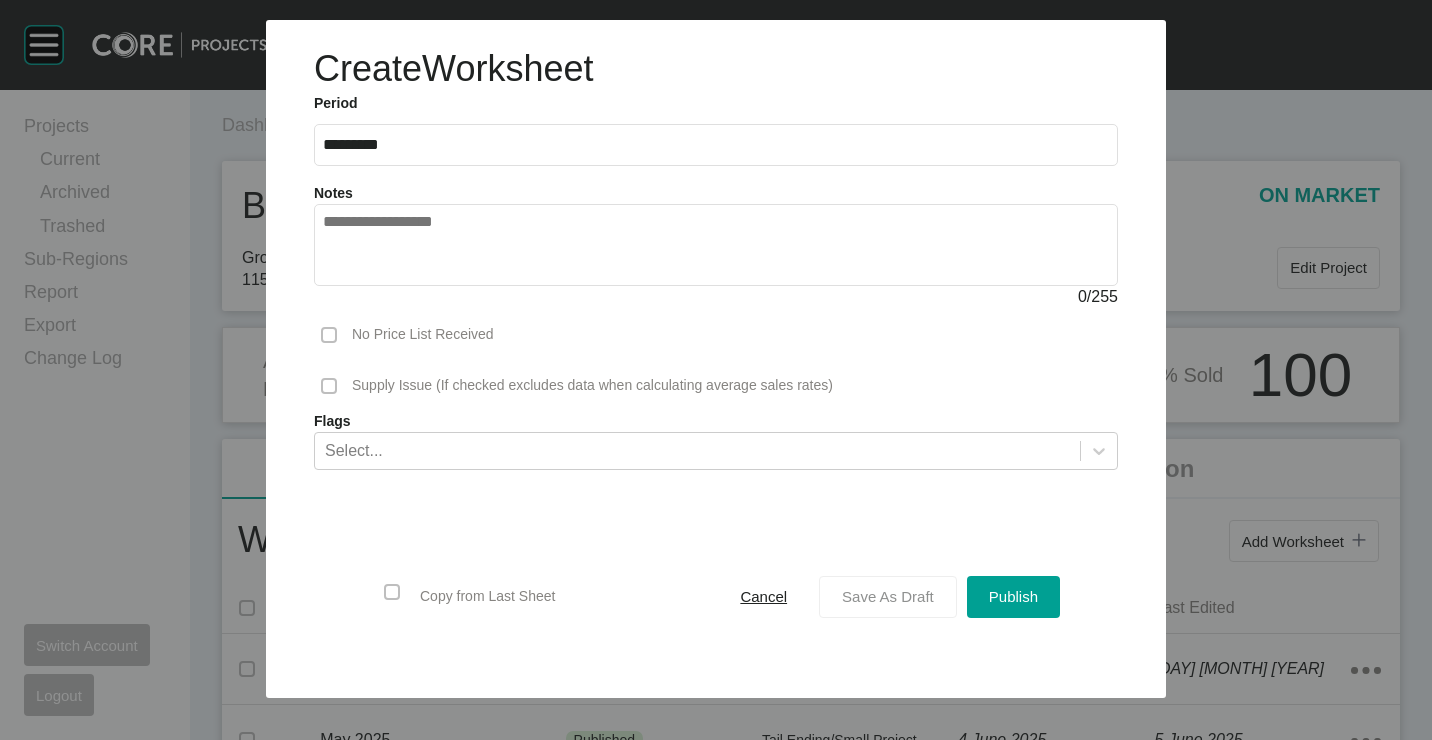 click on "Save As Draft" at bounding box center (888, 596) 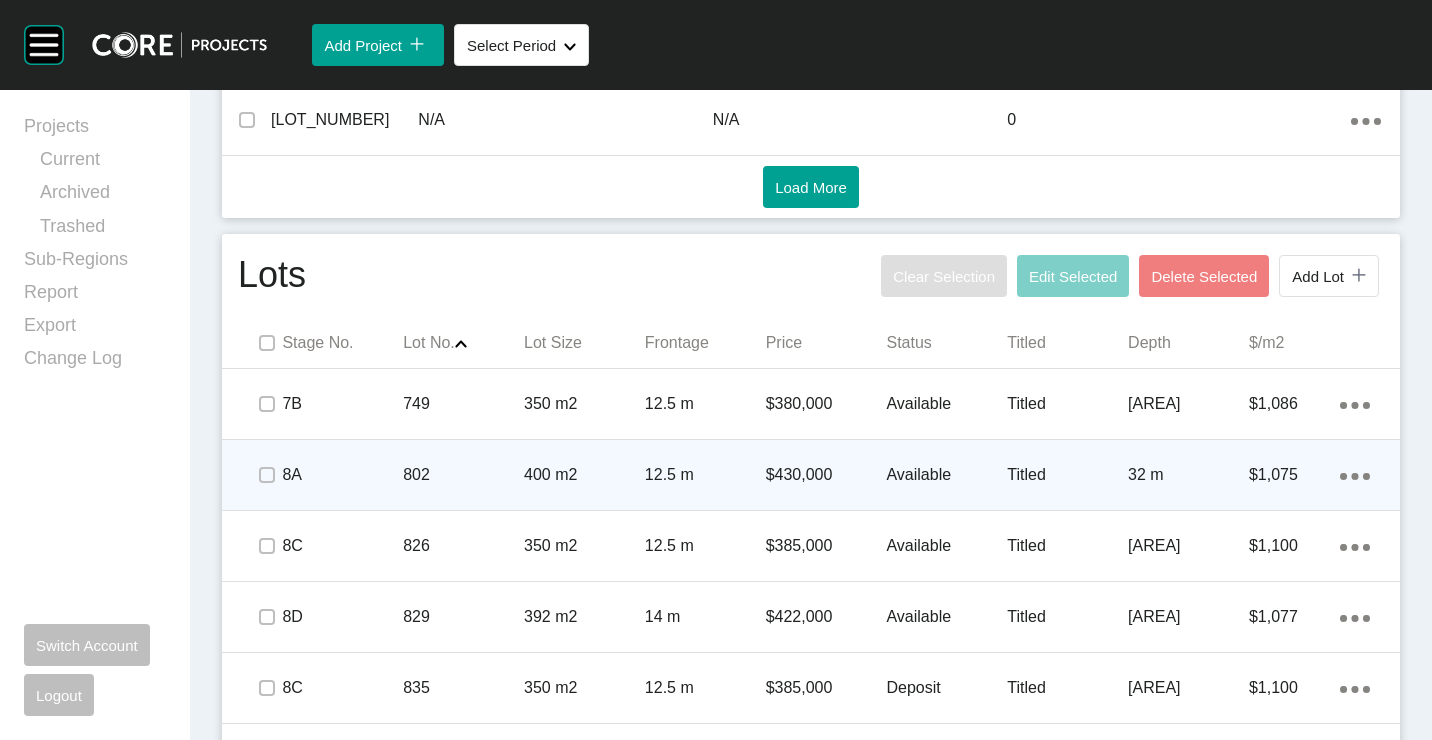 scroll, scrollTop: 1216, scrollLeft: 0, axis: vertical 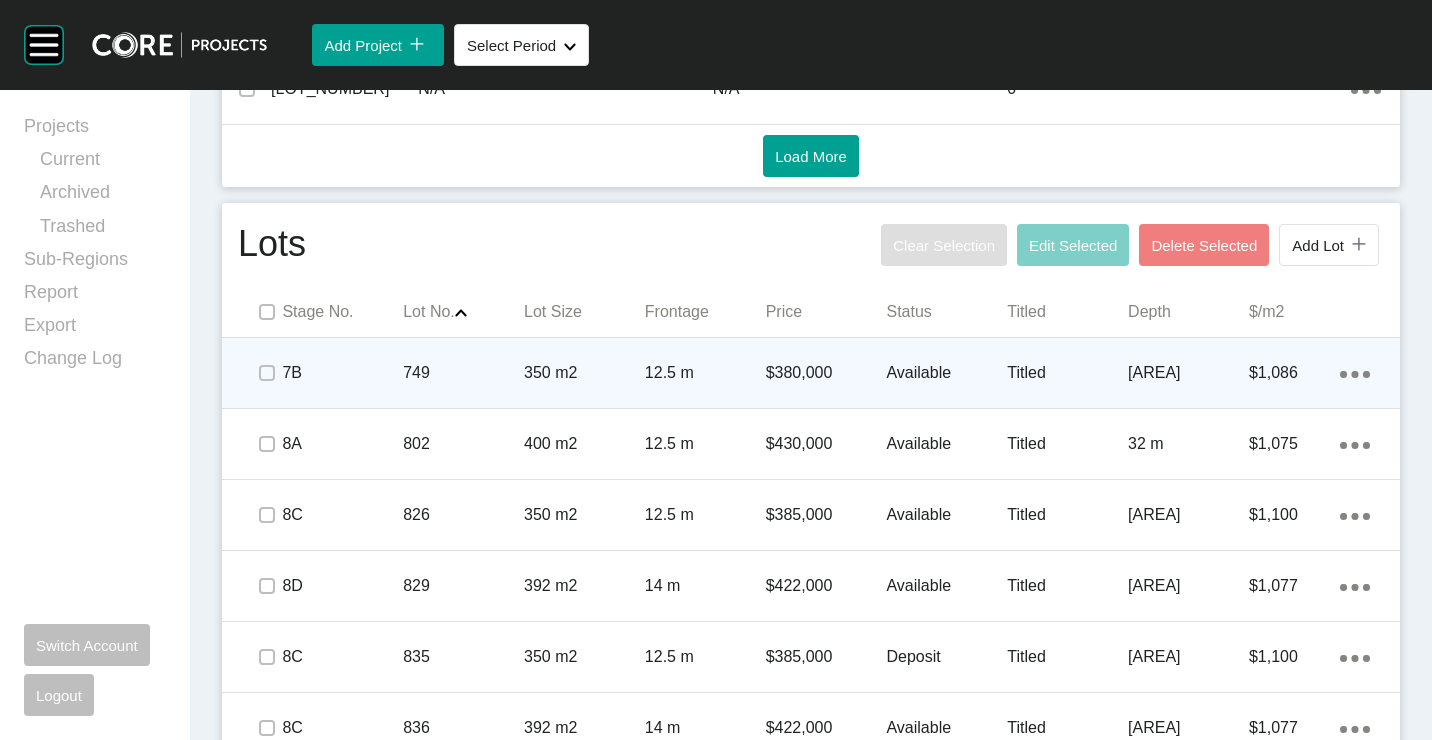 click on "749" at bounding box center (463, 373) 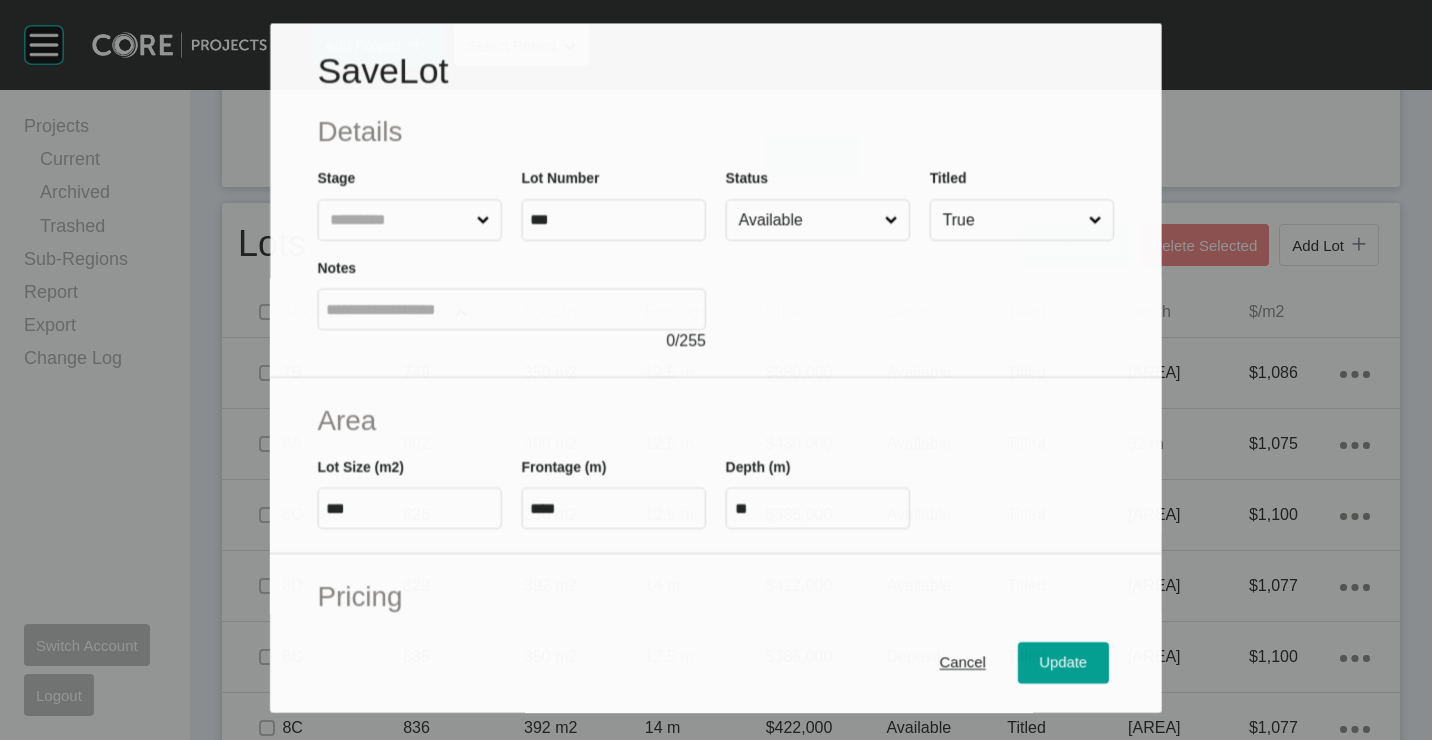 click on "Available" at bounding box center [808, 220] 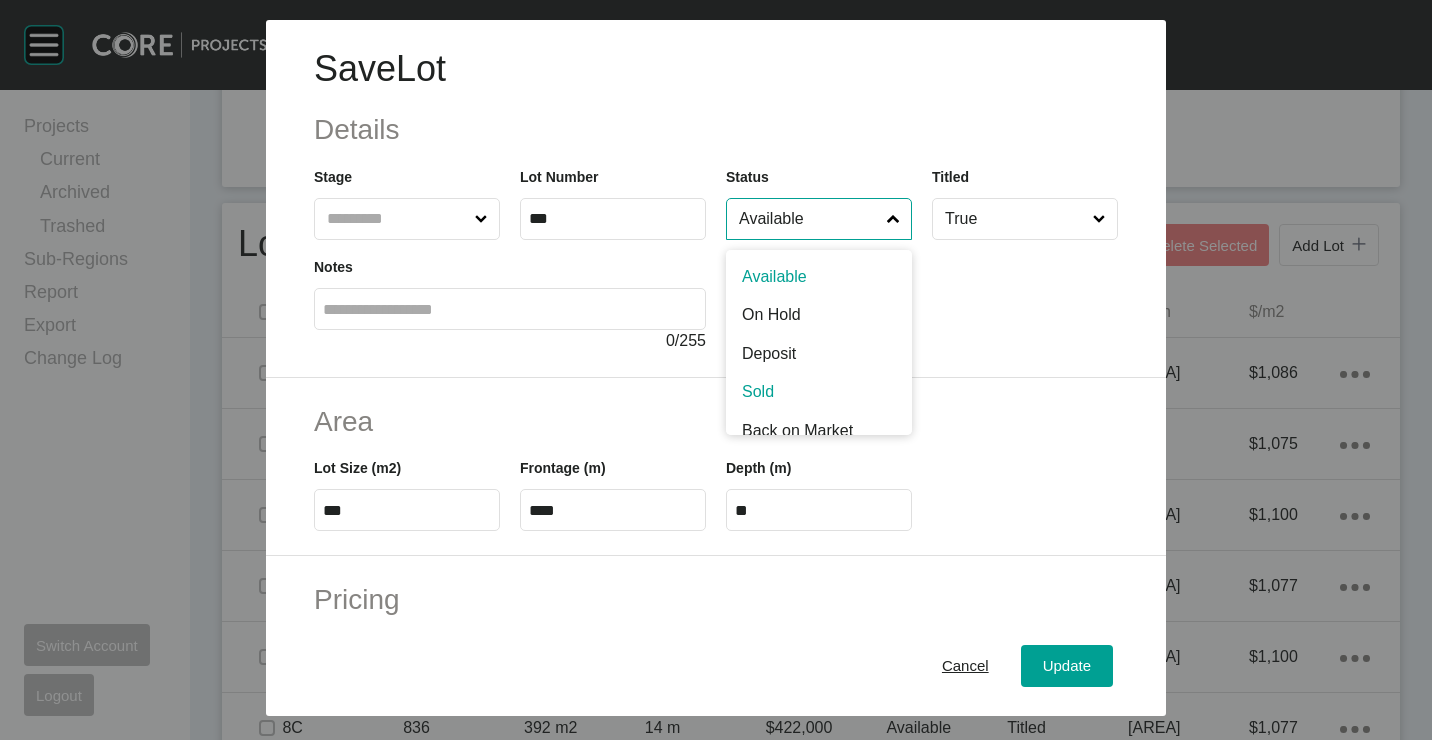 drag, startPoint x: 771, startPoint y: 401, endPoint x: 812, endPoint y: 419, distance: 44.777225 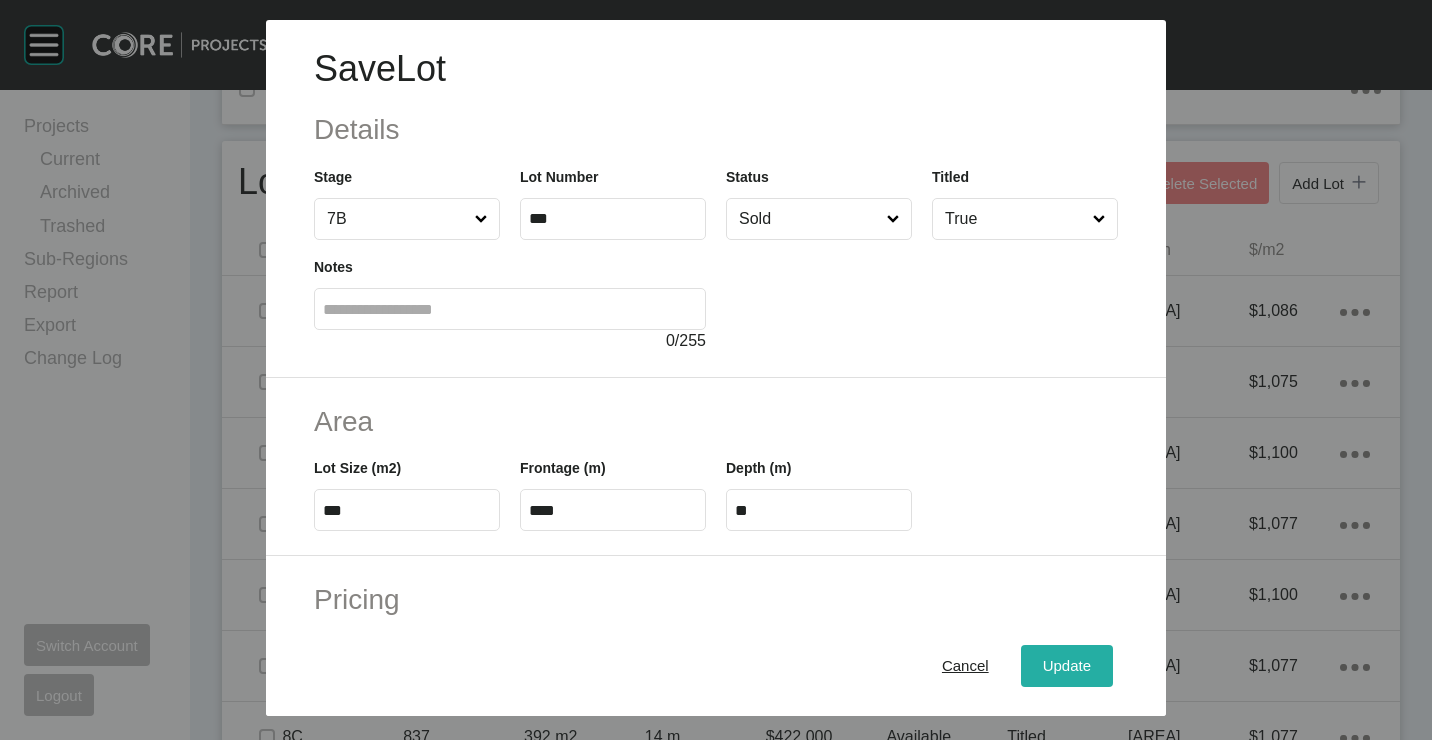 click on "Update" at bounding box center (1067, 665) 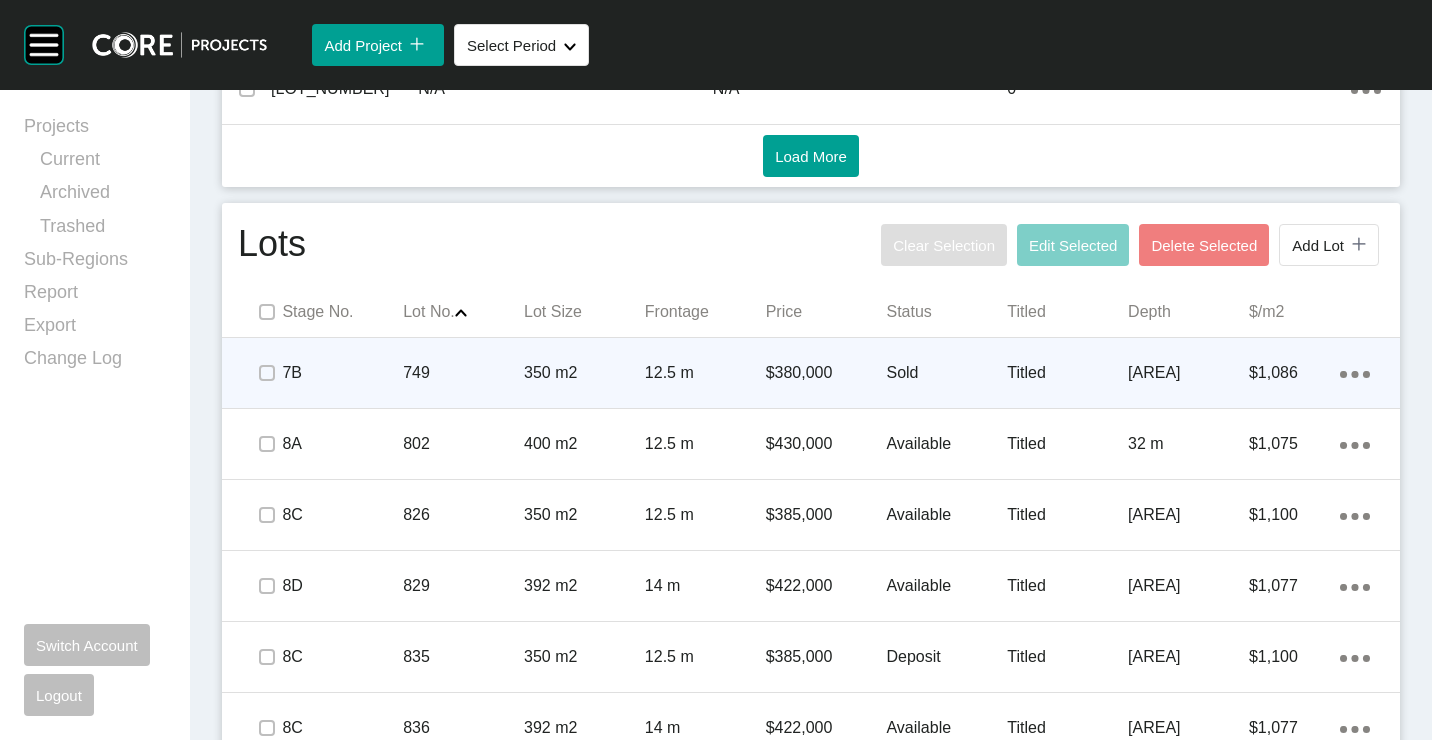scroll, scrollTop: 1316, scrollLeft: 0, axis: vertical 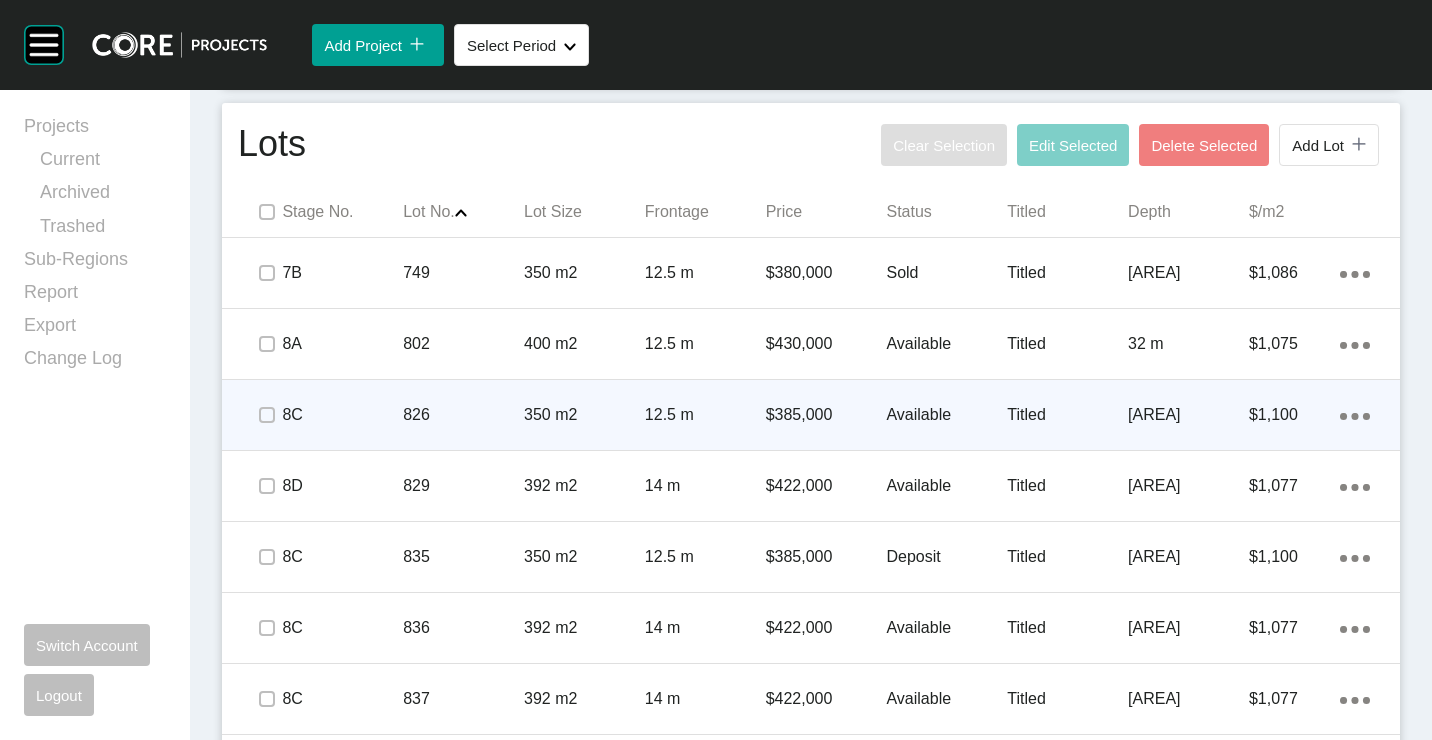 click on "12.5 m" at bounding box center [705, 415] 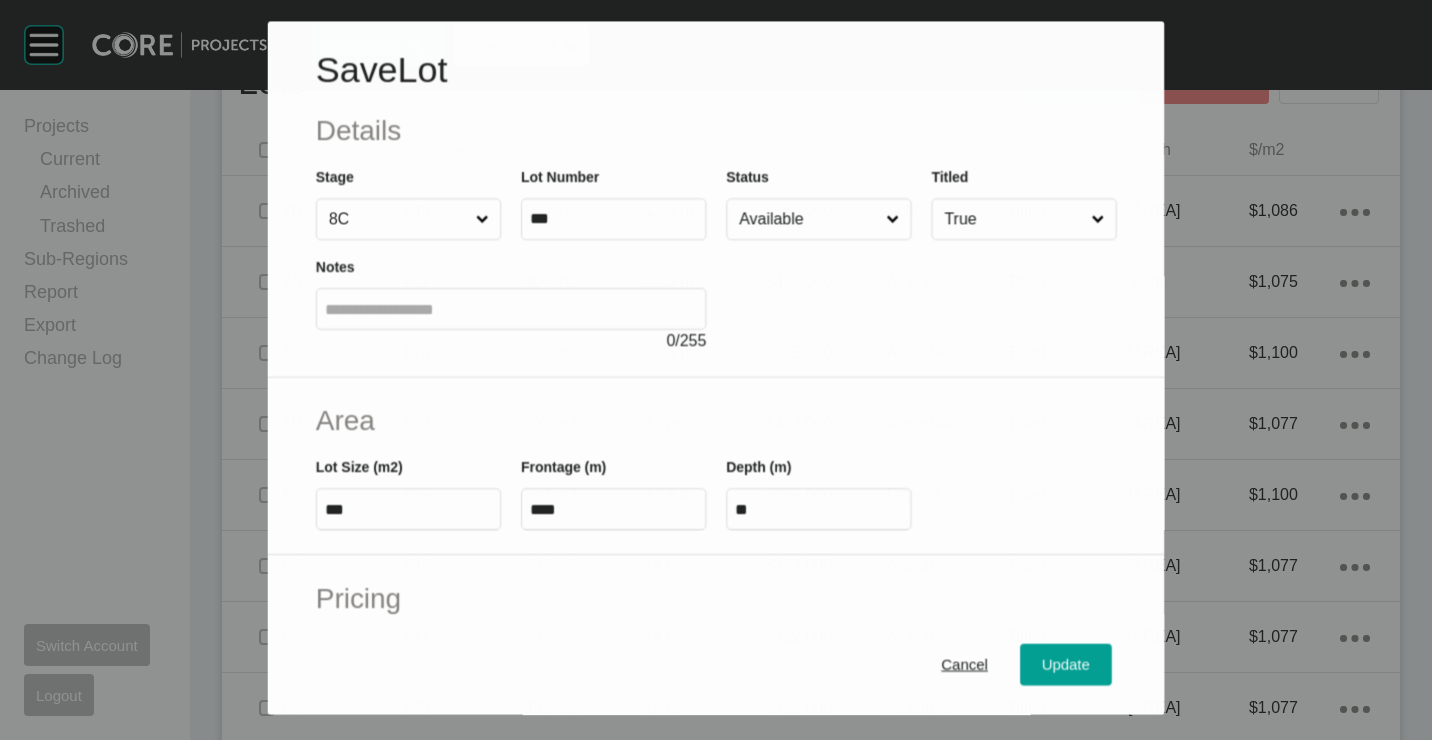 click on "Available" at bounding box center [808, 220] 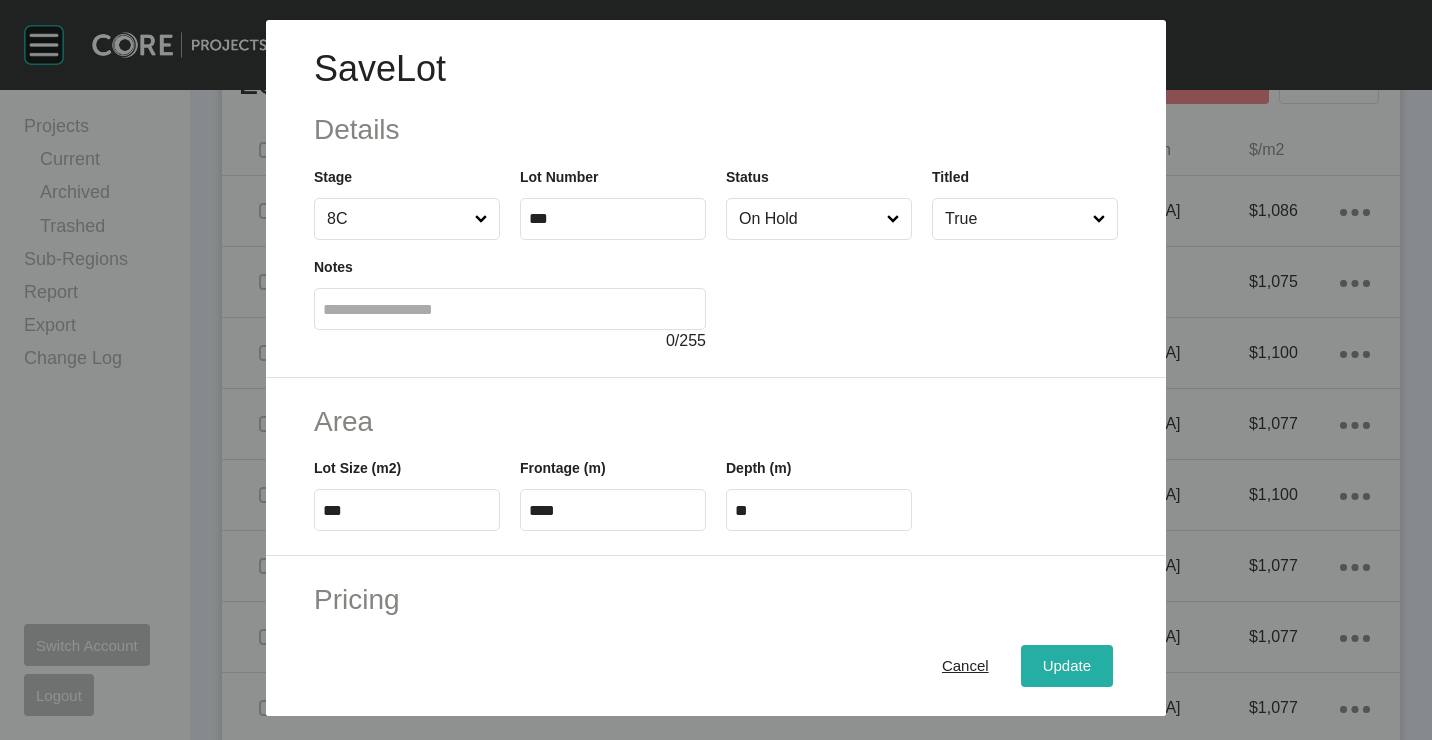 click on "Update" at bounding box center [1067, 666] 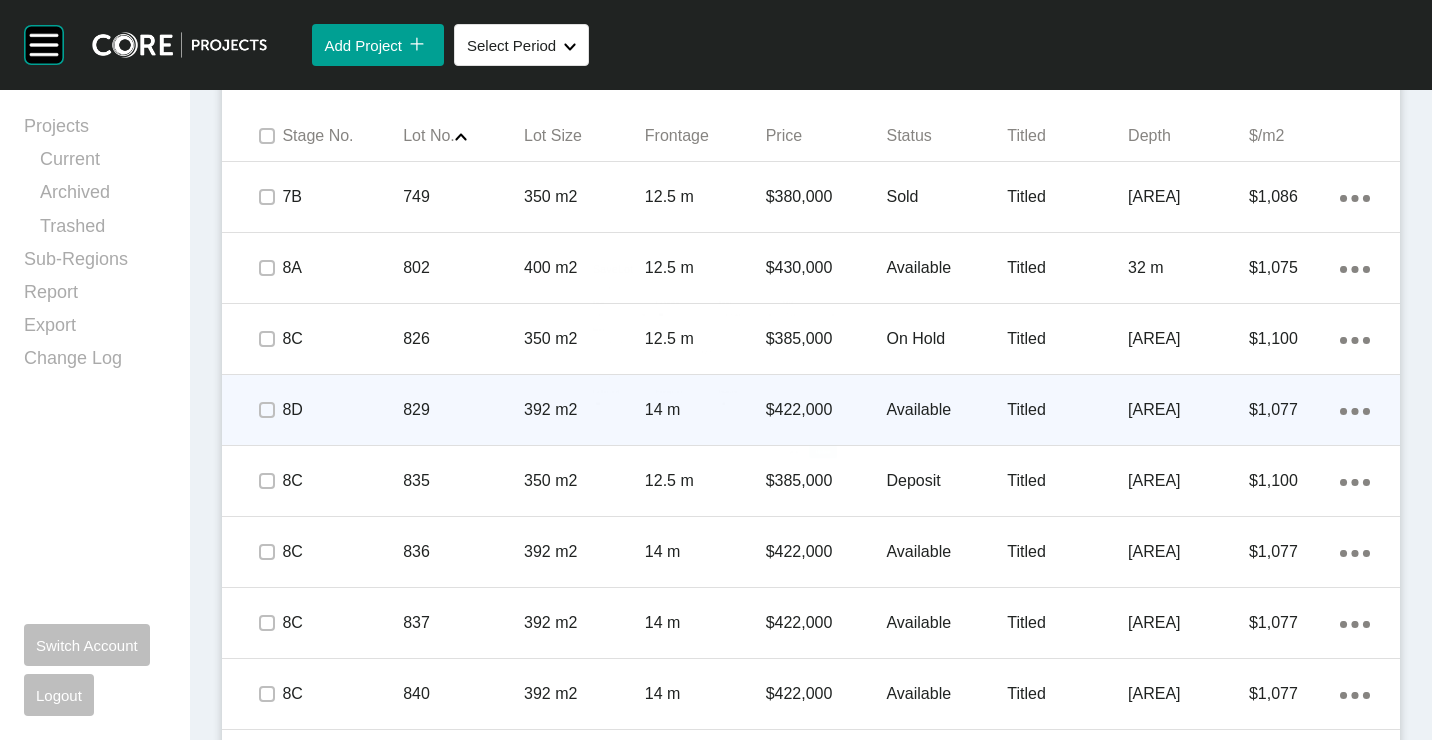 scroll, scrollTop: 1416, scrollLeft: 0, axis: vertical 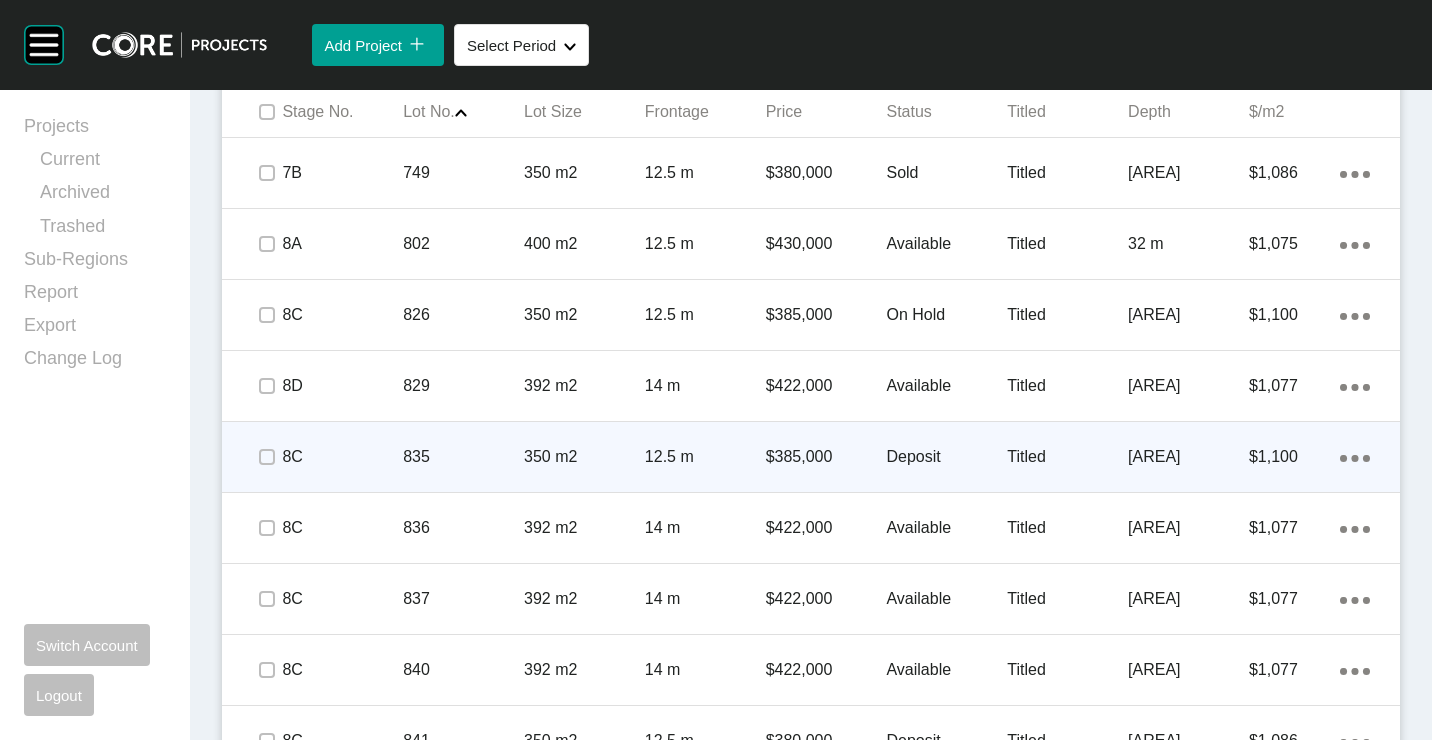 click on "835" at bounding box center [463, 457] 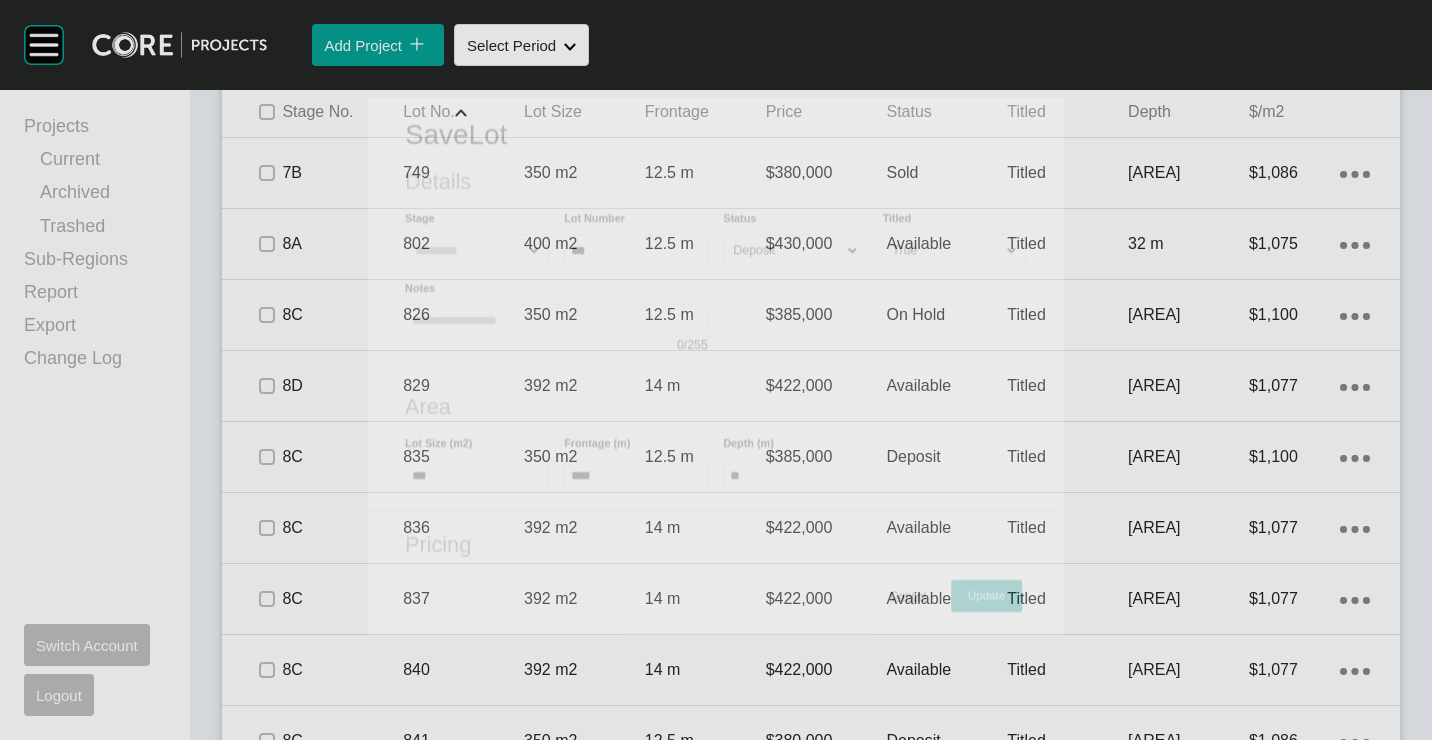 scroll, scrollTop: 1354, scrollLeft: 0, axis: vertical 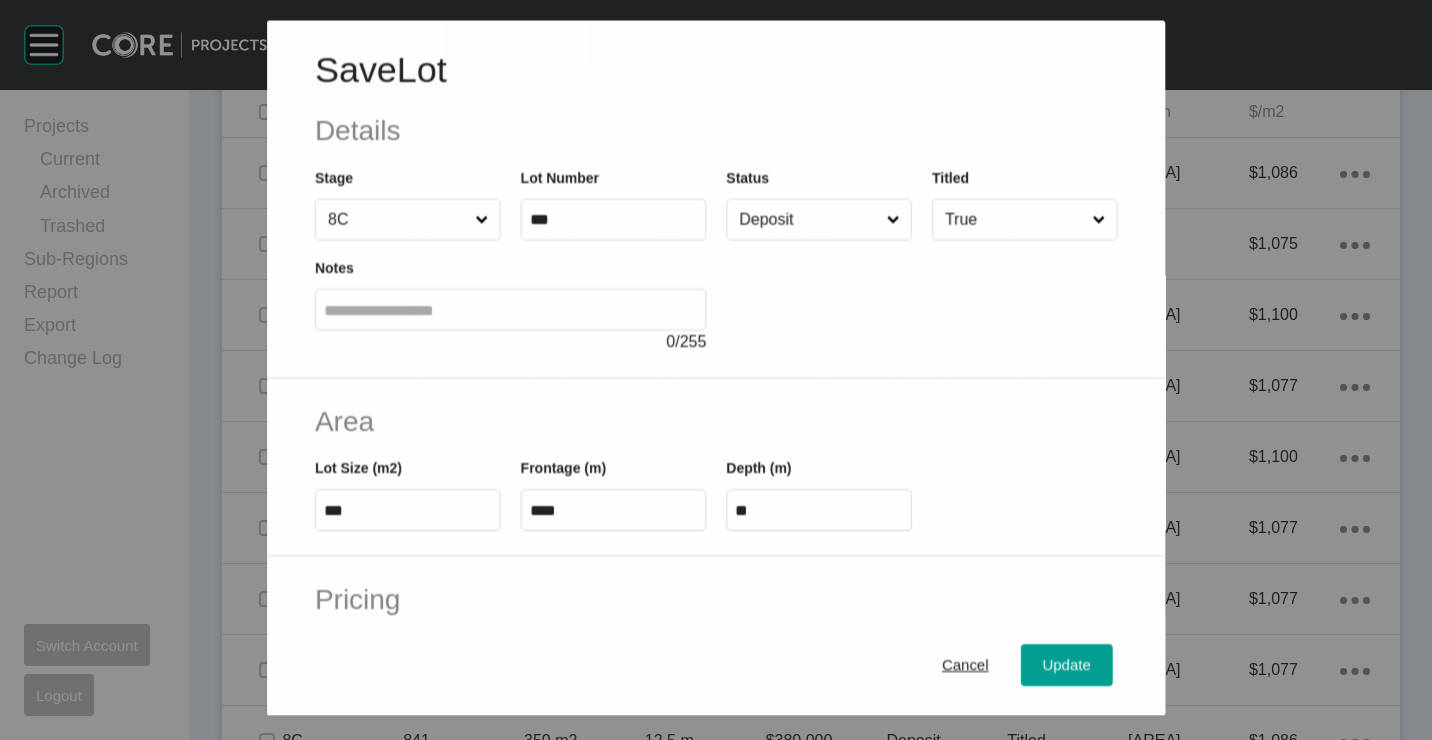 click on "Deposit" at bounding box center (808, 219) 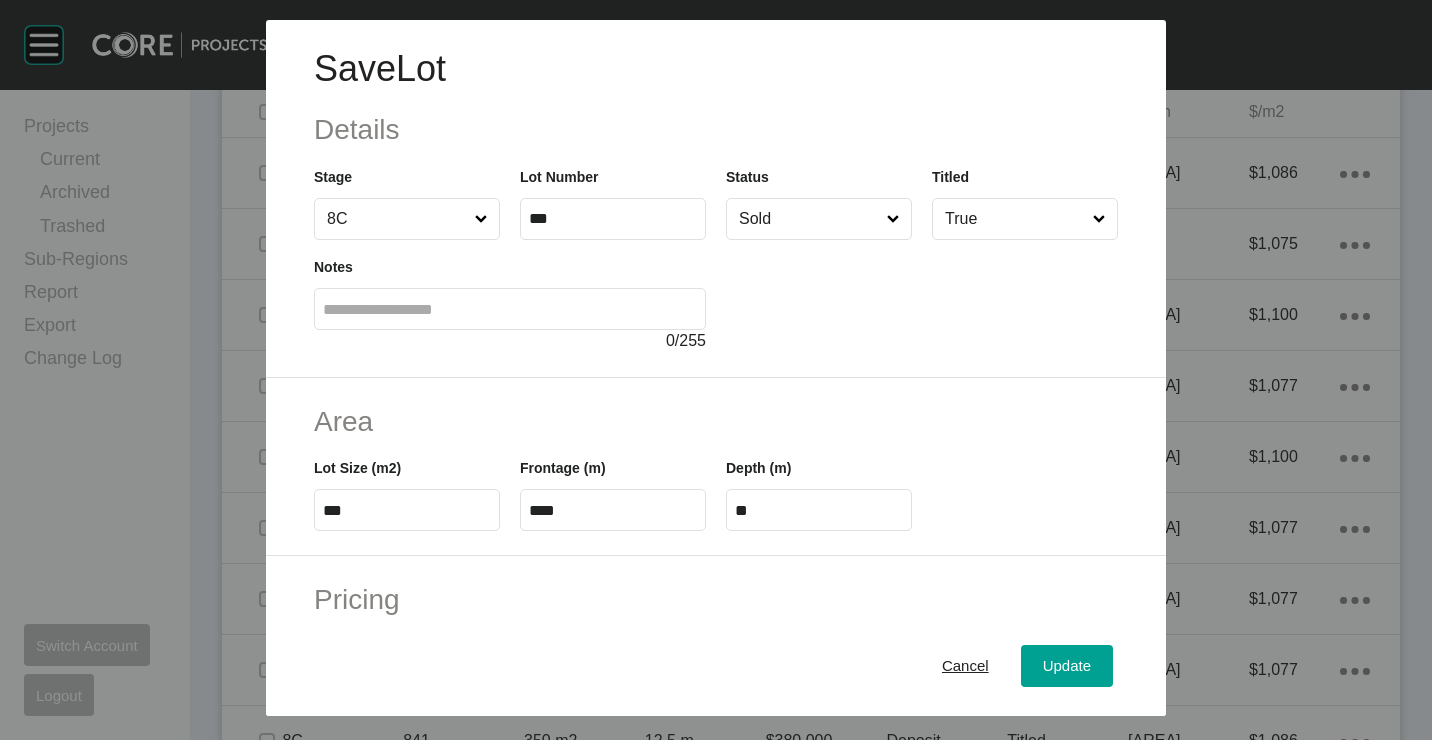 click on "Update" at bounding box center [1067, 665] 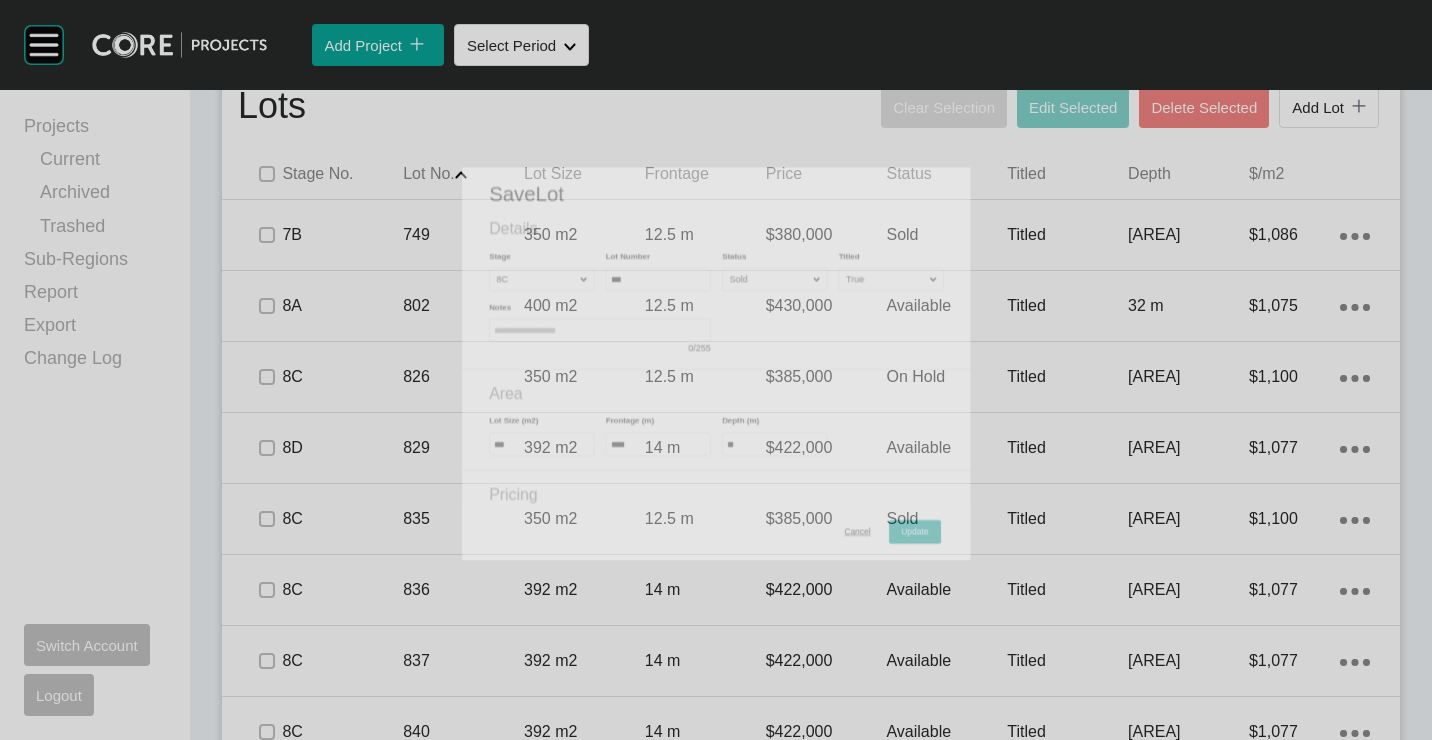 scroll, scrollTop: 1416, scrollLeft: 0, axis: vertical 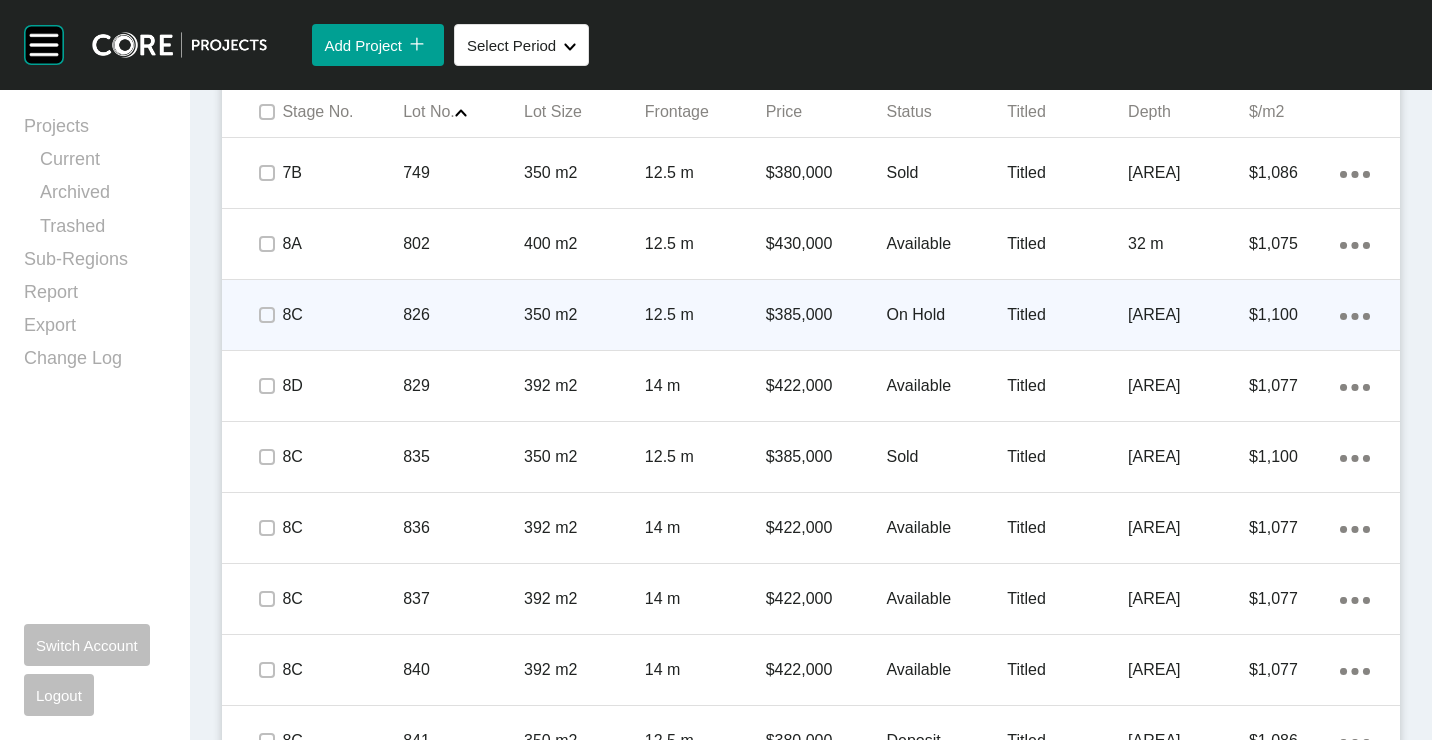 click on "12.5 m" at bounding box center (705, 315) 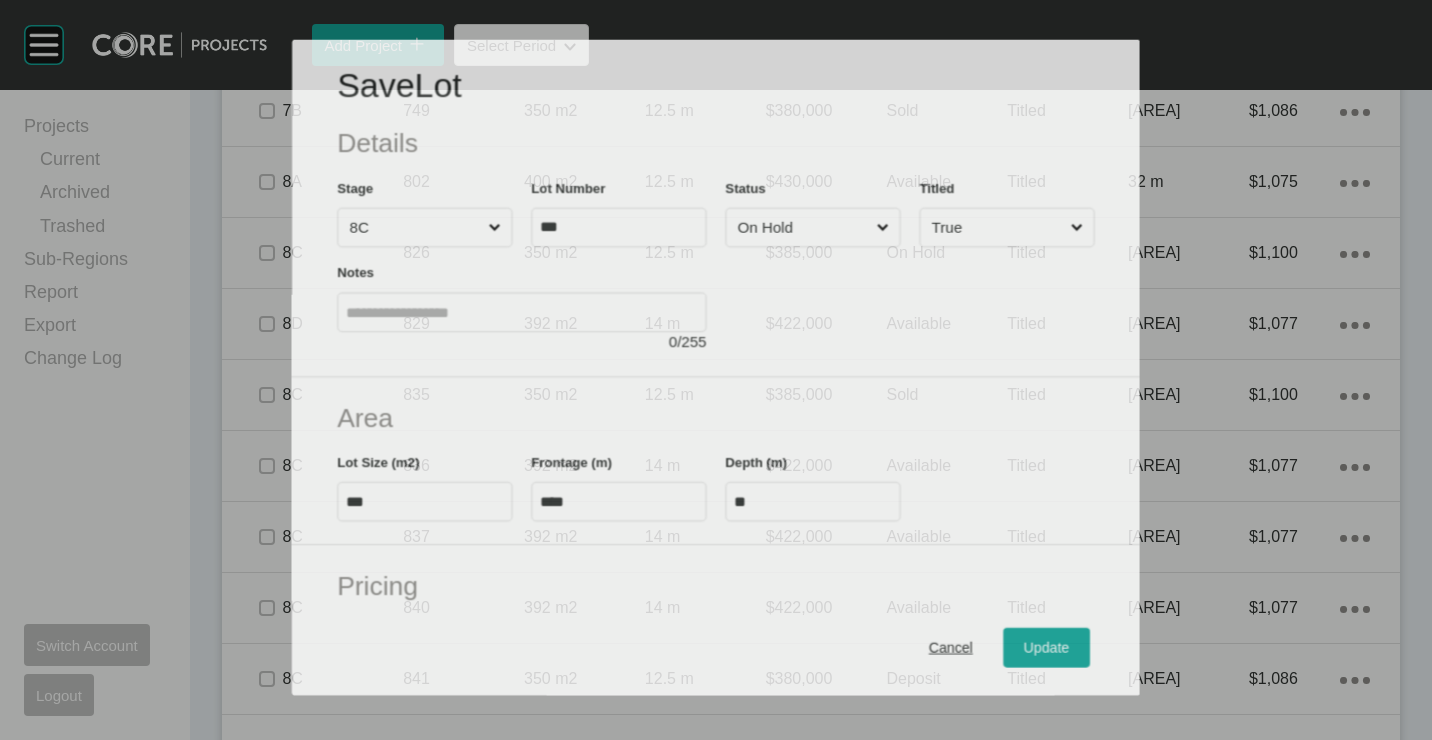 scroll, scrollTop: 1354, scrollLeft: 0, axis: vertical 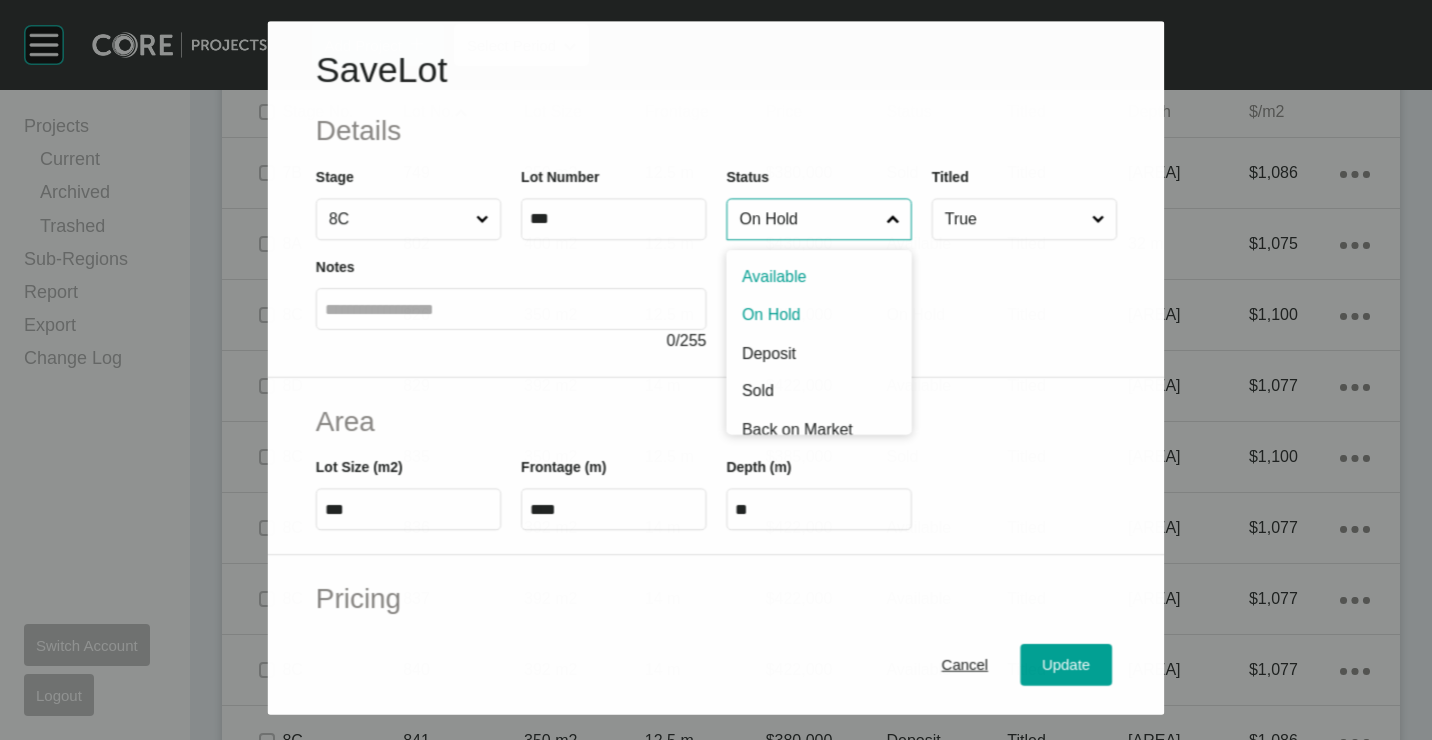 click on "Status [STATUS]" at bounding box center (808, 220) 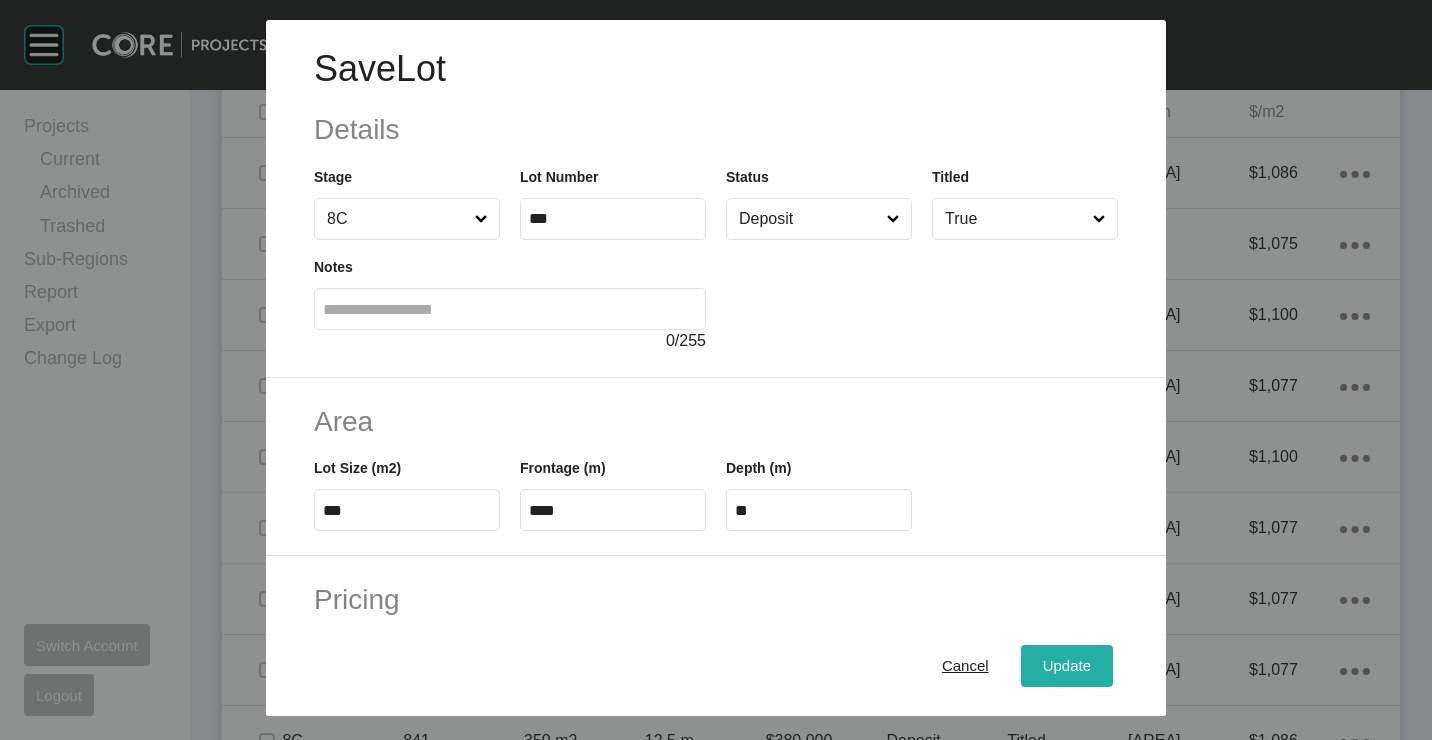click on "Update" at bounding box center (1067, 666) 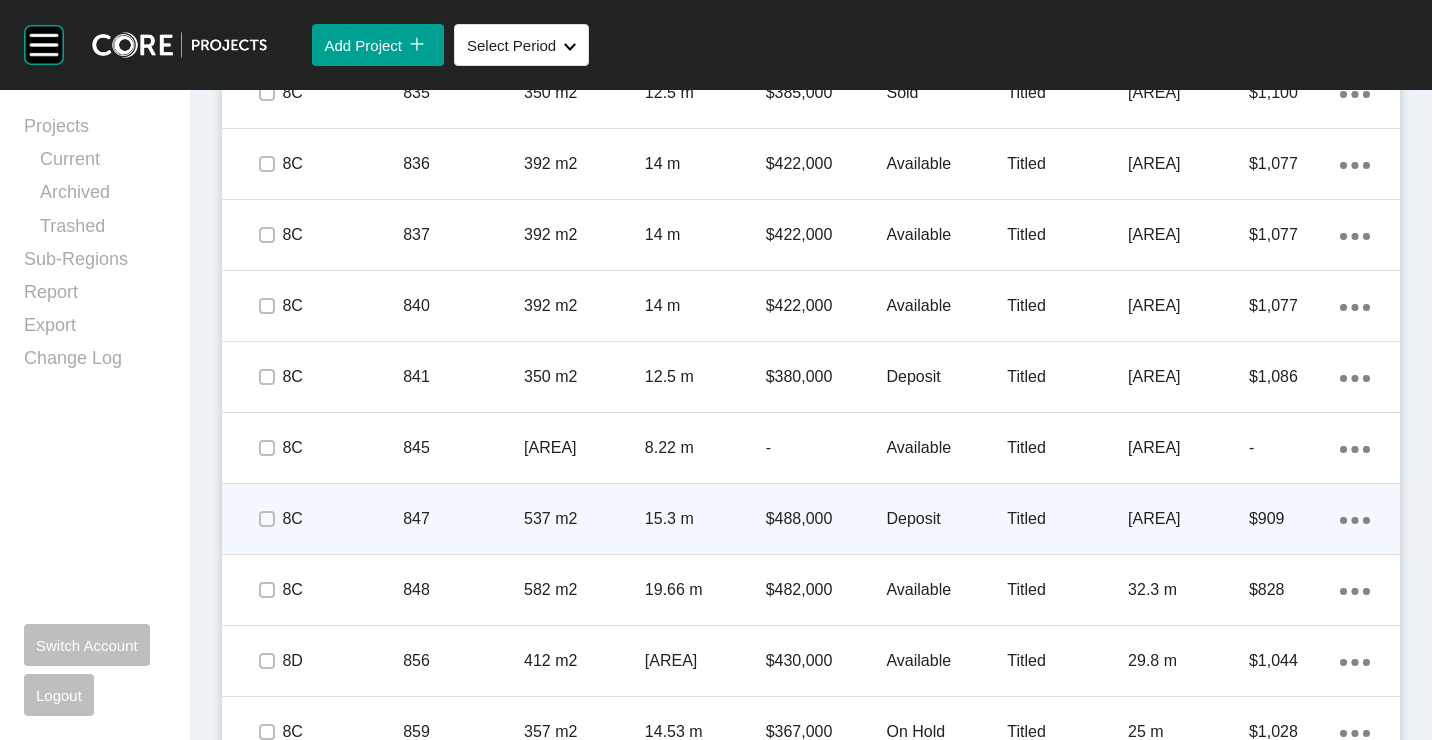 scroll, scrollTop: 1816, scrollLeft: 0, axis: vertical 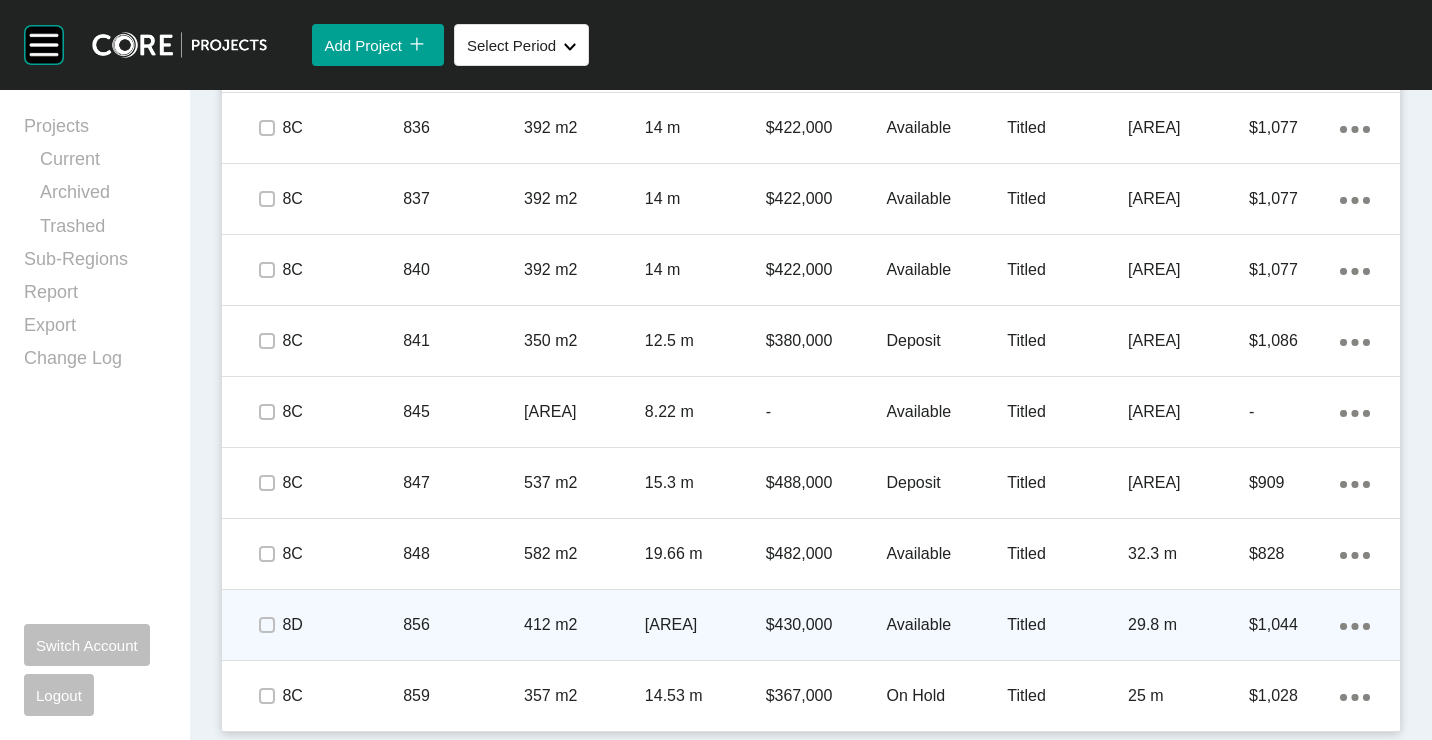 click on "856" at bounding box center [463, 625] 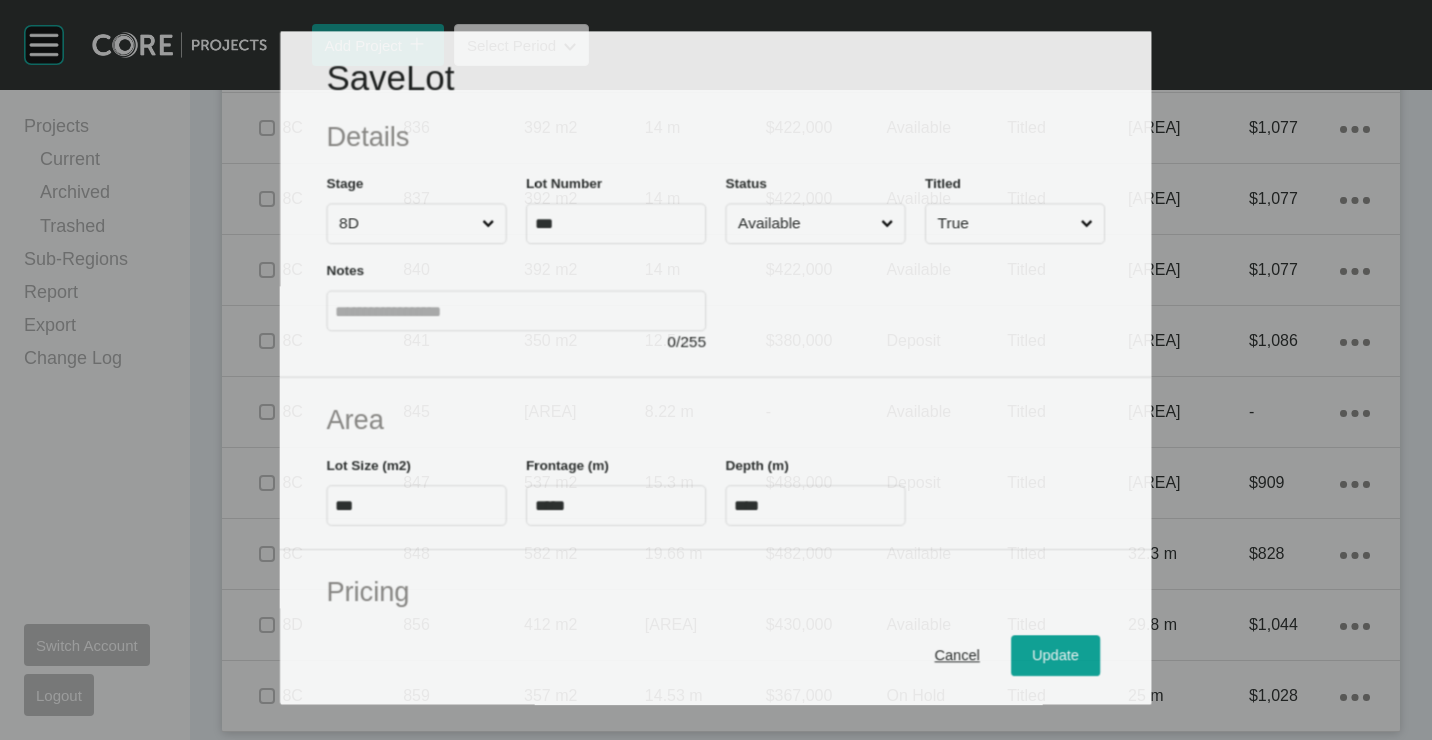 scroll, scrollTop: 1754, scrollLeft: 0, axis: vertical 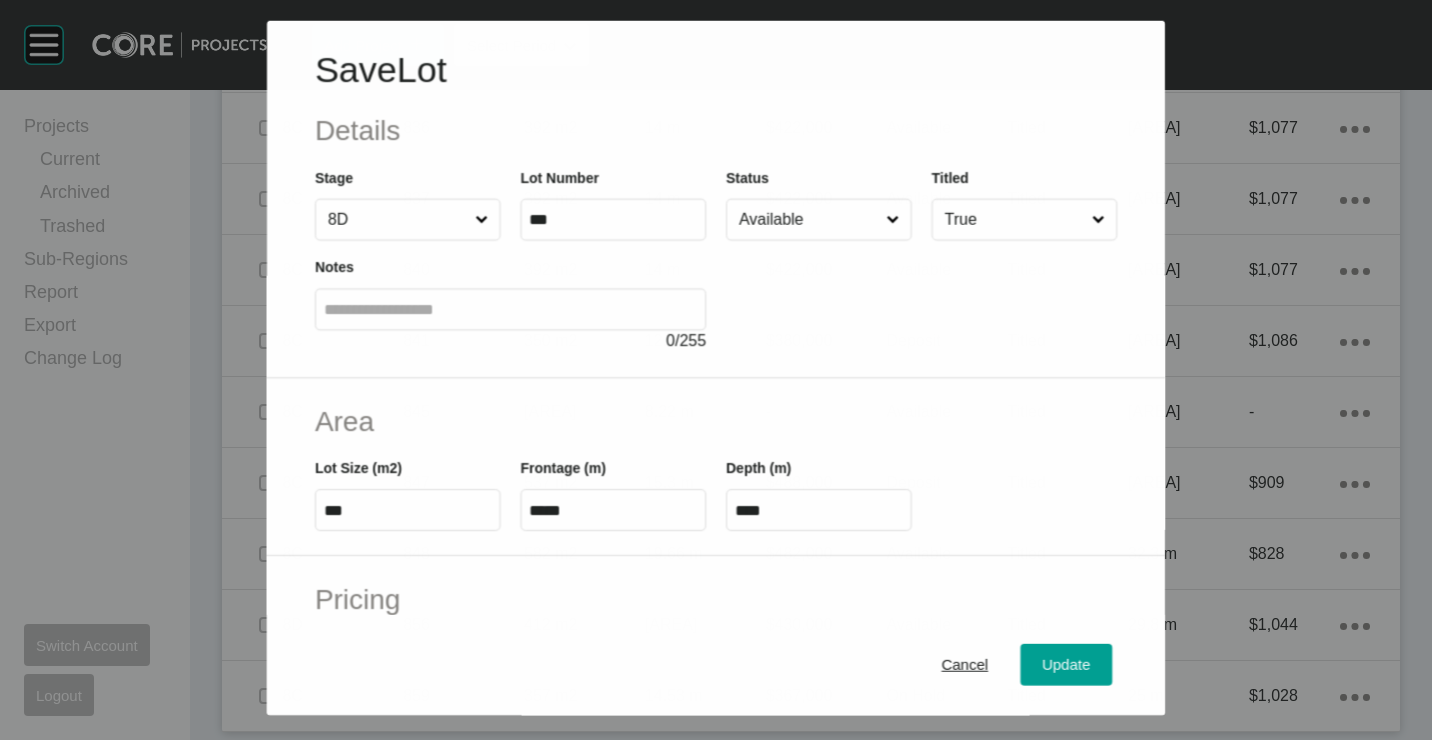 click on "Available" at bounding box center (808, 219) 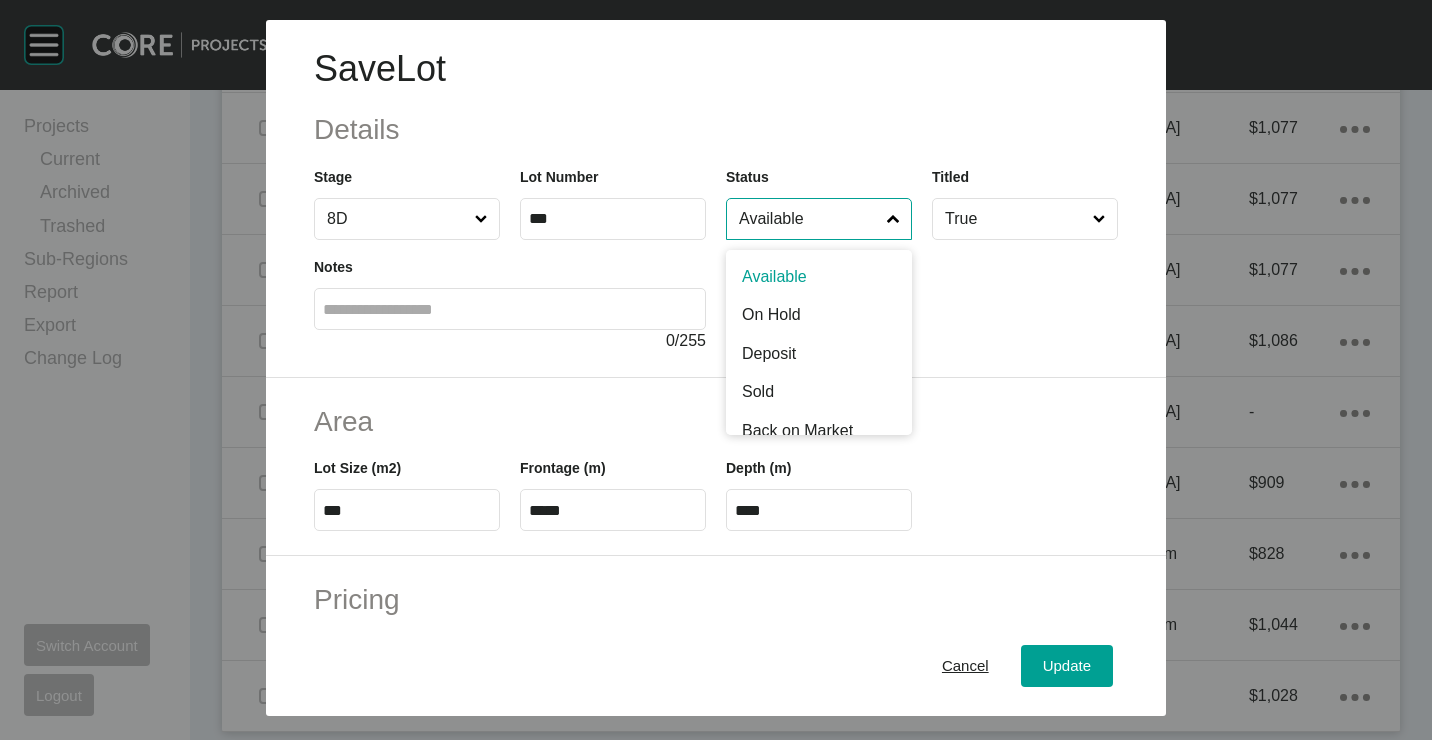 drag, startPoint x: 762, startPoint y: 308, endPoint x: 769, endPoint y: 329, distance: 22.135944 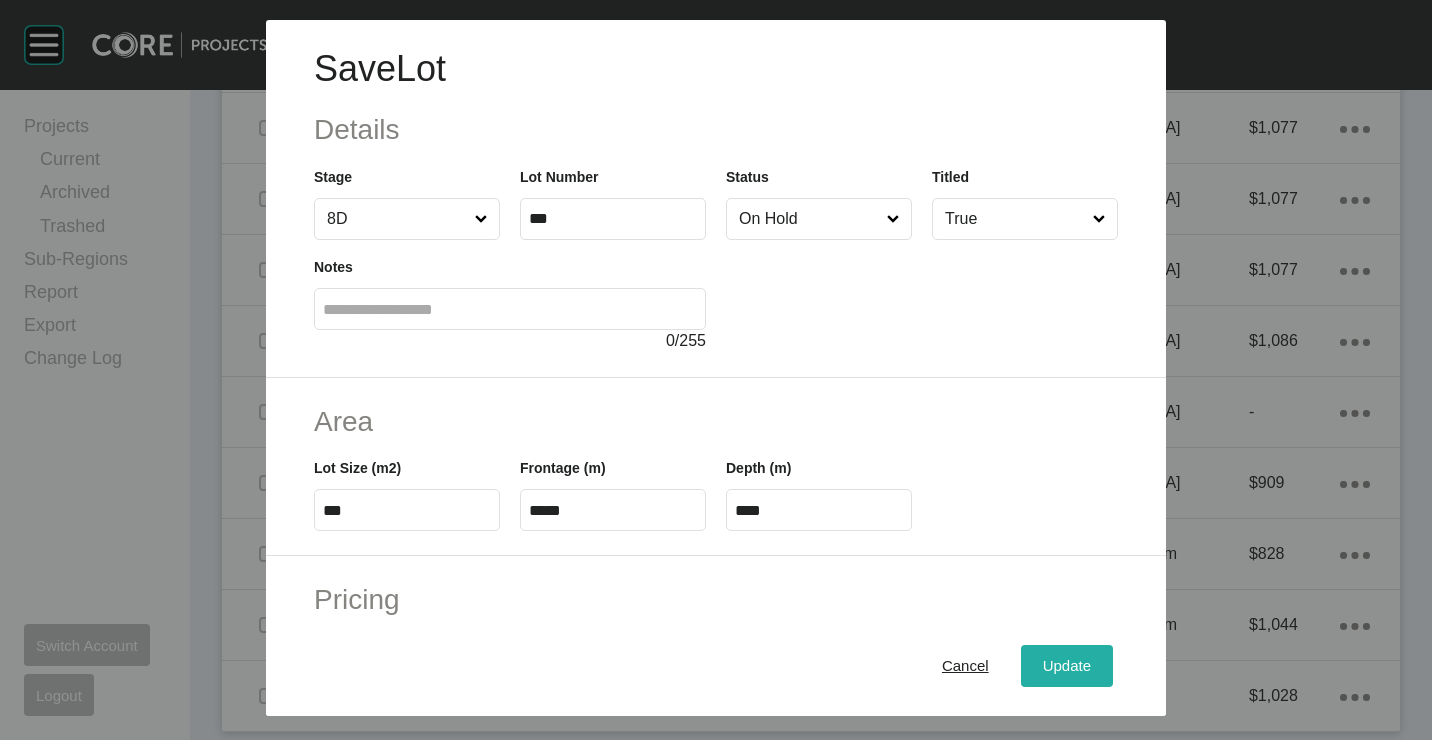 click on "Update" at bounding box center [1067, 665] 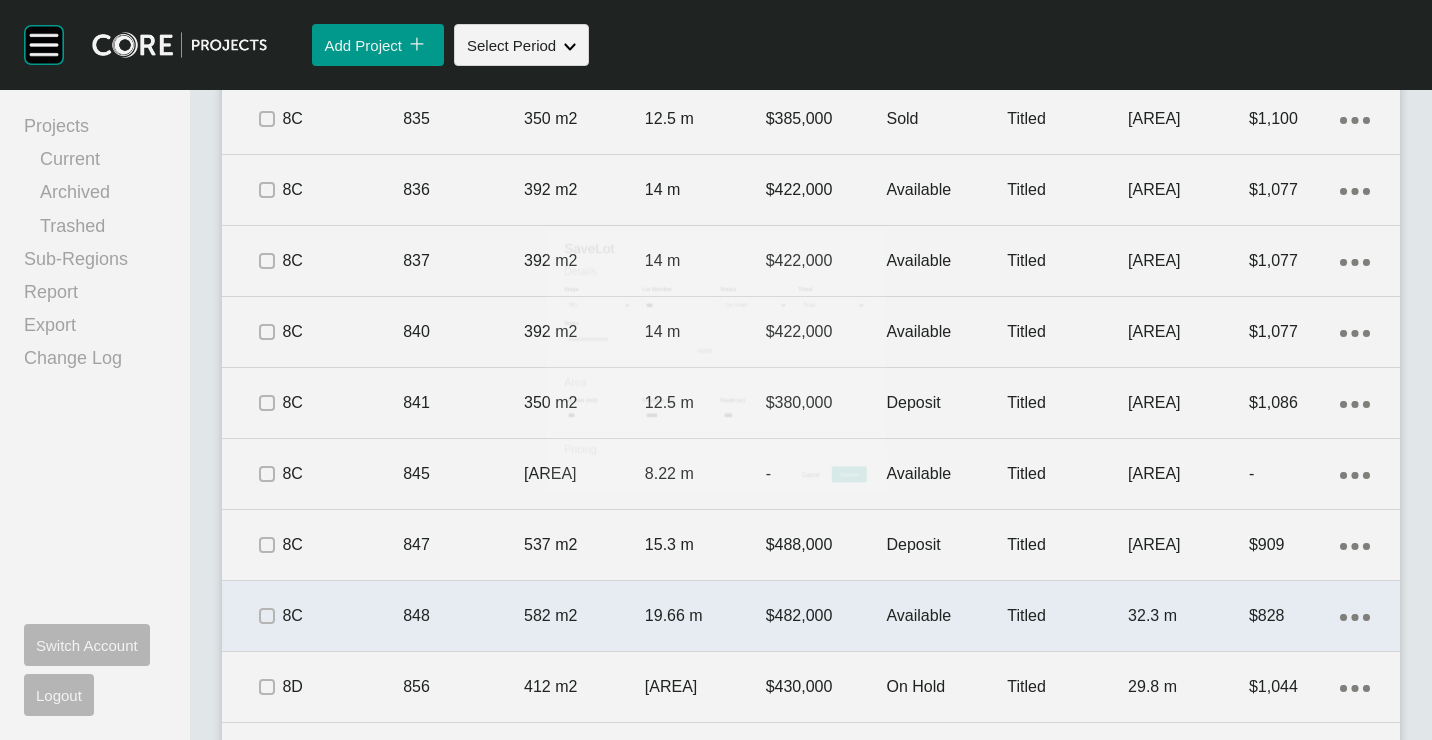 scroll, scrollTop: 1816, scrollLeft: 0, axis: vertical 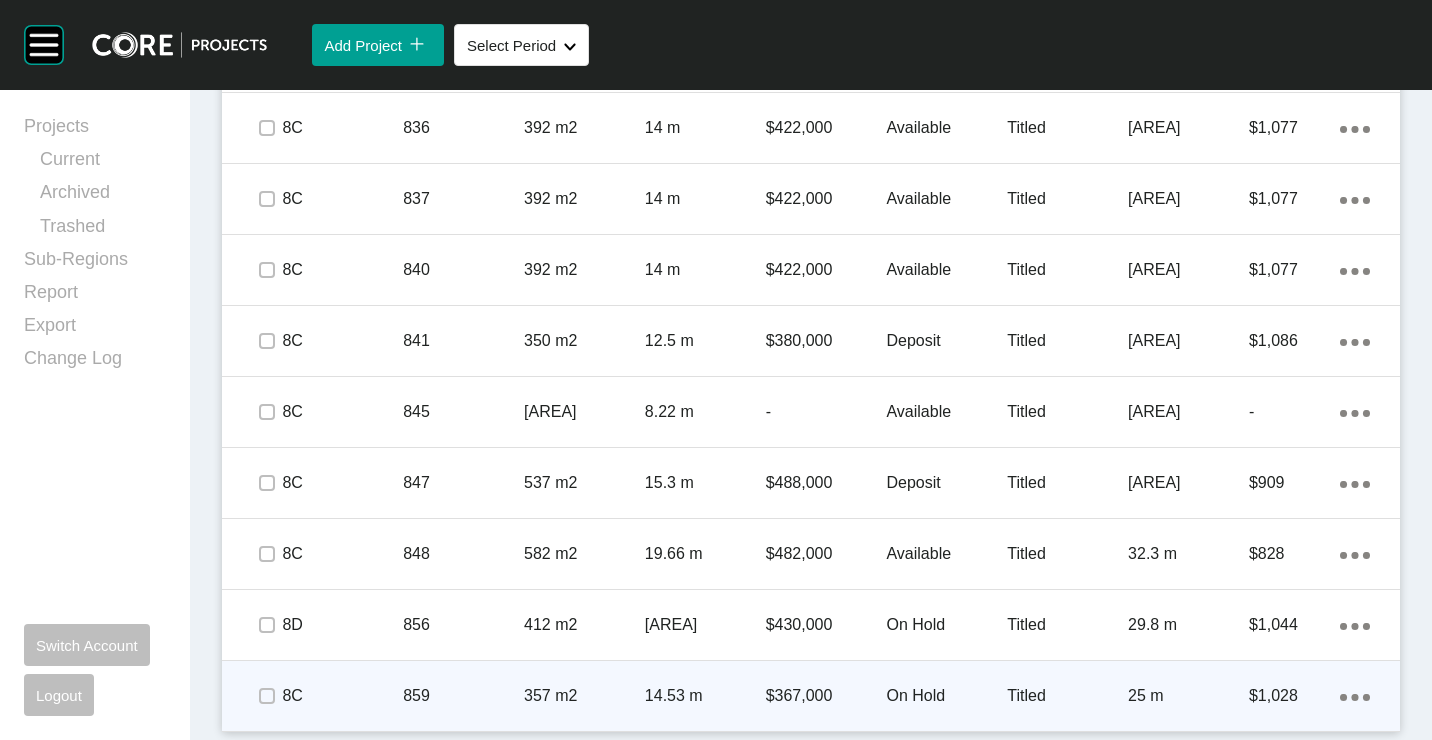 click on "Action Menu Dots Copy 6 Created with Sketch." 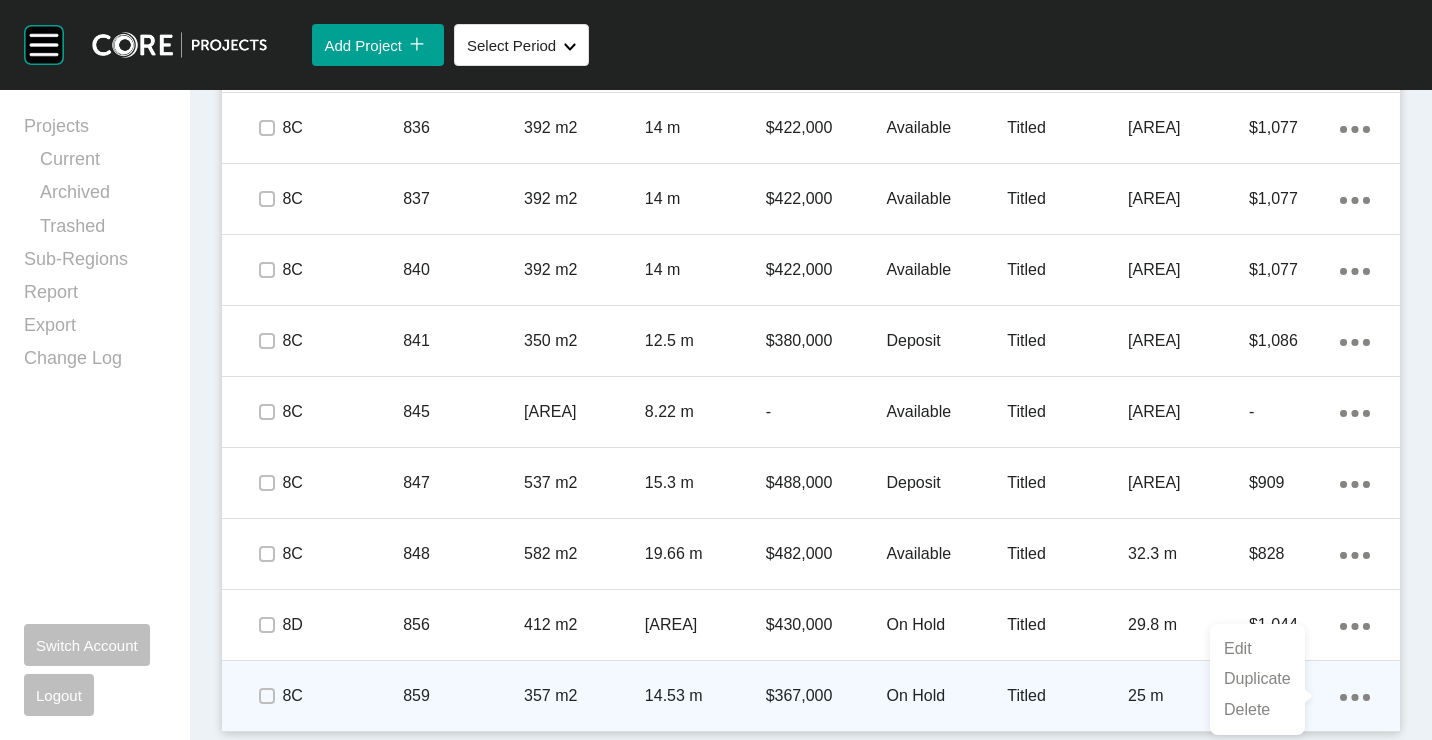 drag, startPoint x: 1255, startPoint y: 681, endPoint x: 1173, endPoint y: 613, distance: 106.52699 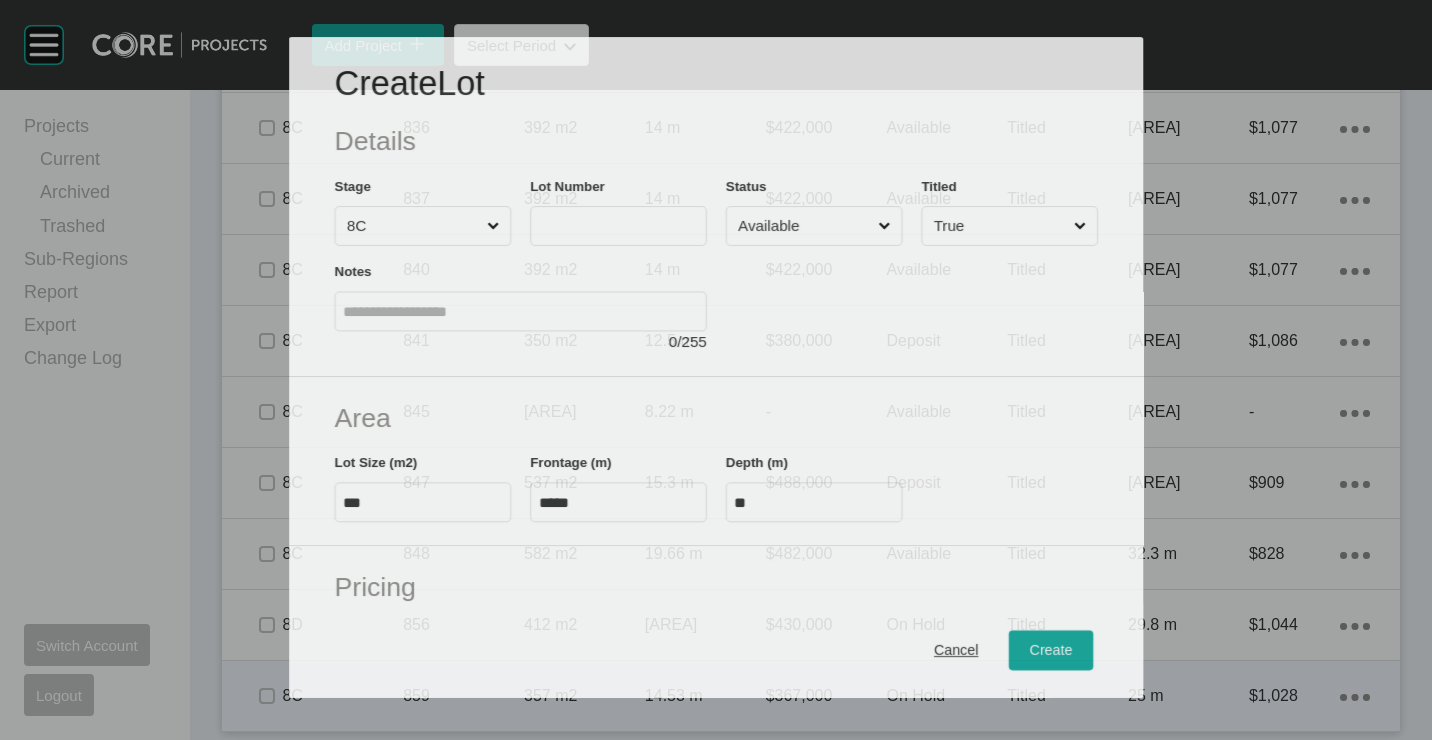 scroll, scrollTop: 1754, scrollLeft: 0, axis: vertical 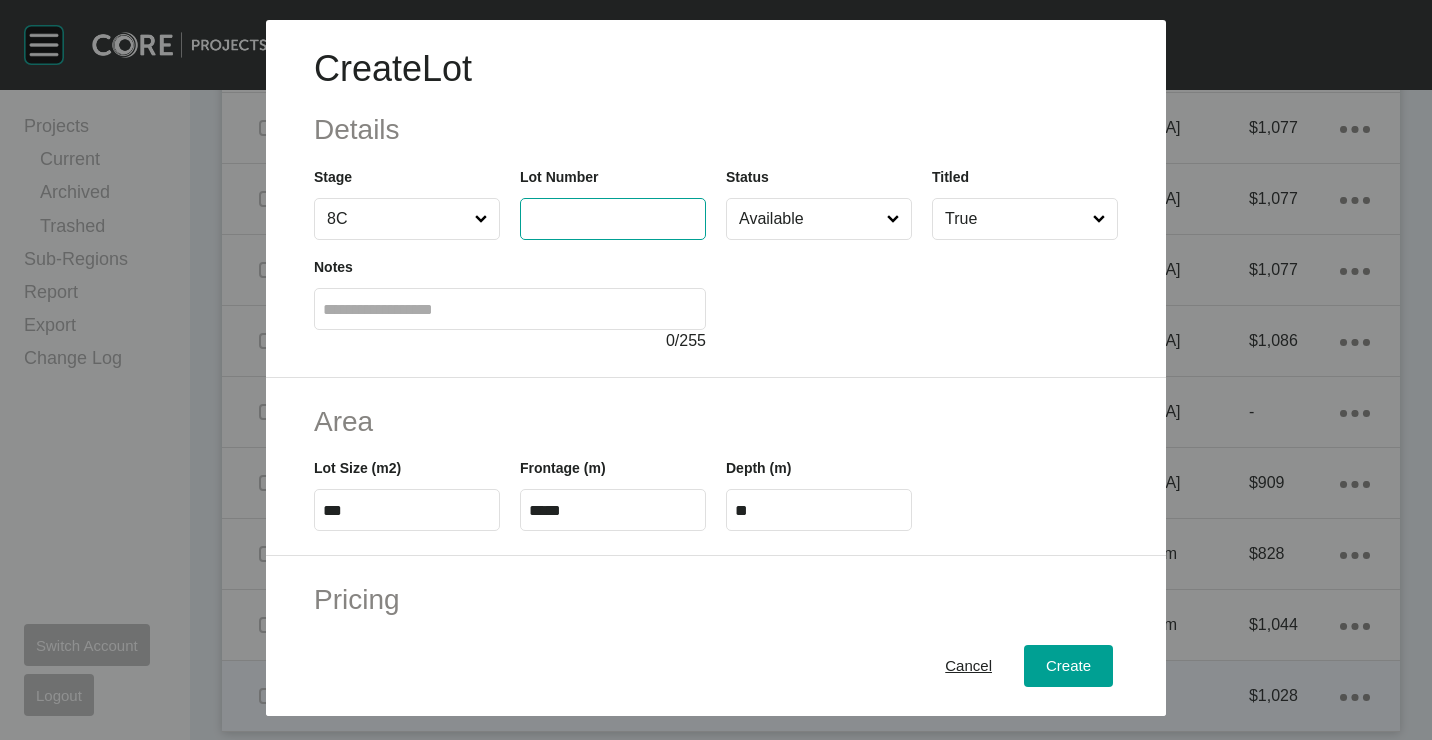 click at bounding box center [613, 218] 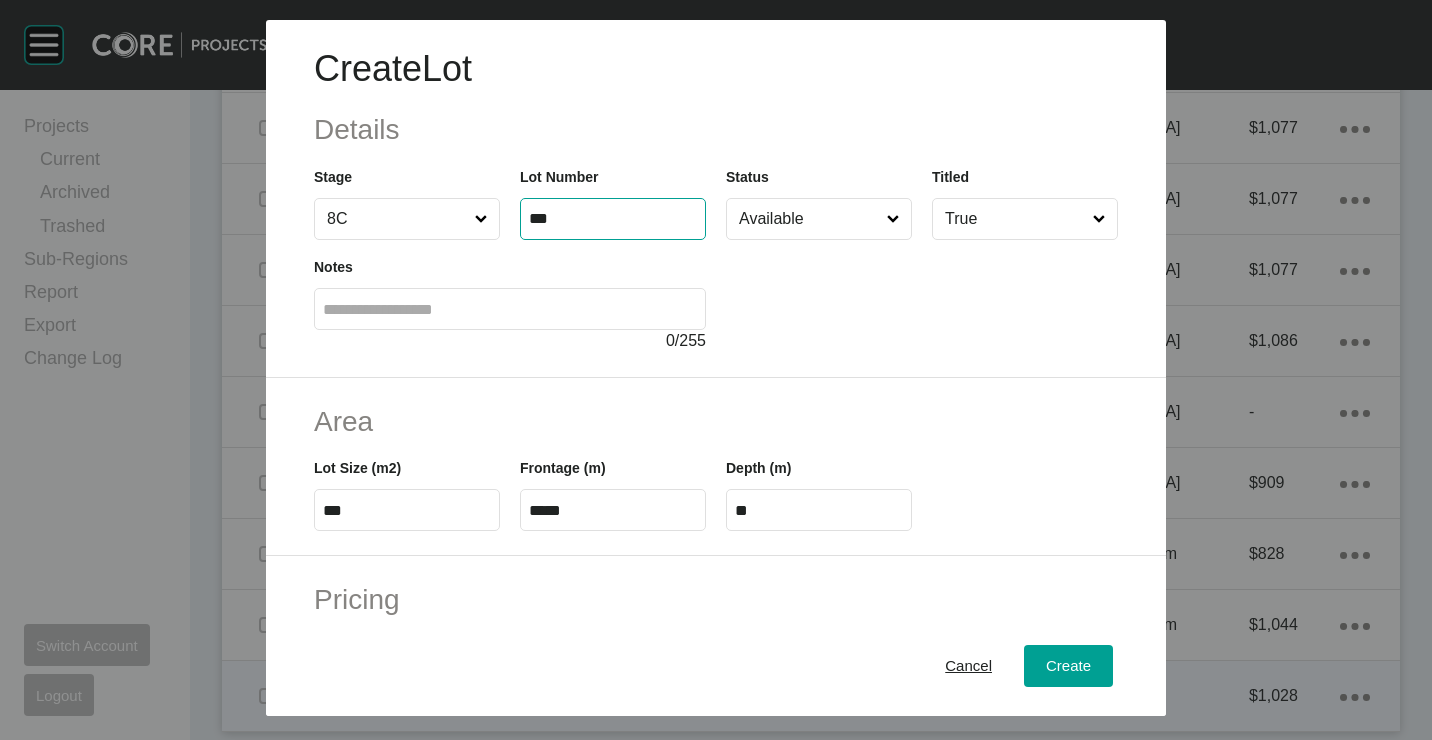 type on "***" 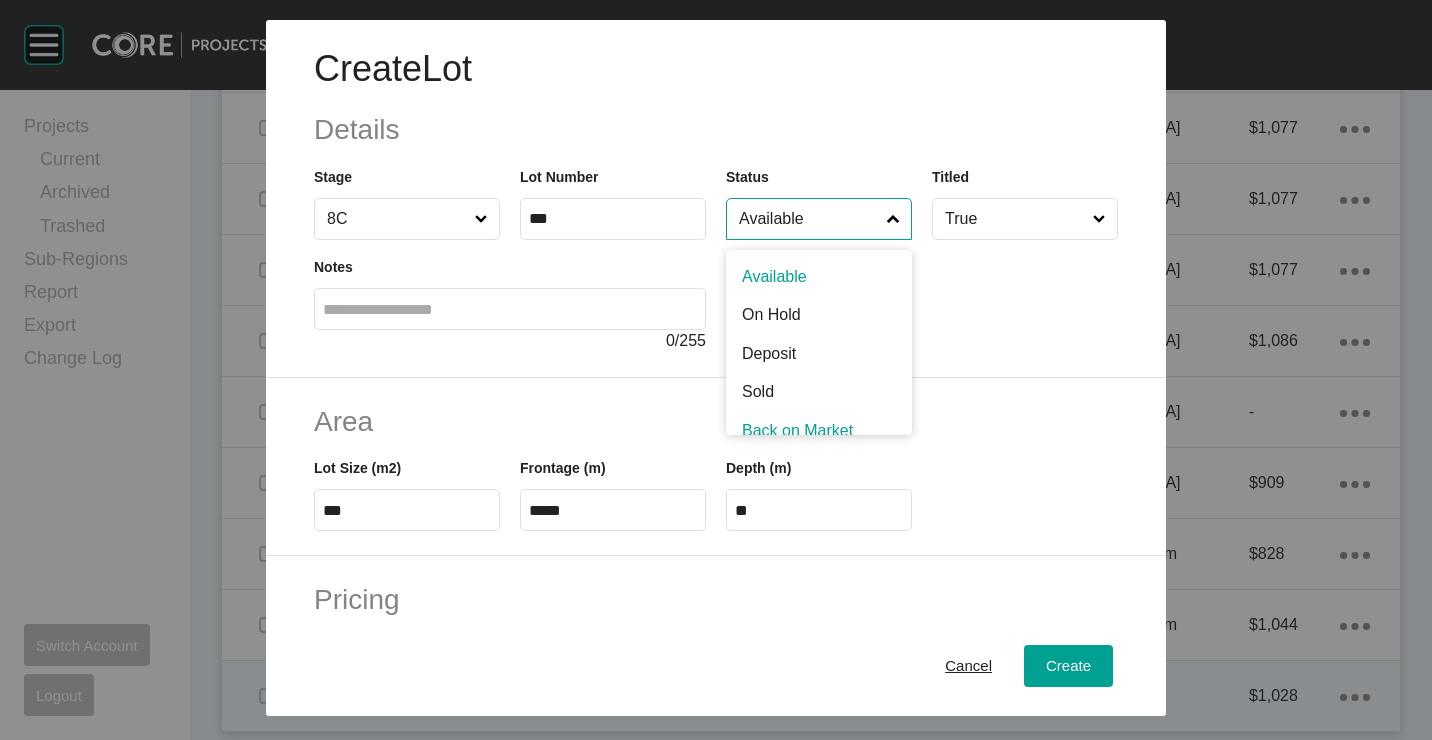 scroll, scrollTop: 15, scrollLeft: 0, axis: vertical 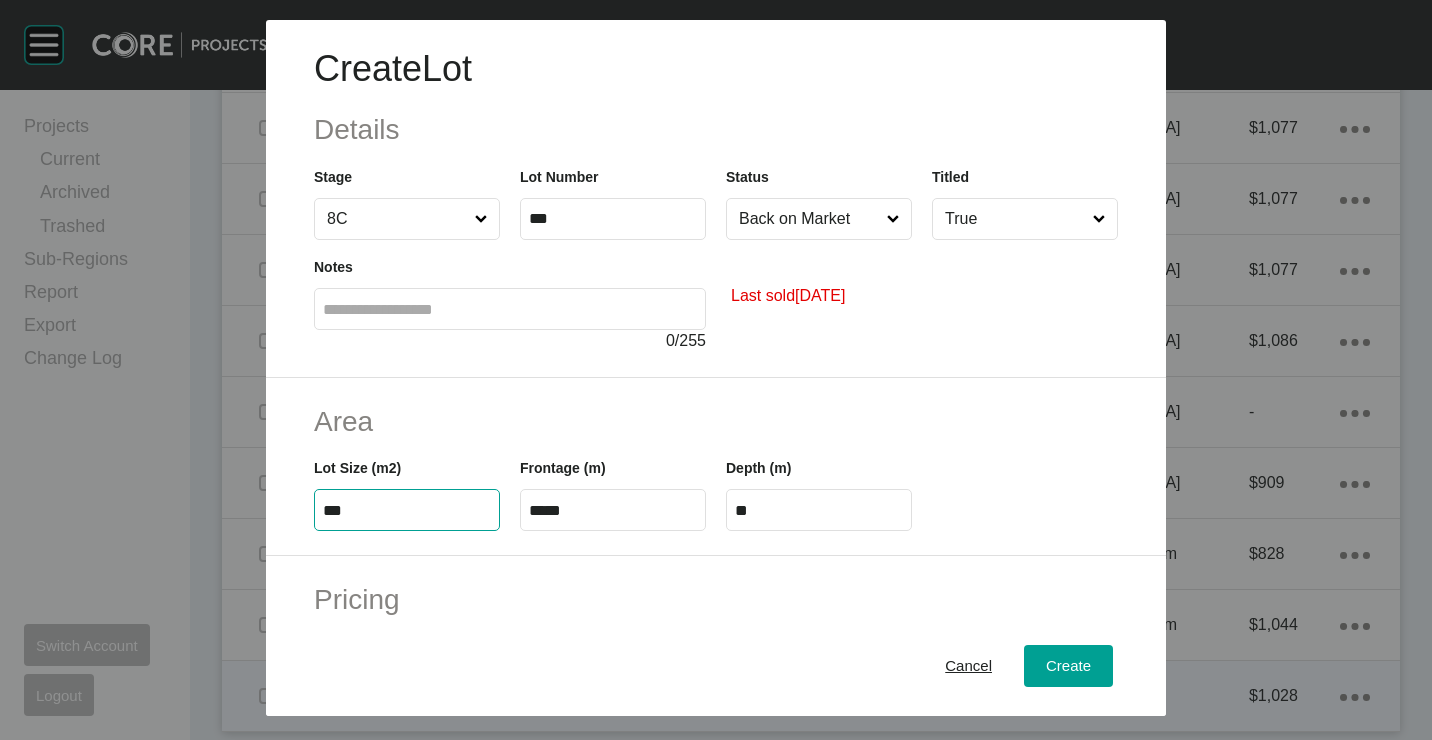type on "***" 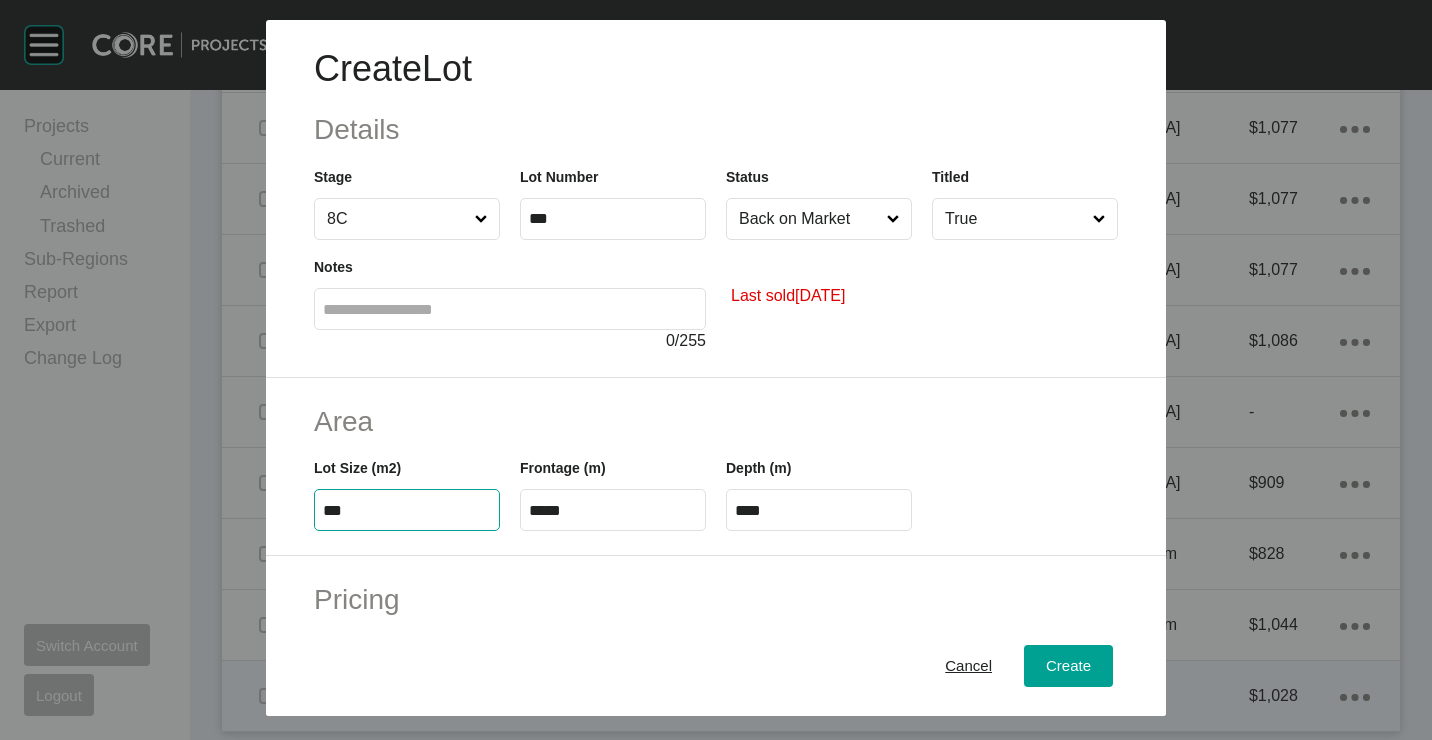 type on "***" 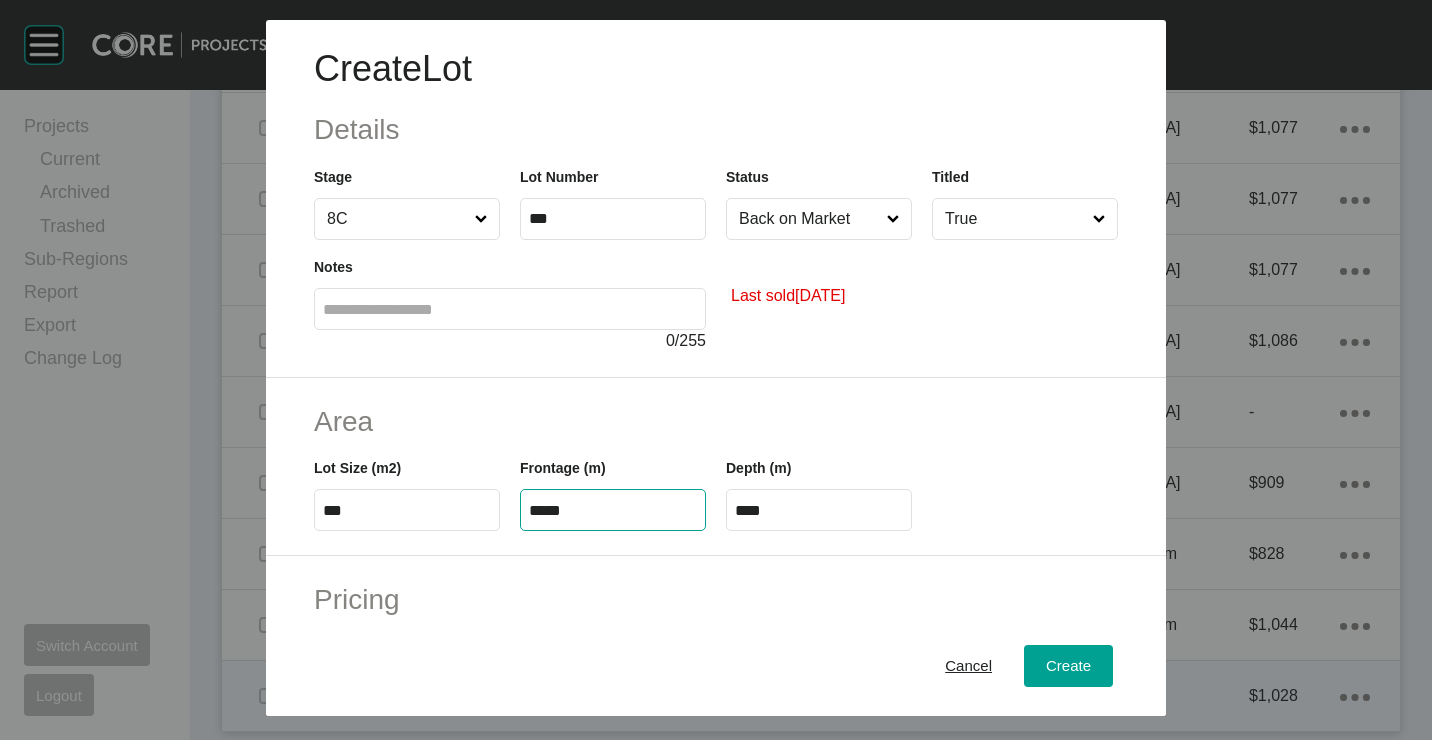 click on "*****" at bounding box center (613, 510) 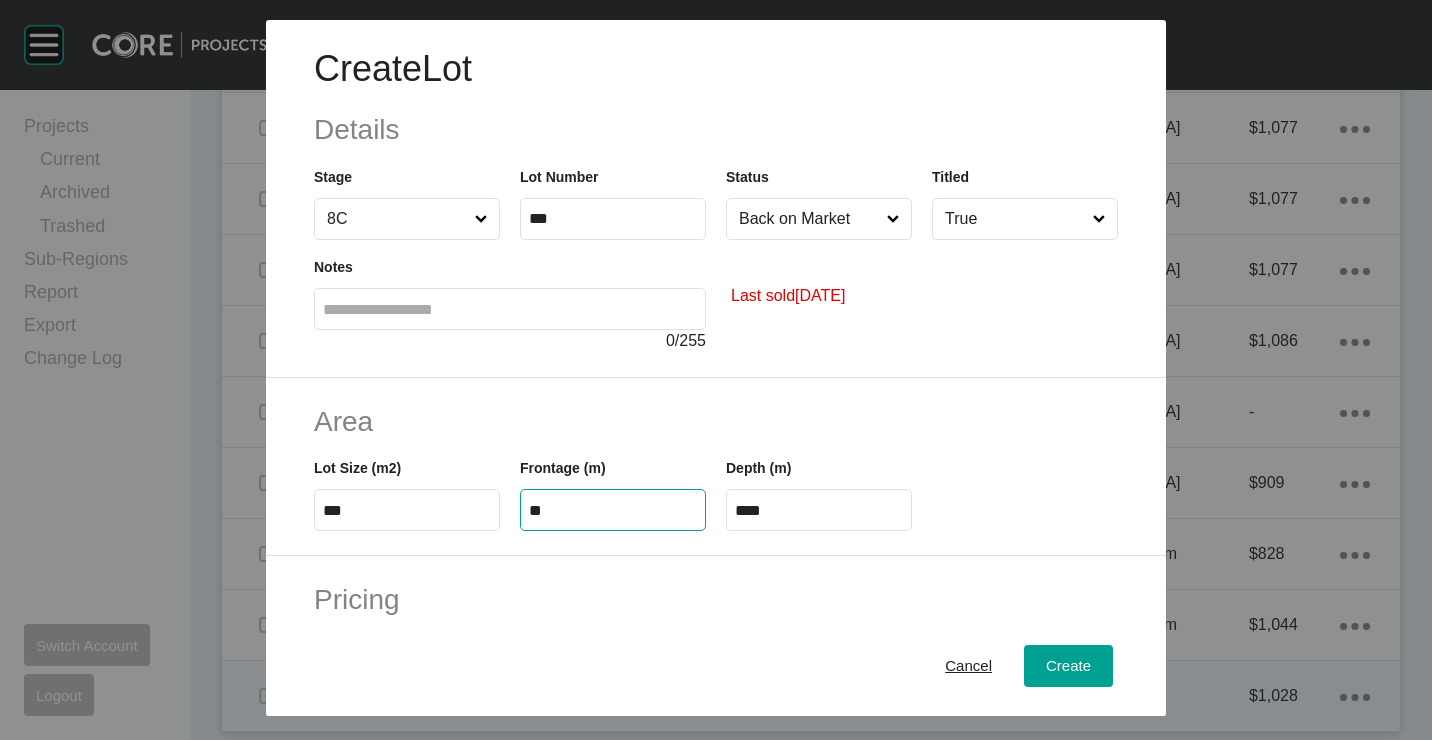 type on "**" 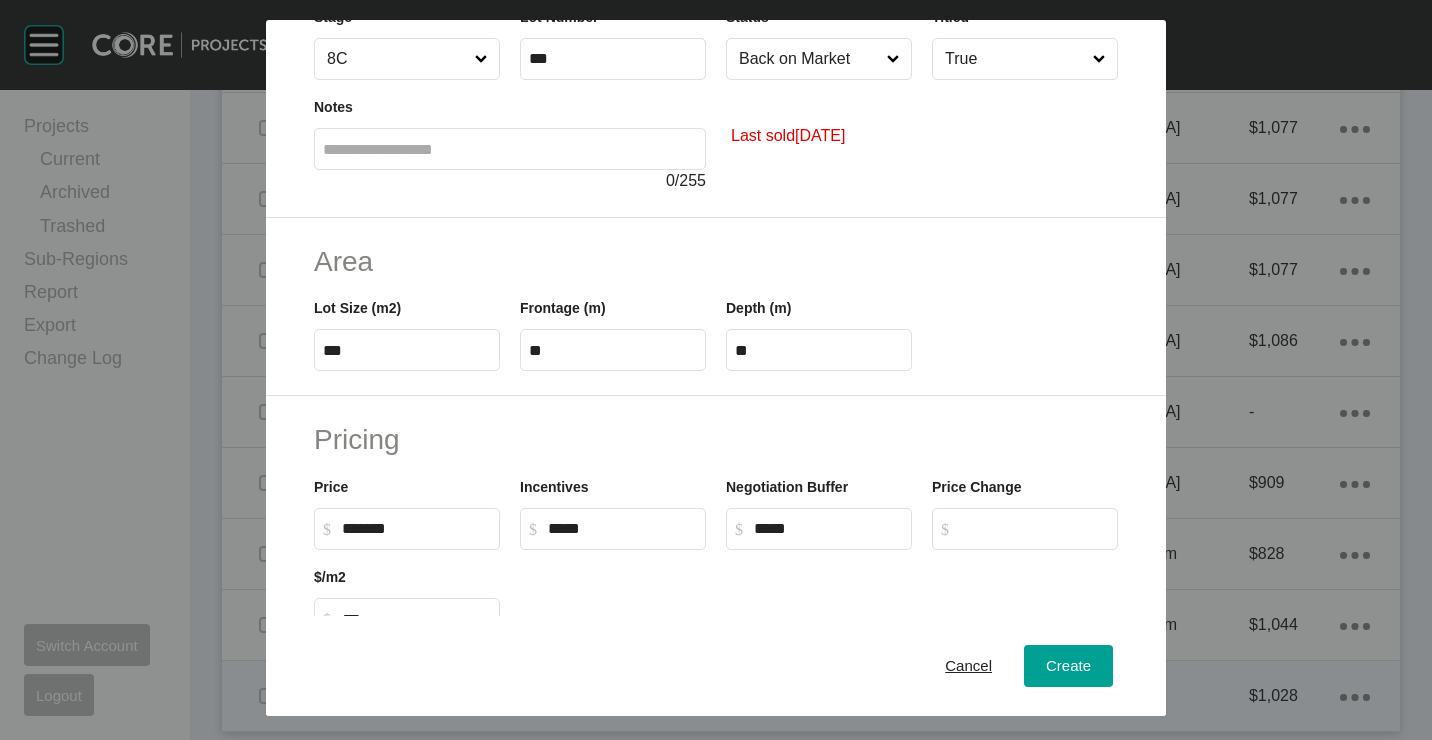 scroll, scrollTop: 200, scrollLeft: 0, axis: vertical 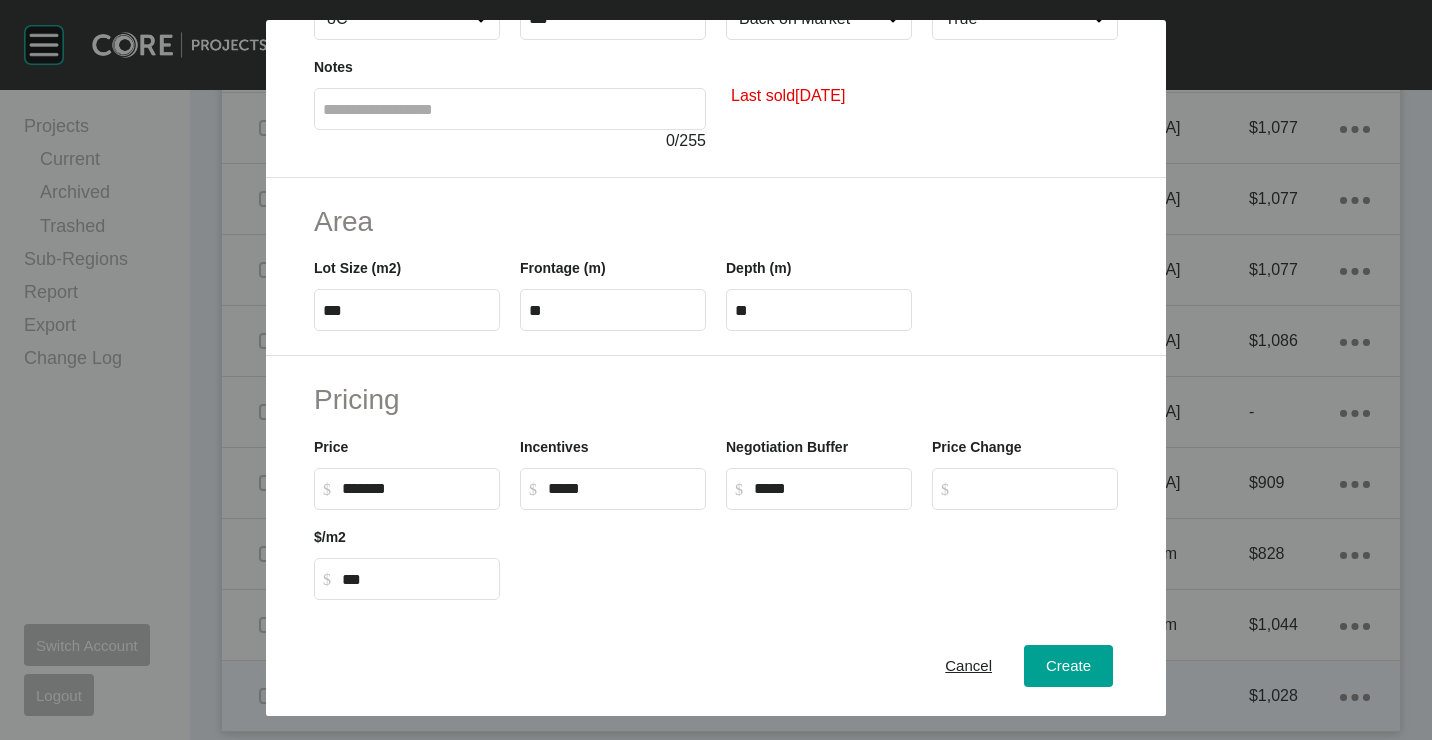 type on "******" 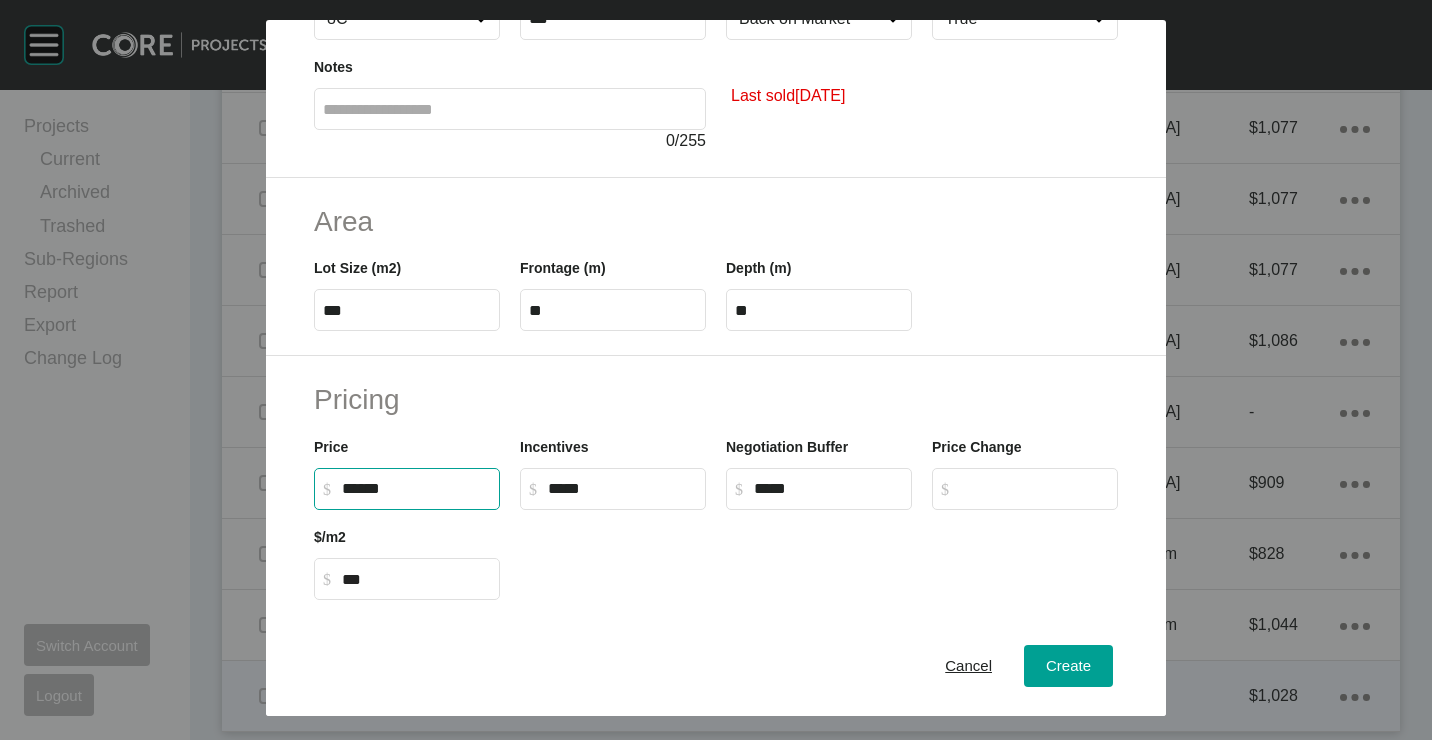 drag, startPoint x: 427, startPoint y: 495, endPoint x: 281, endPoint y: 474, distance: 147.50255 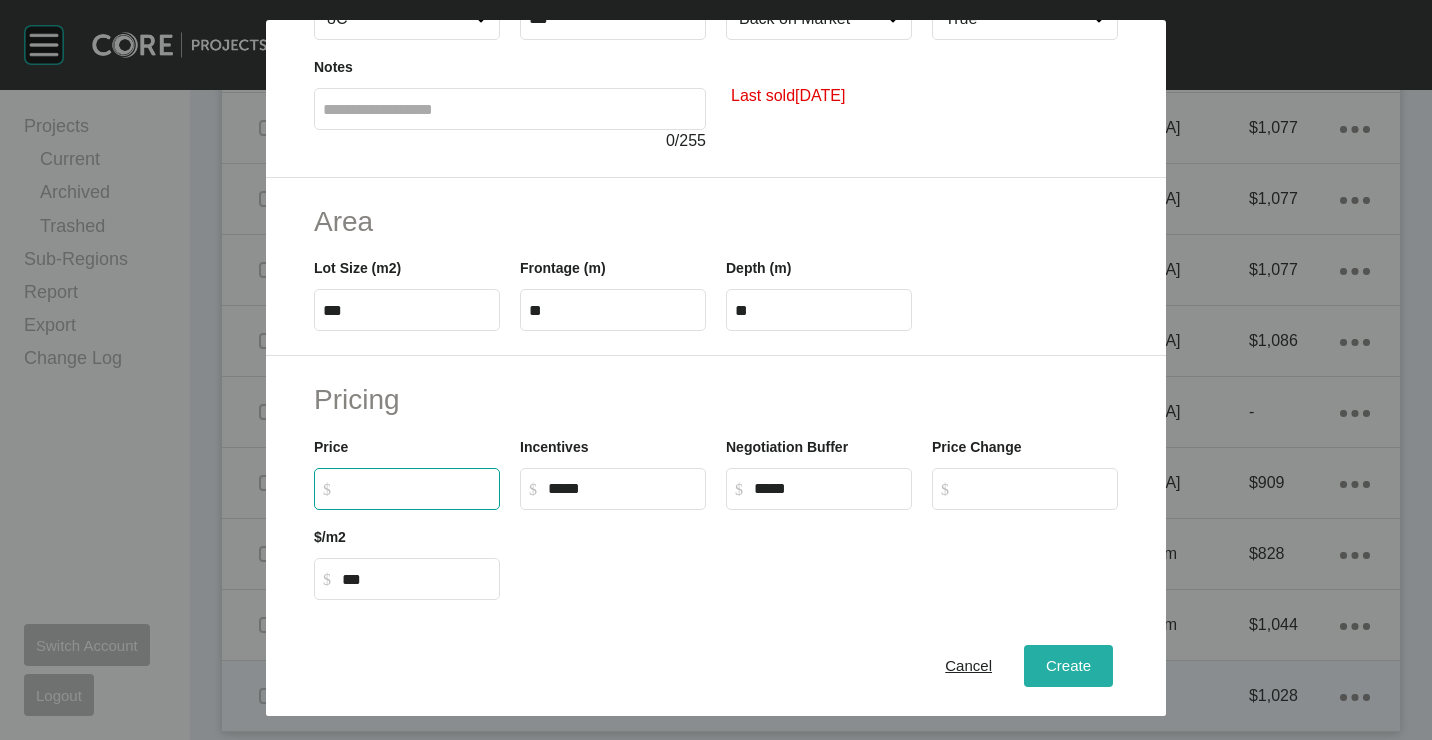 type 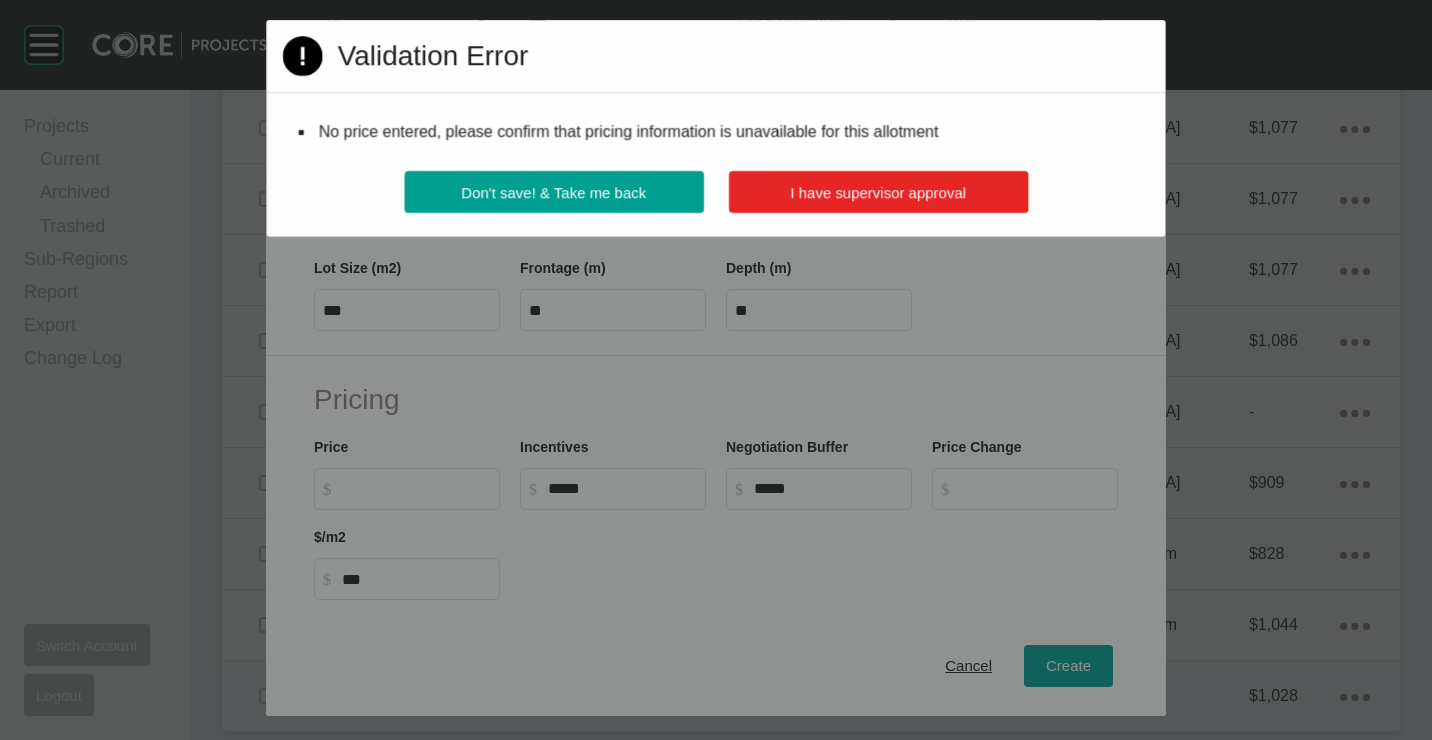 click on "I have supervisor approval" at bounding box center [877, 192] 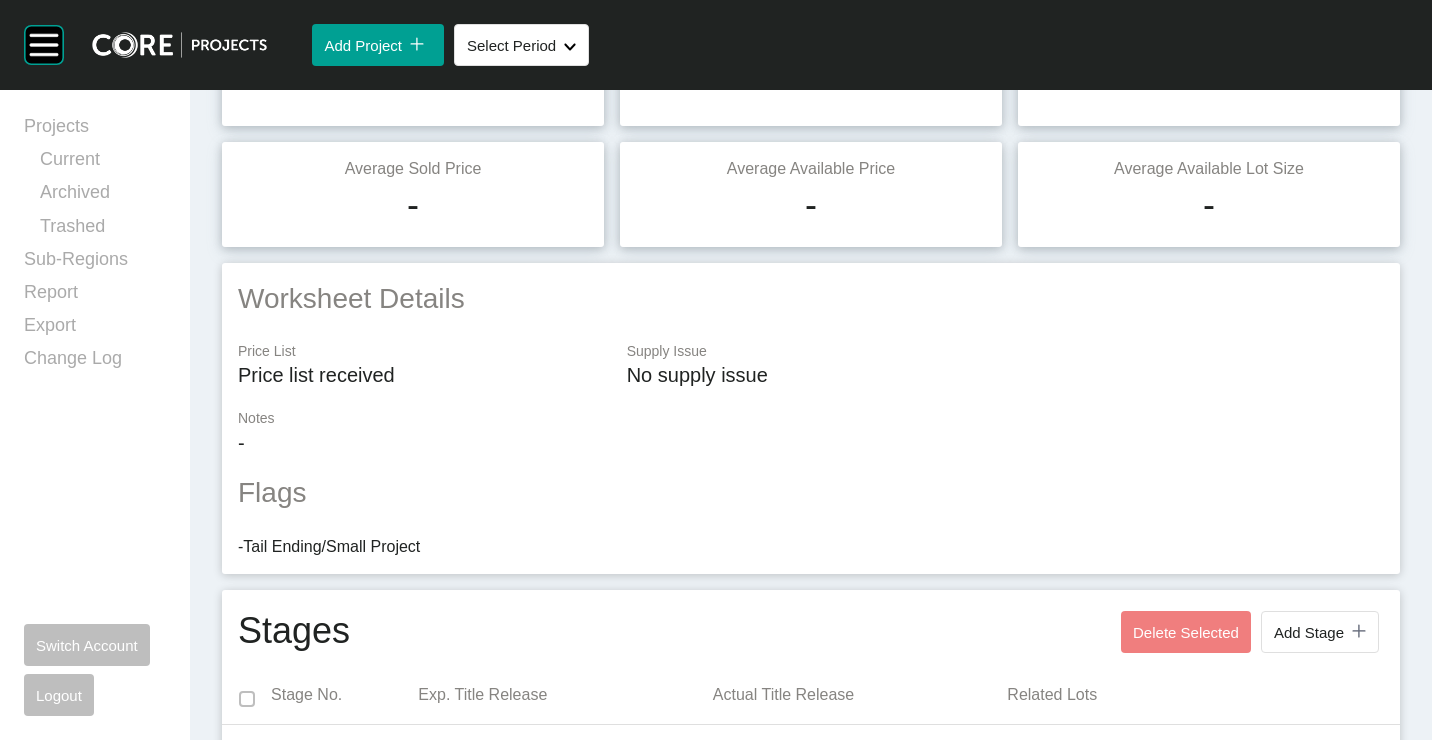 scroll, scrollTop: 0, scrollLeft: 0, axis: both 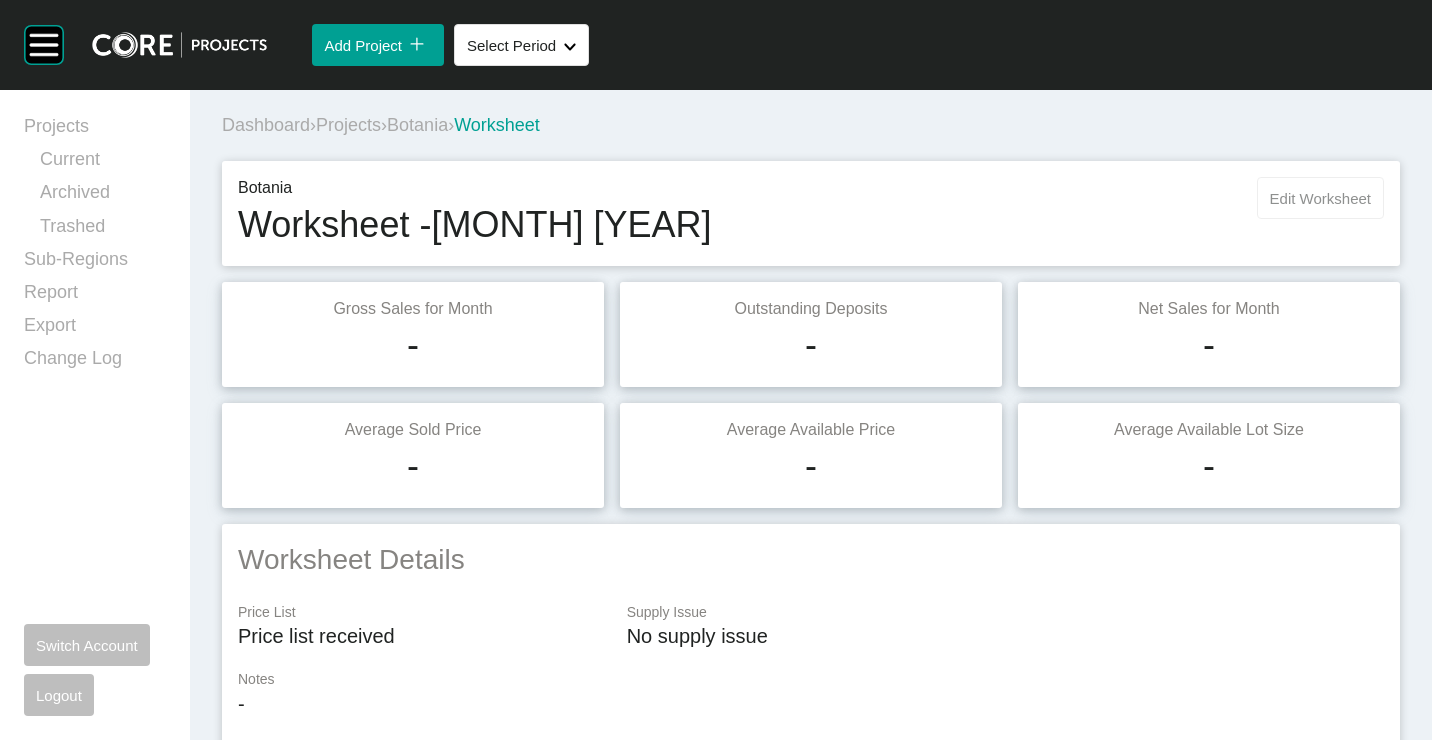 click on "Edit Worksheet" at bounding box center (1320, 198) 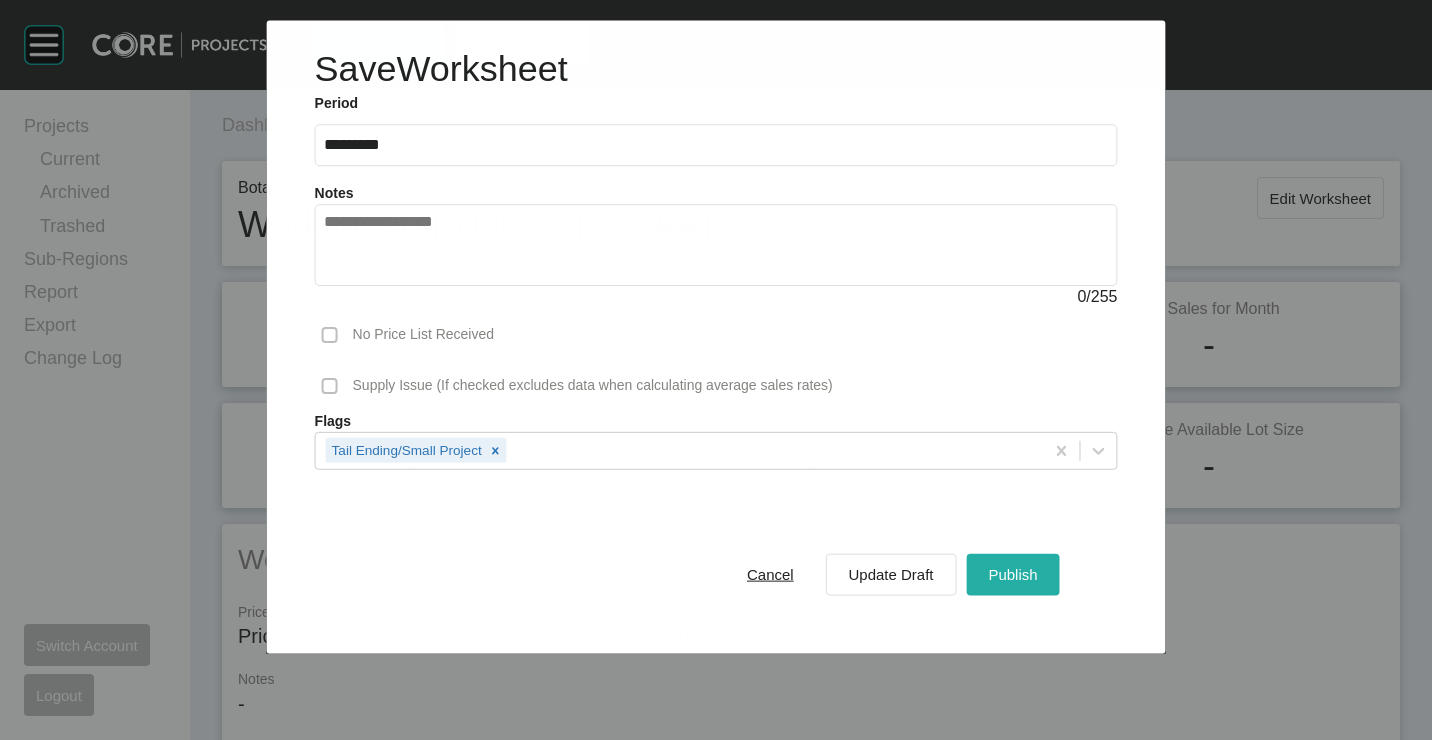 click on "Publish" at bounding box center [1012, 574] 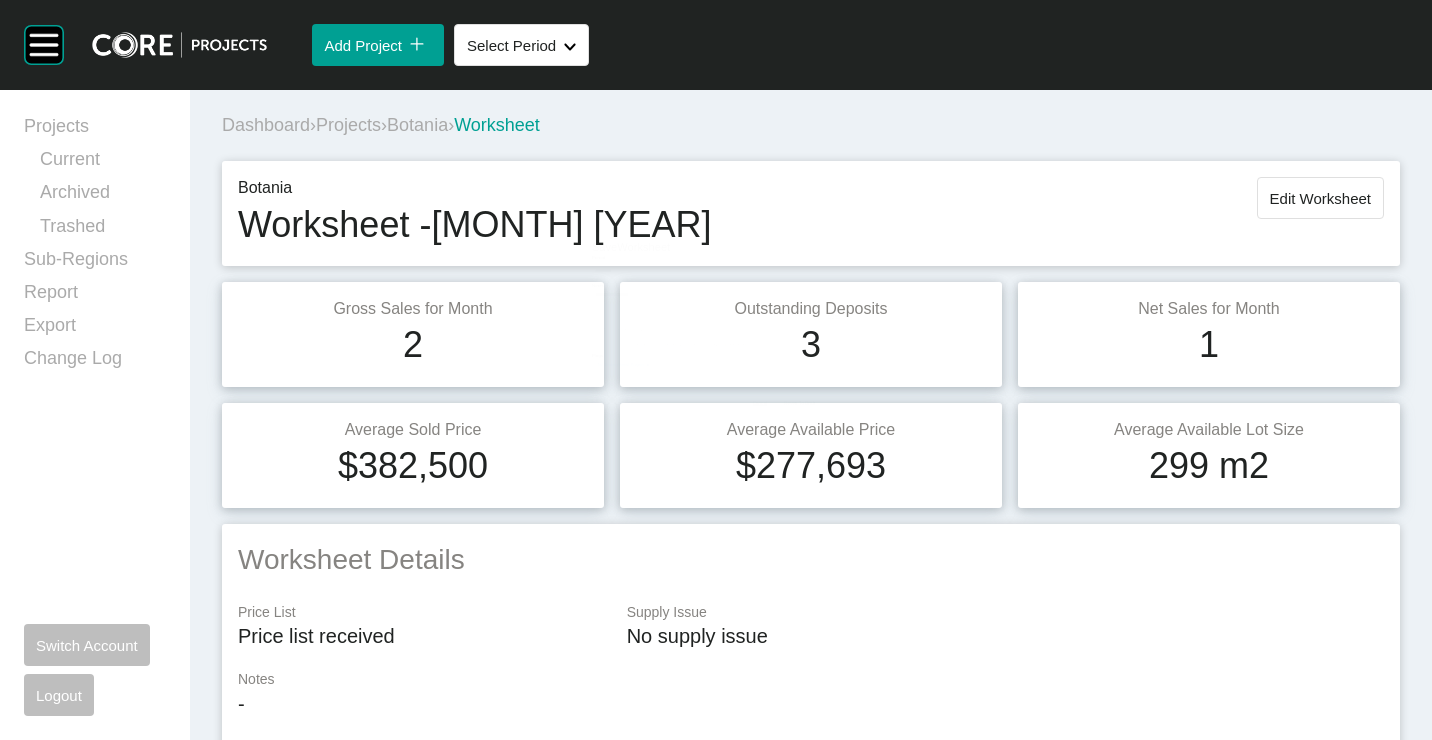 click on "Projects" at bounding box center (348, 125) 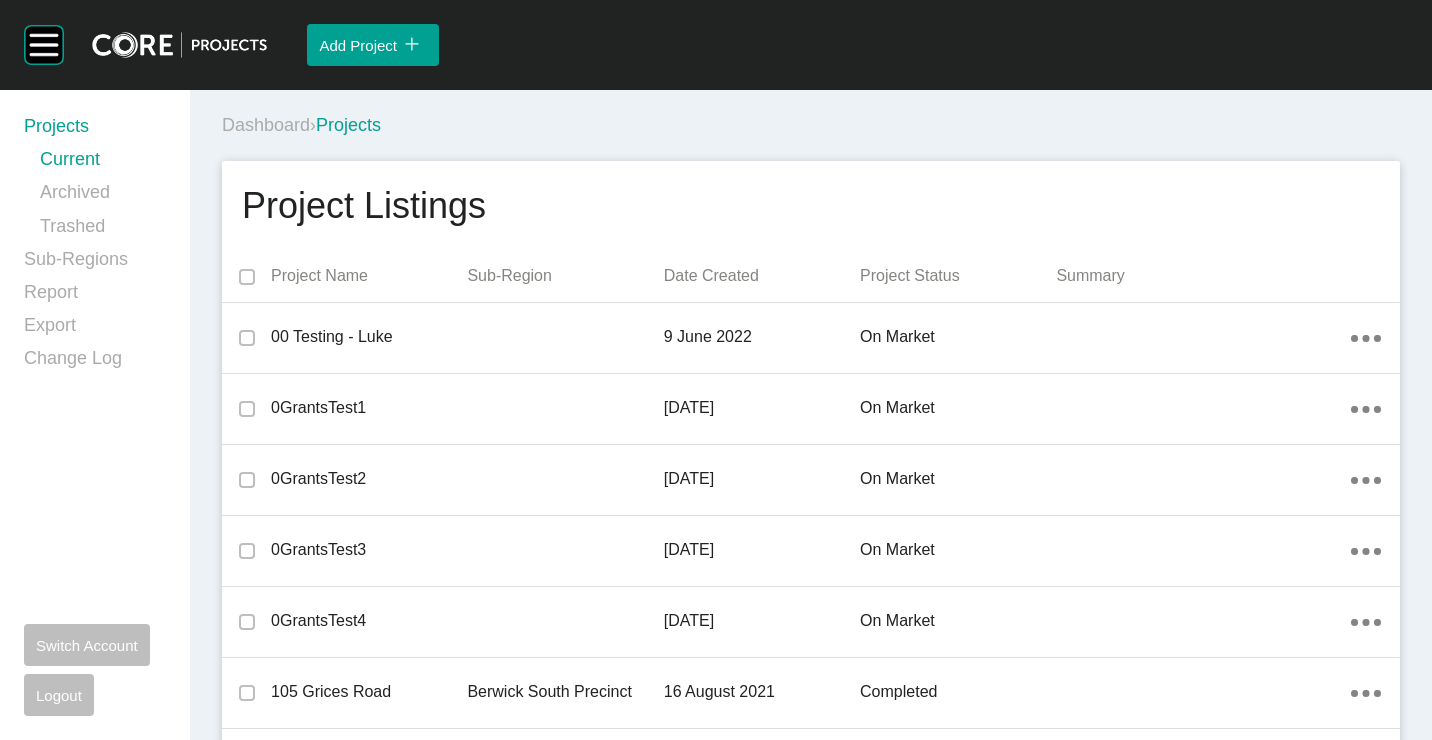 scroll, scrollTop: 8629, scrollLeft: 0, axis: vertical 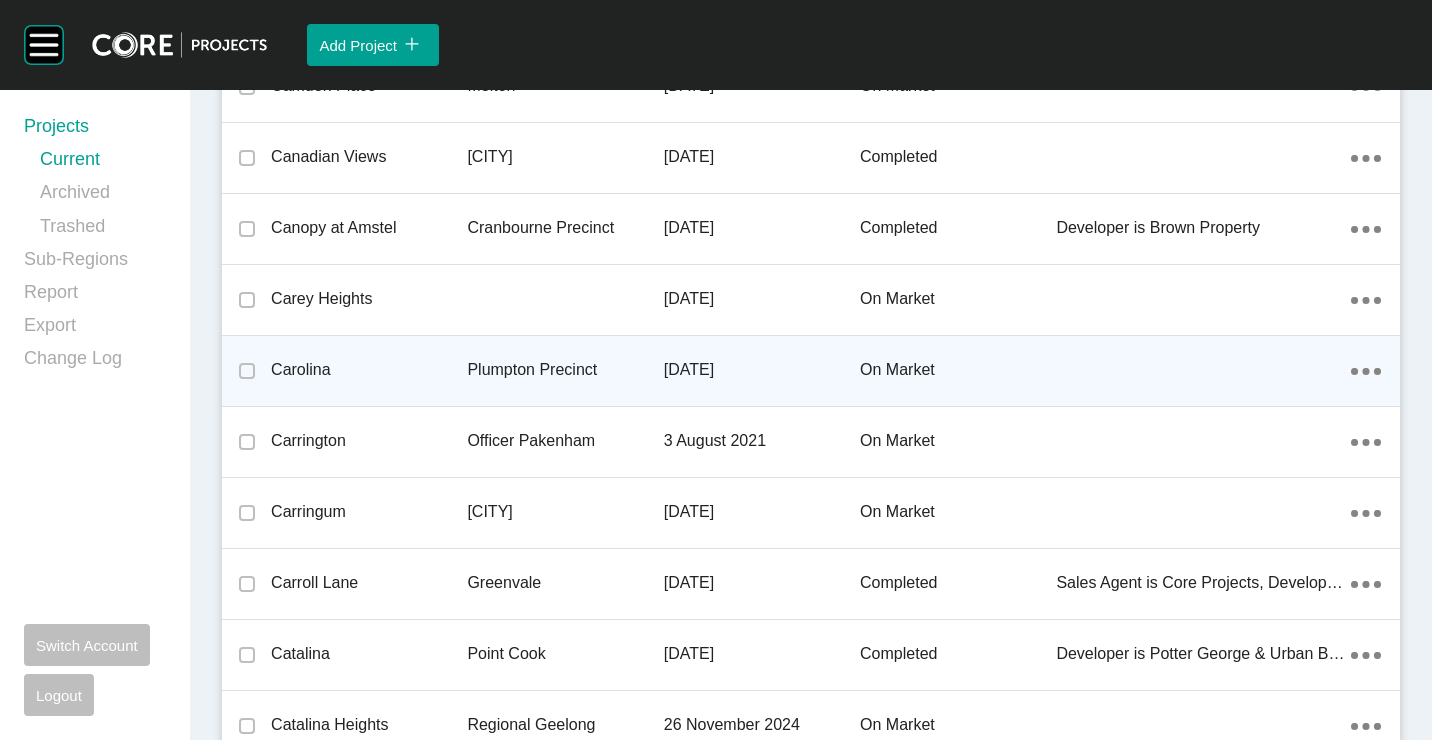 click on "Carolina" at bounding box center (369, 370) 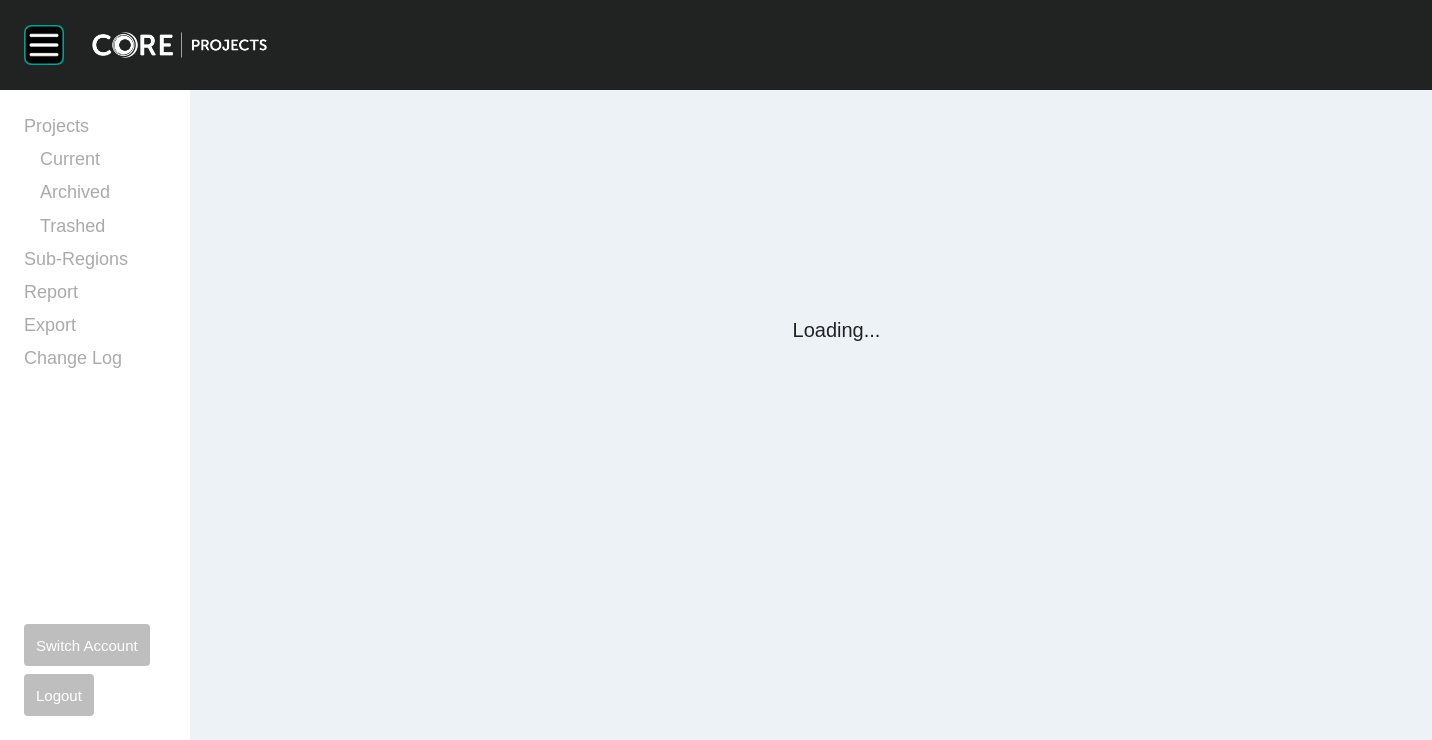 scroll, scrollTop: 0, scrollLeft: 0, axis: both 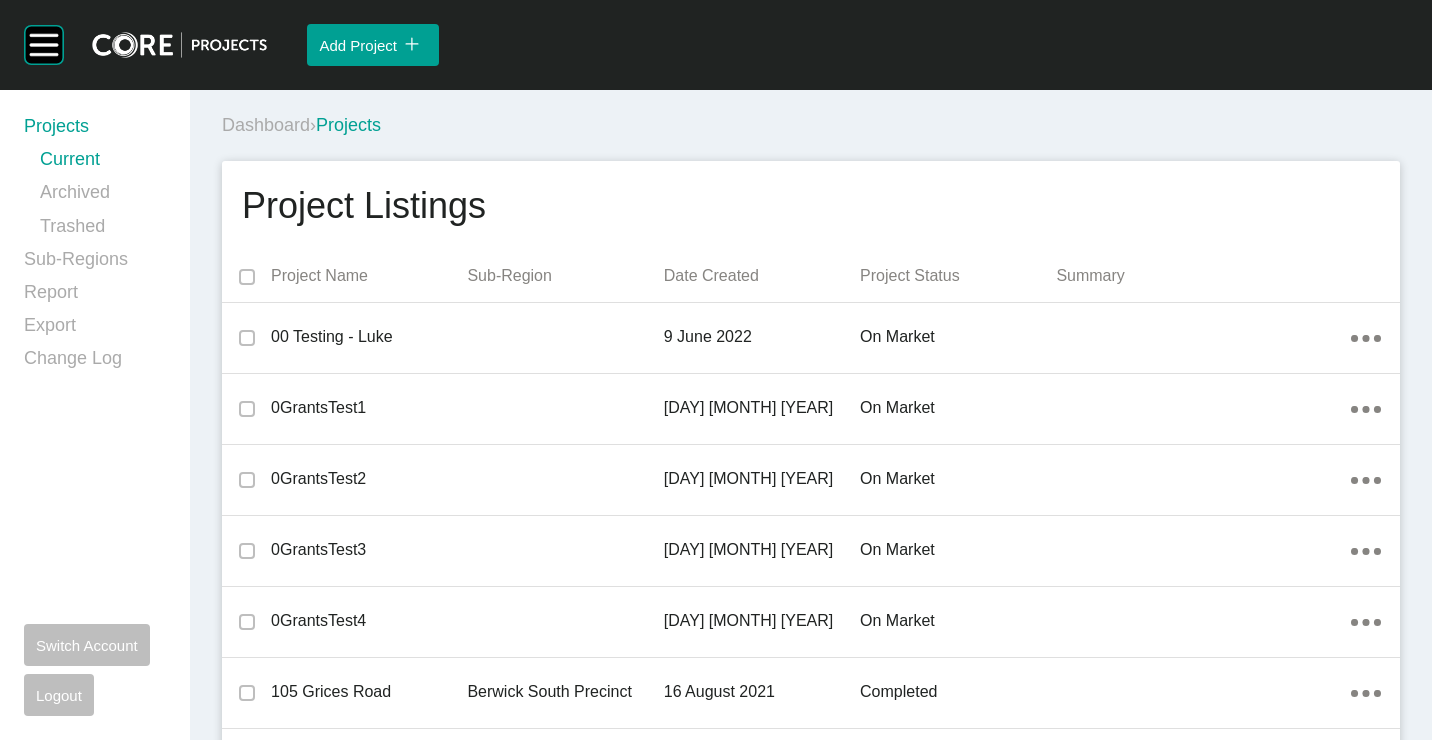 click on "Dashboard  ›  Projects" at bounding box center [815, 125] 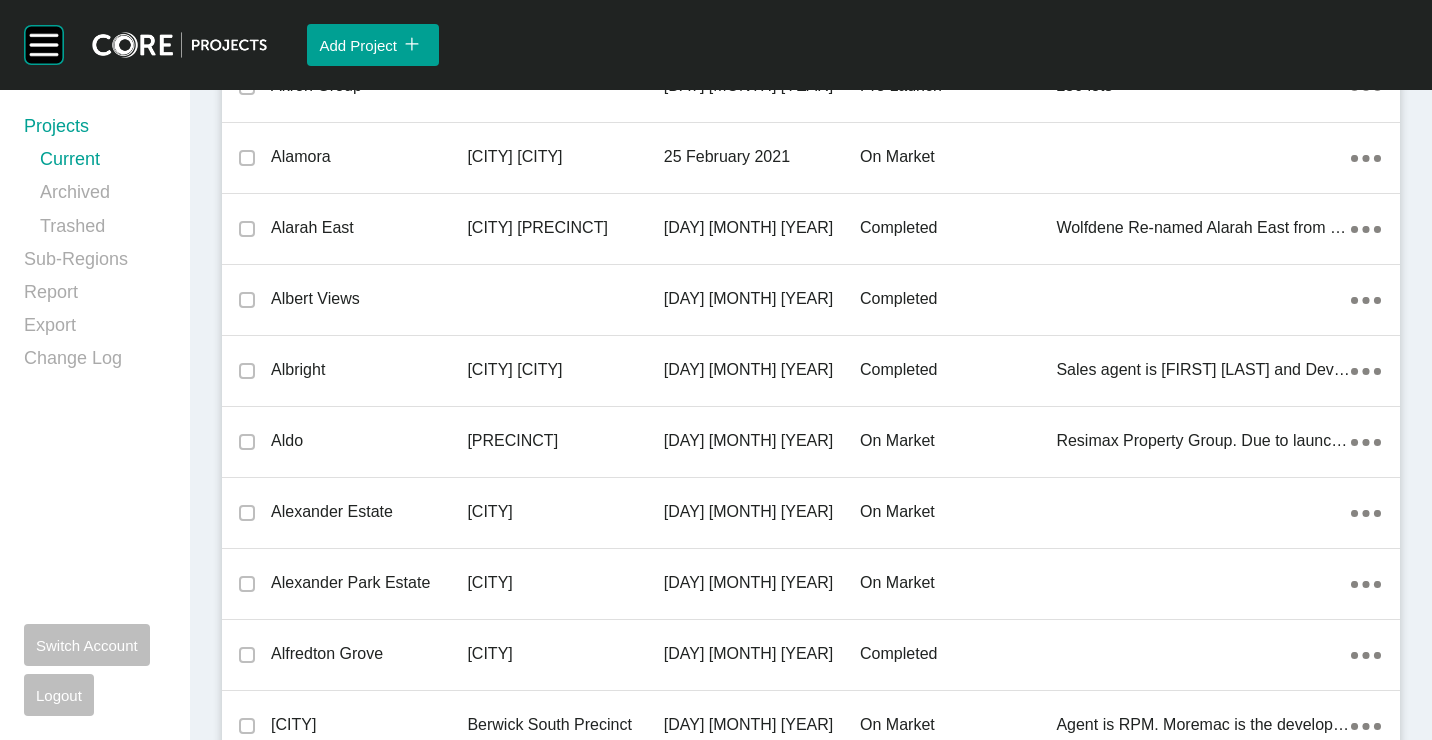 scroll, scrollTop: 47466, scrollLeft: 0, axis: vertical 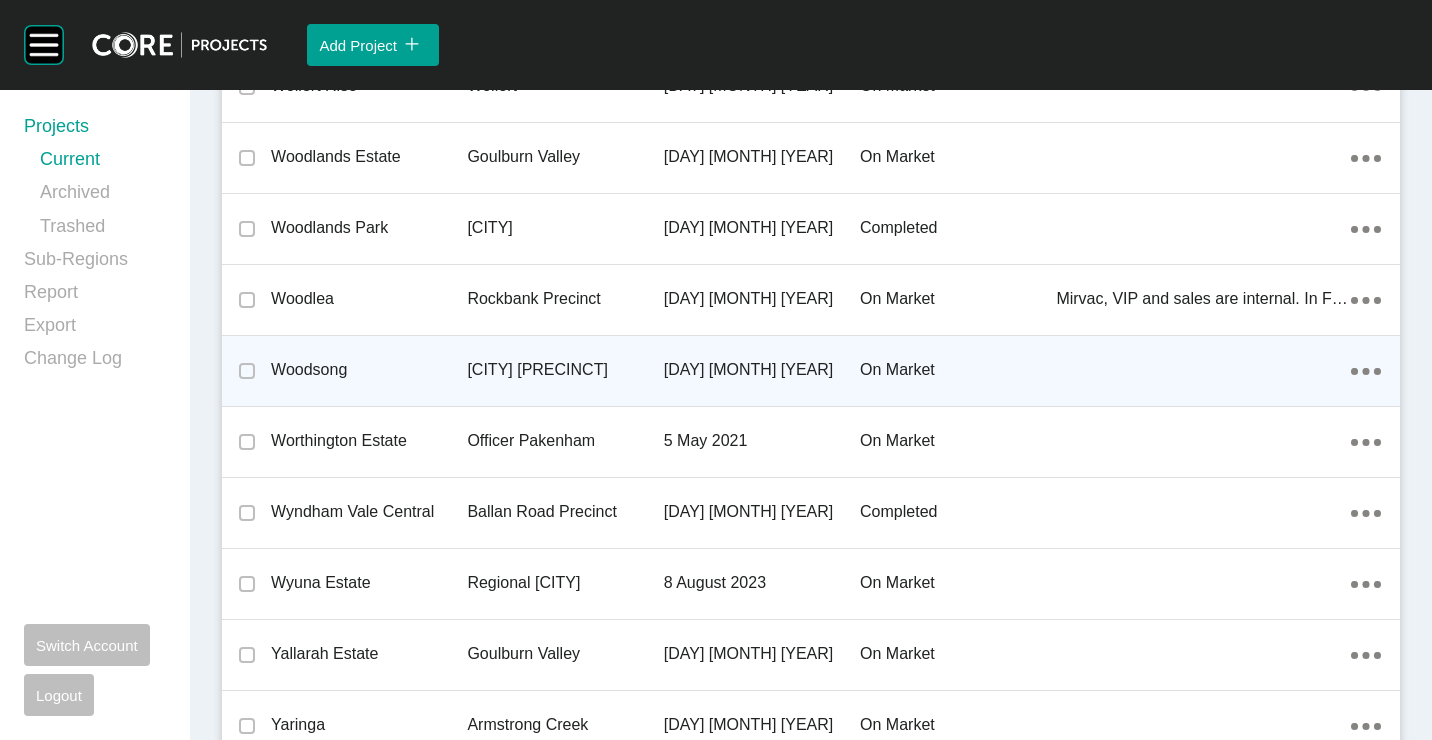 click on "[CITY] [PRECINCT]" at bounding box center [565, 370] 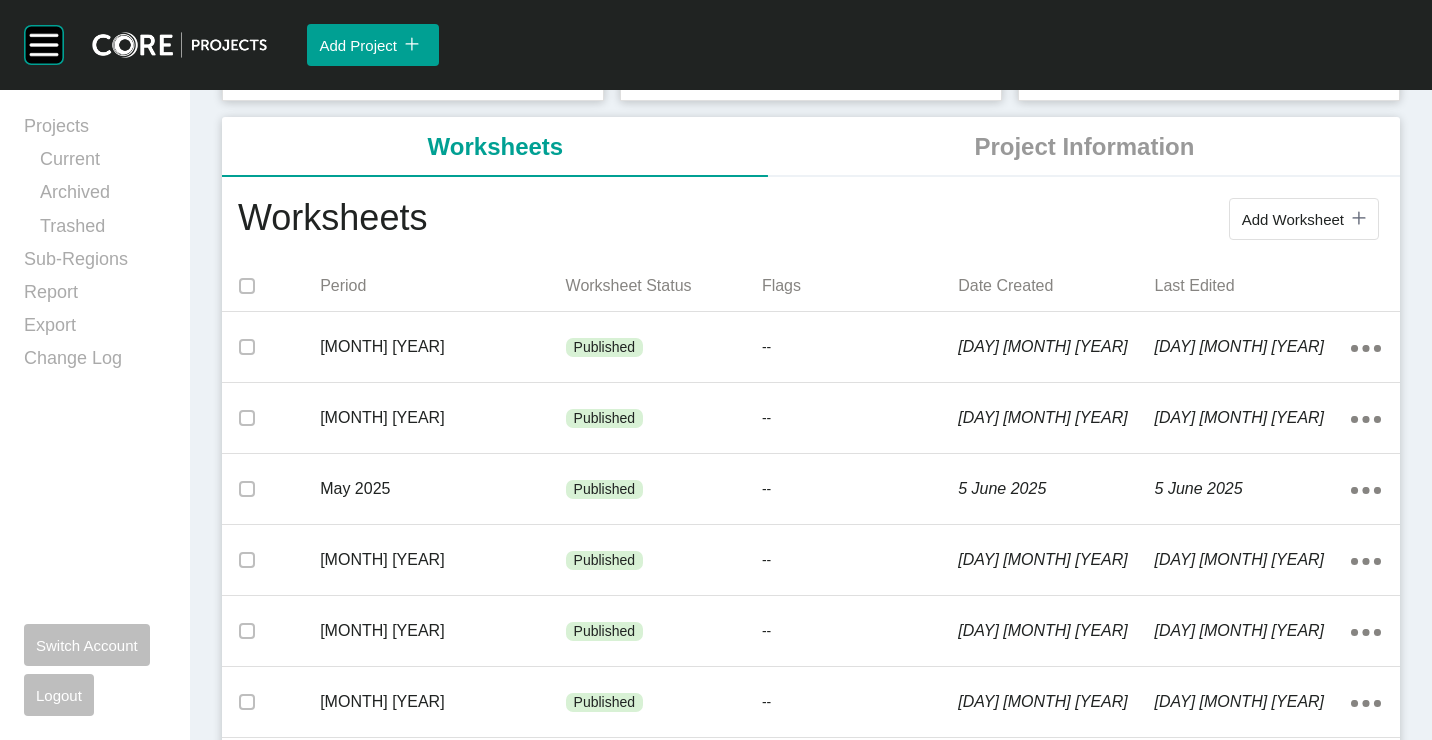 scroll, scrollTop: 200, scrollLeft: 0, axis: vertical 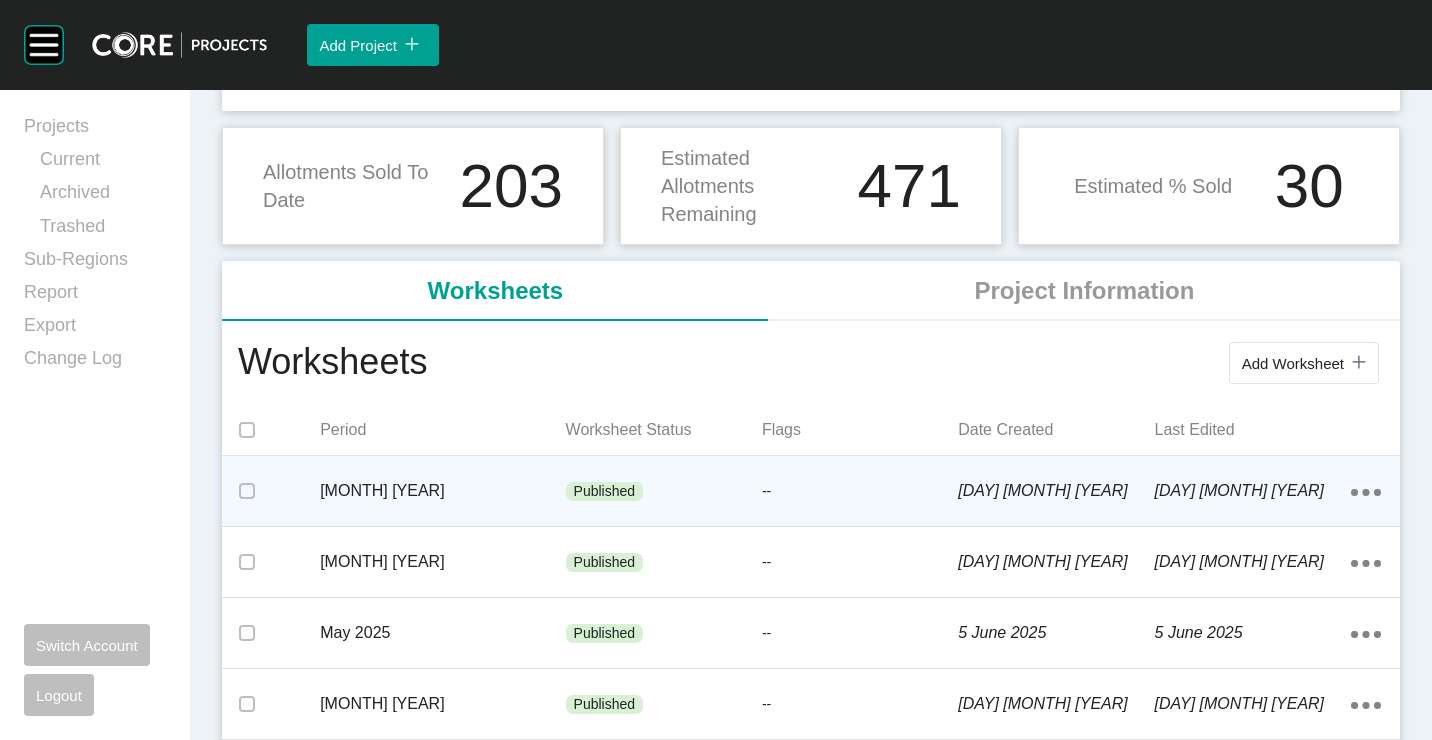 click on "Published" at bounding box center (605, 492) 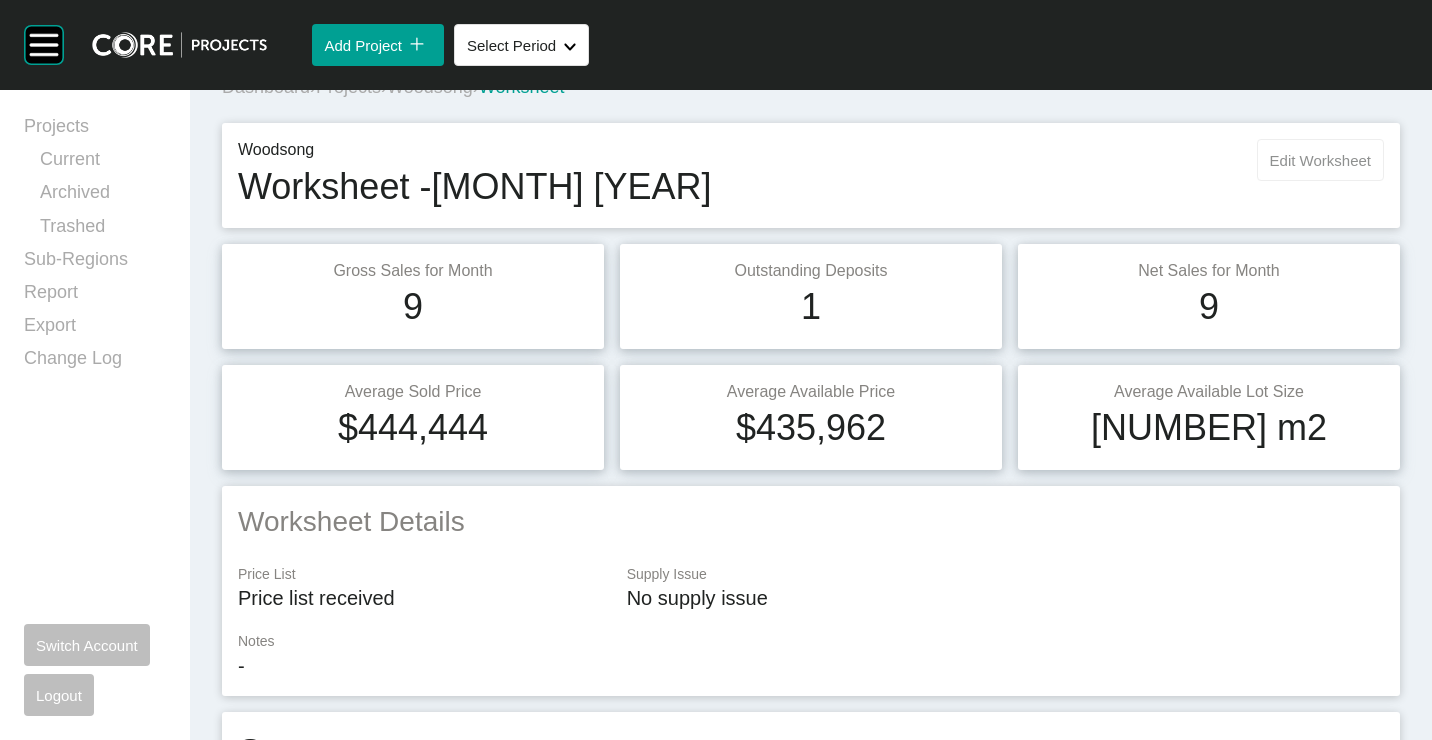 scroll, scrollTop: 0, scrollLeft: 0, axis: both 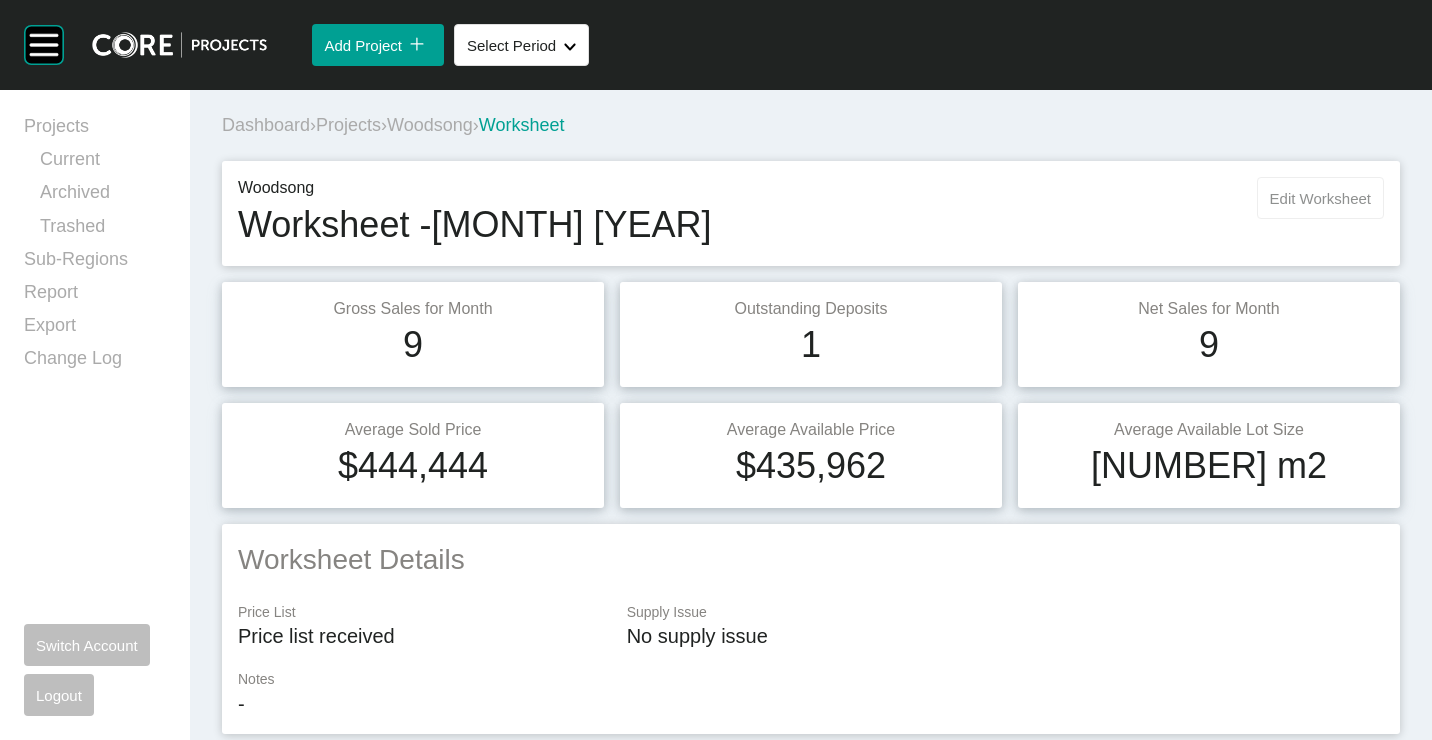 drag, startPoint x: 1304, startPoint y: 203, endPoint x: 1277, endPoint y: 219, distance: 31.38471 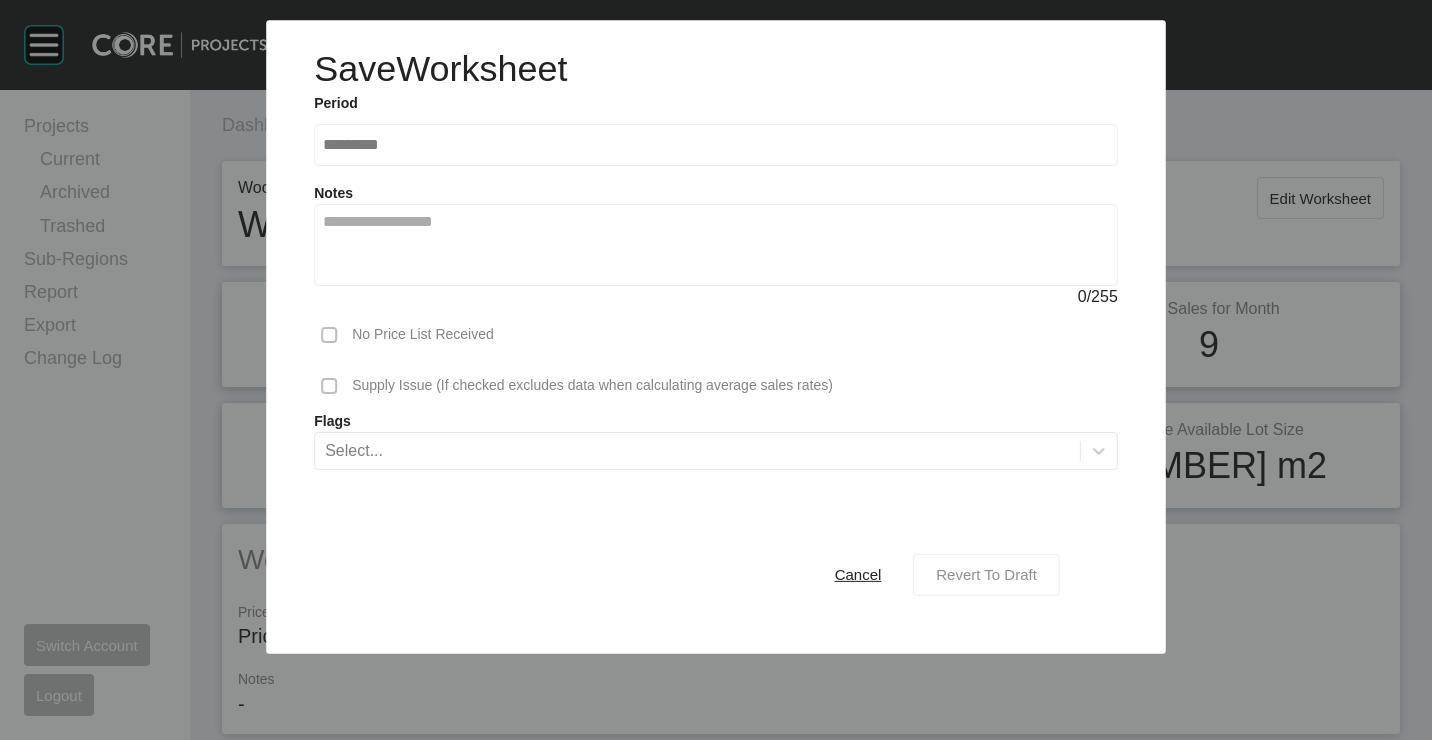 drag, startPoint x: 998, startPoint y: 580, endPoint x: 997, endPoint y: 525, distance: 55.00909 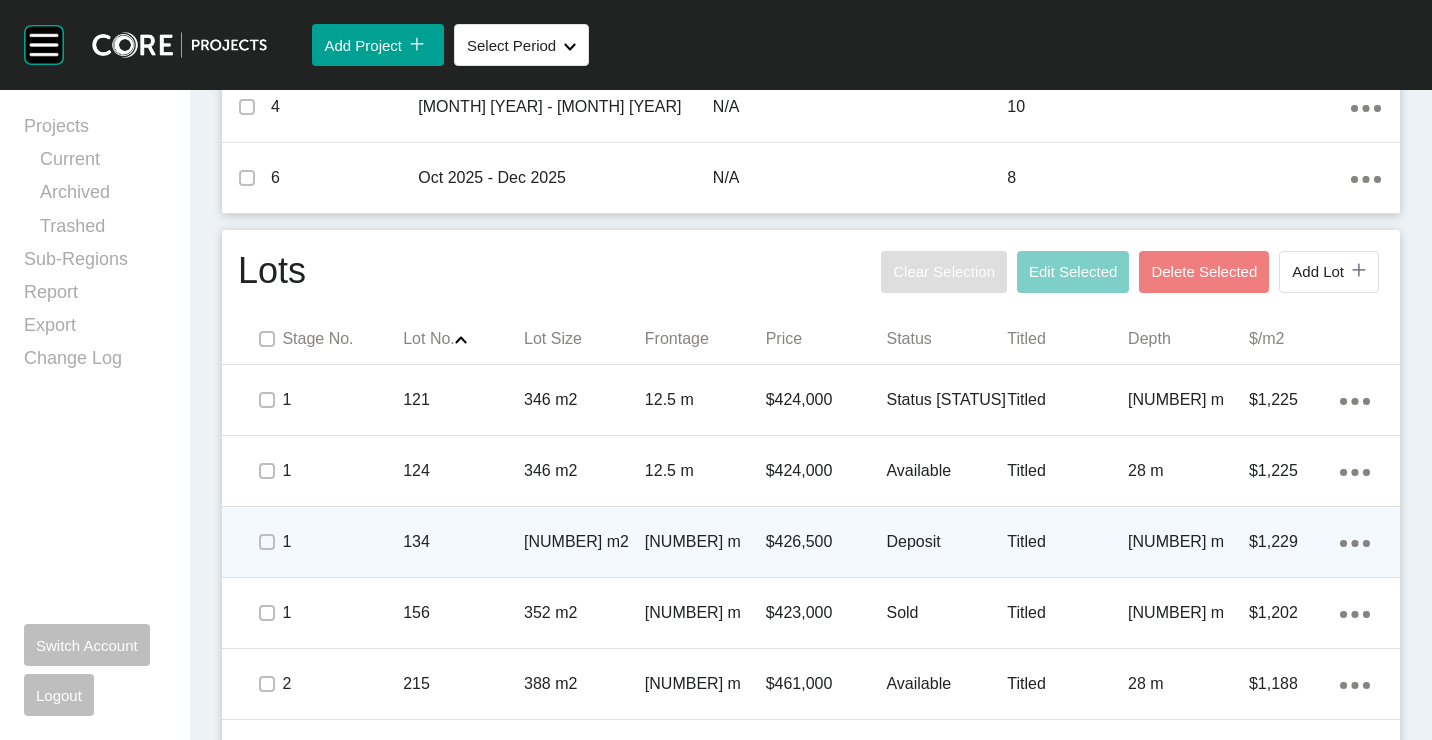 scroll, scrollTop: 1300, scrollLeft: 0, axis: vertical 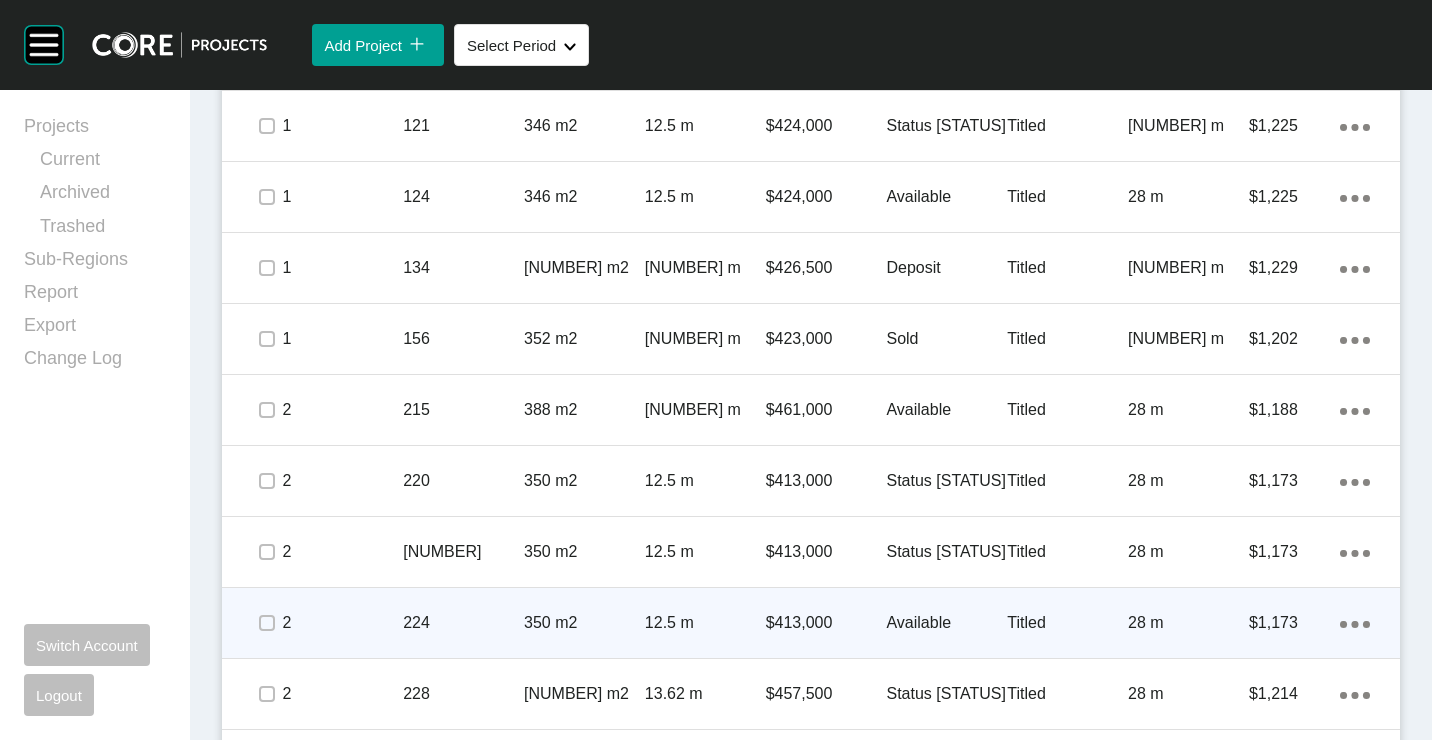click on "Available" at bounding box center (946, 623) 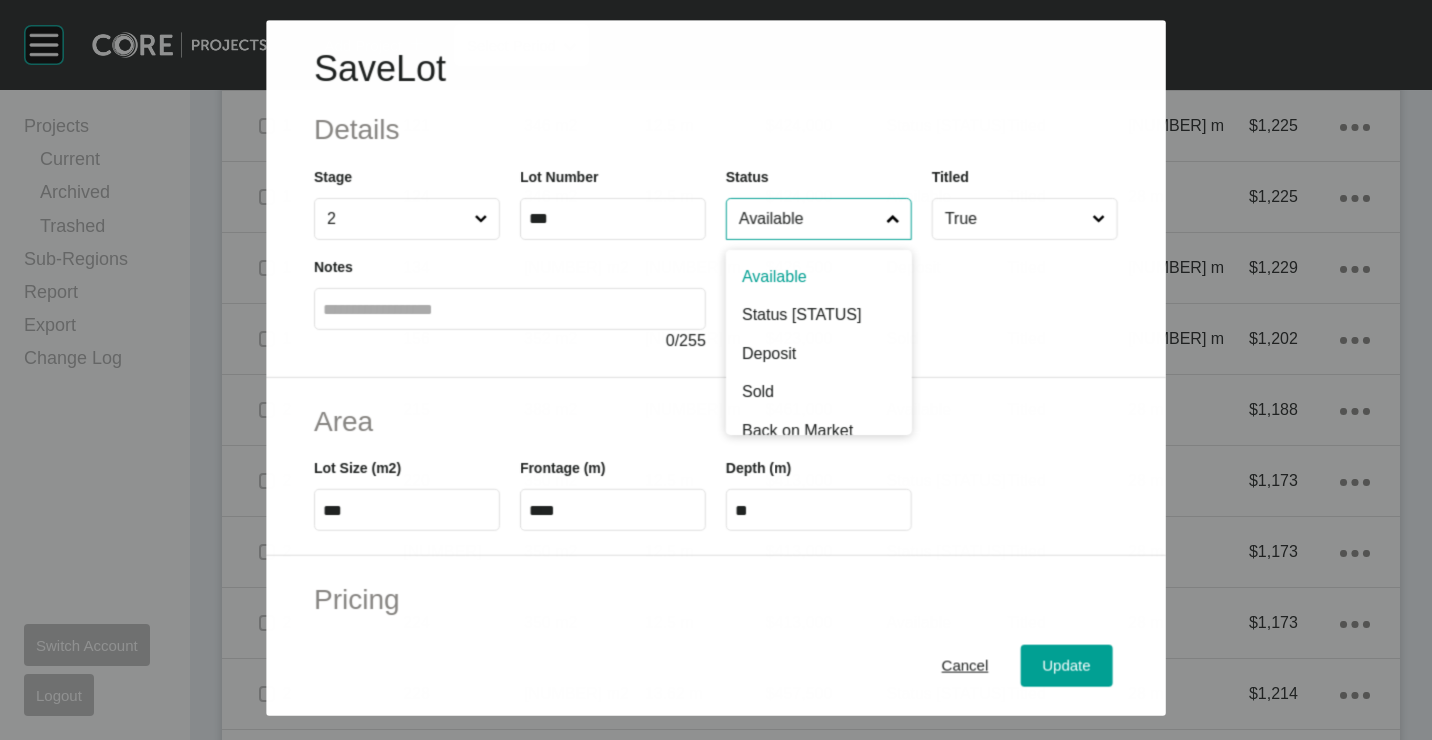 click on "Available" at bounding box center [808, 219] 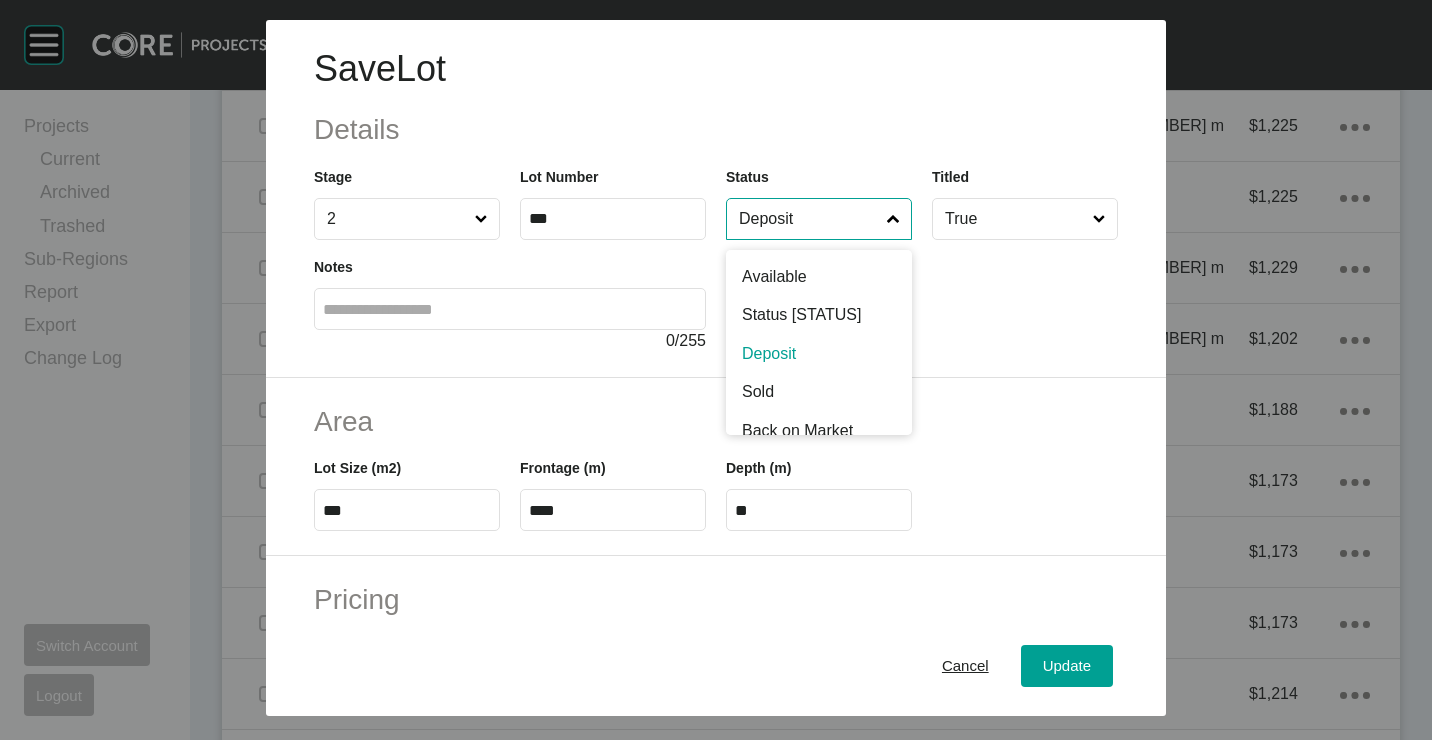 click on "Deposit" at bounding box center (809, 219) 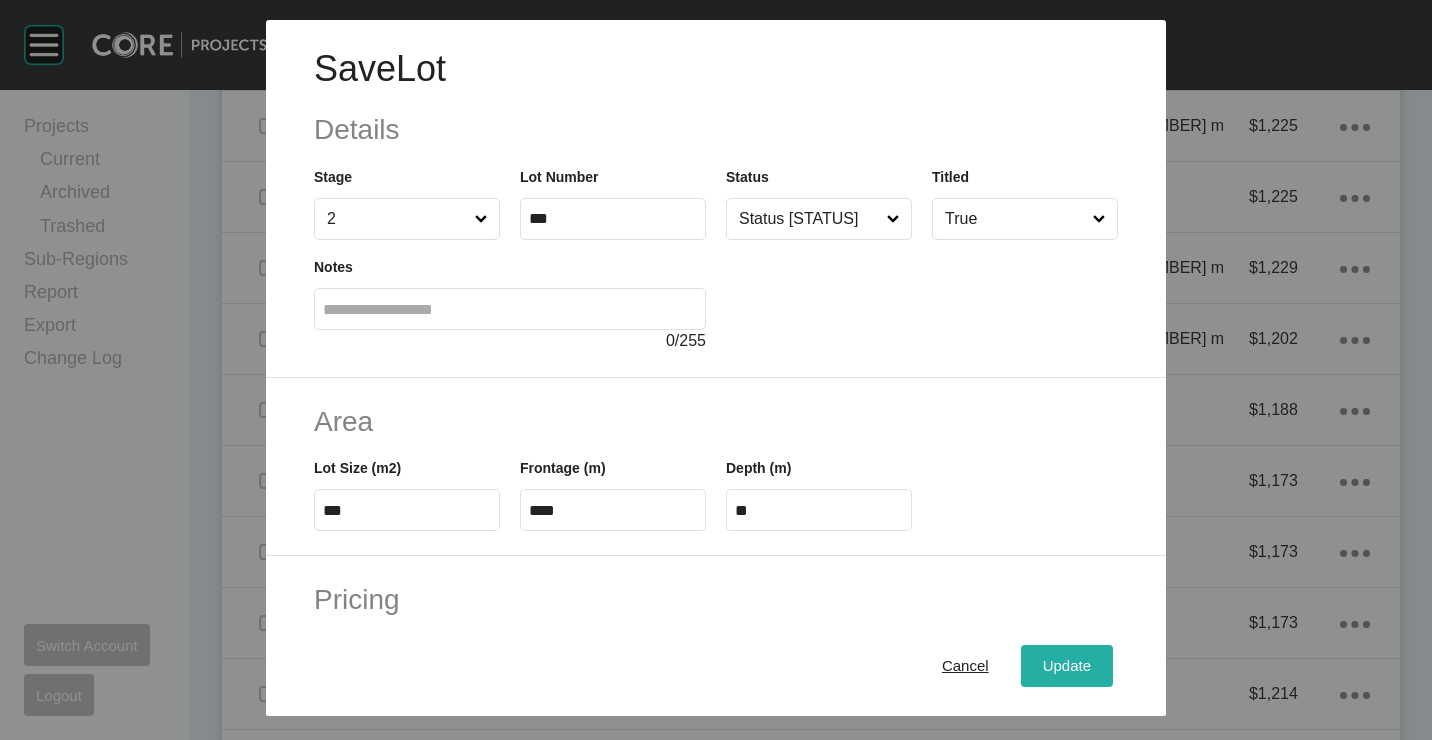 click on "Update" at bounding box center (1067, 665) 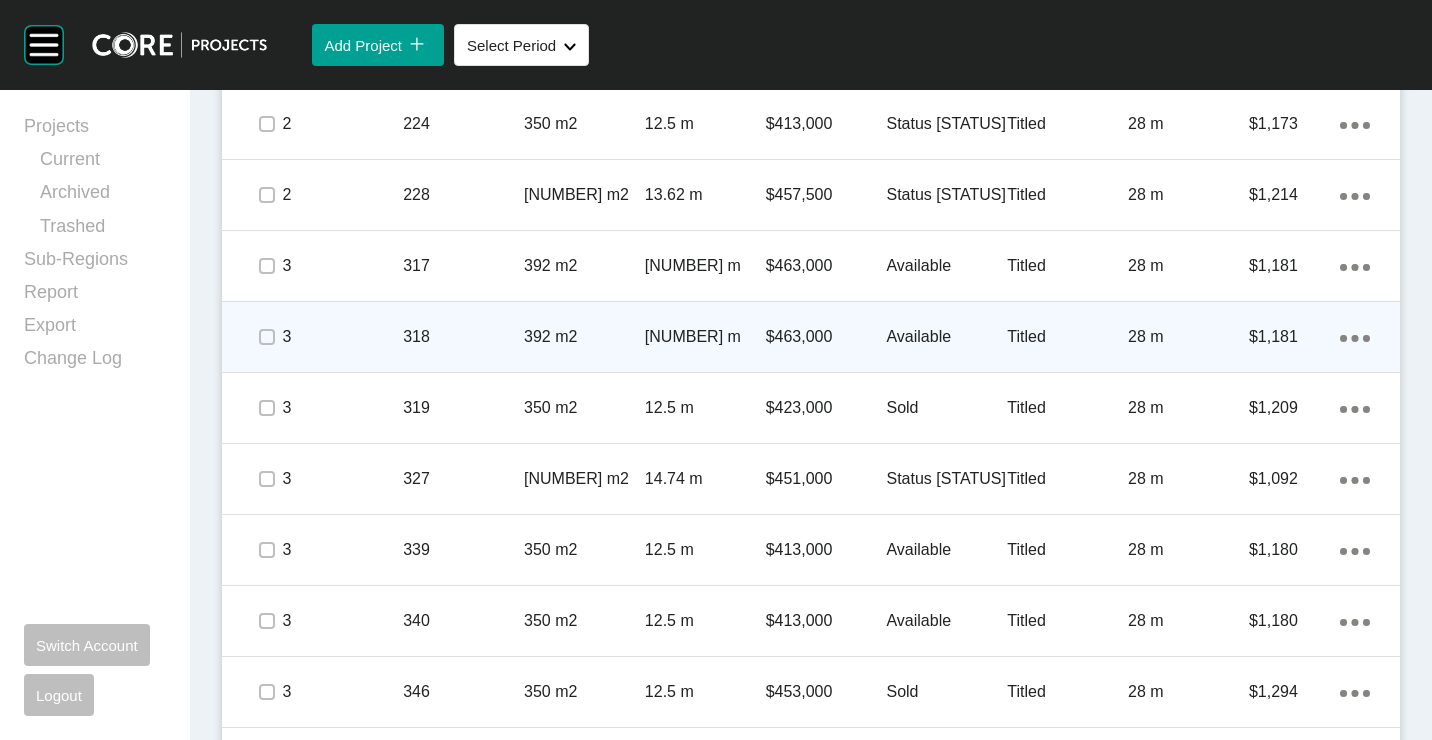 scroll, scrollTop: 1800, scrollLeft: 0, axis: vertical 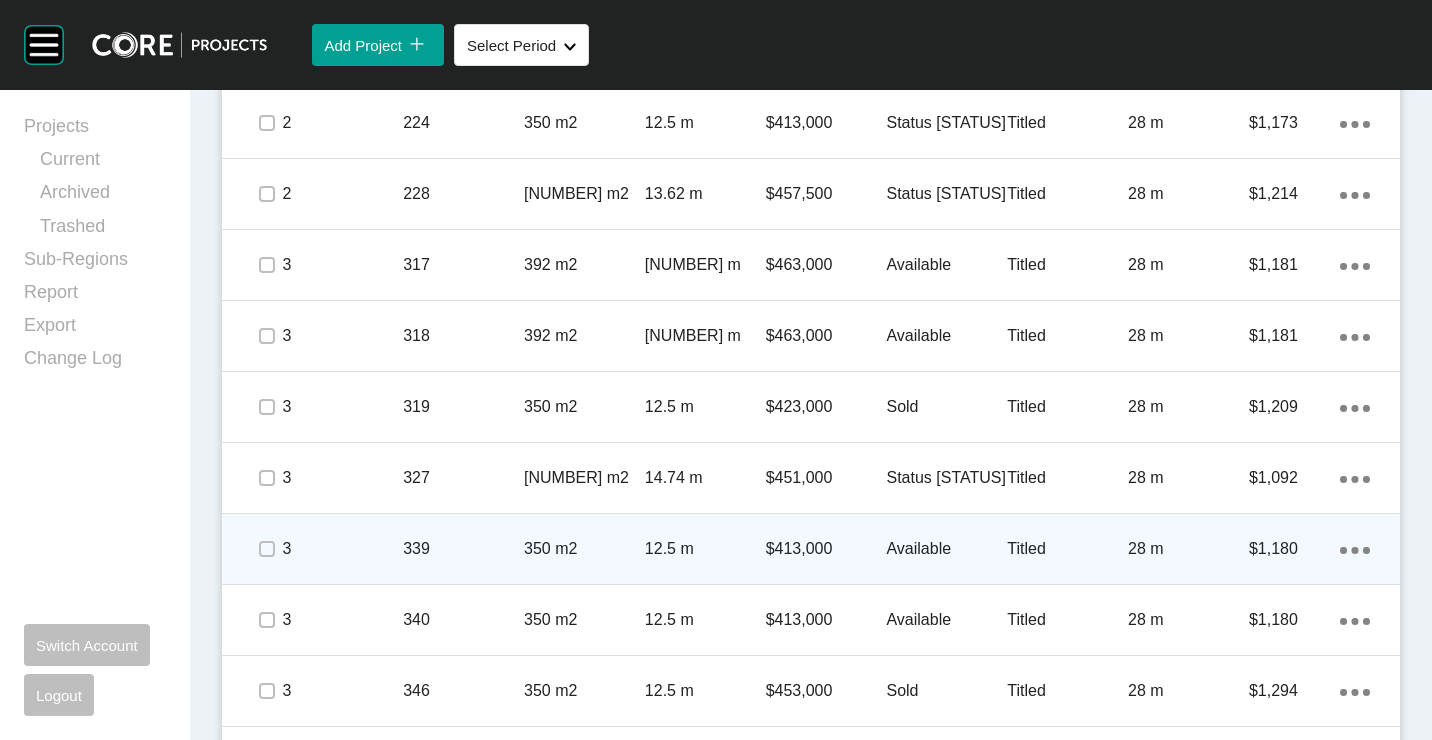 click on "350 m2" at bounding box center [584, 549] 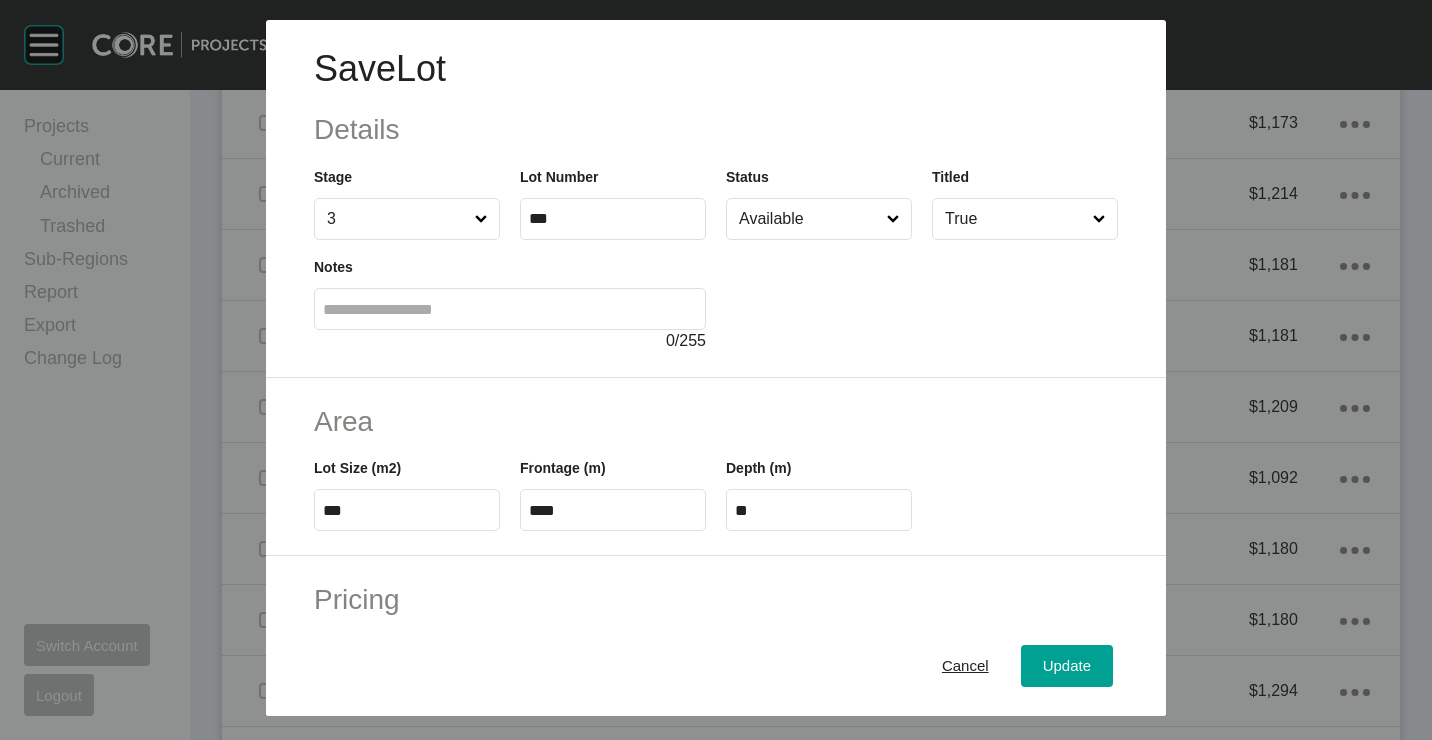 click on "Available" at bounding box center (809, 219) 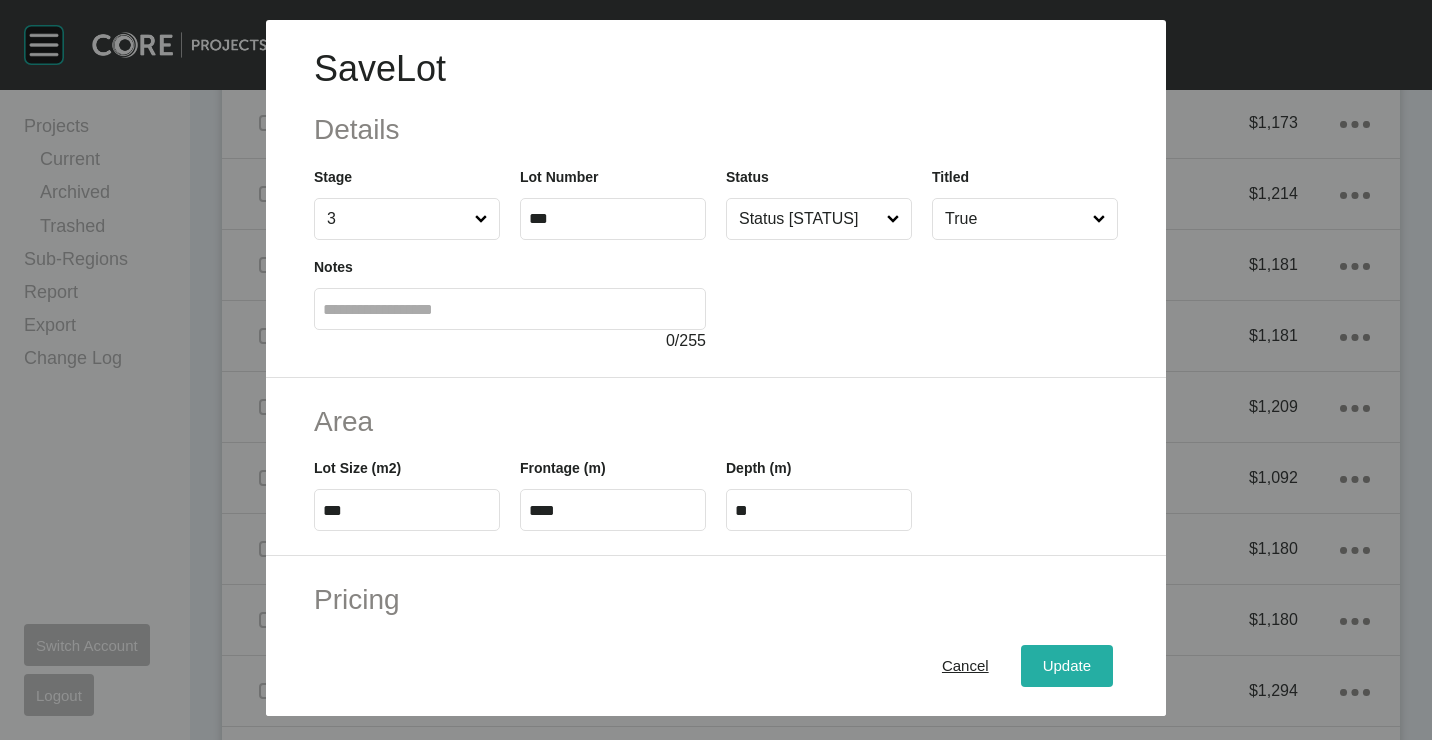 click on "Update" at bounding box center (1067, 665) 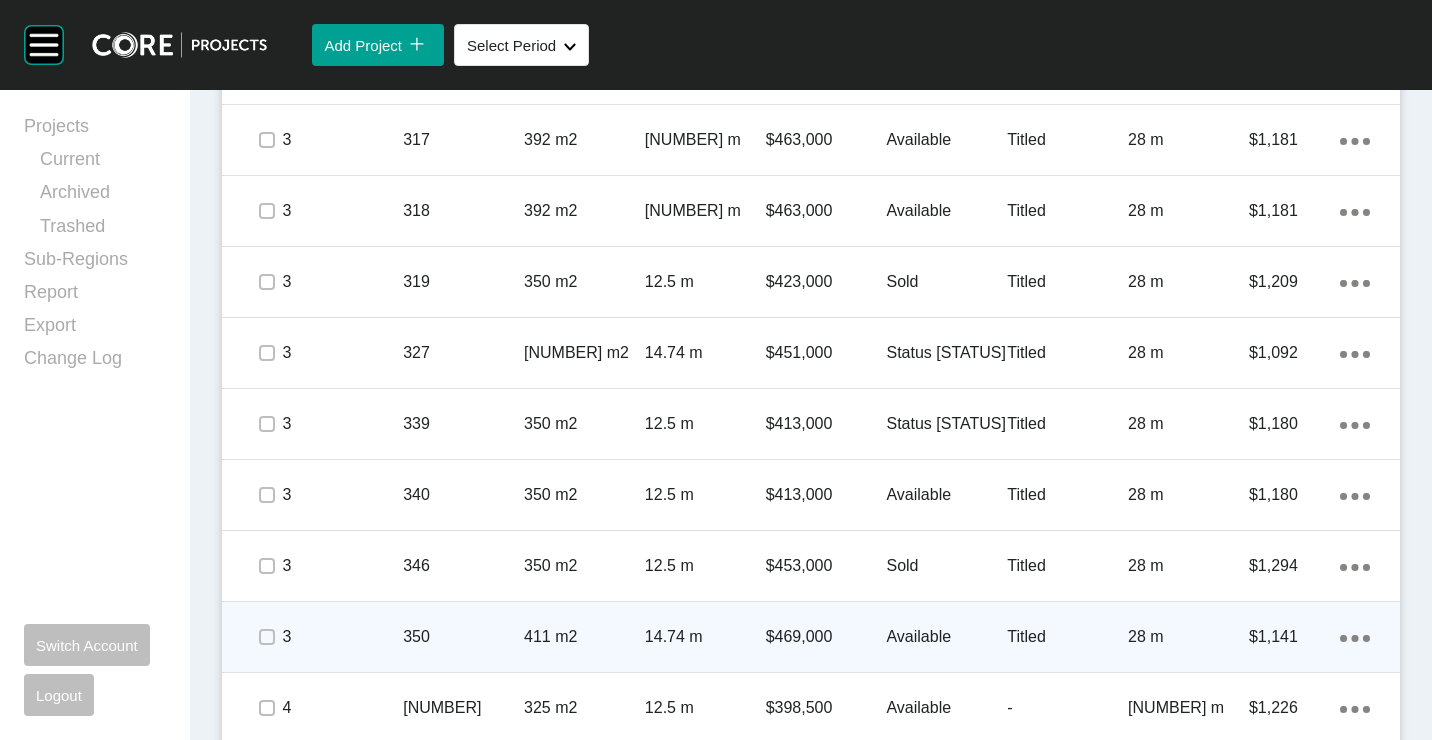 scroll, scrollTop: 2000, scrollLeft: 0, axis: vertical 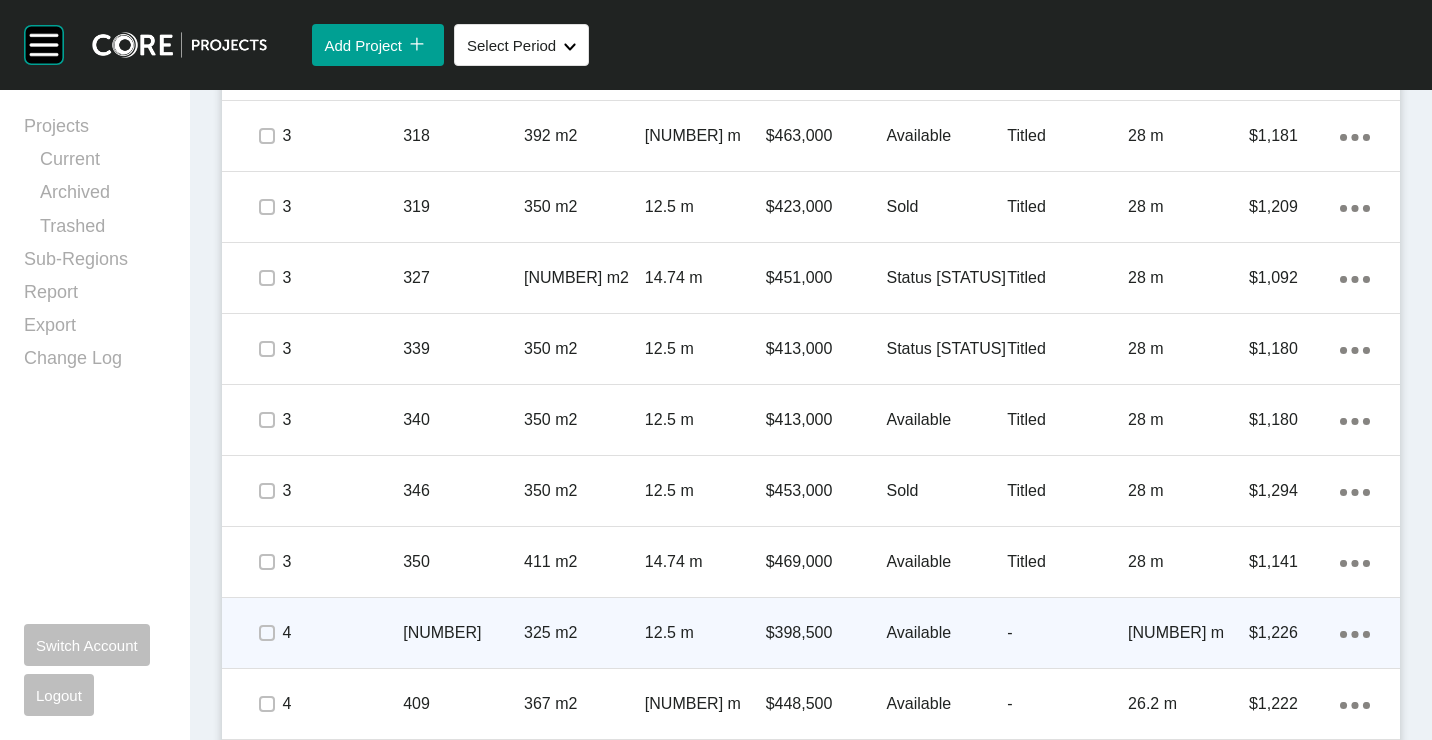 click on "[NUMBER]" at bounding box center (463, 633) 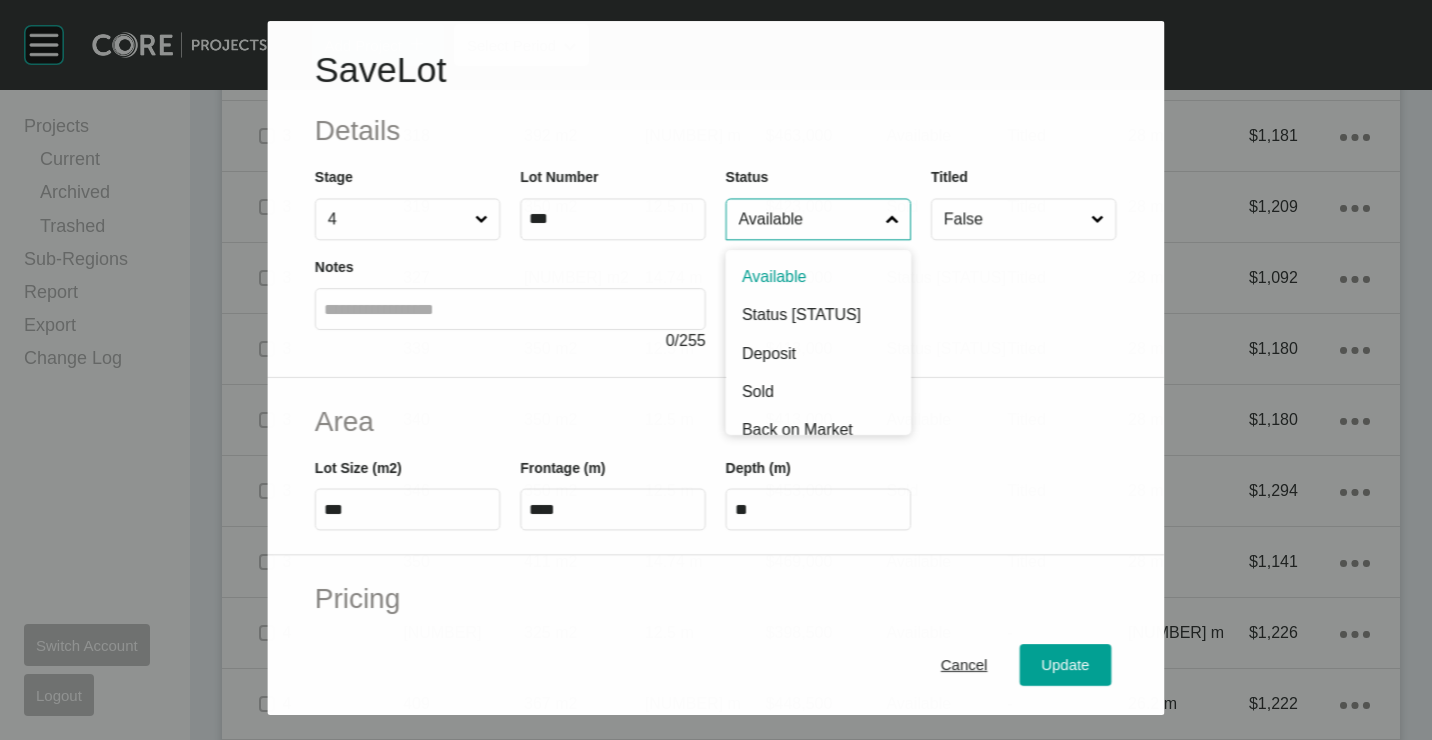 drag, startPoint x: 762, startPoint y: 224, endPoint x: 762, endPoint y: 326, distance: 102 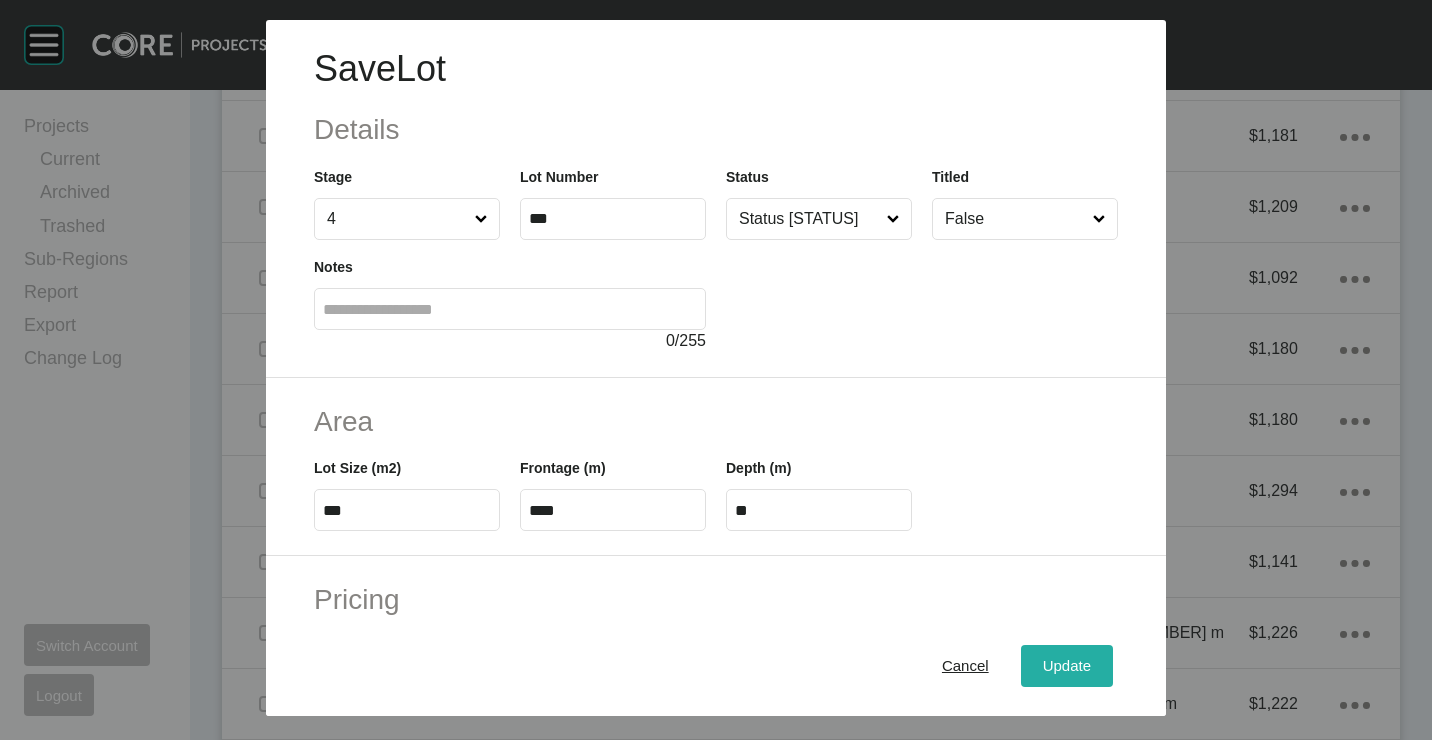 click on "Update" at bounding box center (1067, 665) 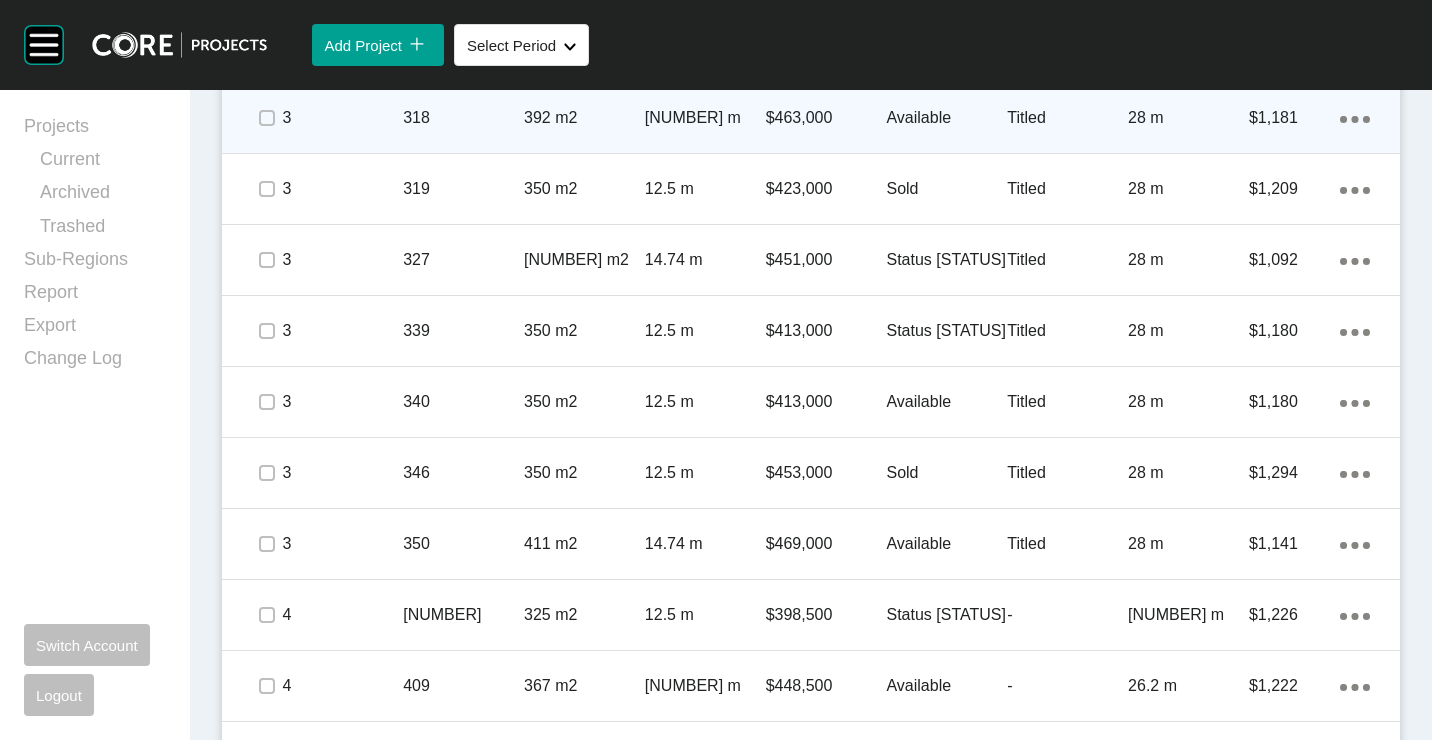 scroll, scrollTop: 2200, scrollLeft: 0, axis: vertical 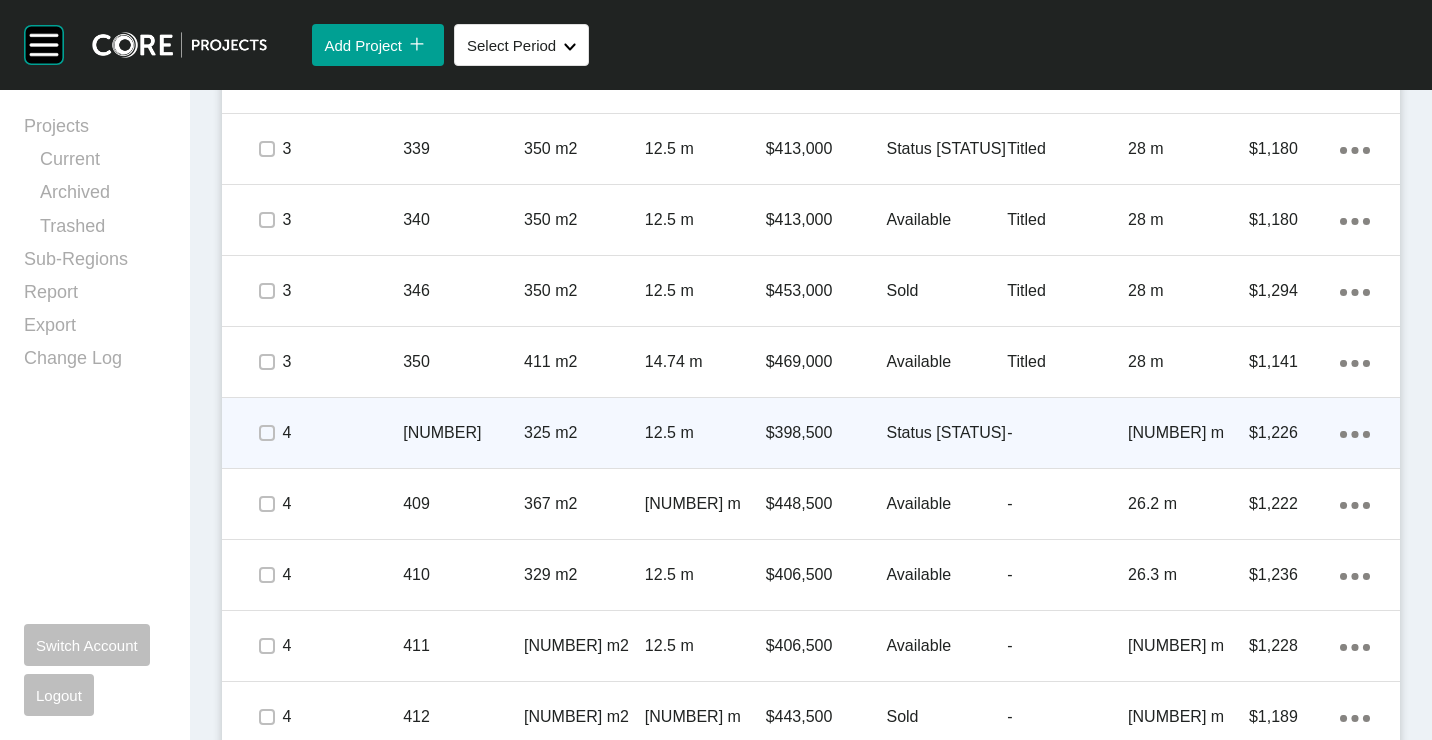 click on "[NUMBER]" at bounding box center [463, 433] 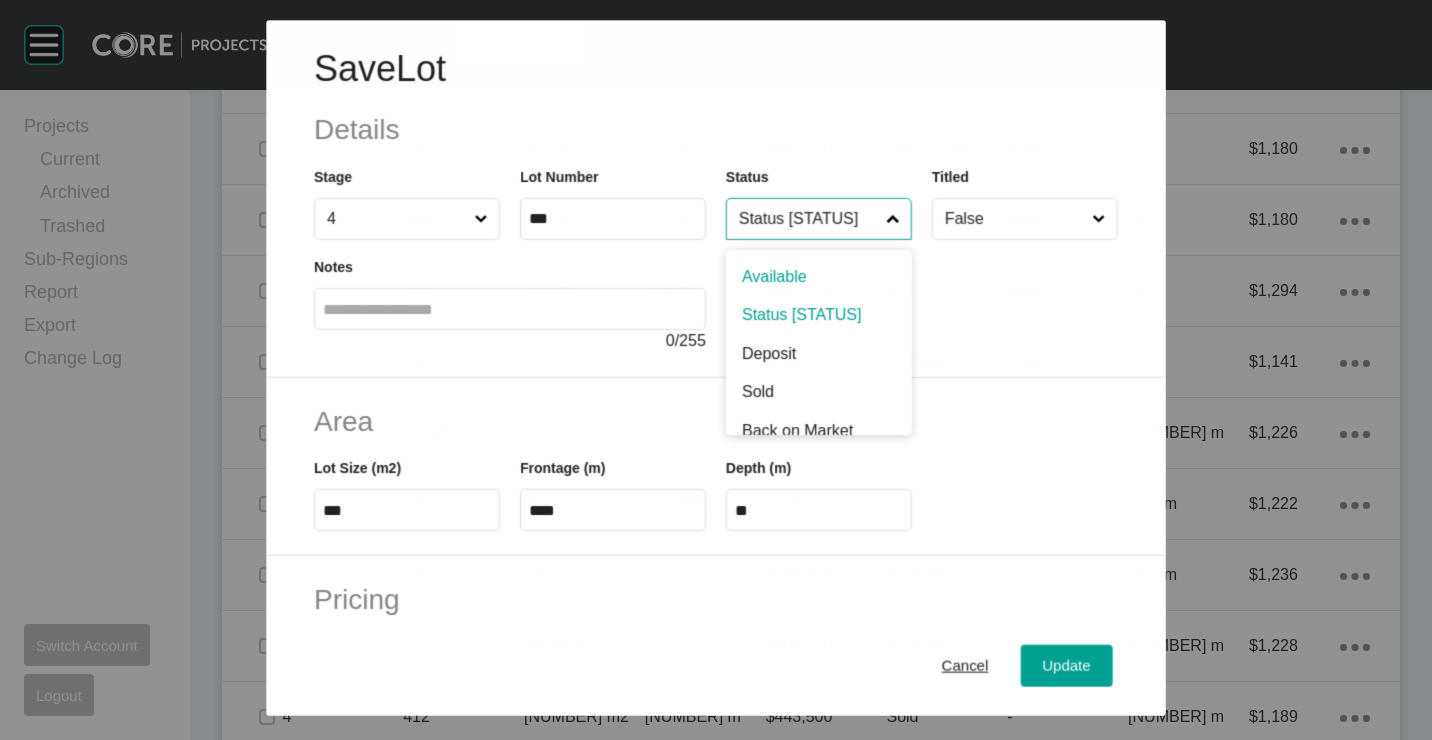 click on "Status [STATUS]" at bounding box center [808, 219] 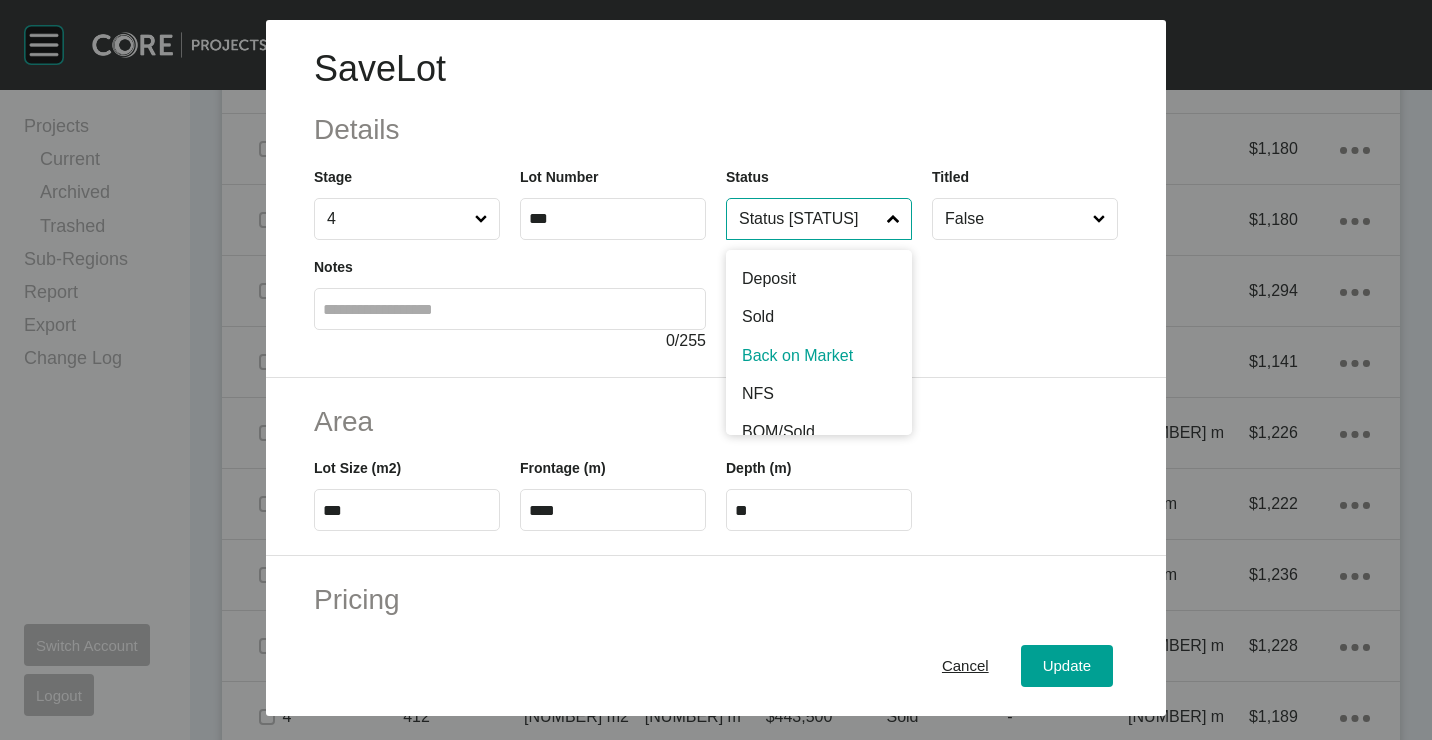 scroll, scrollTop: 100, scrollLeft: 0, axis: vertical 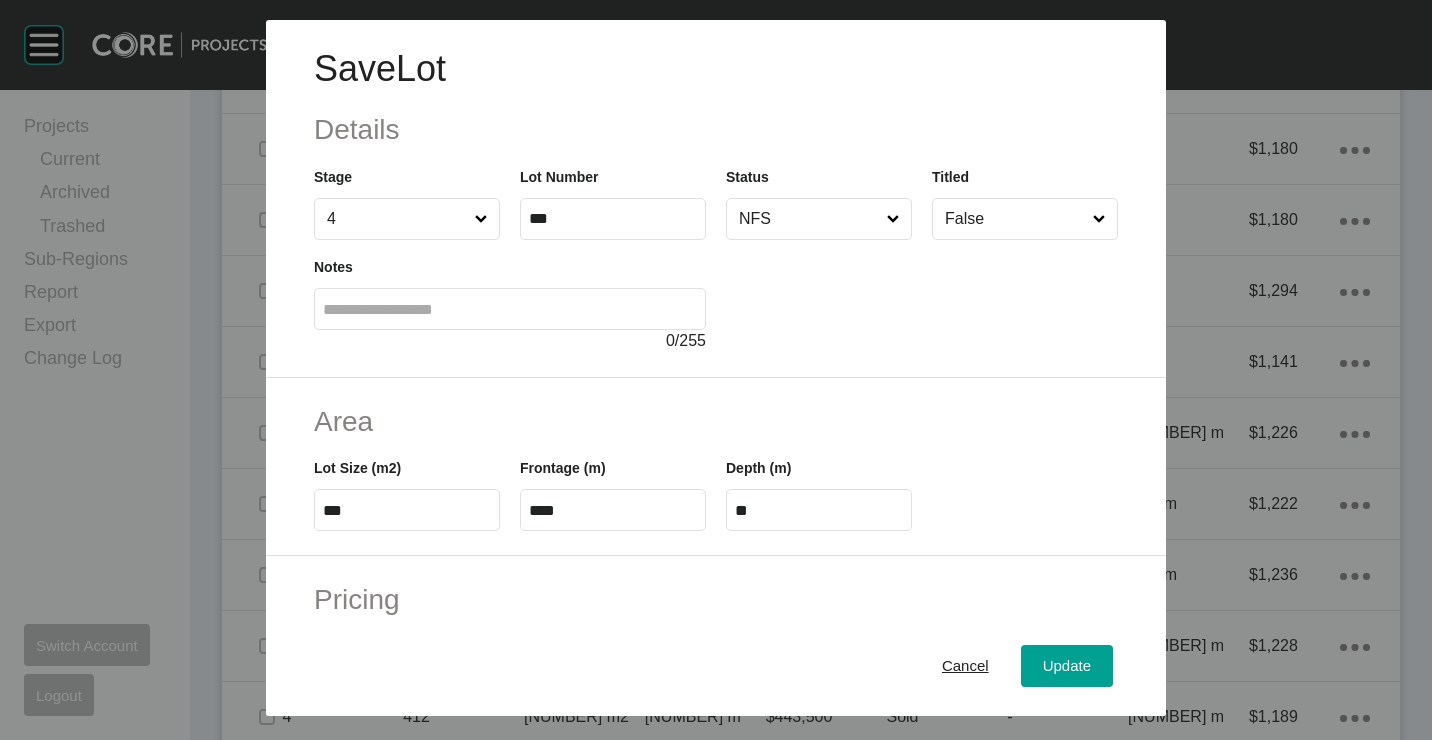 drag, startPoint x: 1046, startPoint y: 649, endPoint x: 724, endPoint y: 663, distance: 322.3042 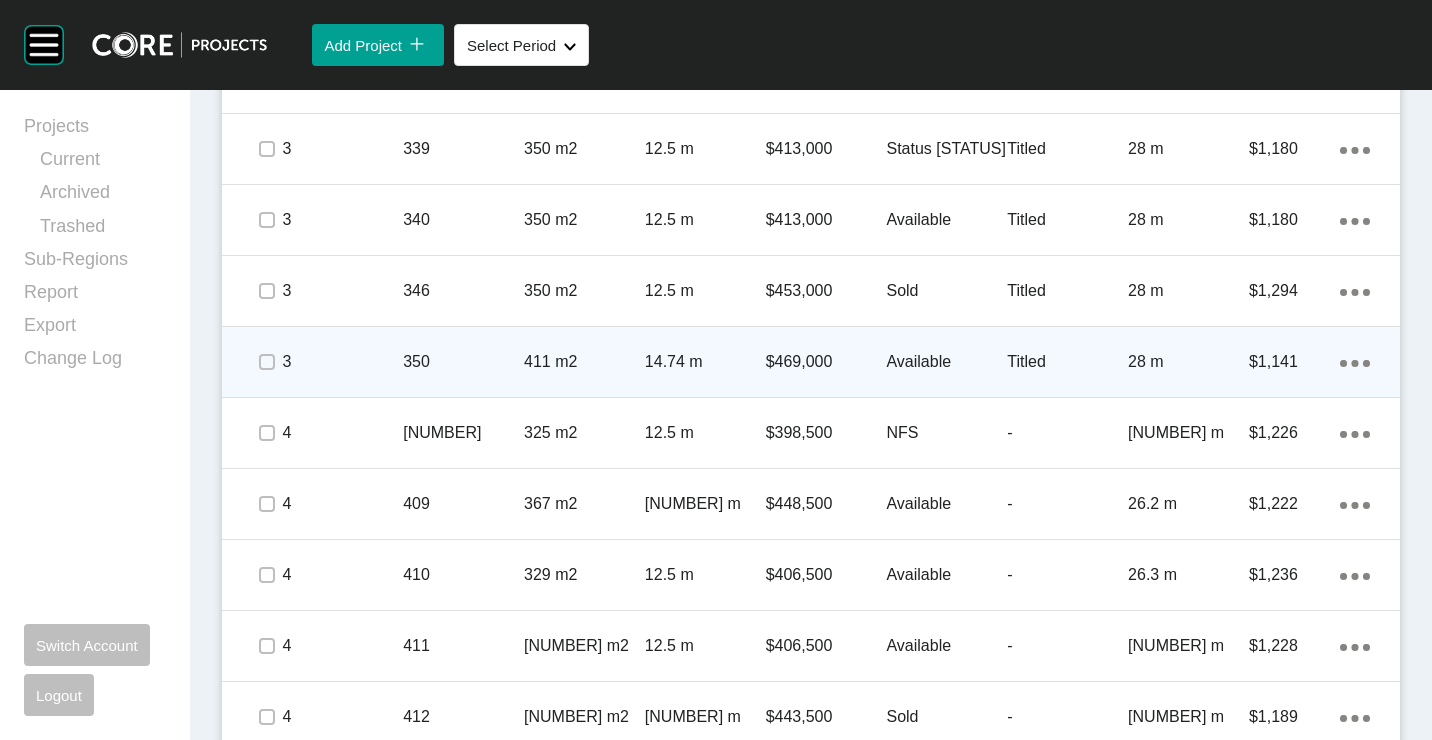 scroll, scrollTop: 1800, scrollLeft: 0, axis: vertical 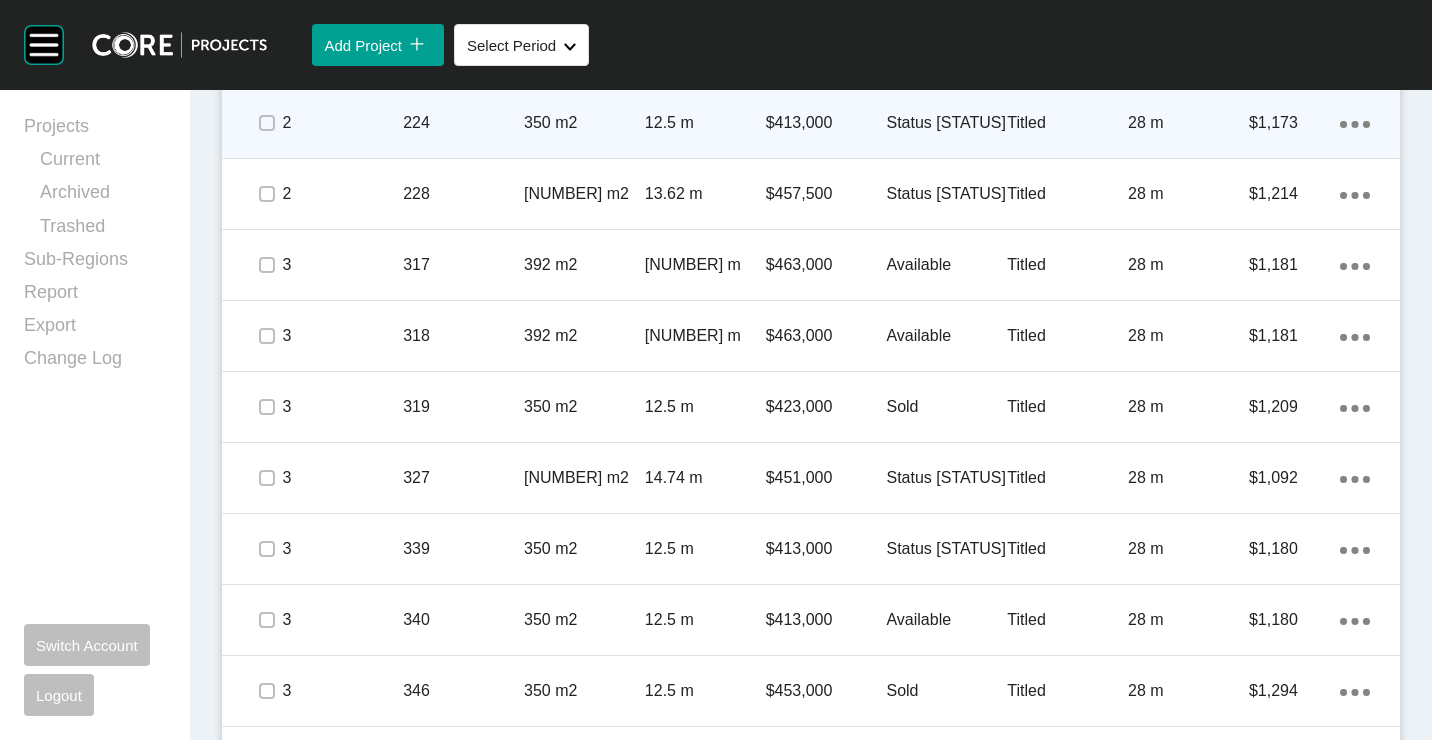 click on "224" at bounding box center (463, 123) 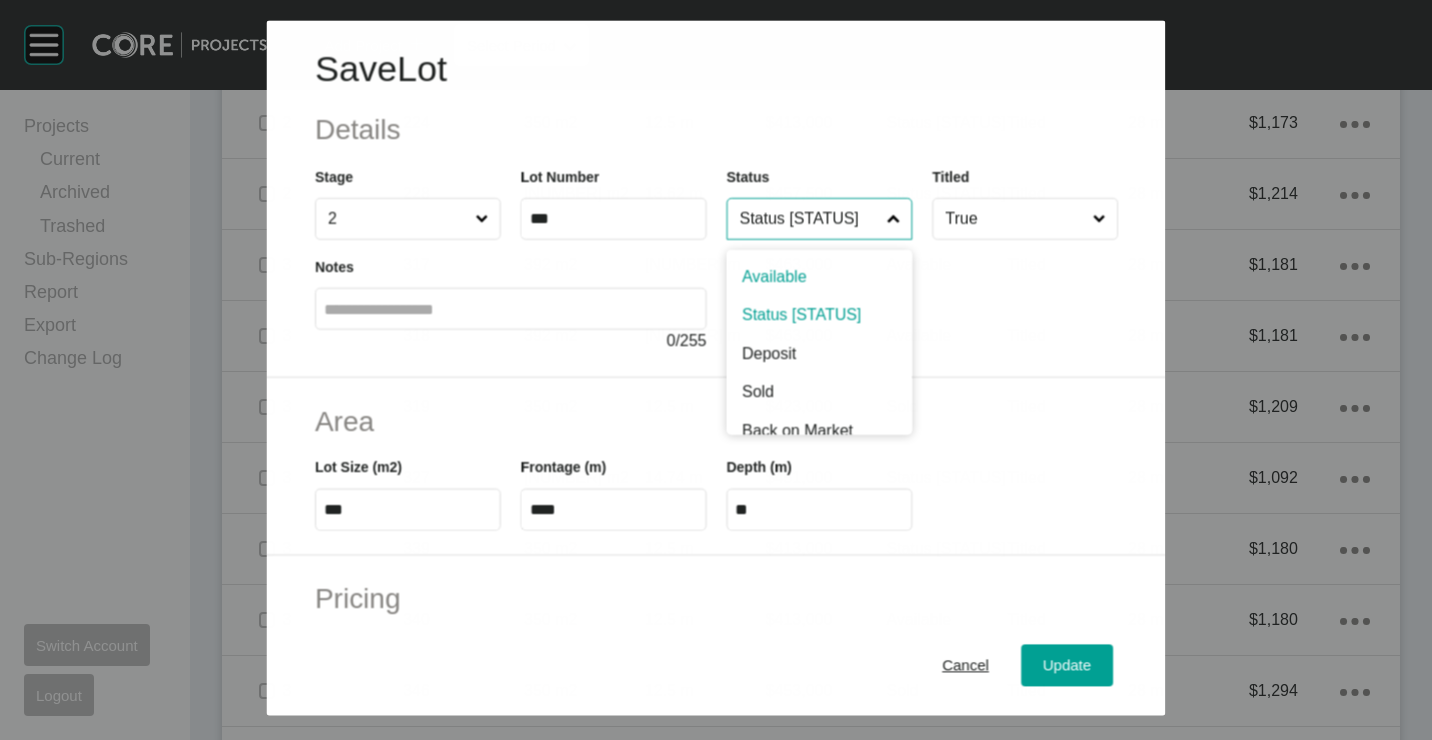click on "Status [STATUS]" at bounding box center (808, 219) 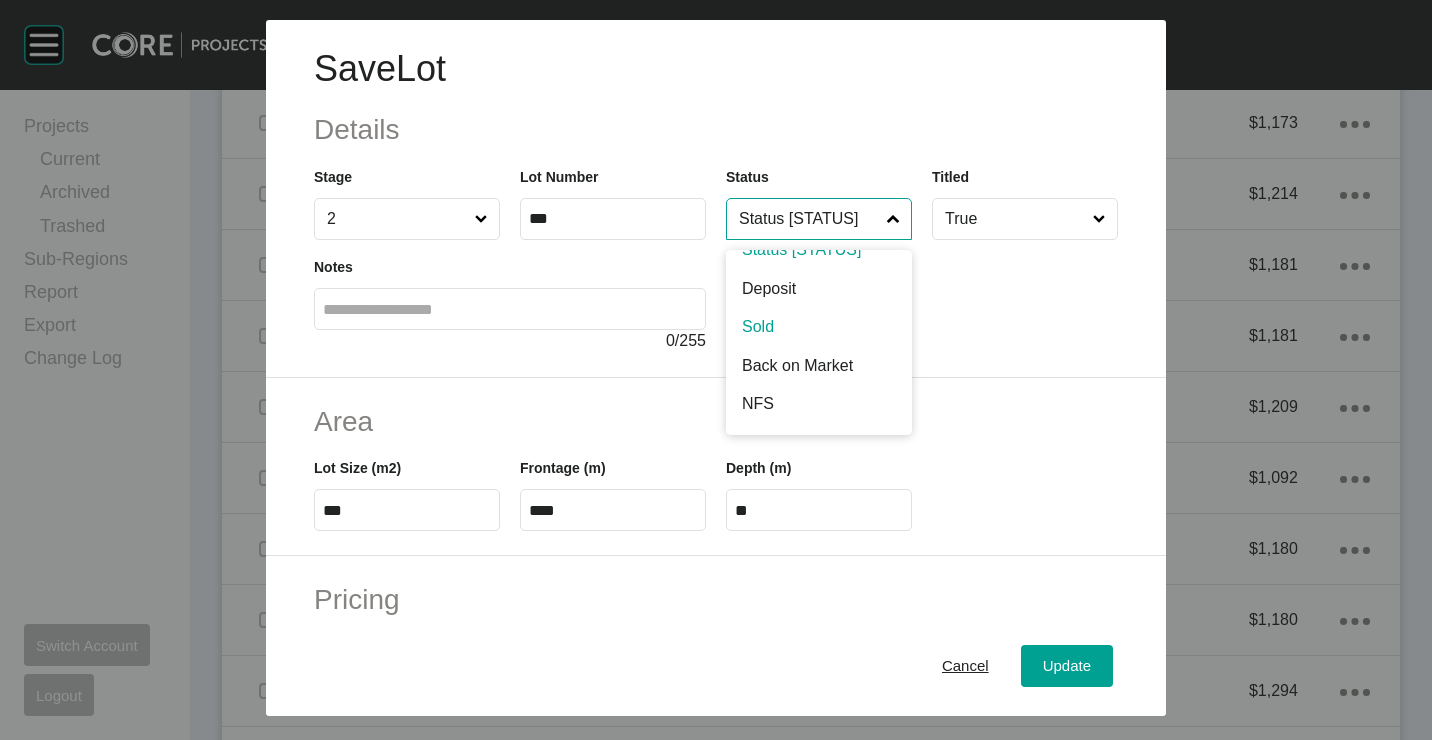 scroll, scrollTop: 100, scrollLeft: 0, axis: vertical 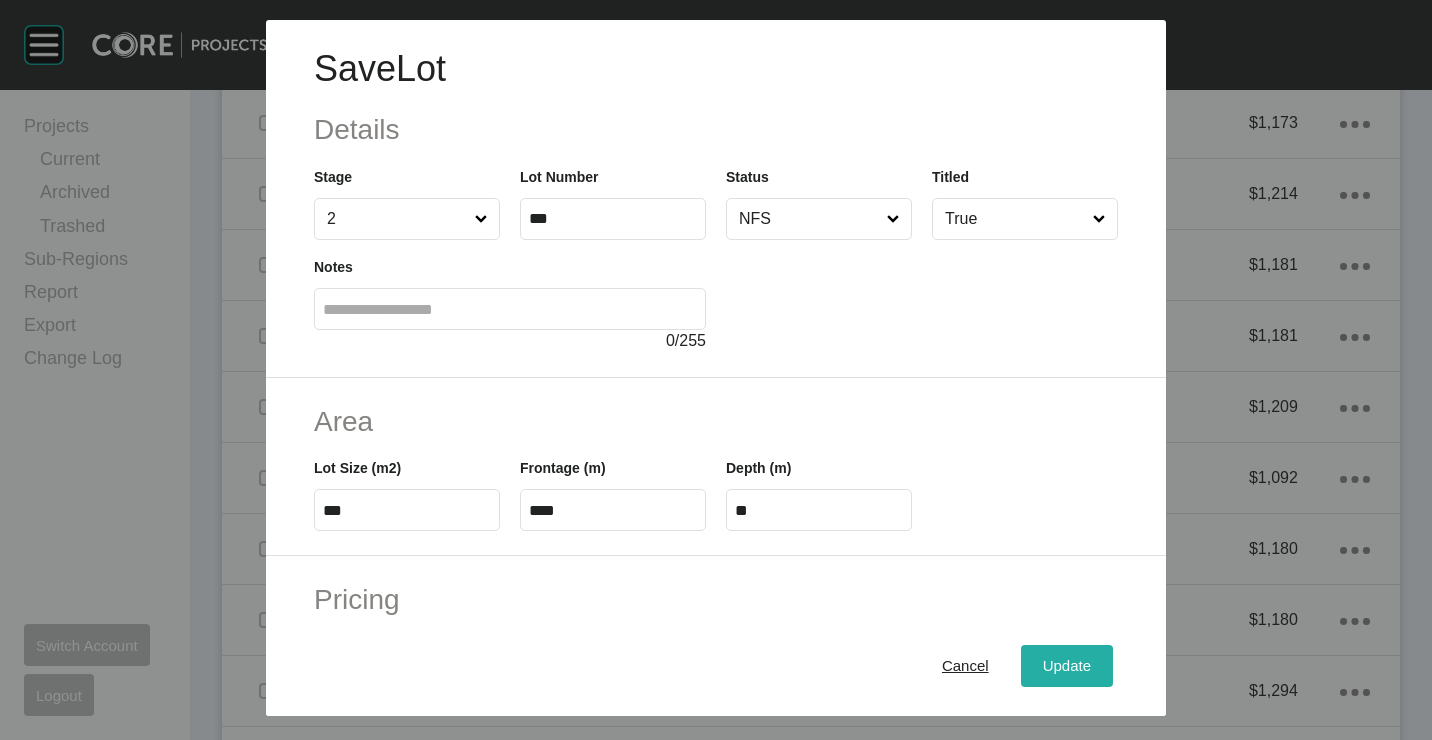 click on "Update" at bounding box center (1067, 665) 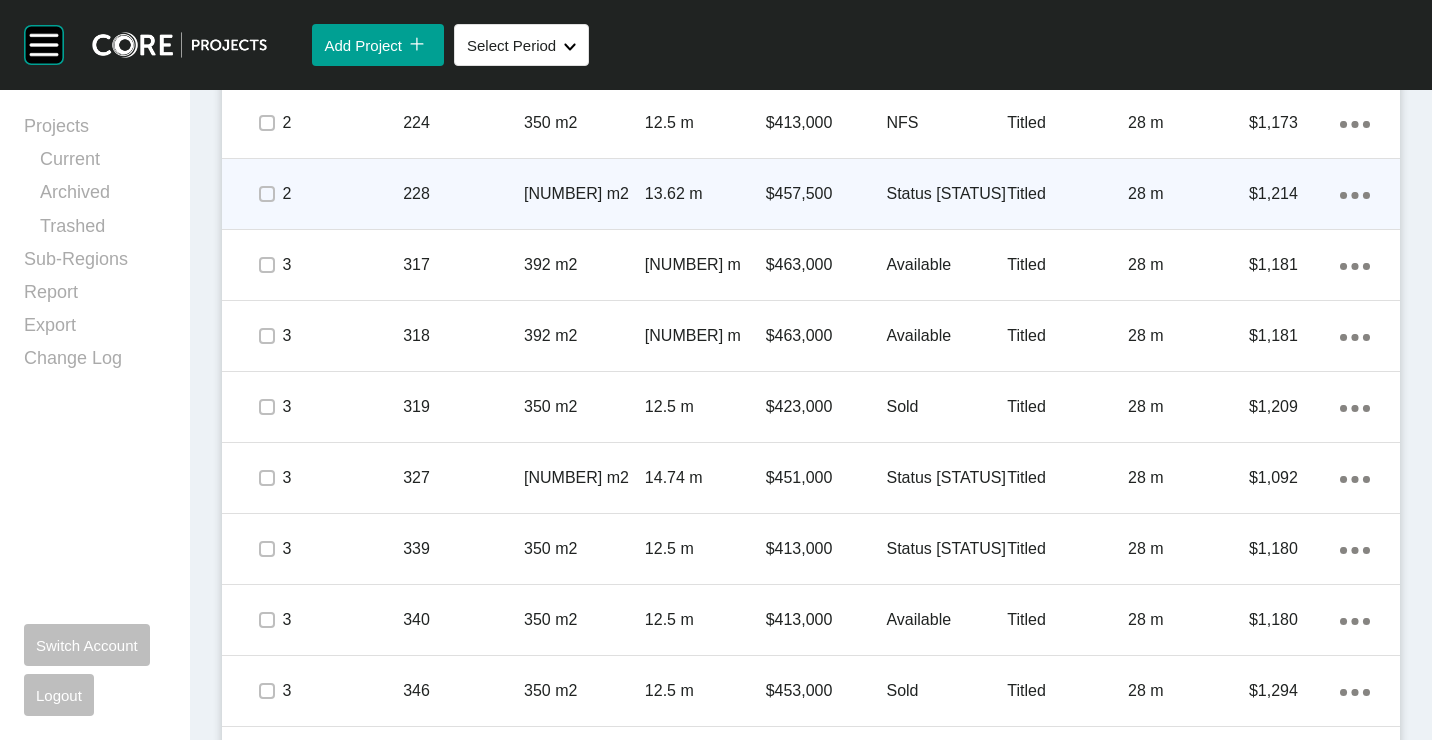 click on "$457,500" at bounding box center (826, 194) 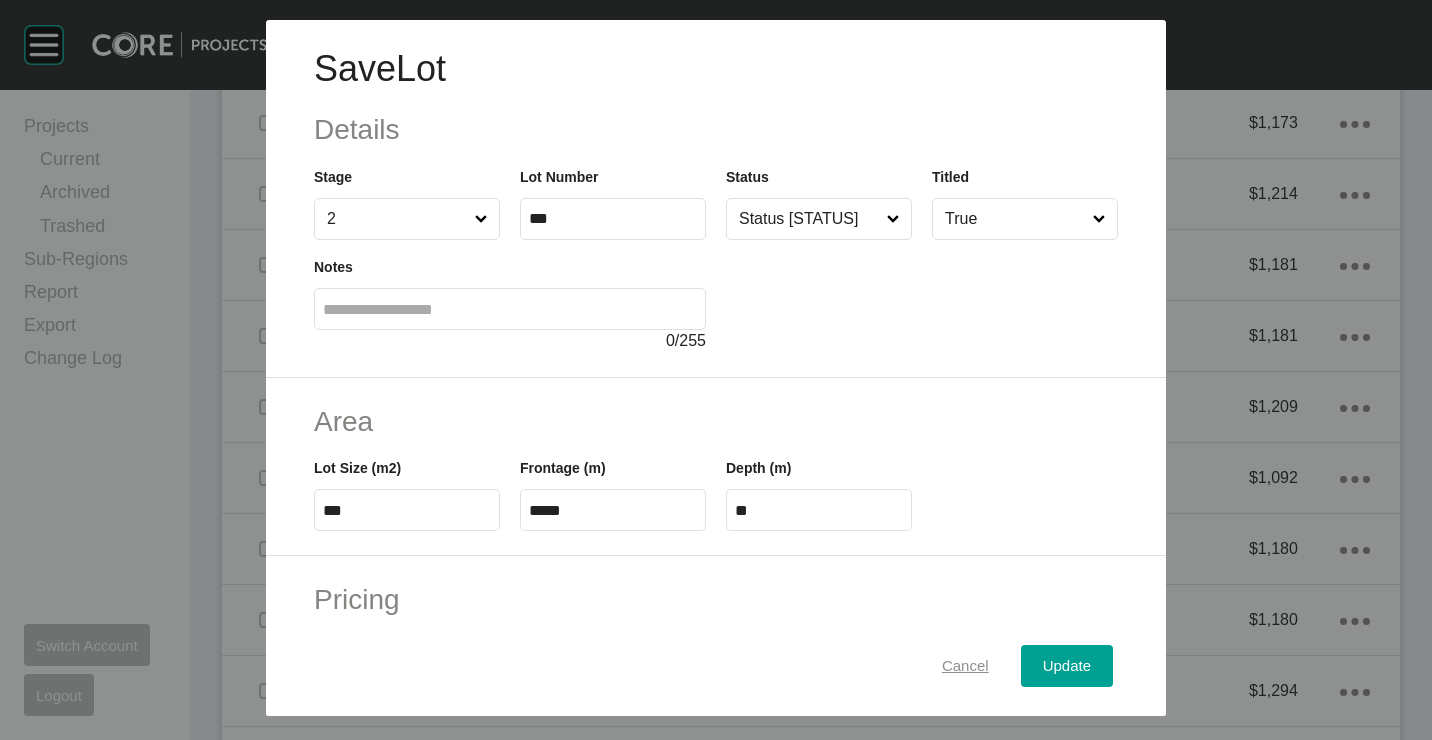click on "Cancel" at bounding box center (965, 665) 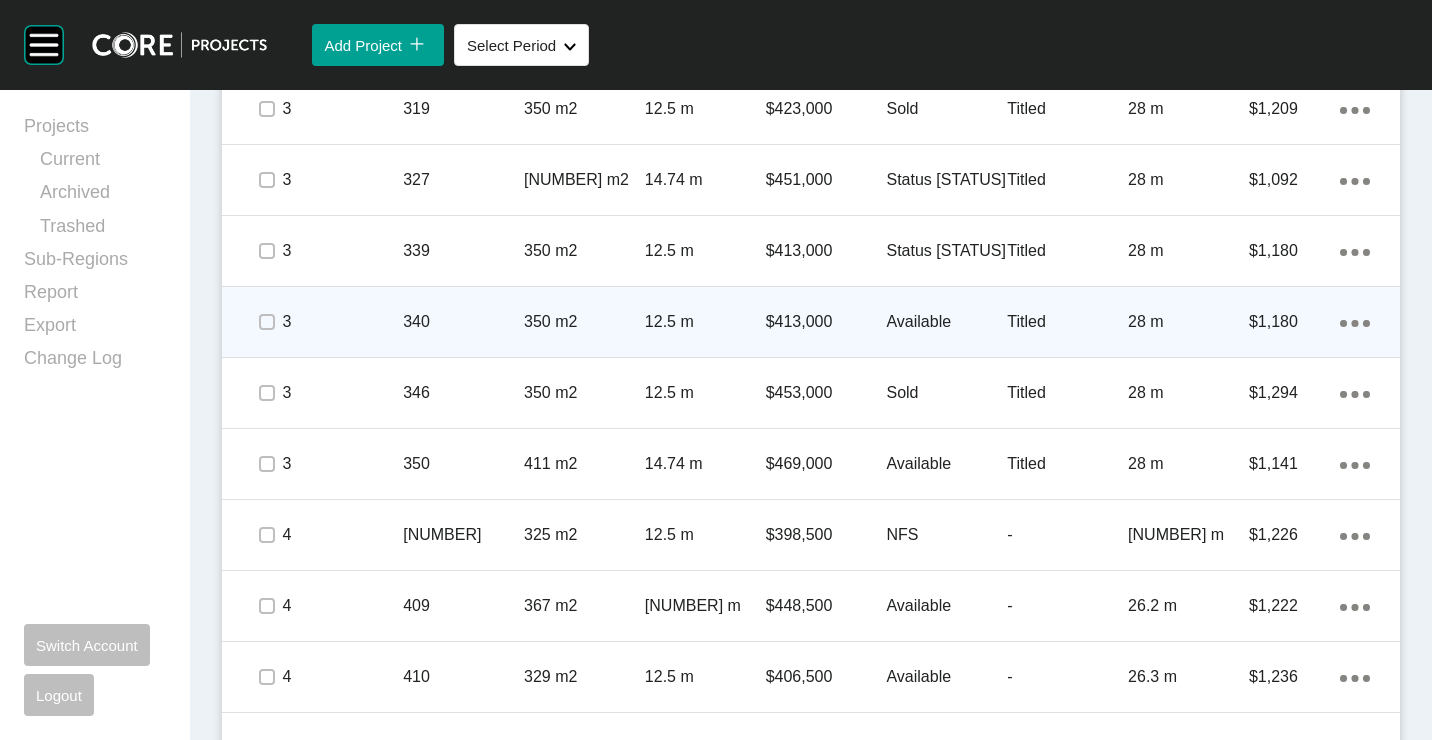 scroll, scrollTop: 2100, scrollLeft: 0, axis: vertical 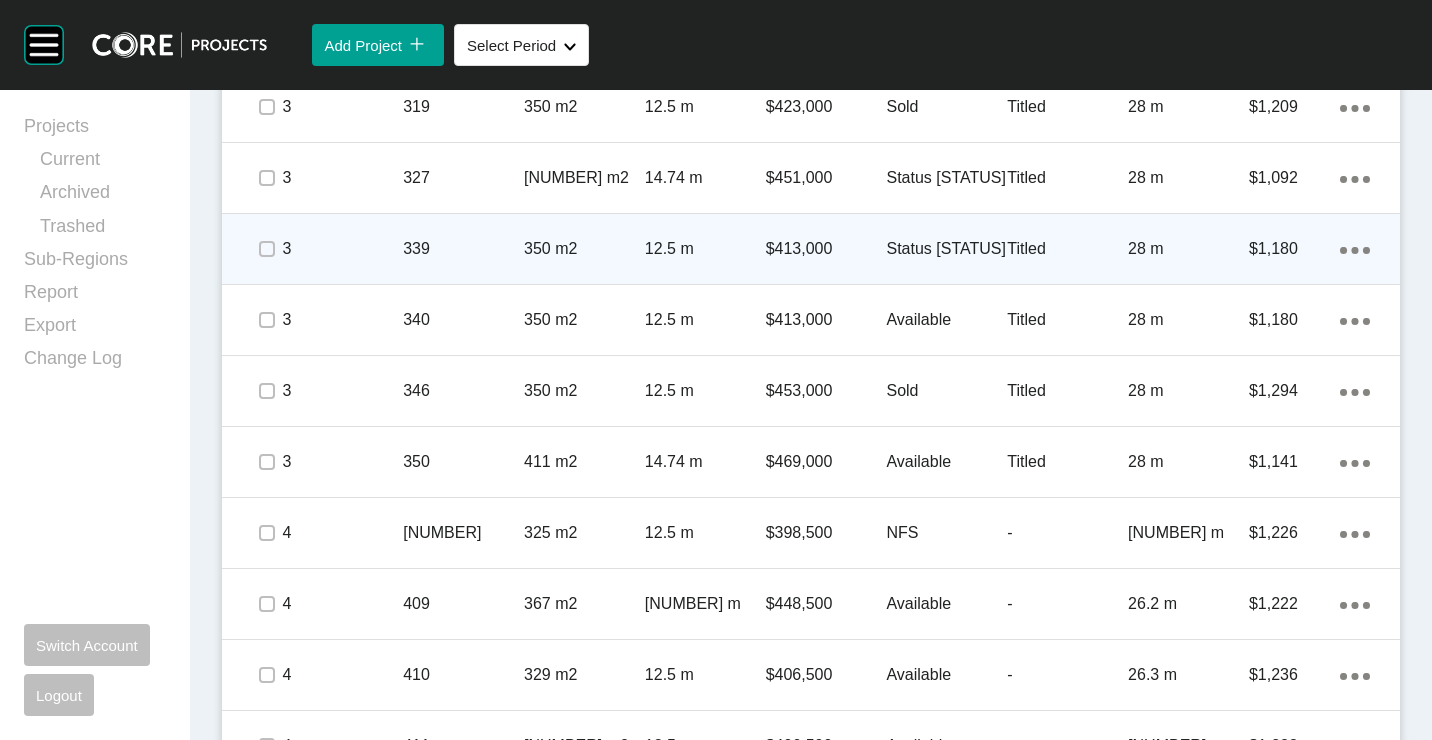 click on "339" at bounding box center [463, 249] 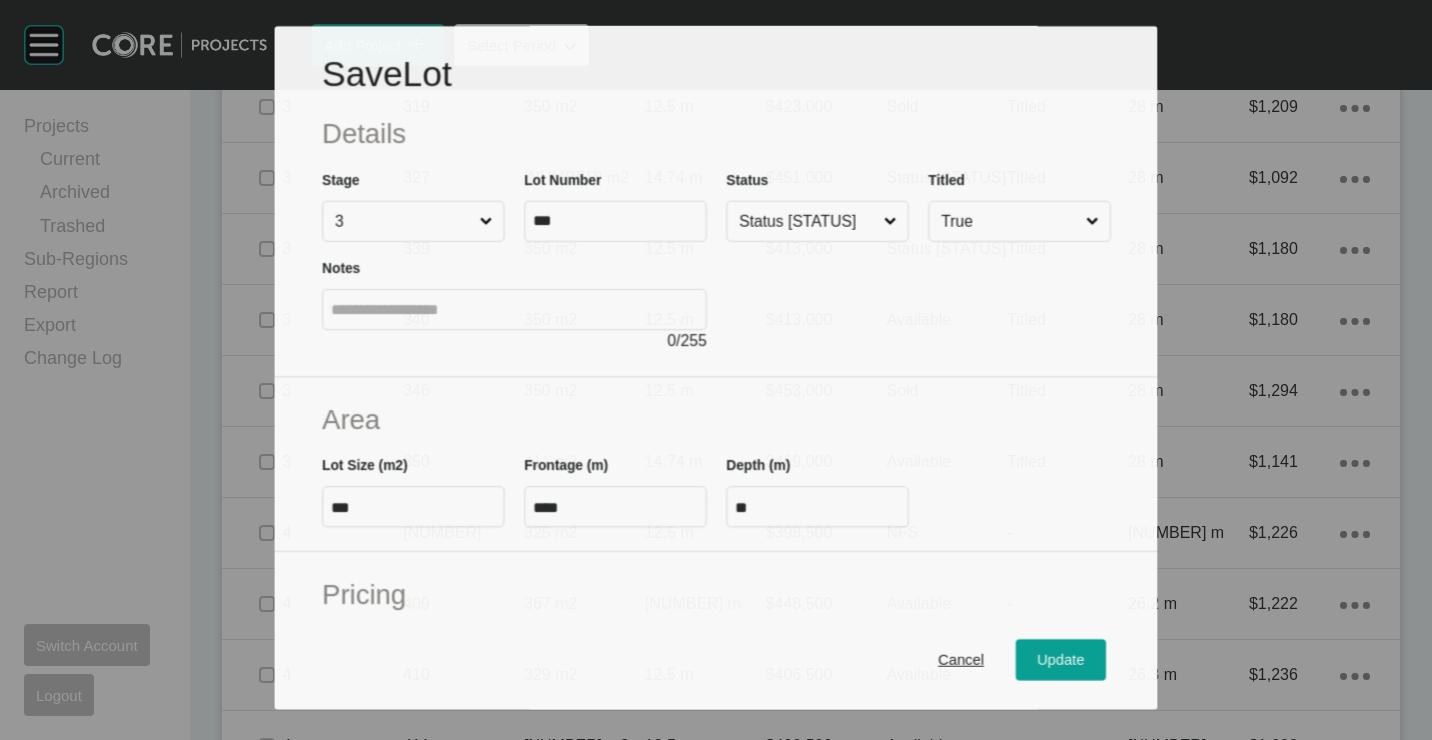 click on "Status [STATUS]" at bounding box center [807, 221] 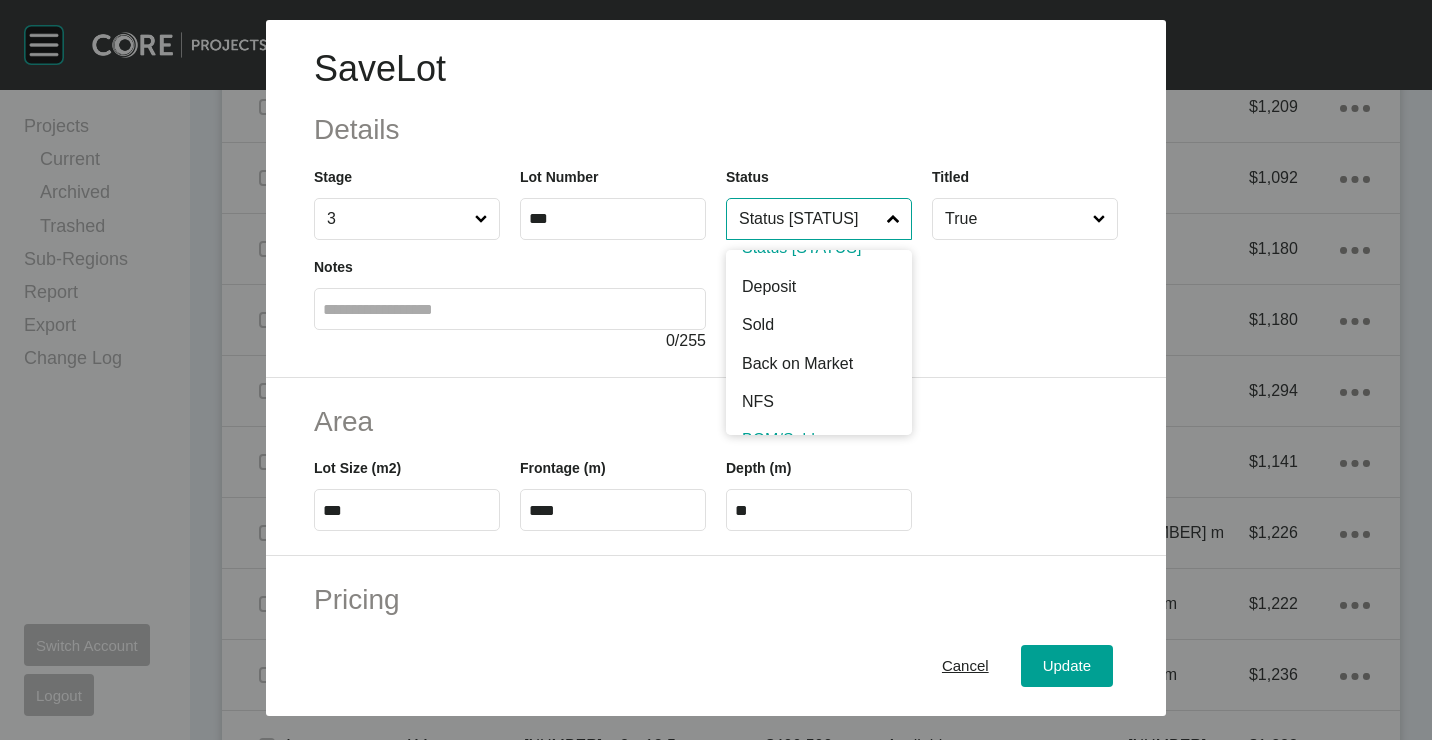 scroll, scrollTop: 100, scrollLeft: 0, axis: vertical 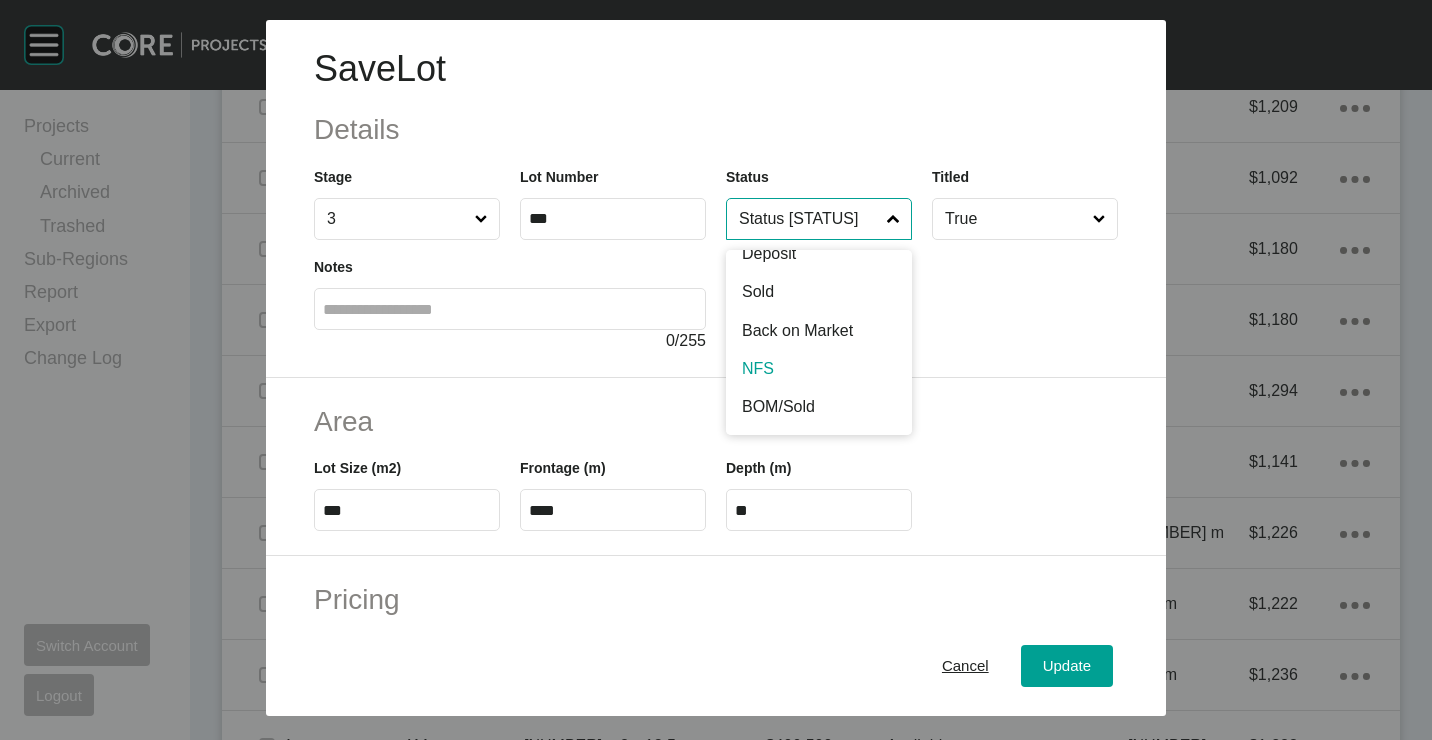 drag, startPoint x: 766, startPoint y: 364, endPoint x: 828, endPoint y: 444, distance: 101.21265 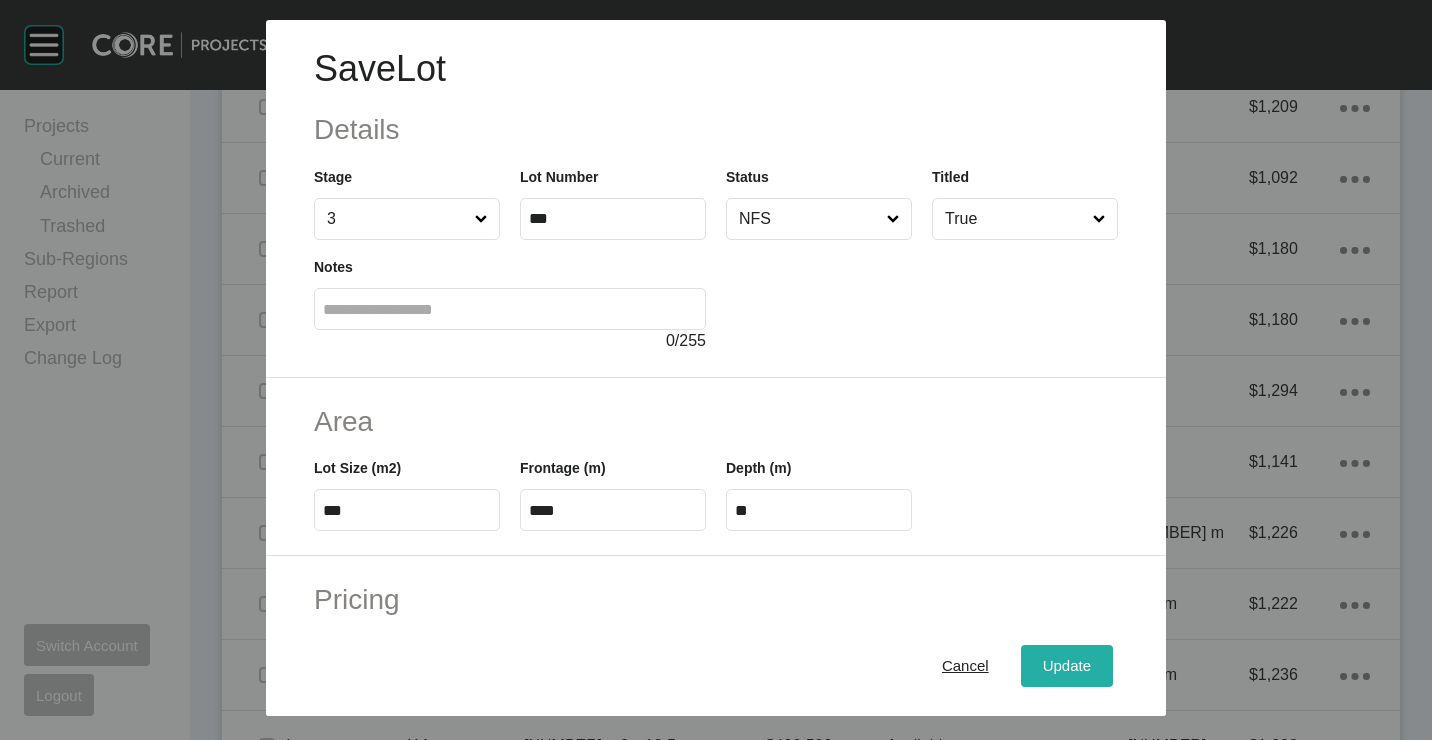 click on "Update" at bounding box center (1067, 665) 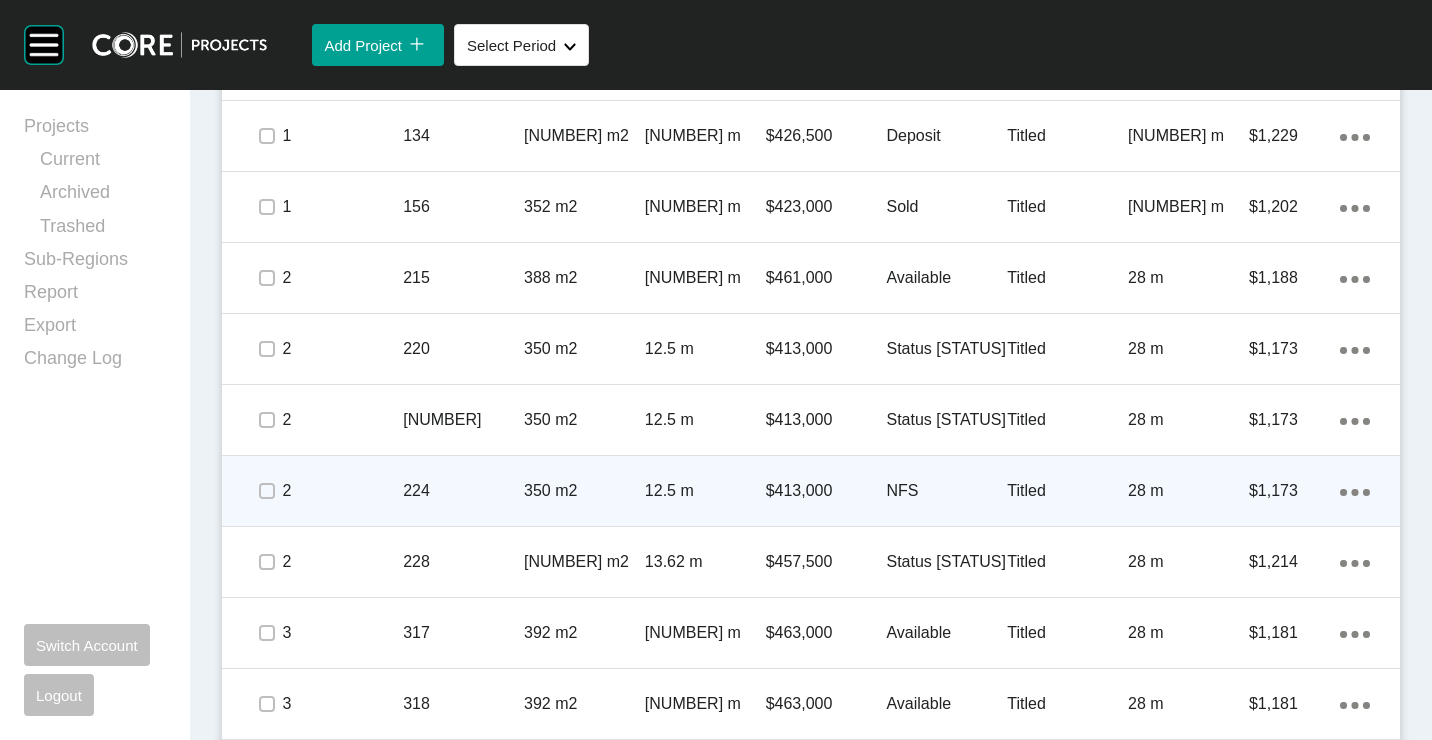 scroll, scrollTop: 1400, scrollLeft: 0, axis: vertical 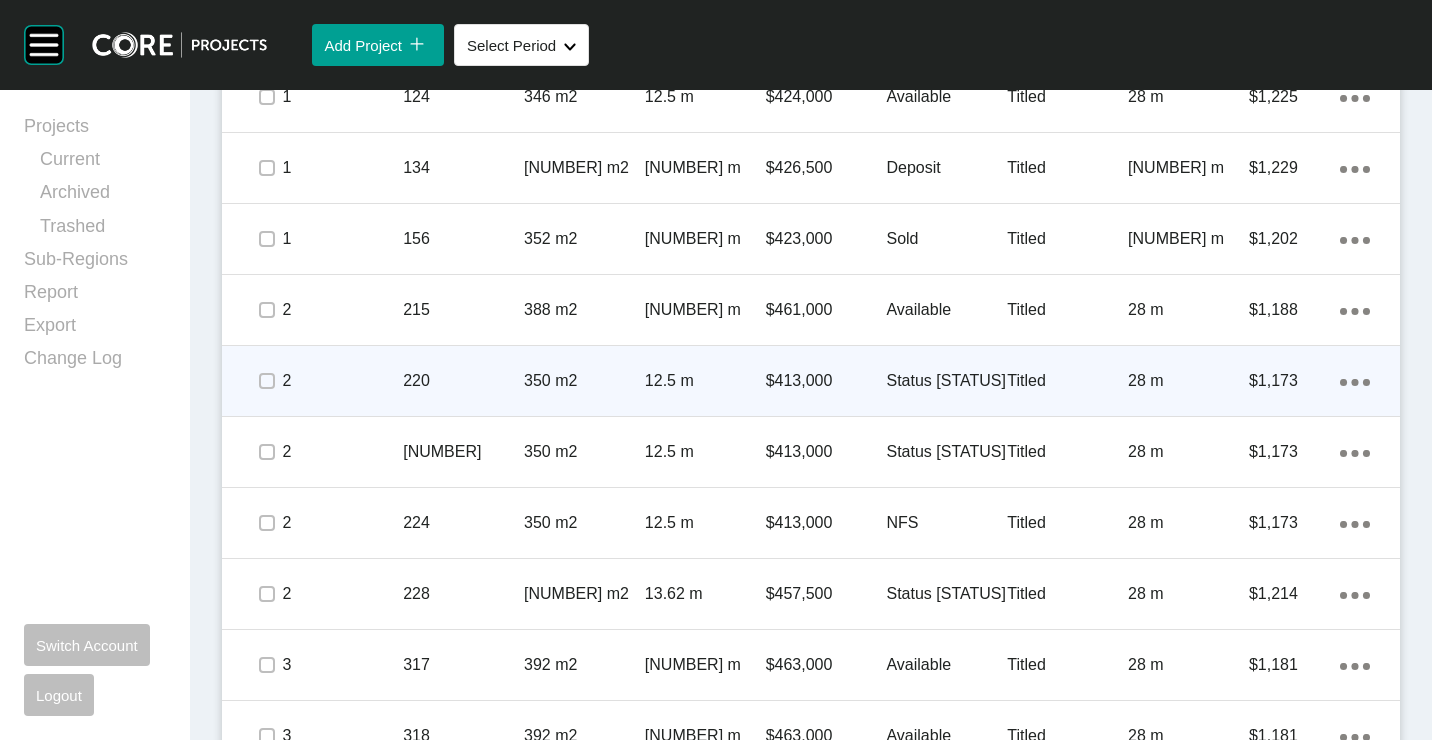 click on "350 m2" at bounding box center (584, 381) 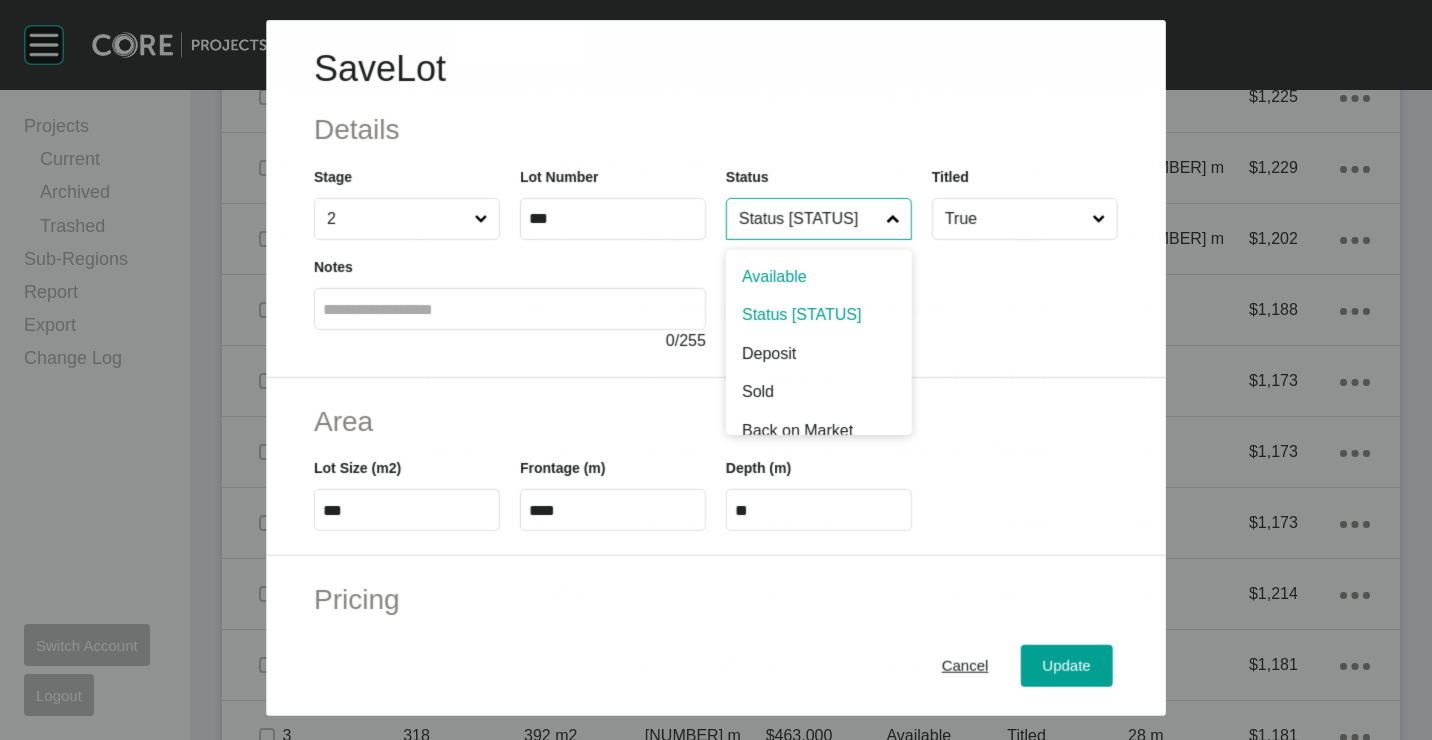 drag, startPoint x: 781, startPoint y: 216, endPoint x: 788, endPoint y: 327, distance: 111.220505 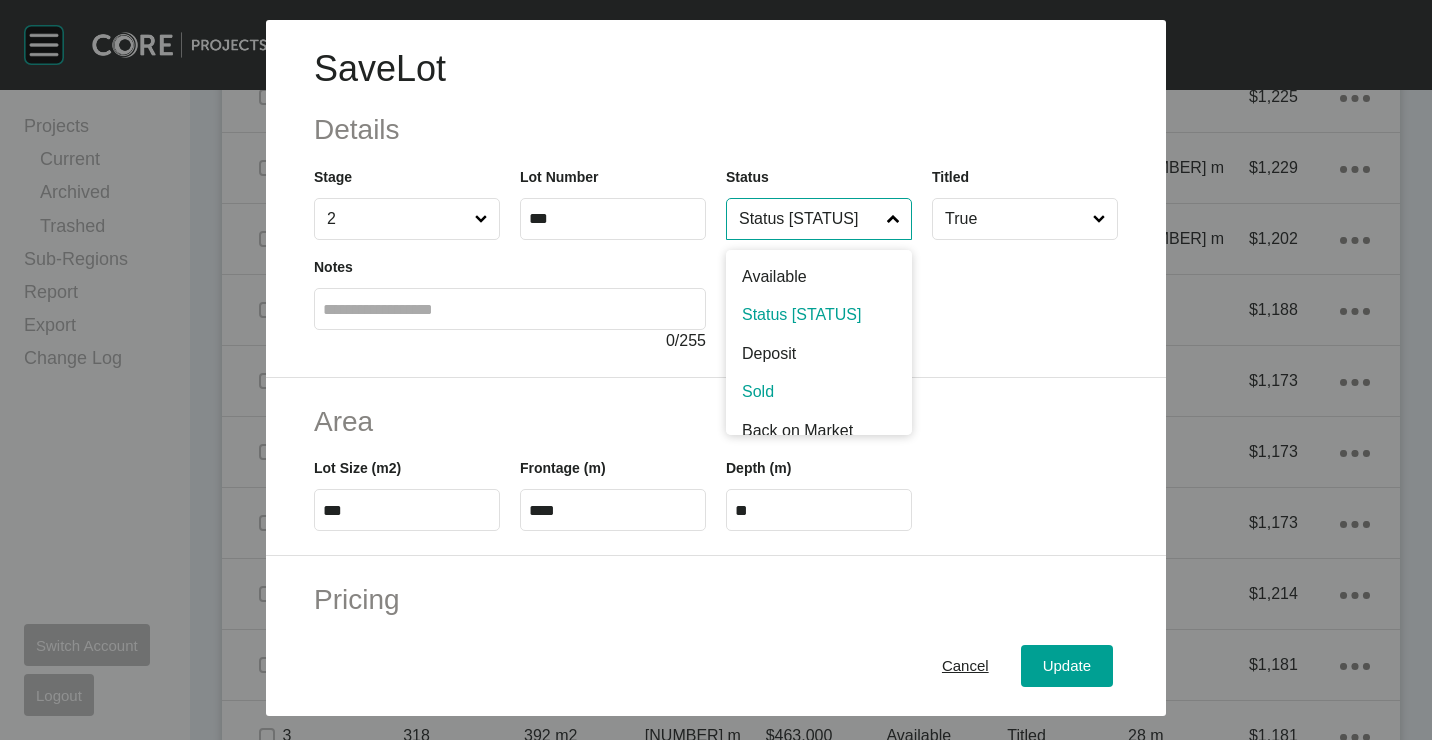 drag, startPoint x: 787, startPoint y: 390, endPoint x: 968, endPoint y: 509, distance: 216.61487 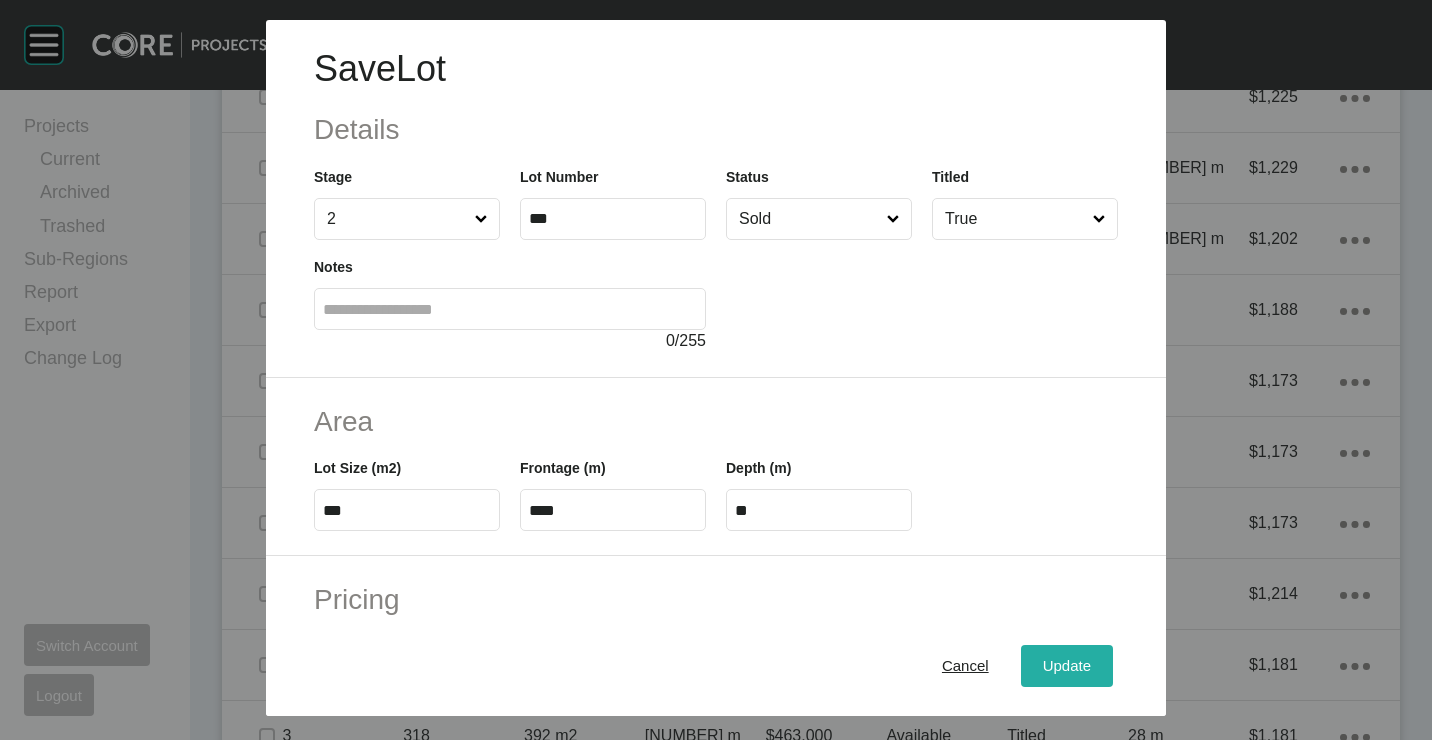 click on "Update" at bounding box center [1067, 666] 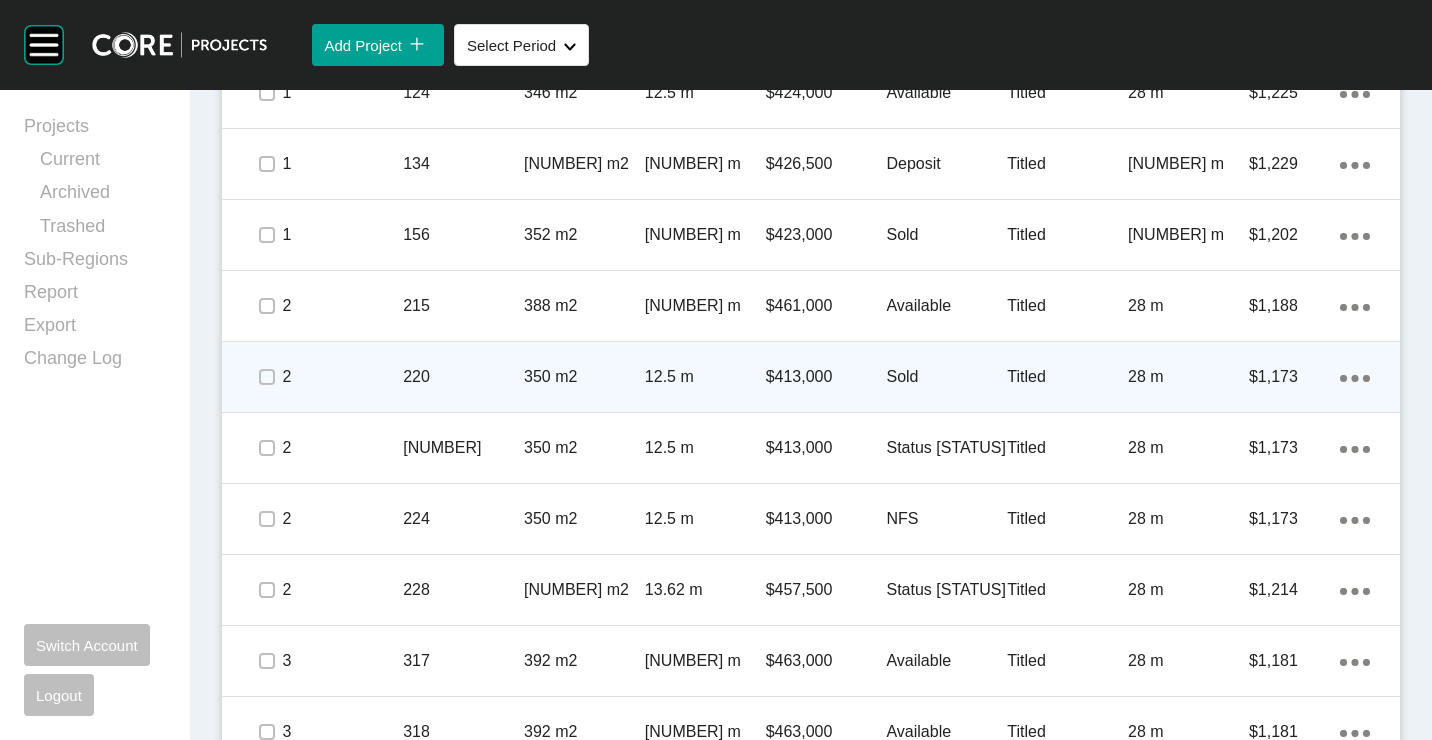 scroll, scrollTop: 1500, scrollLeft: 0, axis: vertical 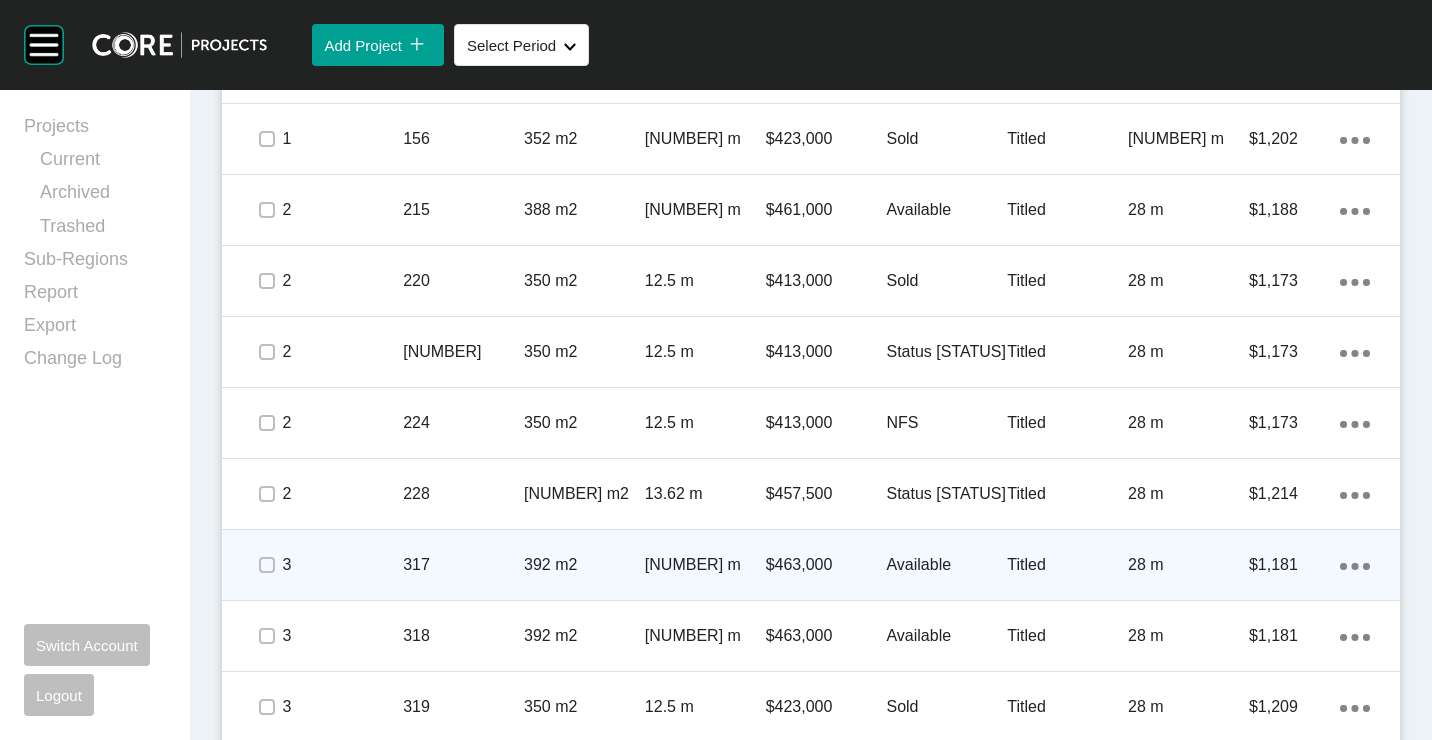 click on "317" at bounding box center (463, 565) 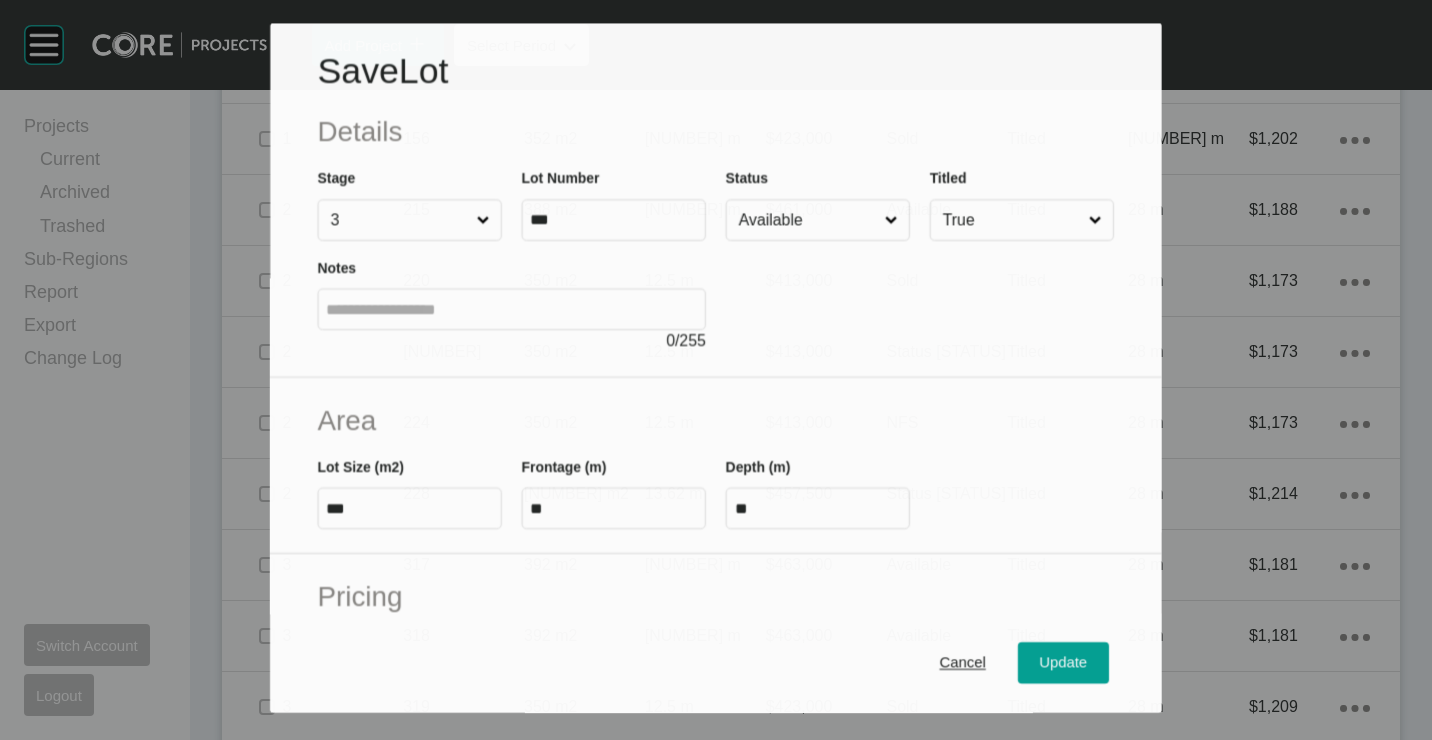 click on "Available" at bounding box center [808, 220] 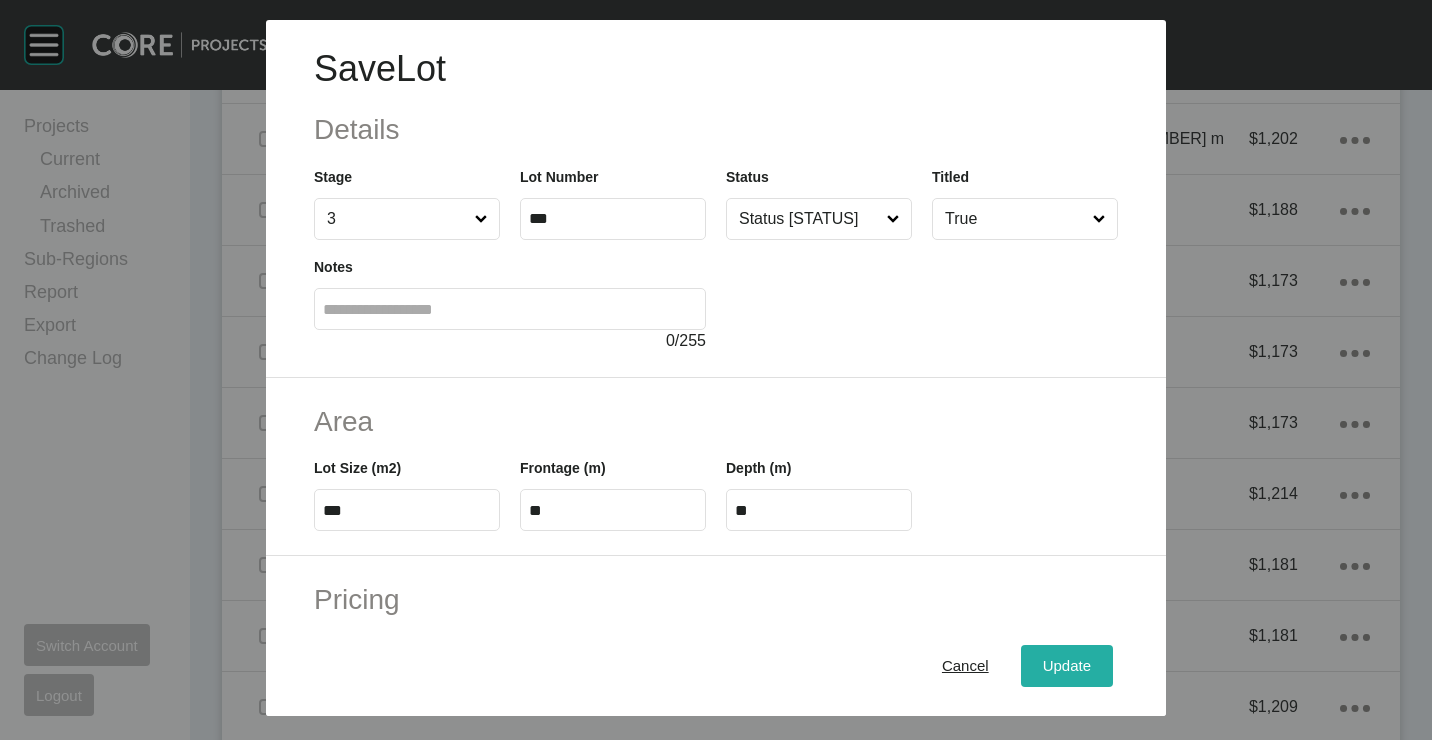 click on "Update" at bounding box center (1067, 665) 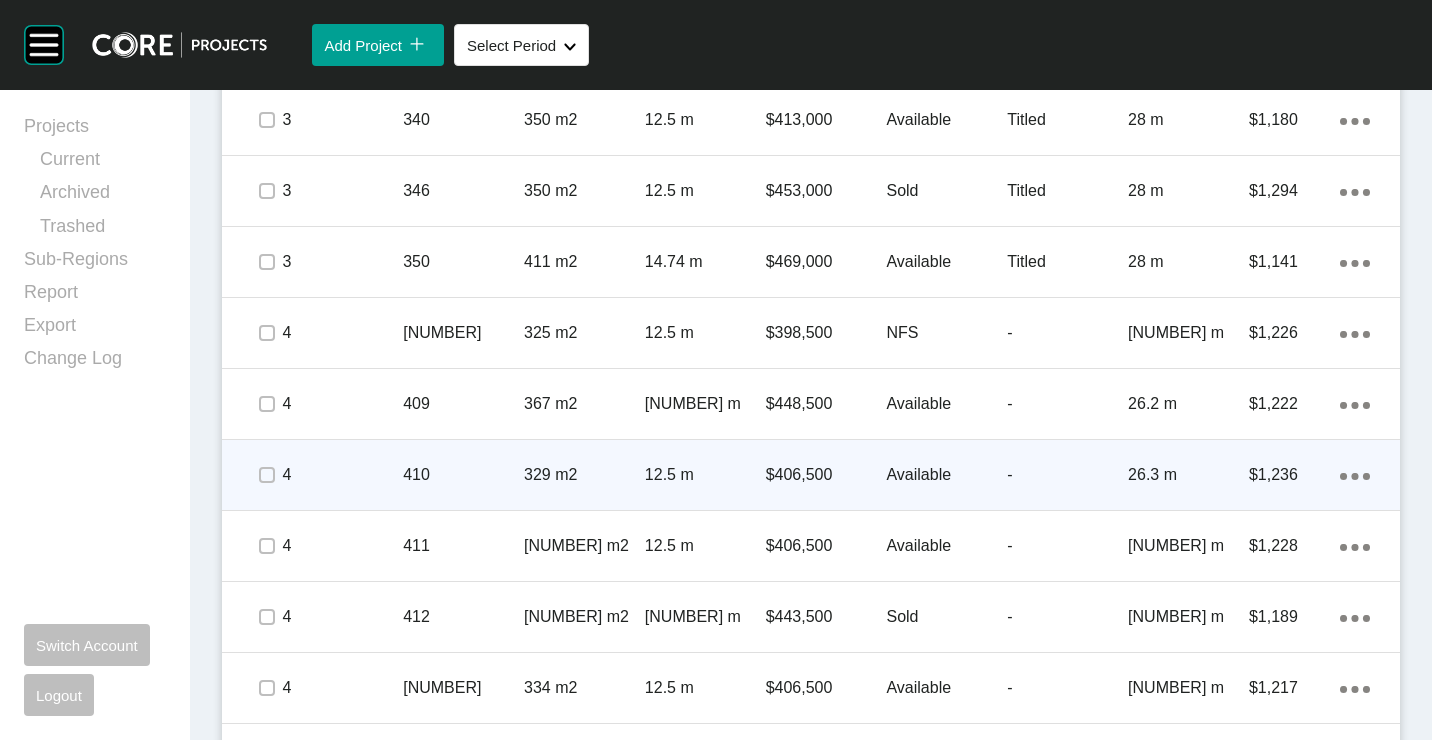 scroll, scrollTop: 2400, scrollLeft: 0, axis: vertical 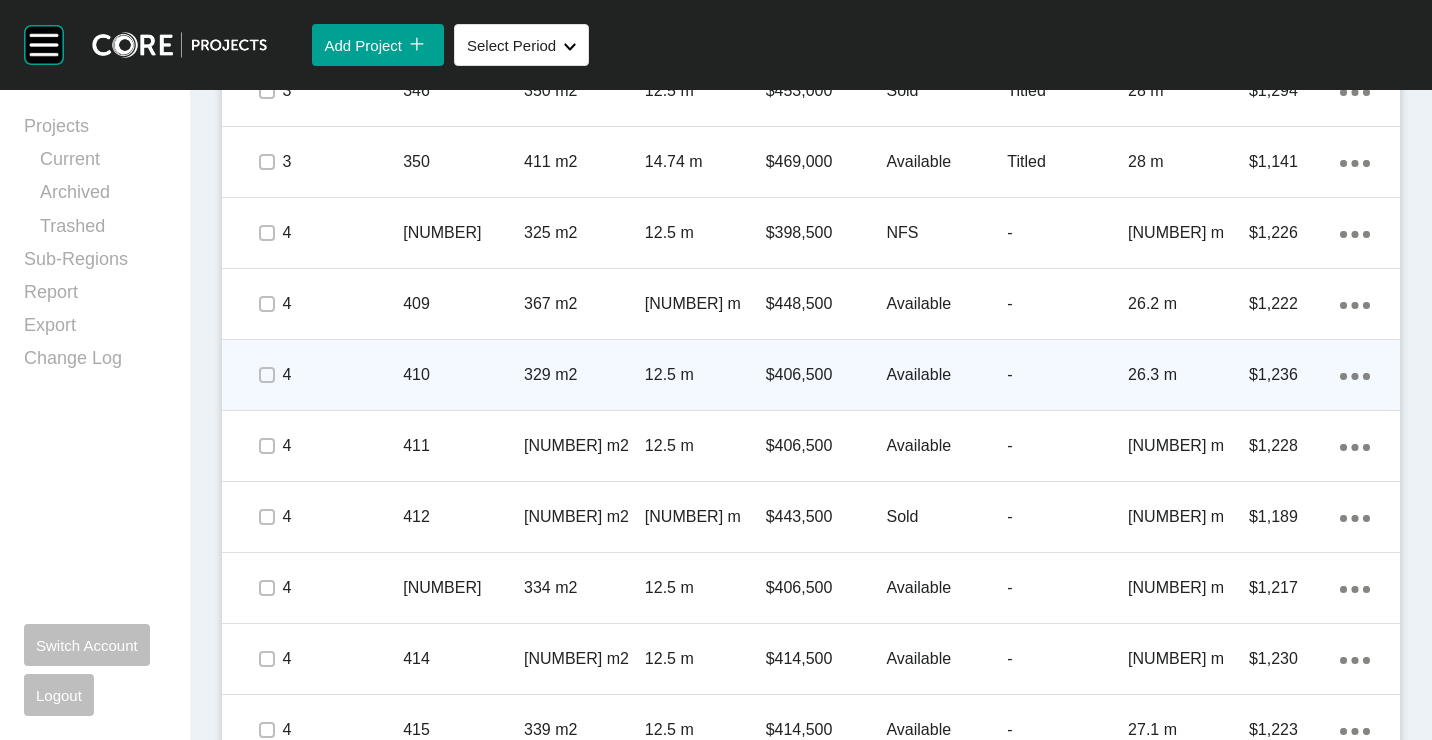click on "410" at bounding box center [463, 375] 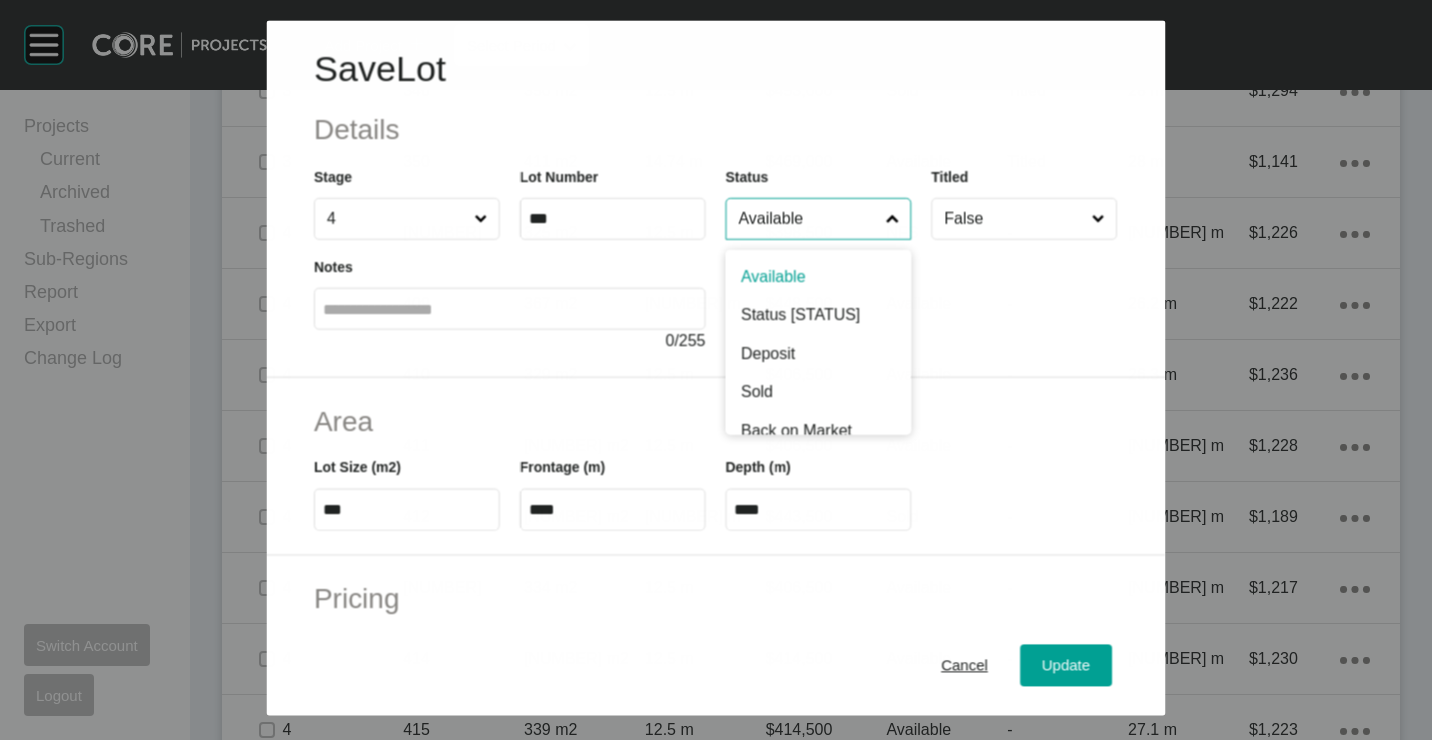 click on "Available" at bounding box center [808, 219] 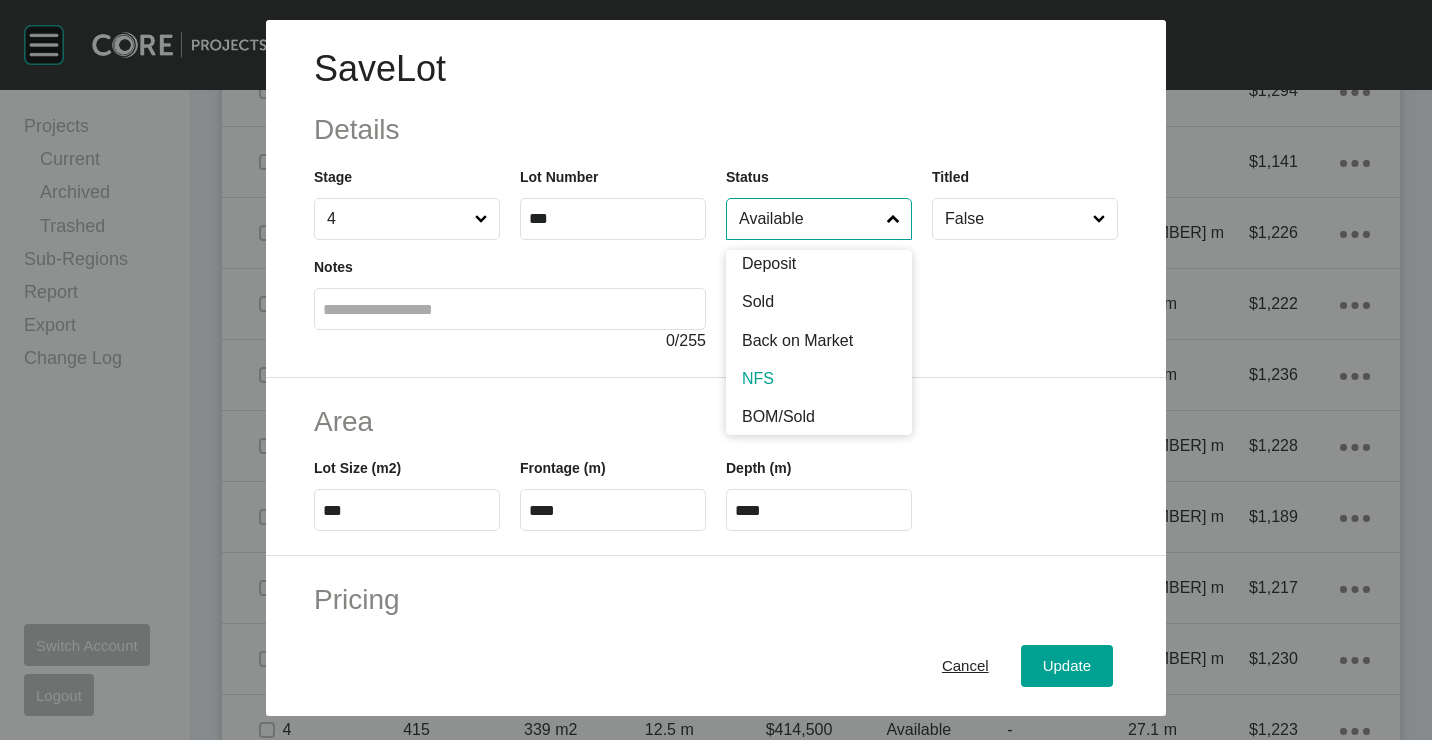 scroll, scrollTop: 100, scrollLeft: 0, axis: vertical 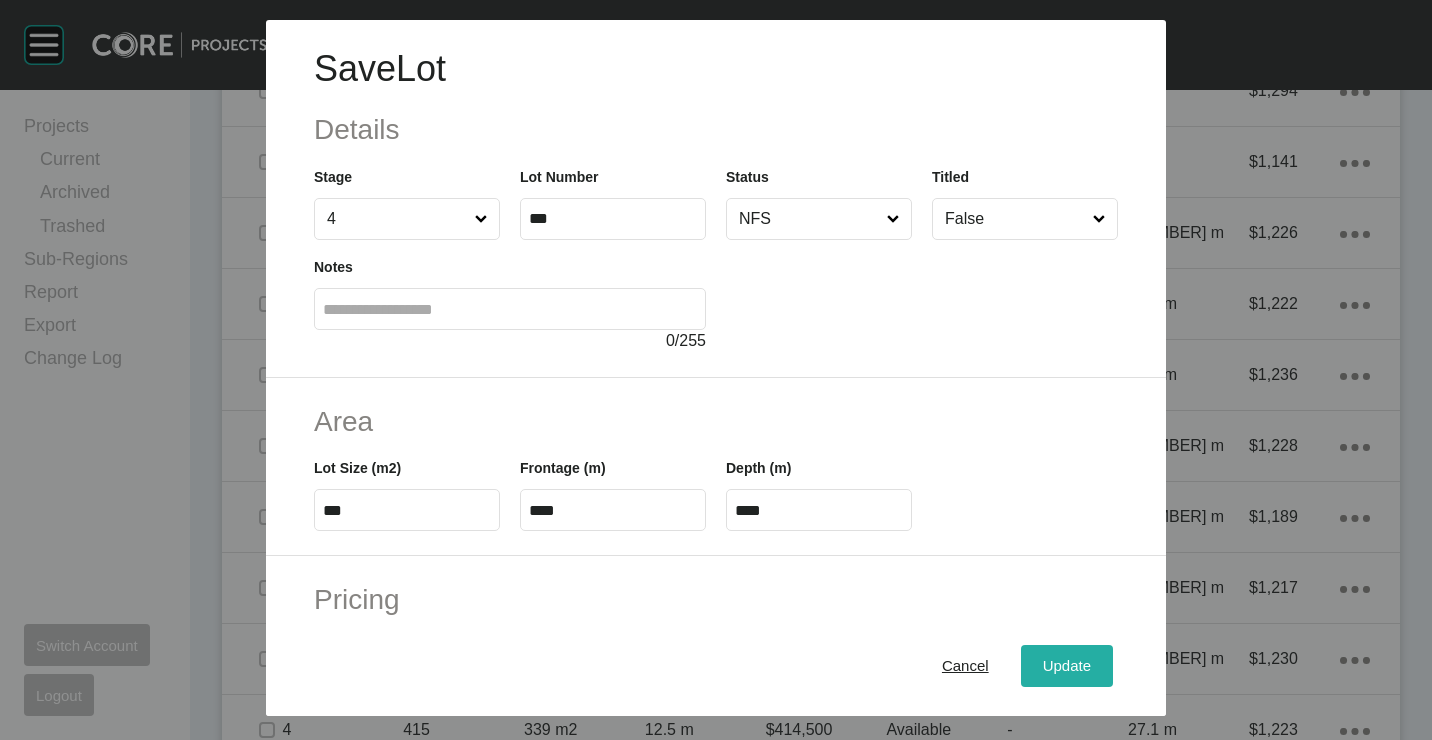 click on "Update" at bounding box center [1067, 665] 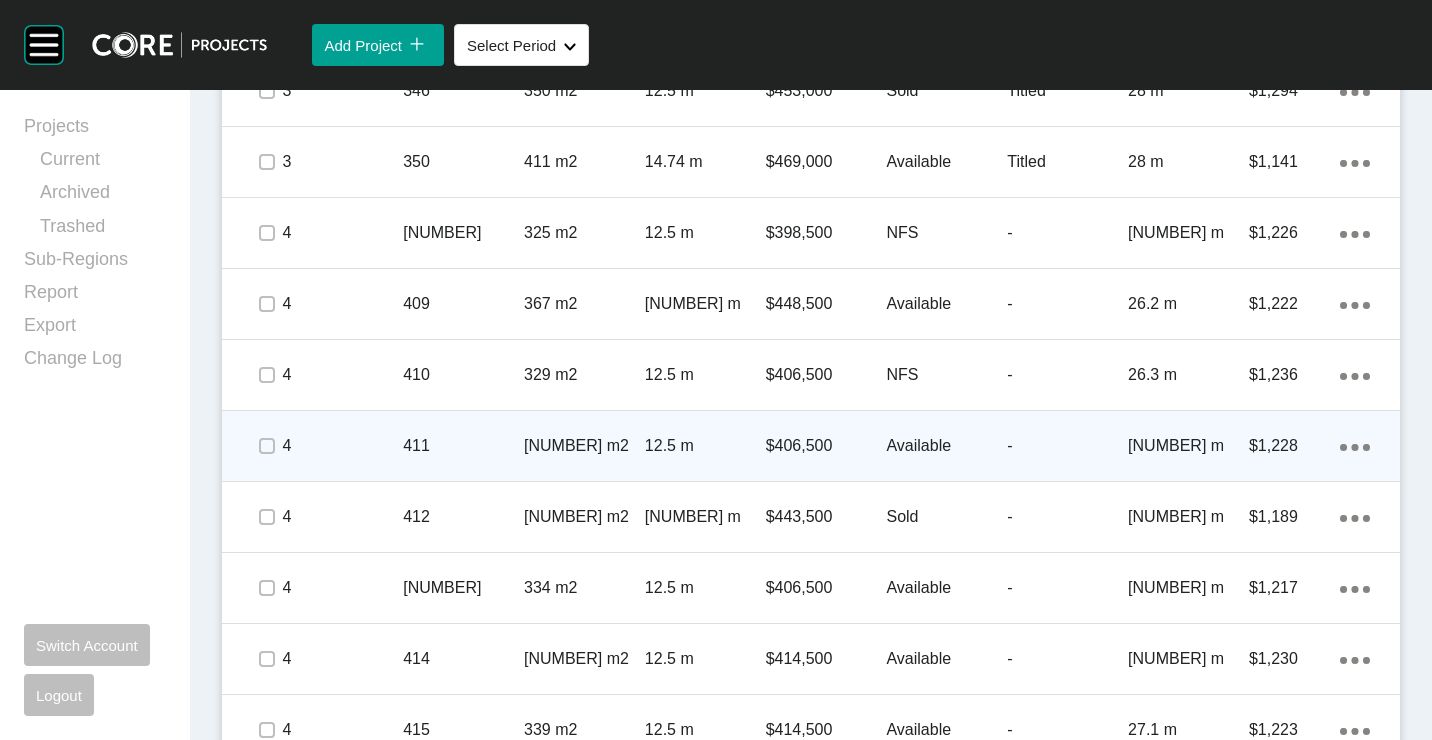 scroll, scrollTop: 2600, scrollLeft: 0, axis: vertical 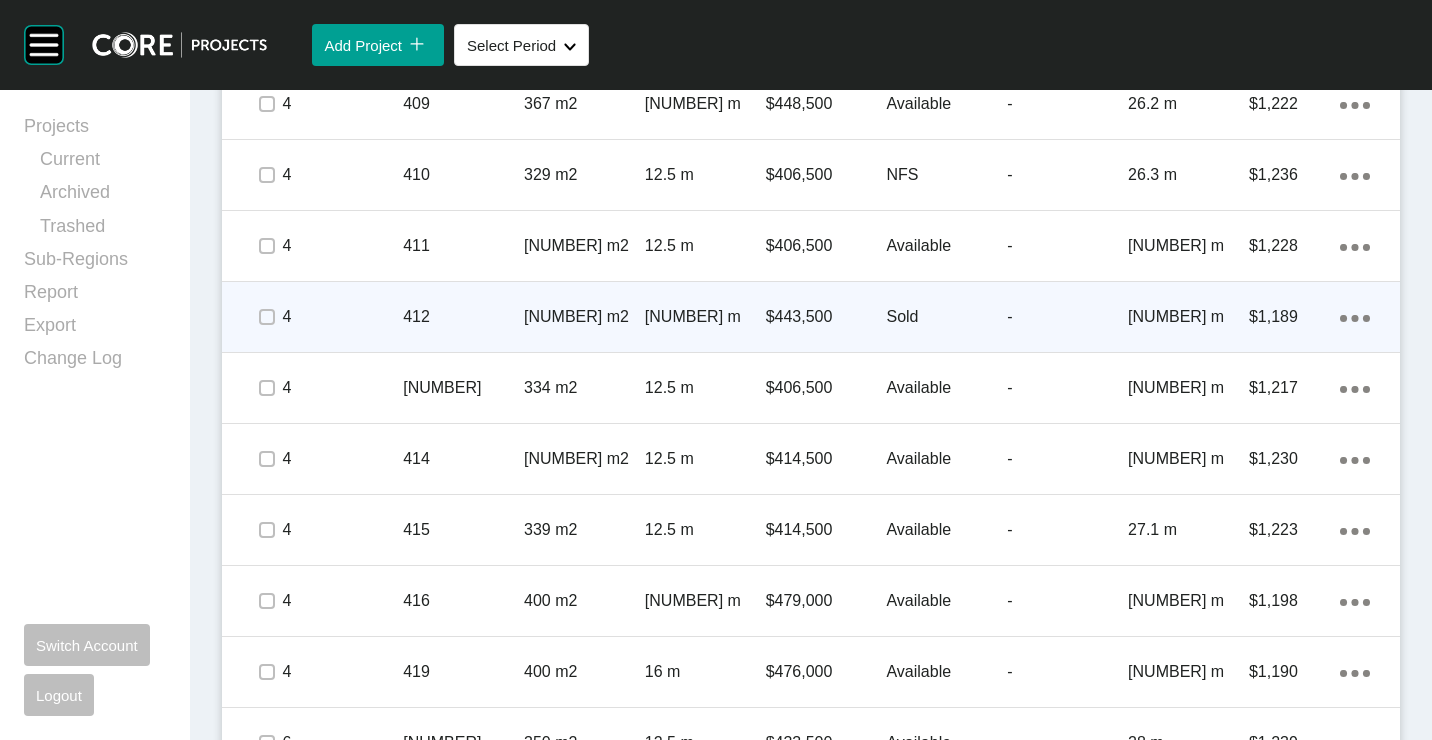 click on "412" at bounding box center [463, 317] 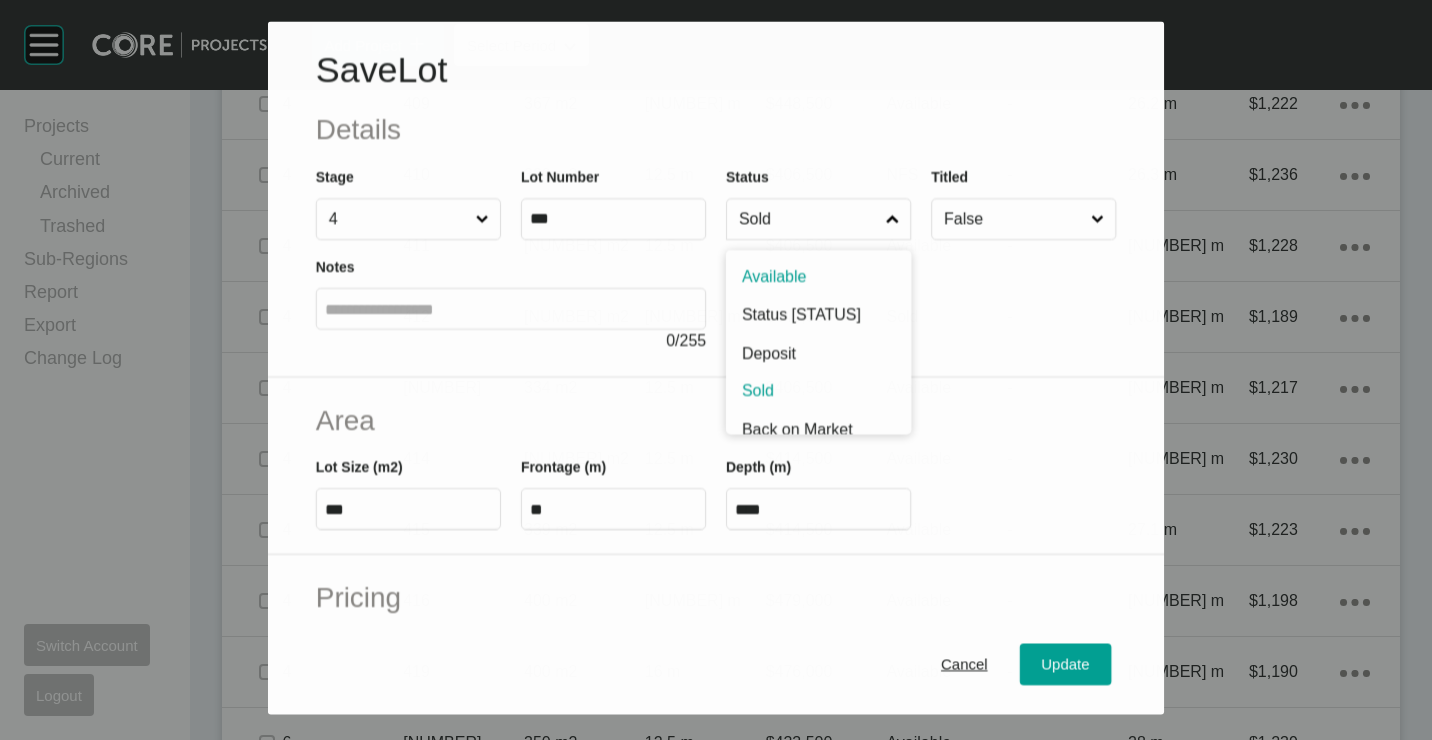 click on "Save  Lot Details Stage 4 Lot Number *** Status Sold Available On Hold Deposit Sold Back on Market NFS BOM/Sold Titled False Notes 0 / 255" at bounding box center (716, 199) 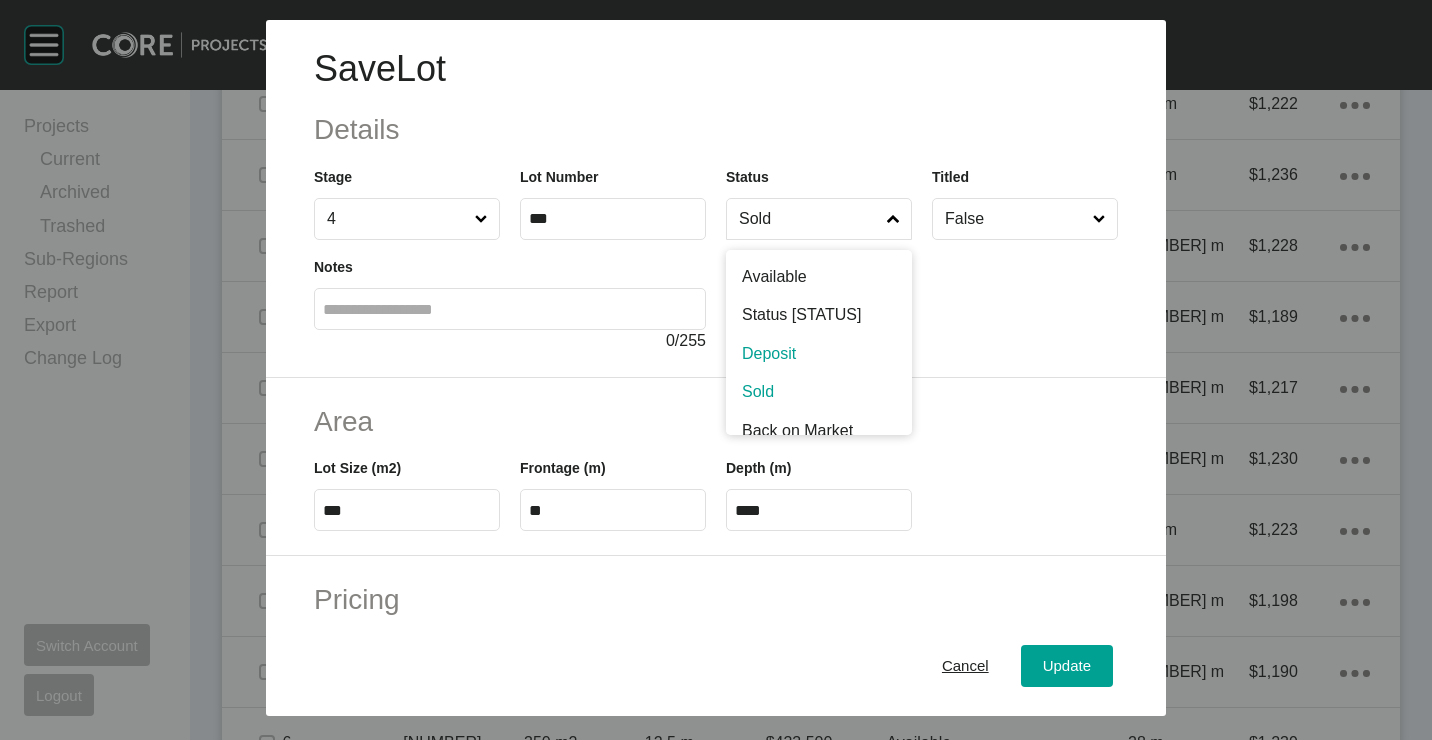 scroll, scrollTop: 100, scrollLeft: 0, axis: vertical 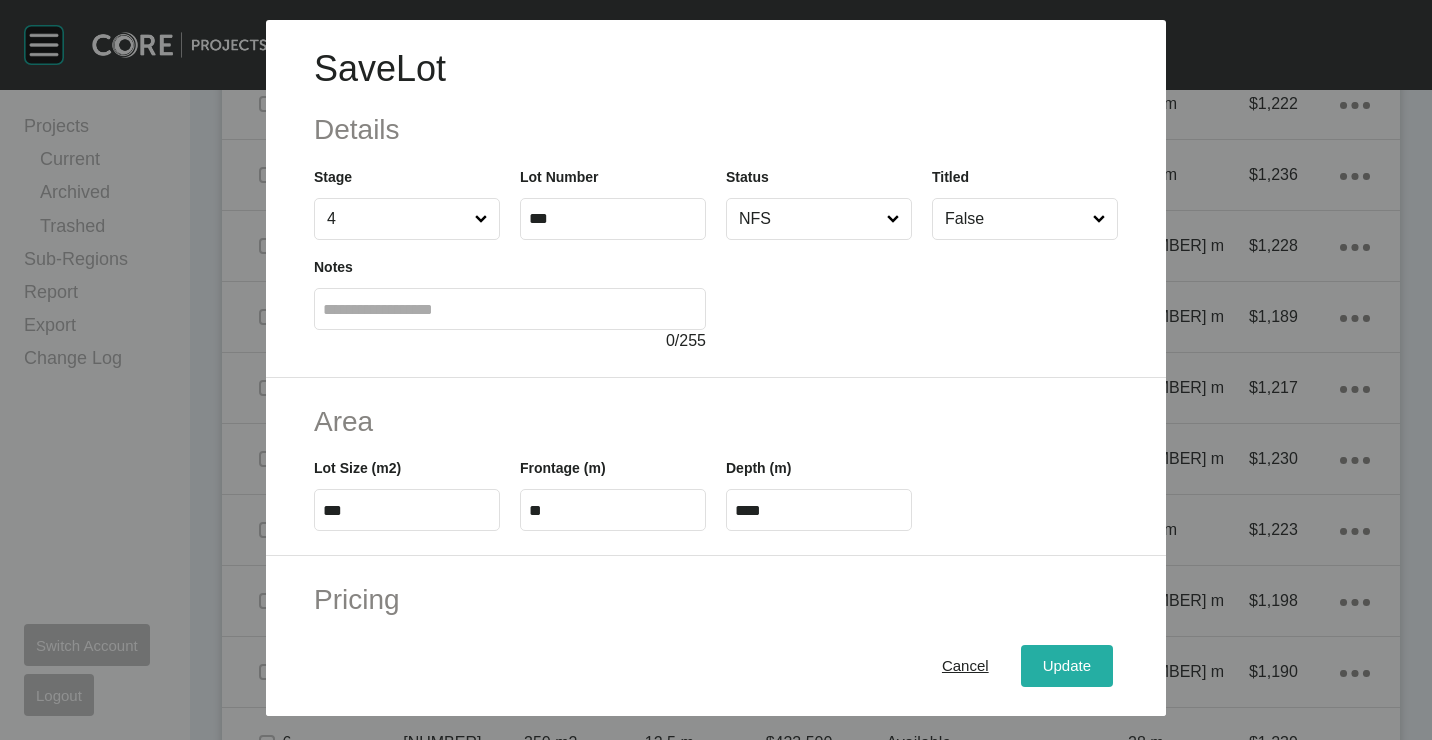 click on "Update" at bounding box center [1067, 665] 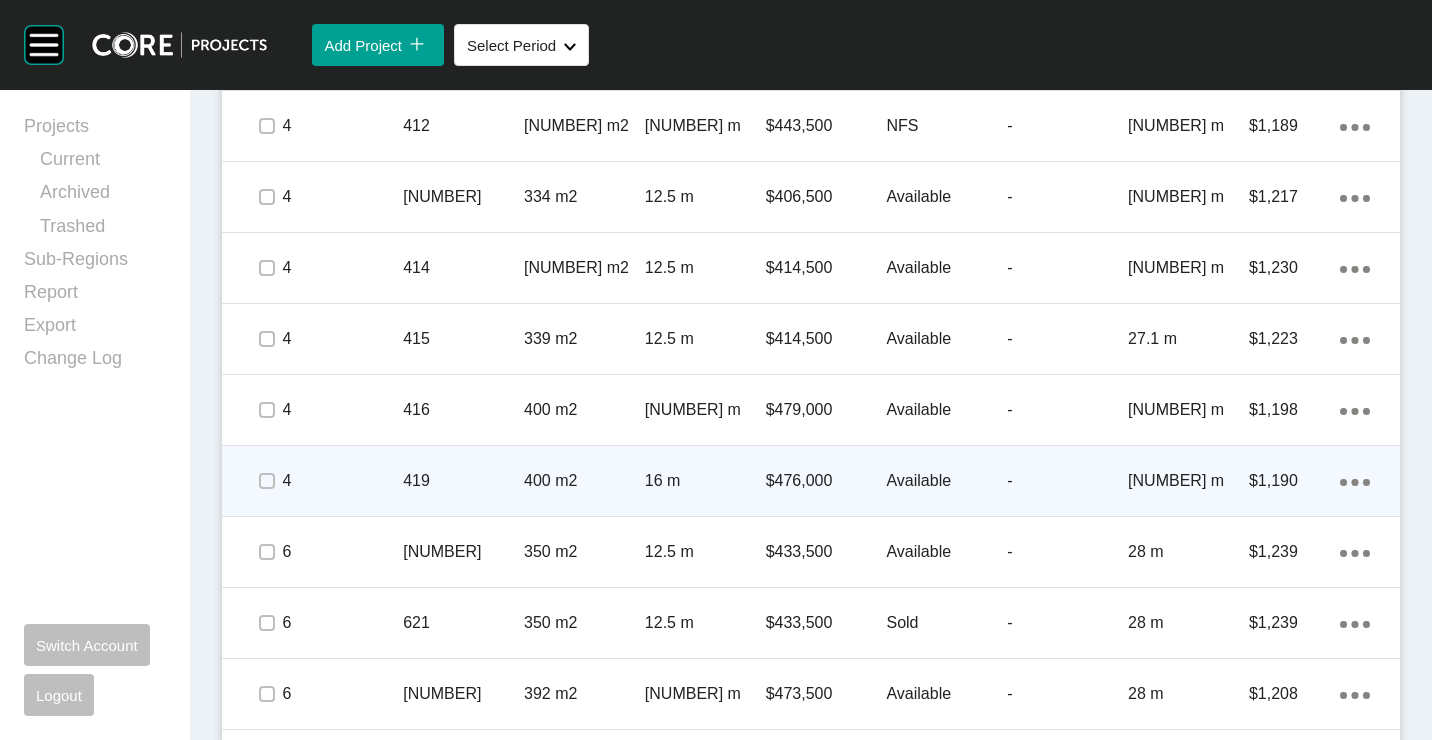 scroll, scrollTop: 2800, scrollLeft: 0, axis: vertical 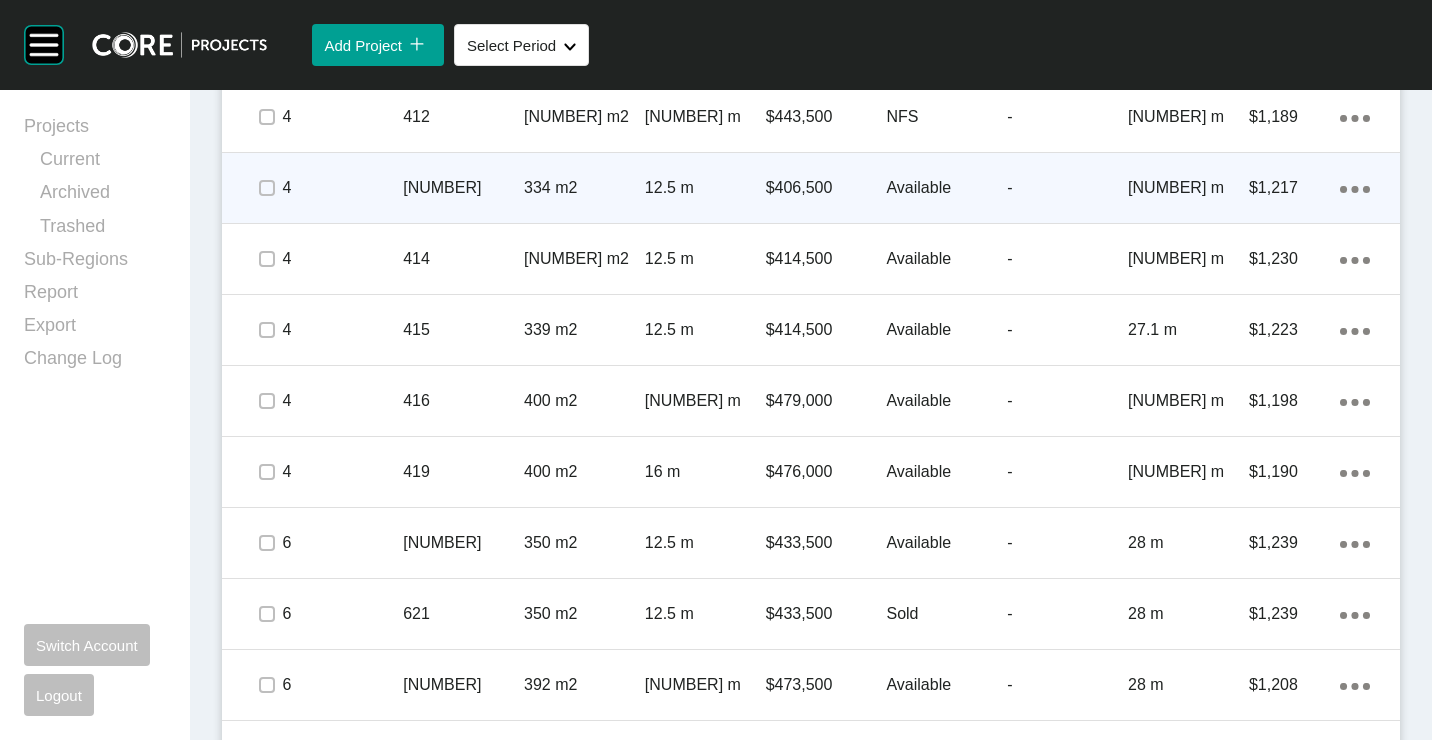 click on "334 m2" at bounding box center [584, 188] 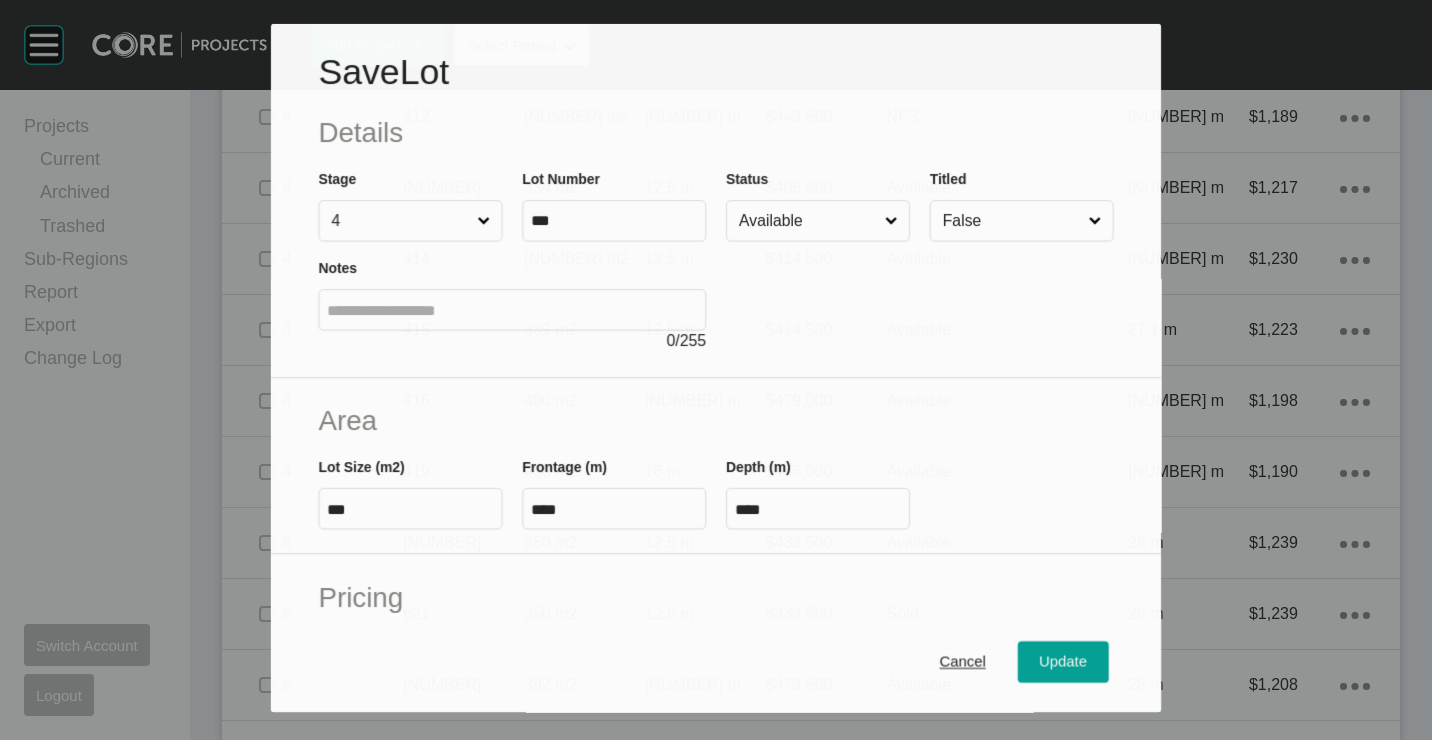click on "Available" at bounding box center (808, 221) 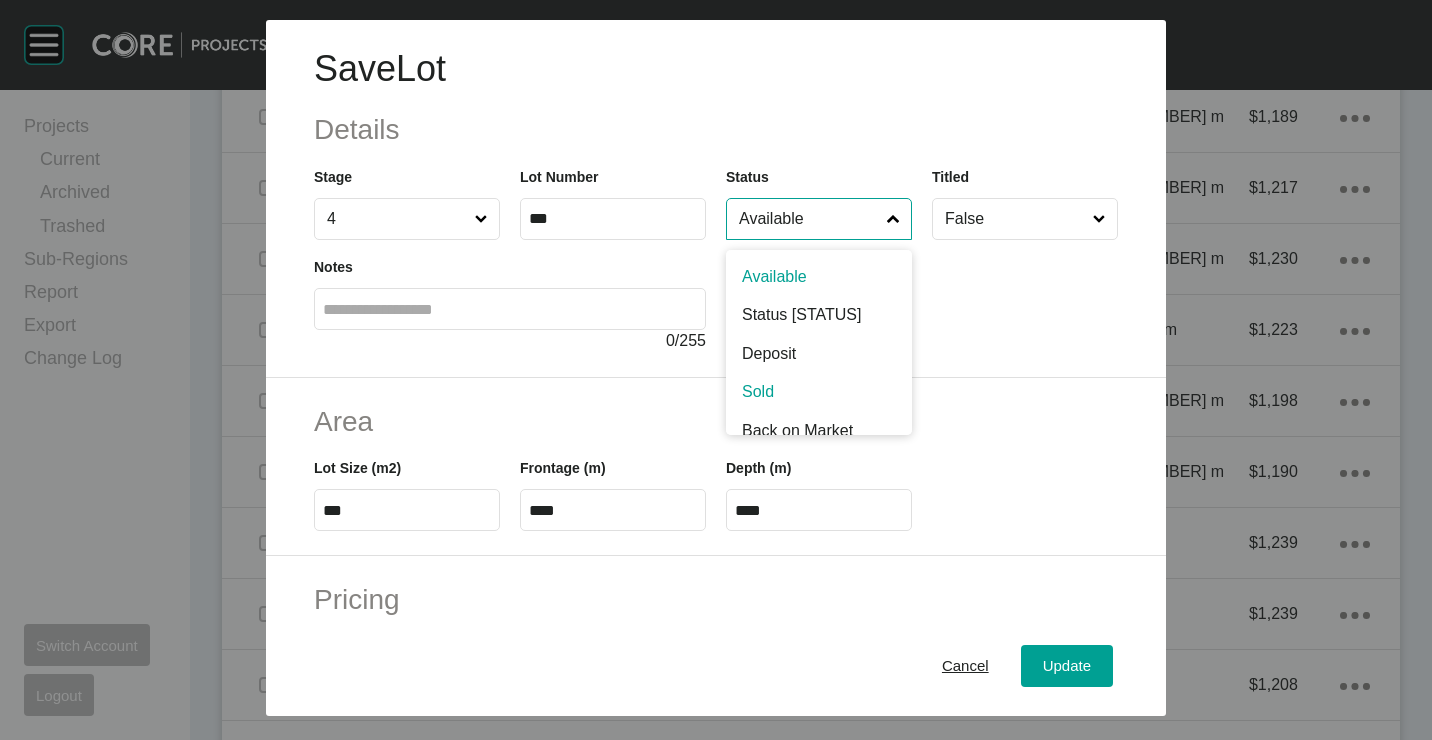 scroll, scrollTop: 100, scrollLeft: 0, axis: vertical 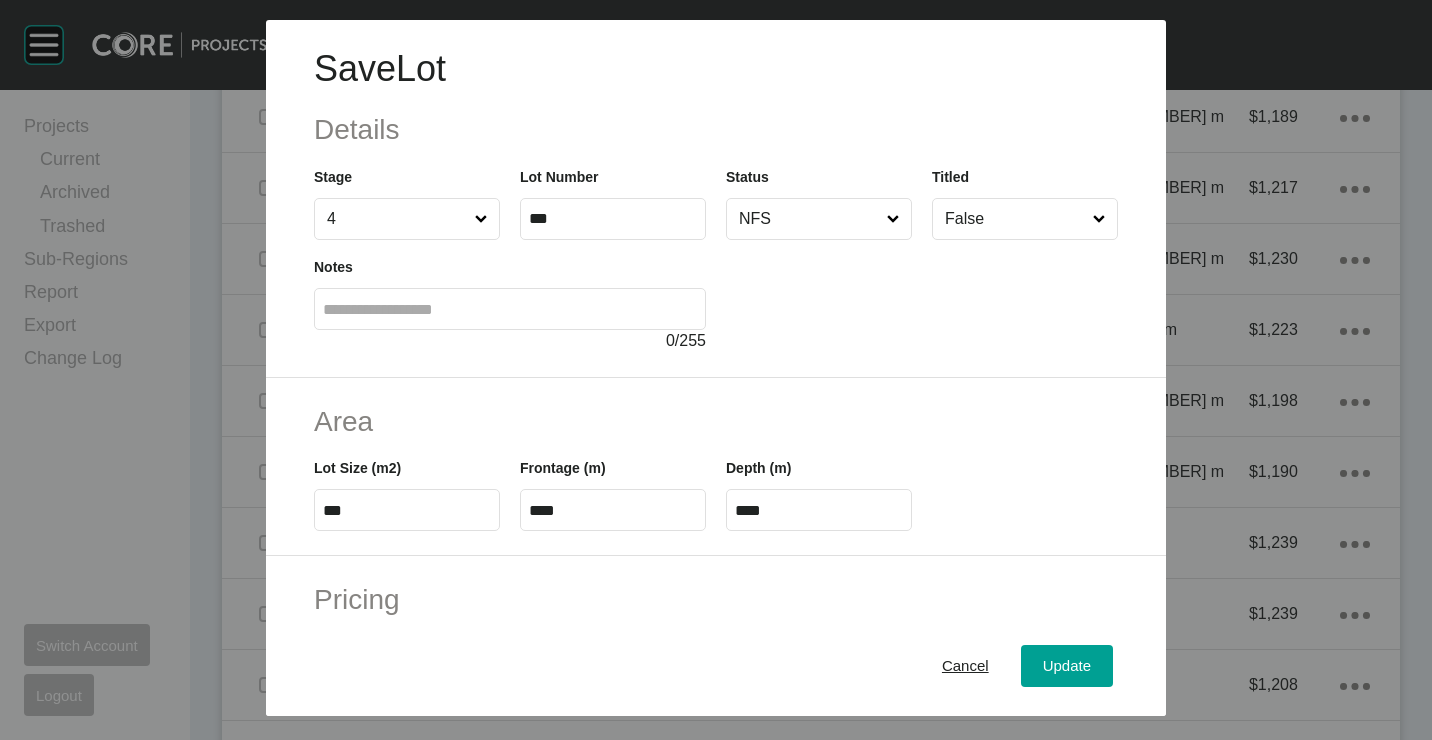 click on "Update" at bounding box center (1067, 665) 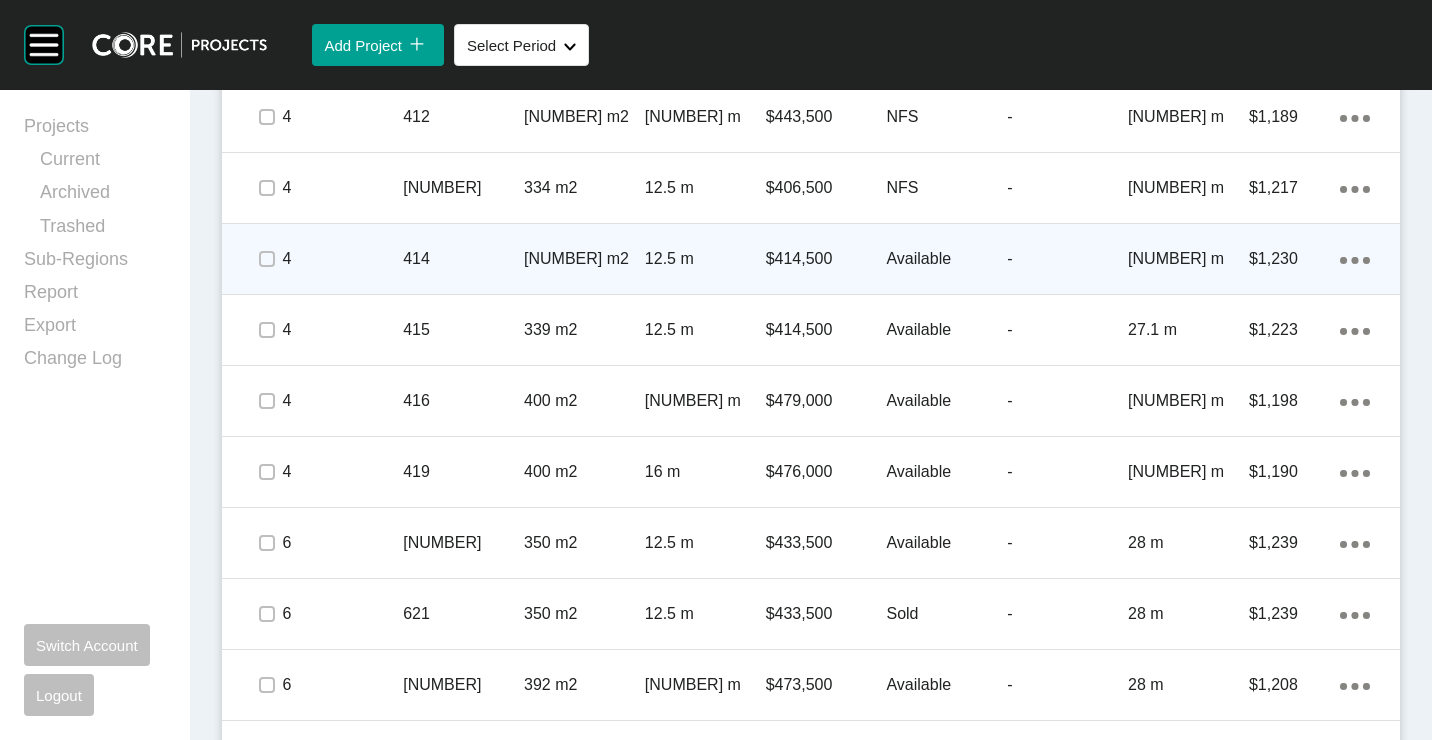 click on "[NUMBER] m2" at bounding box center [584, 259] 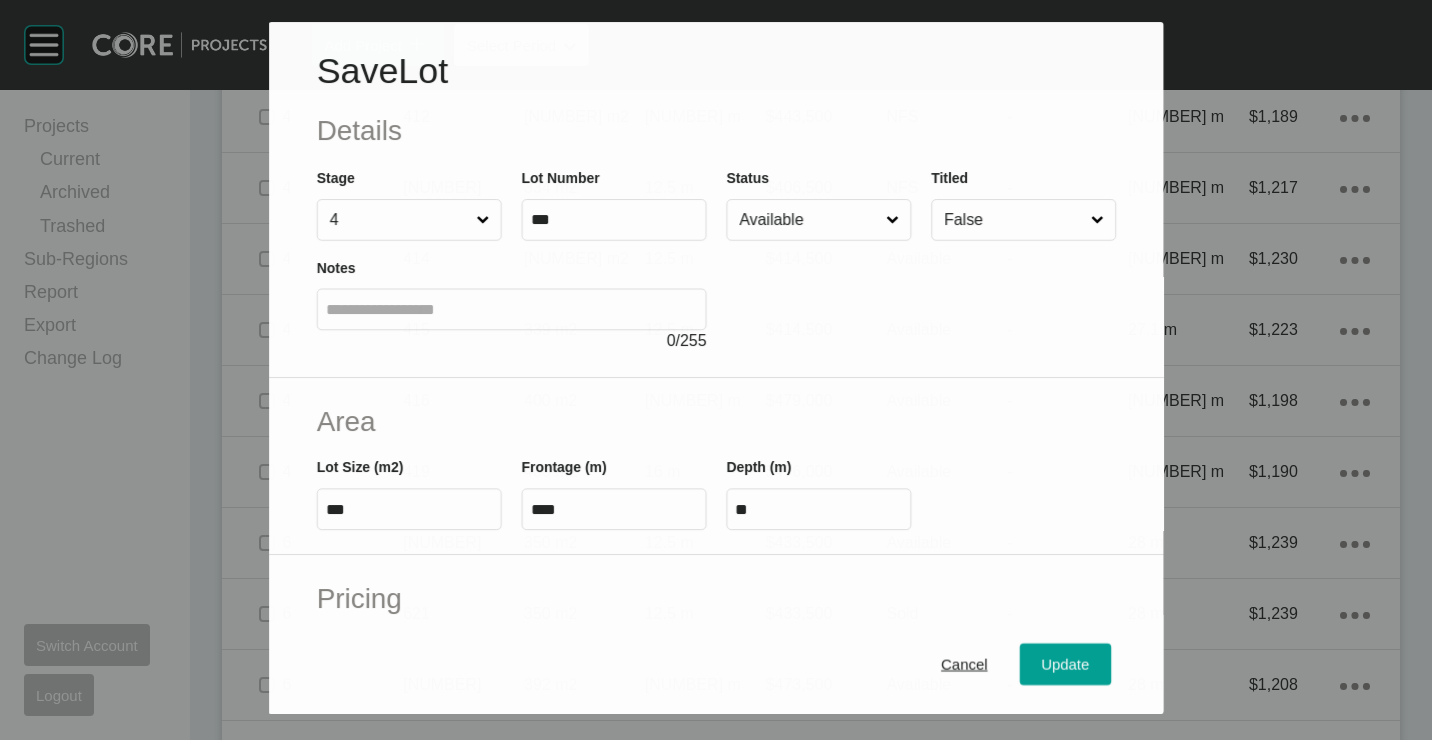 click on "Available" at bounding box center (808, 220) 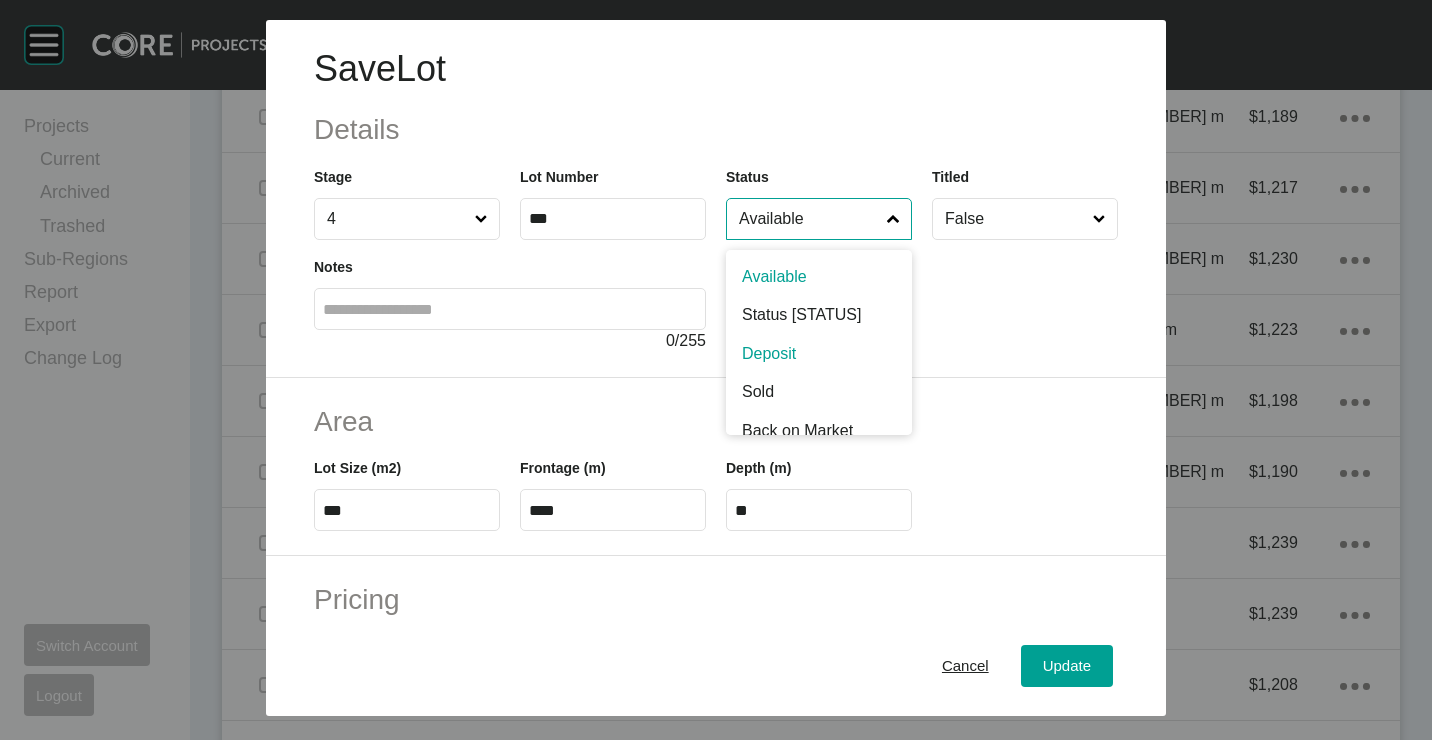 scroll, scrollTop: 100, scrollLeft: 0, axis: vertical 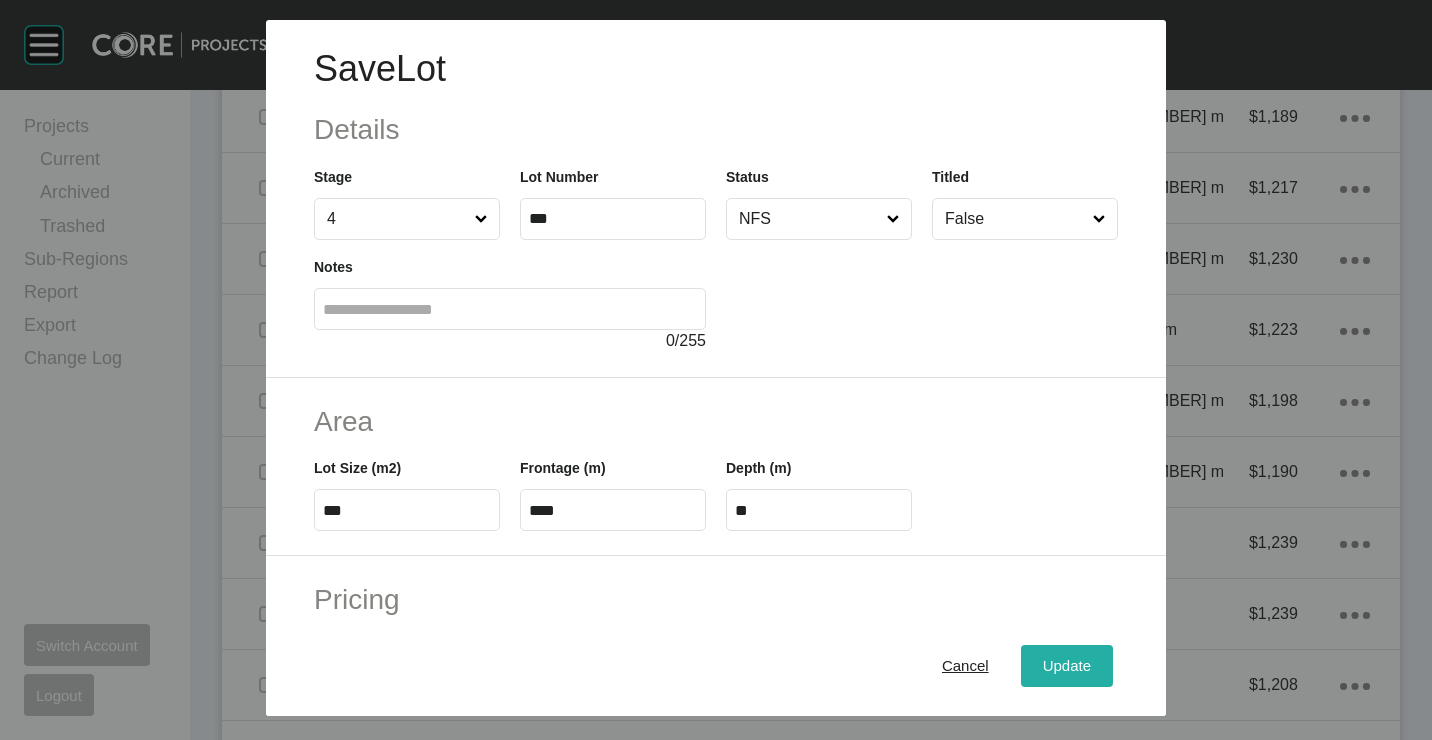 click on "Update" at bounding box center (1067, 665) 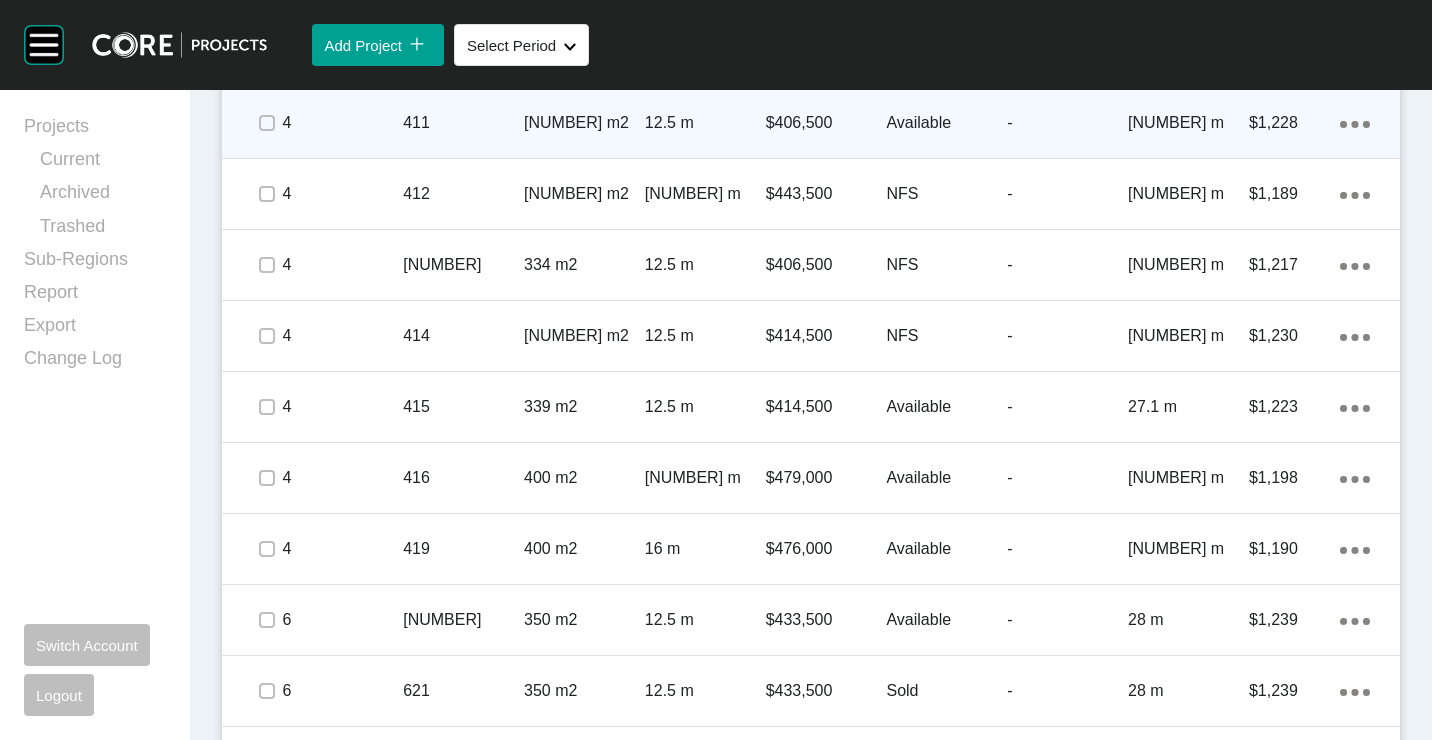 scroll, scrollTop: 2700, scrollLeft: 0, axis: vertical 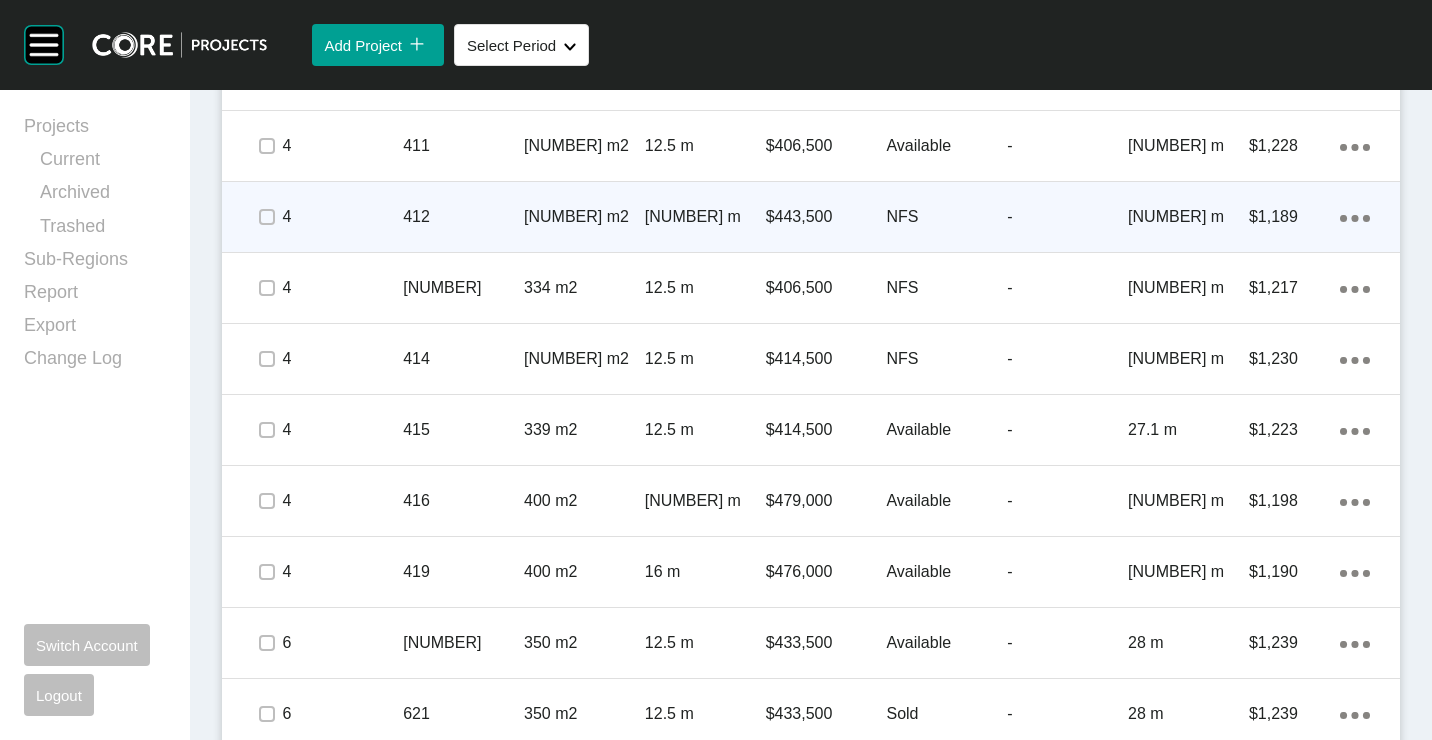 click on "[NUMBER] m2" at bounding box center [584, 217] 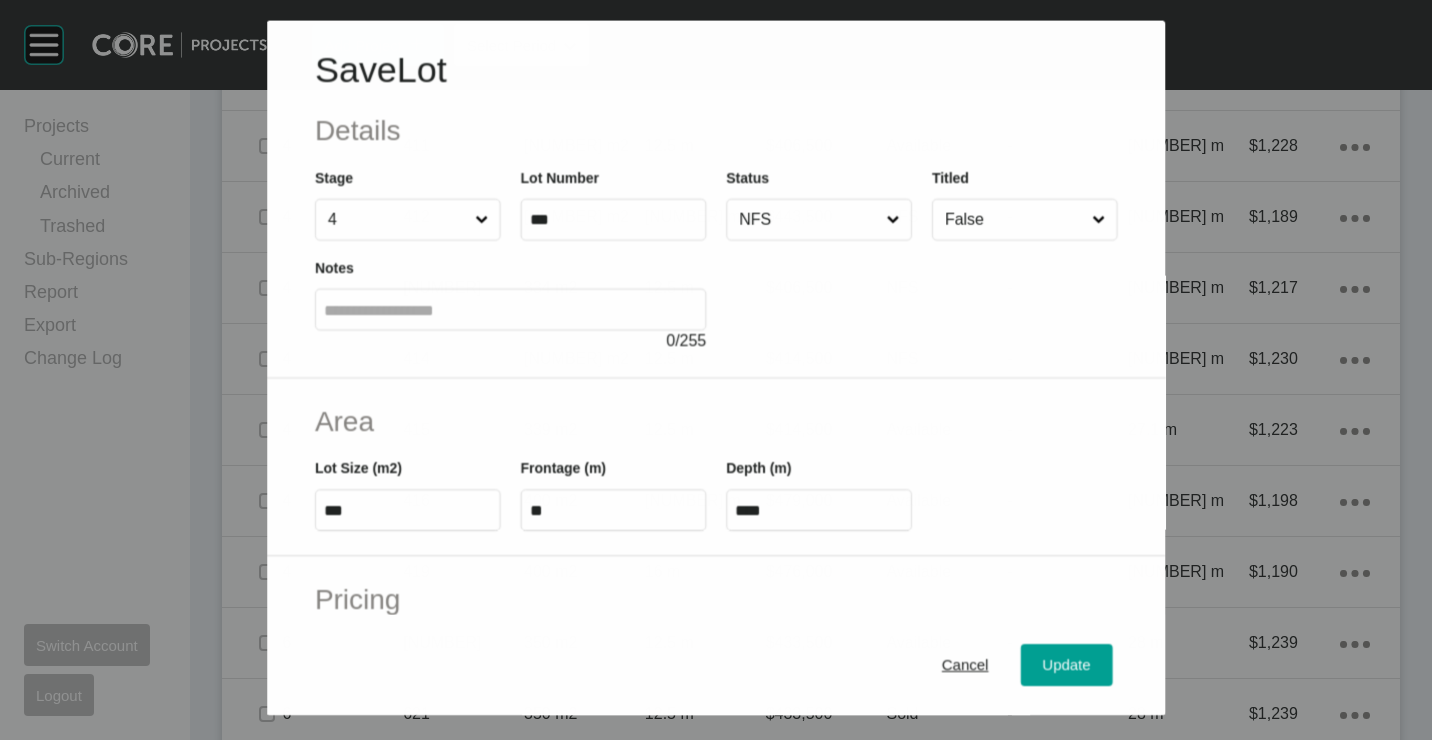 click on "NFS" at bounding box center [808, 219] 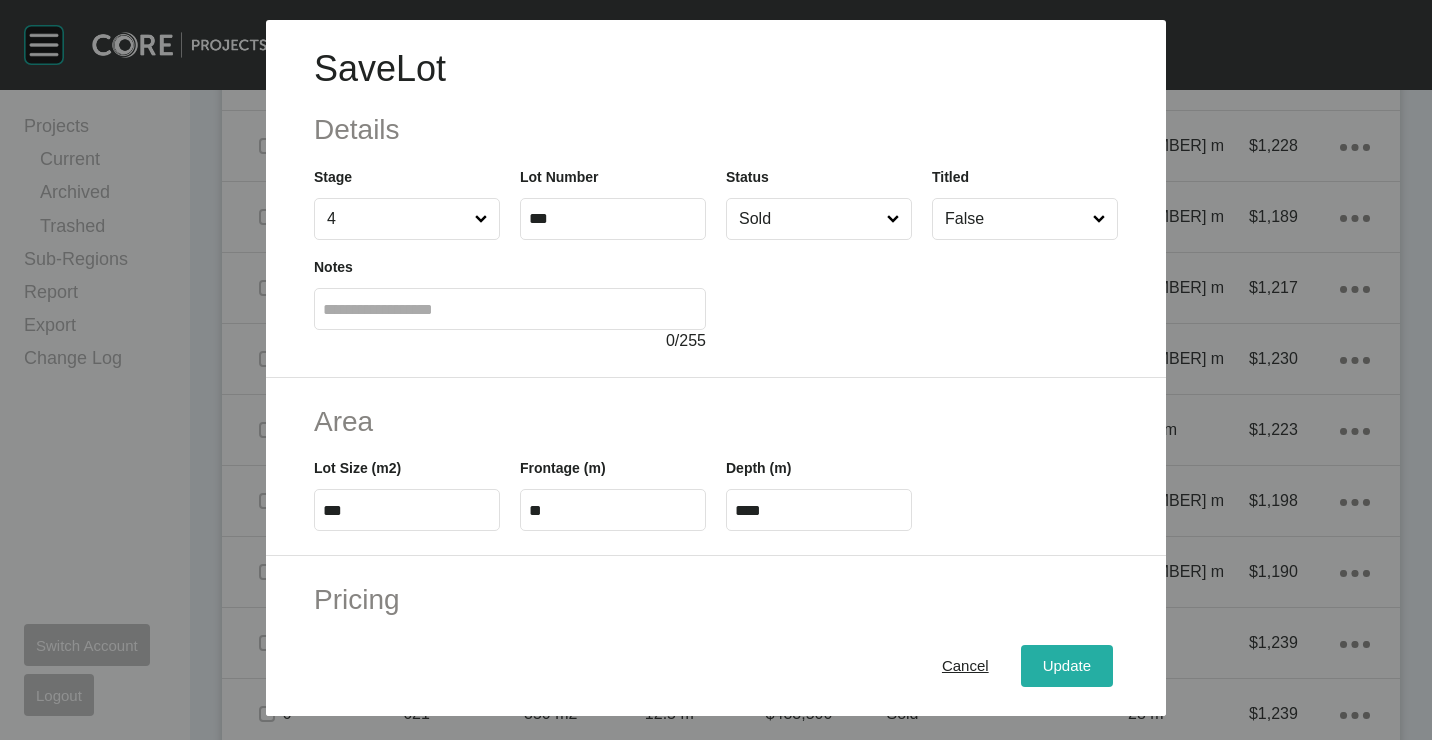 drag, startPoint x: 1035, startPoint y: 661, endPoint x: 907, endPoint y: 374, distance: 314.2499 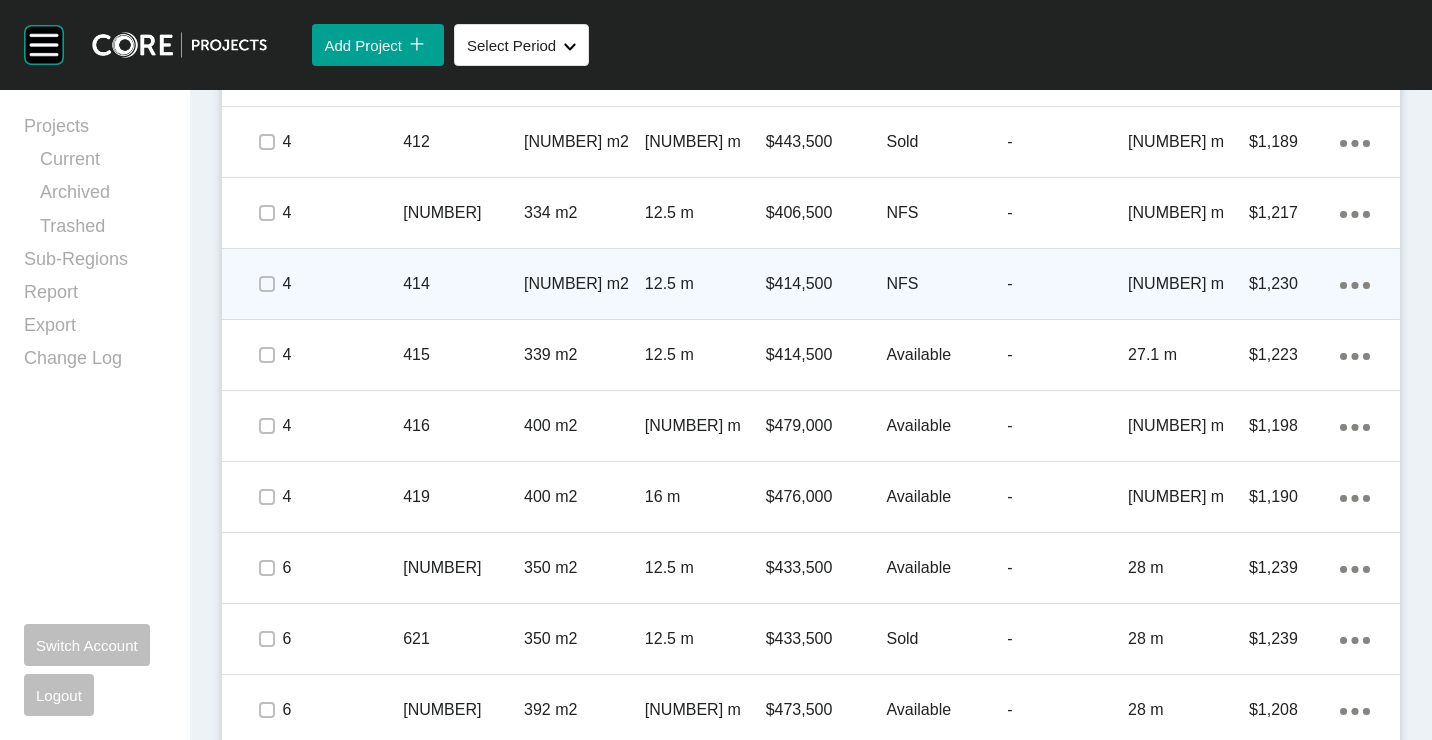 scroll, scrollTop: 2800, scrollLeft: 0, axis: vertical 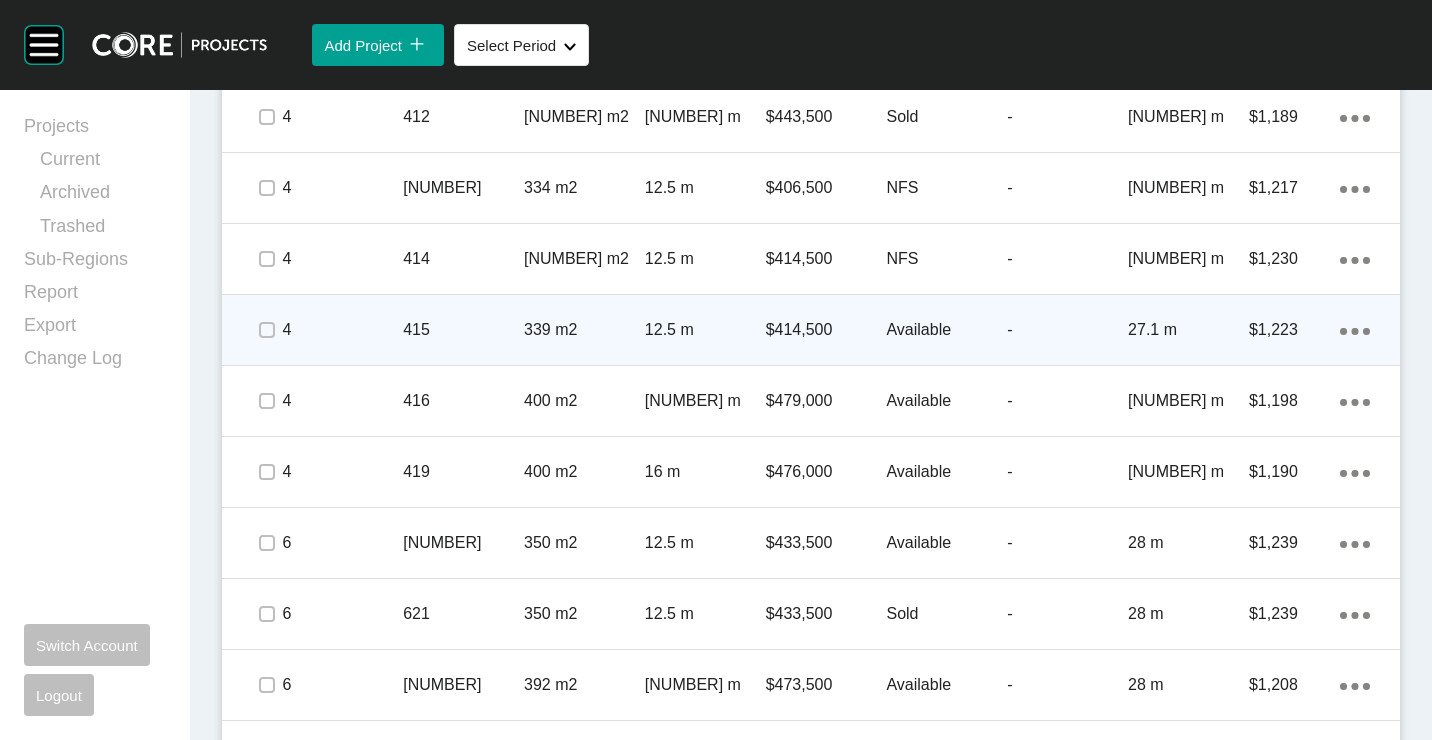 click on "12.5 m" at bounding box center [705, 330] 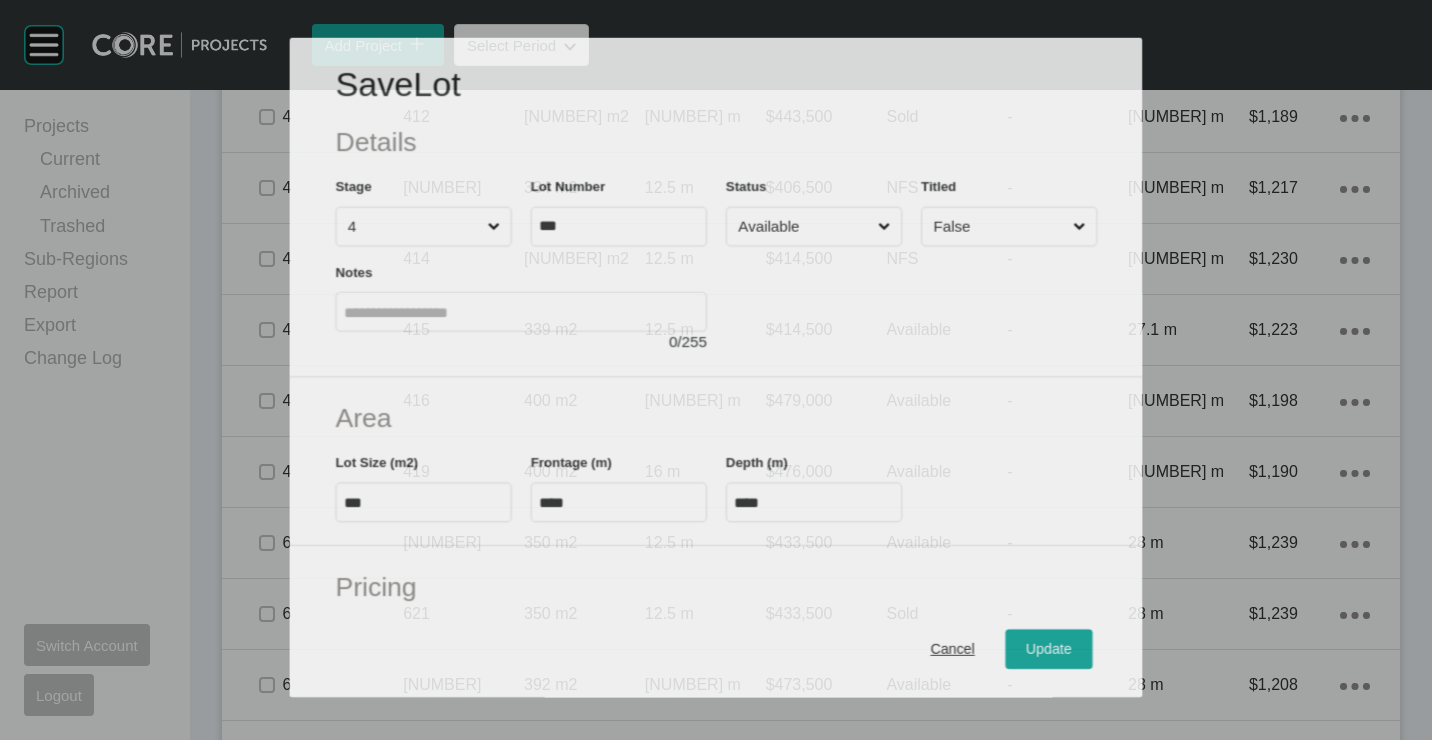 click on "Status Available" at bounding box center [813, 211] 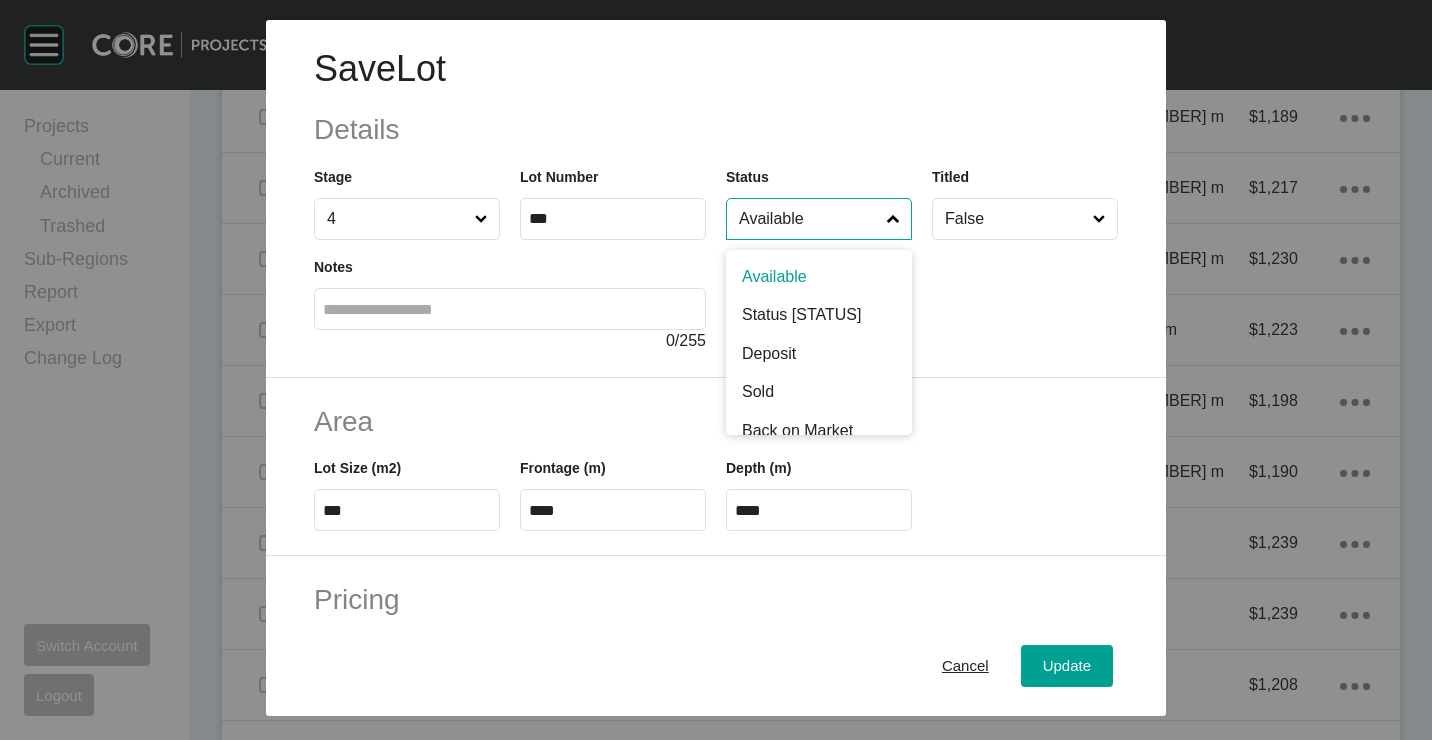 click on "Available" at bounding box center [809, 219] 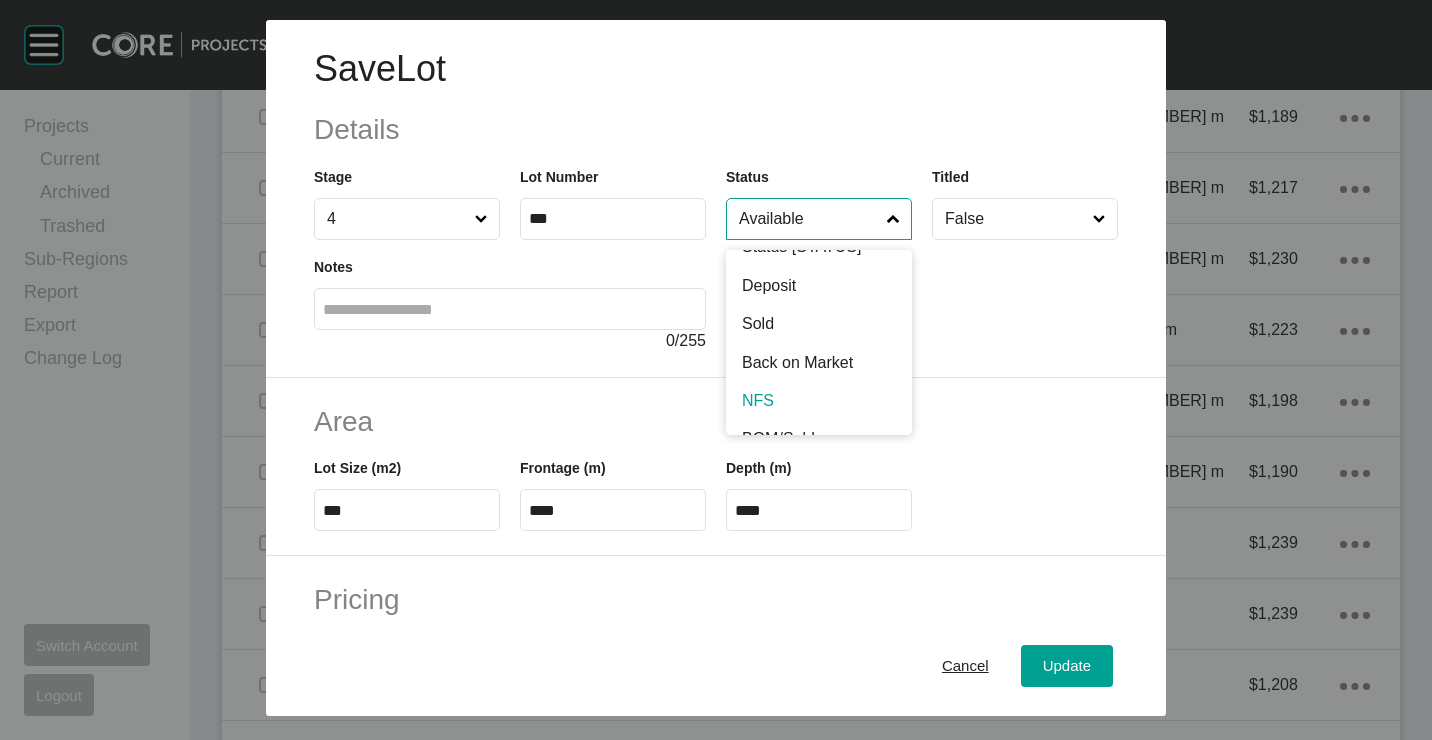 scroll, scrollTop: 100, scrollLeft: 0, axis: vertical 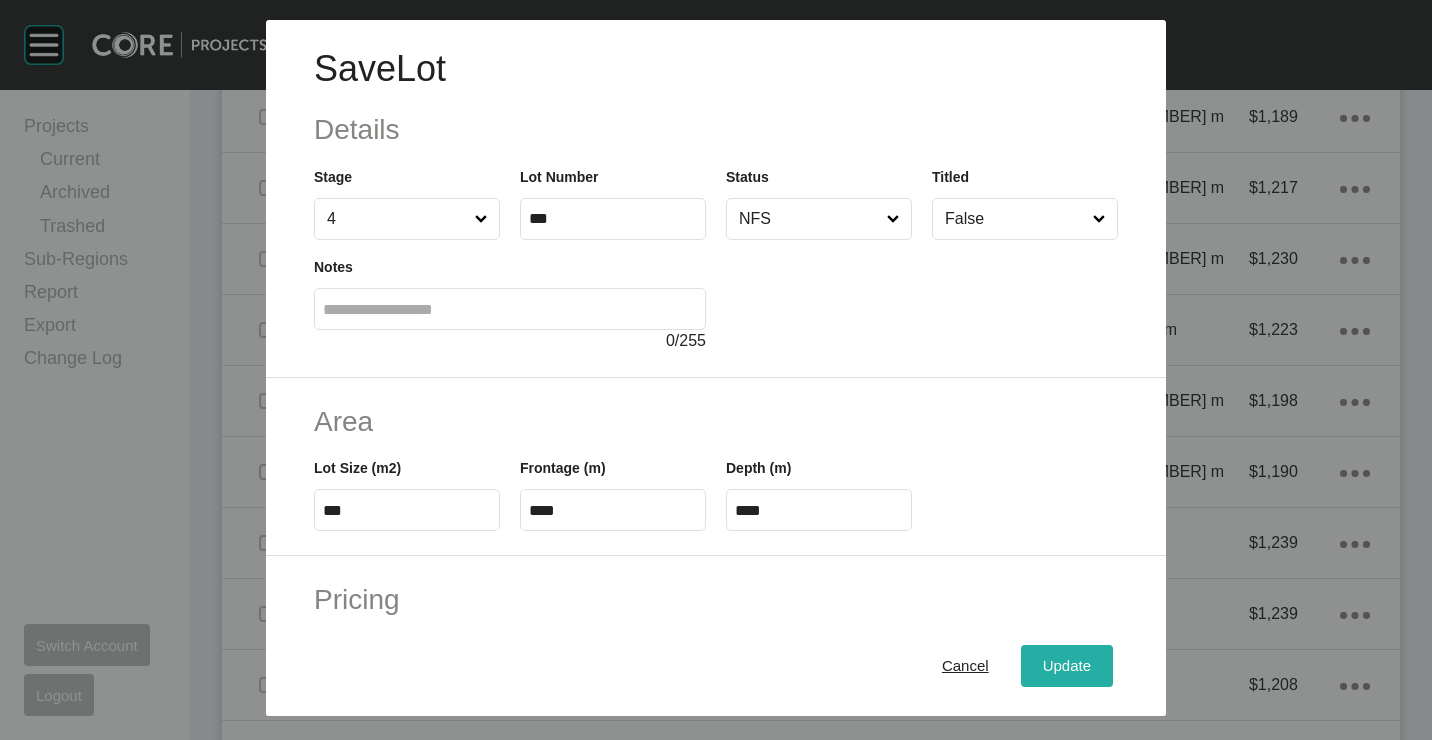 click on "Update" at bounding box center [1067, 666] 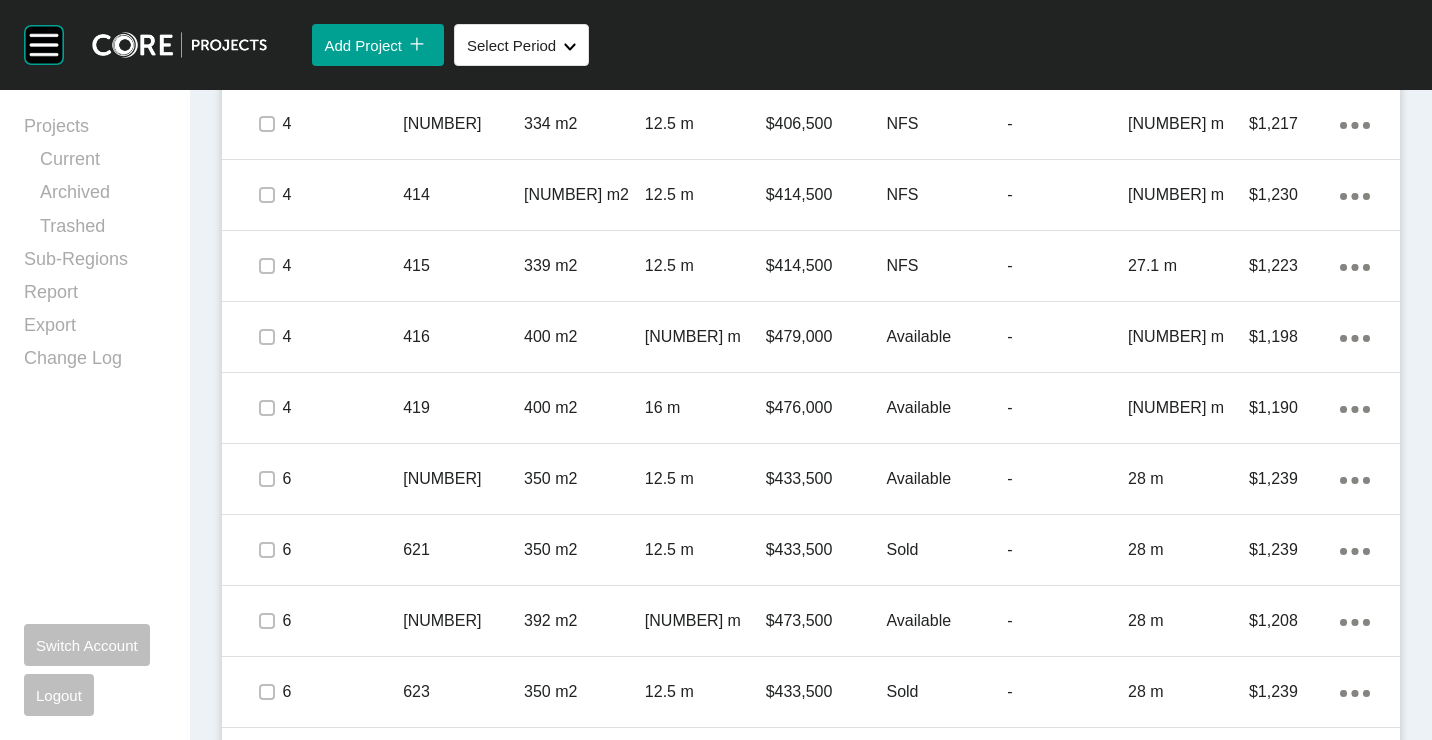 scroll, scrollTop: 2900, scrollLeft: 0, axis: vertical 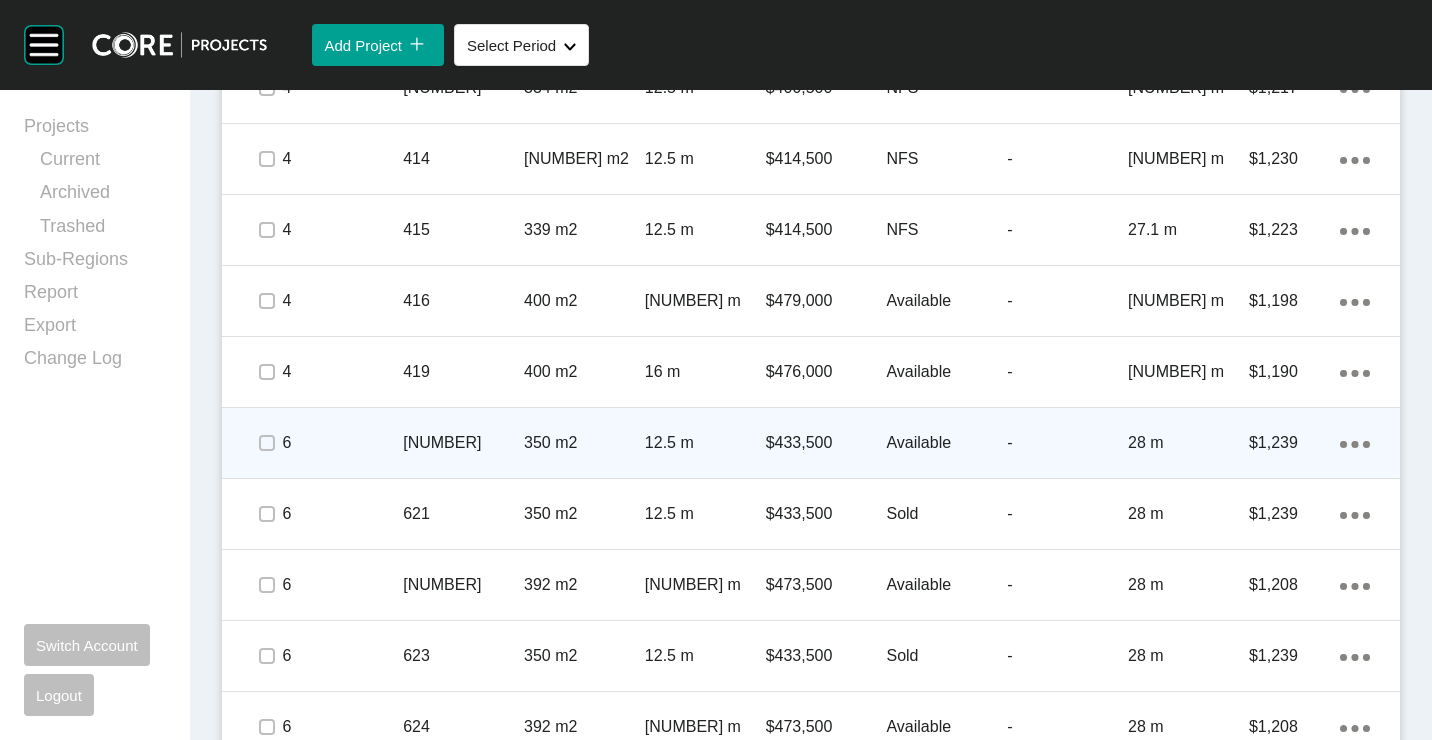 click on "350 m2" at bounding box center [584, 443] 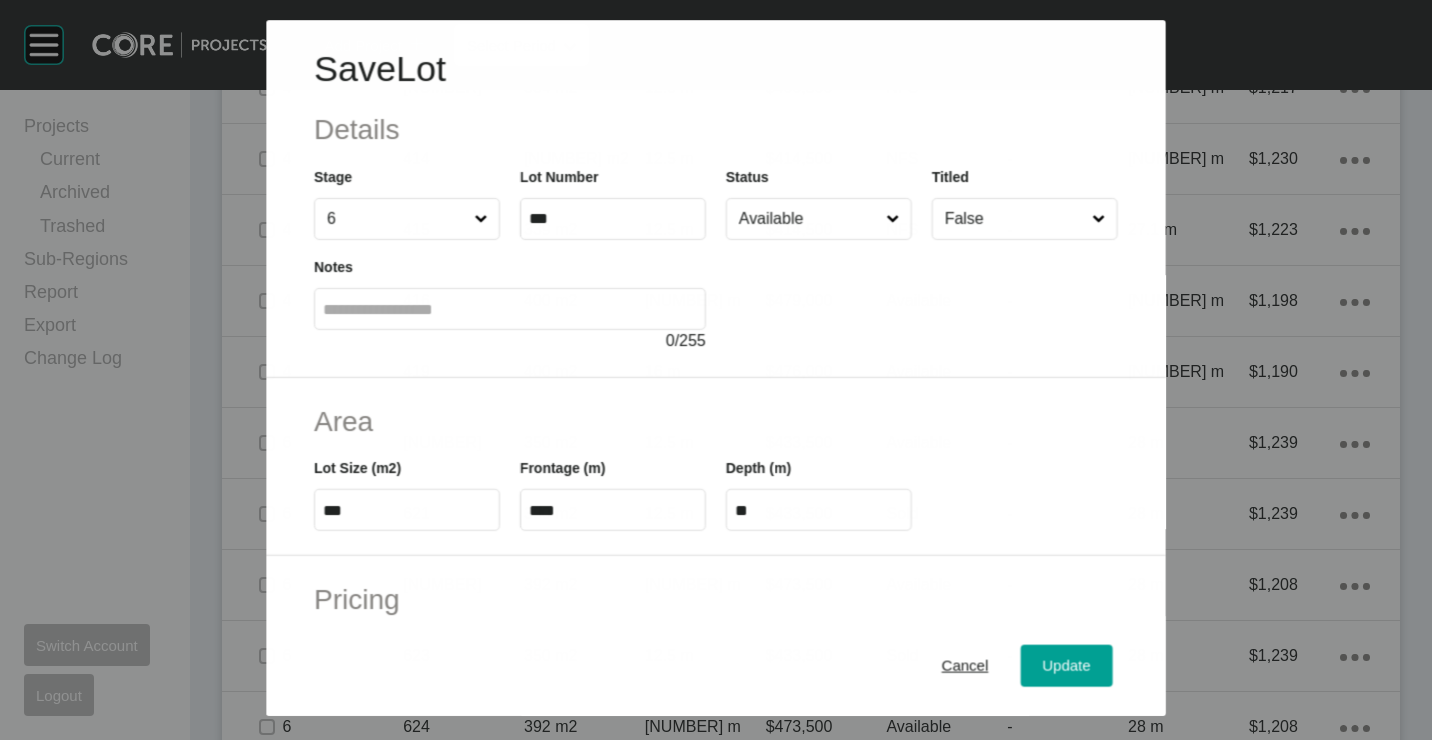 click on "Available" at bounding box center [808, 219] 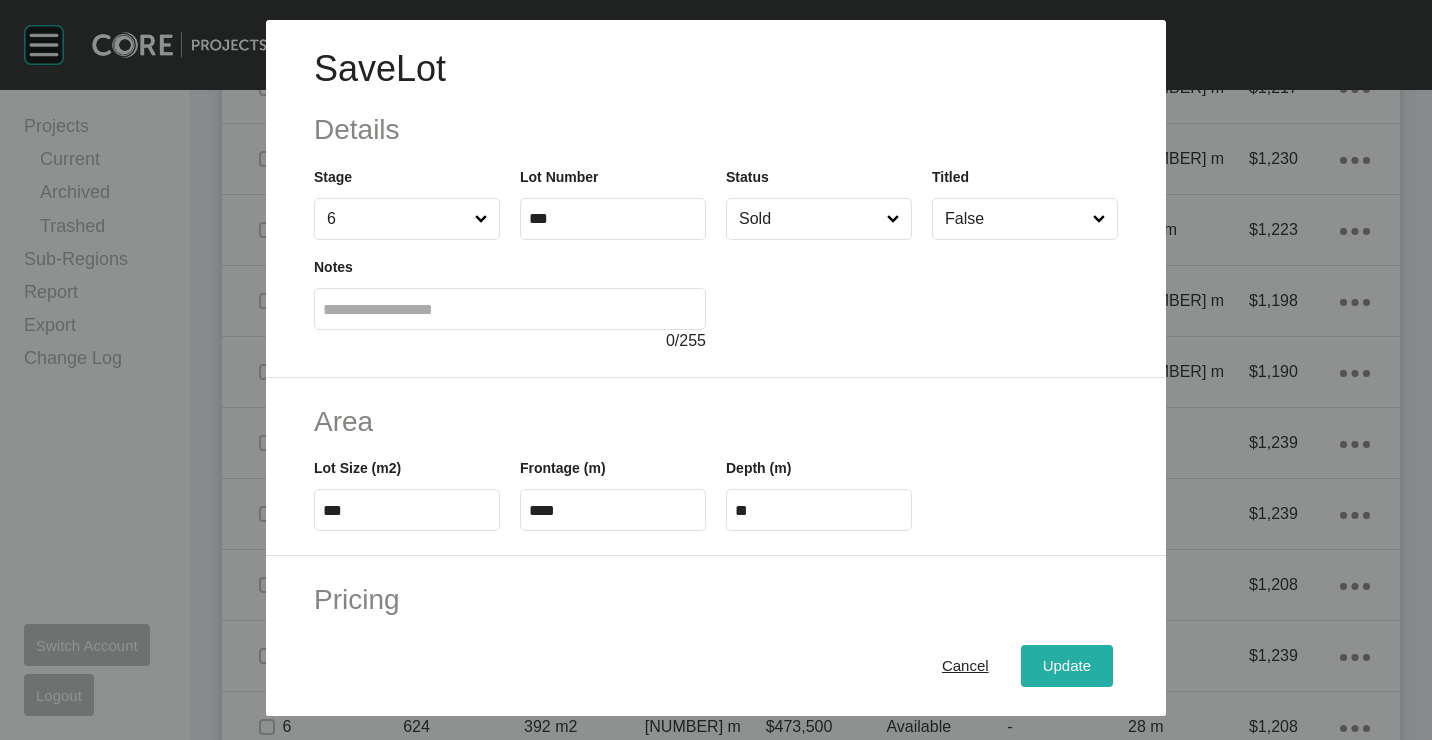 click on "Update" at bounding box center (1067, 665) 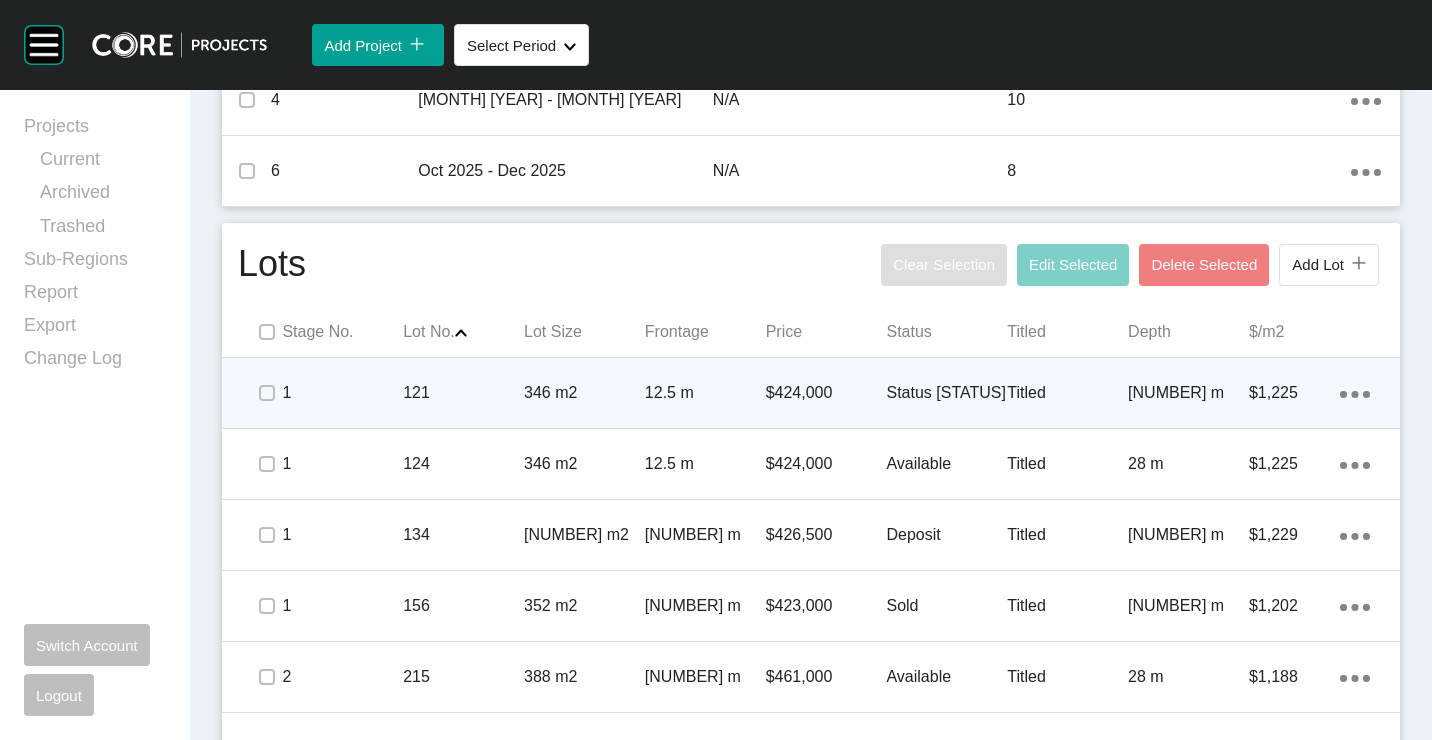 scroll, scrollTop: 1100, scrollLeft: 0, axis: vertical 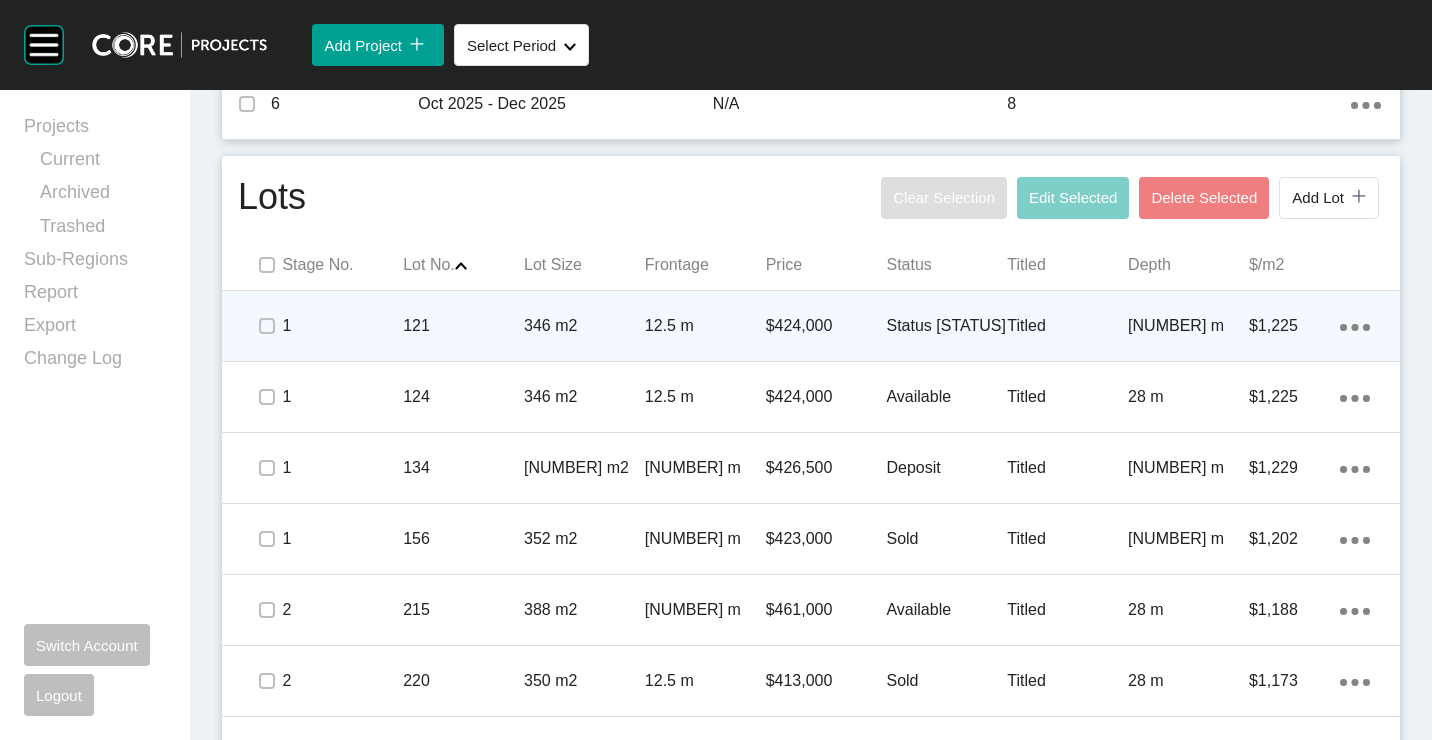 click on "121" at bounding box center [463, 326] 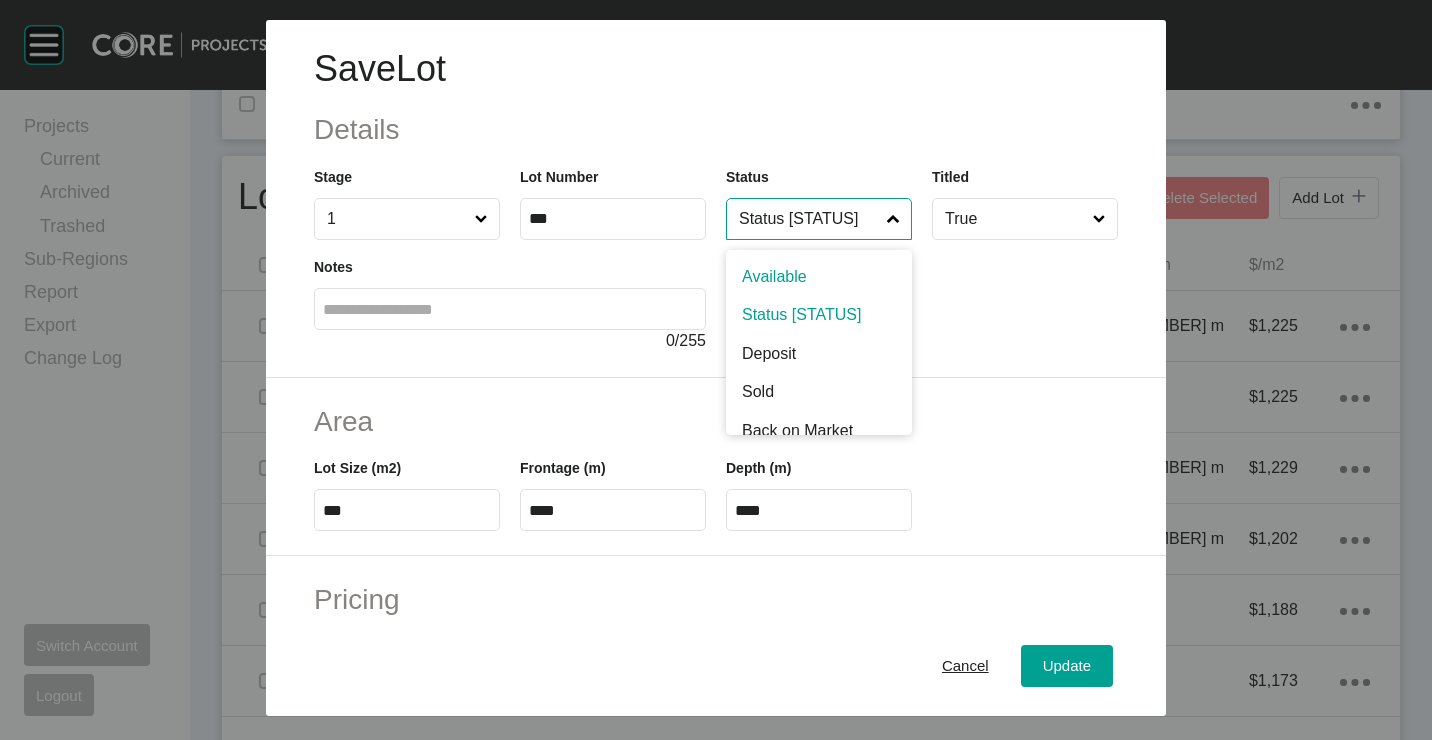 drag, startPoint x: 850, startPoint y: 225, endPoint x: 841, endPoint y: 237, distance: 15 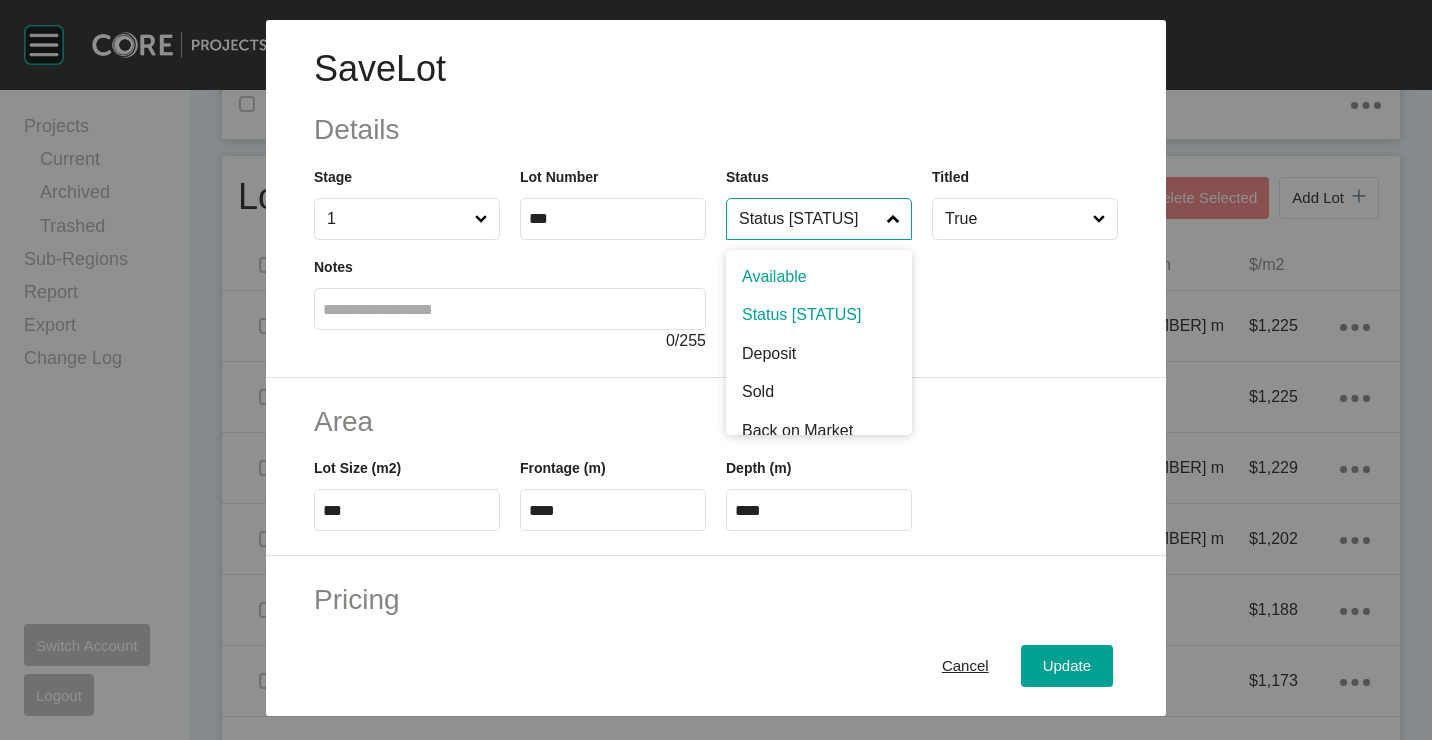 drag, startPoint x: 803, startPoint y: 271, endPoint x: 805, endPoint y: 287, distance: 16.124516 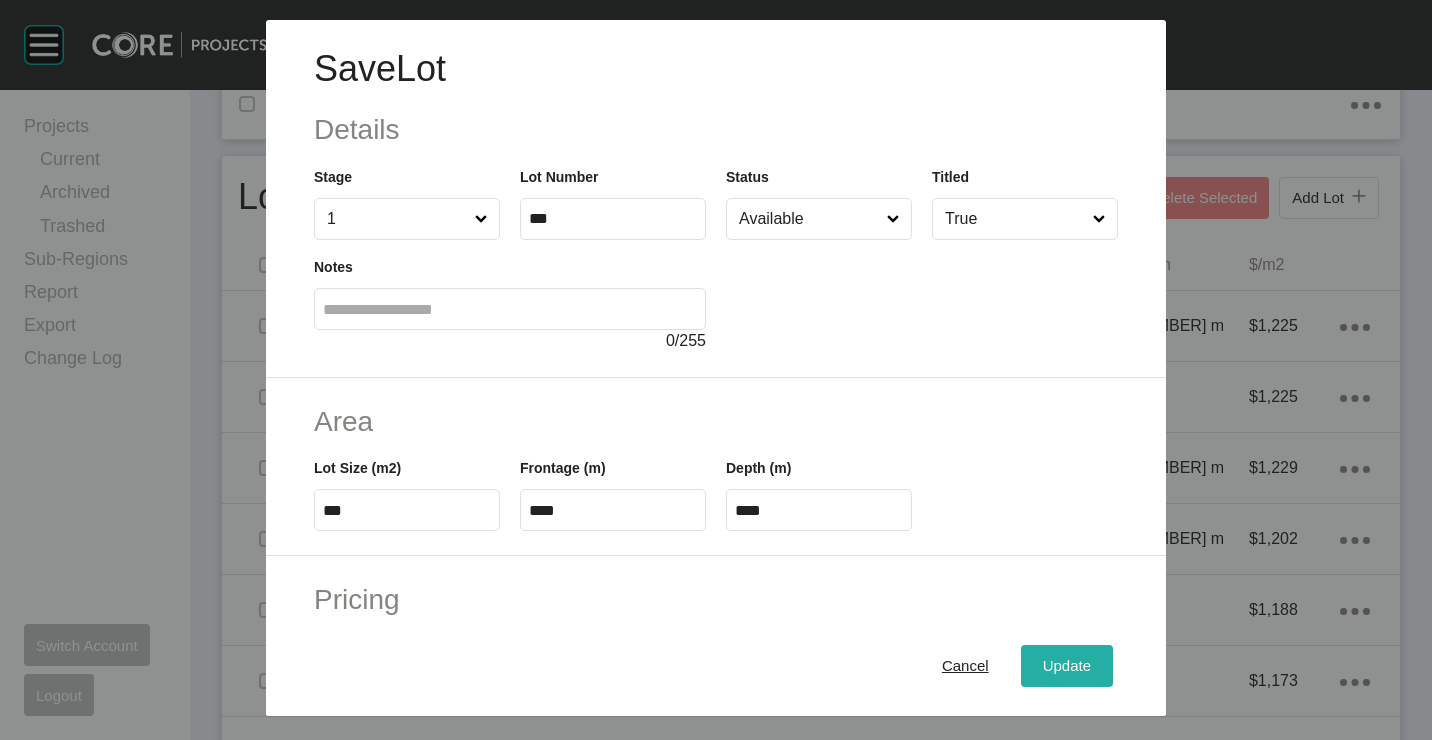 click on "Update" at bounding box center [1067, 665] 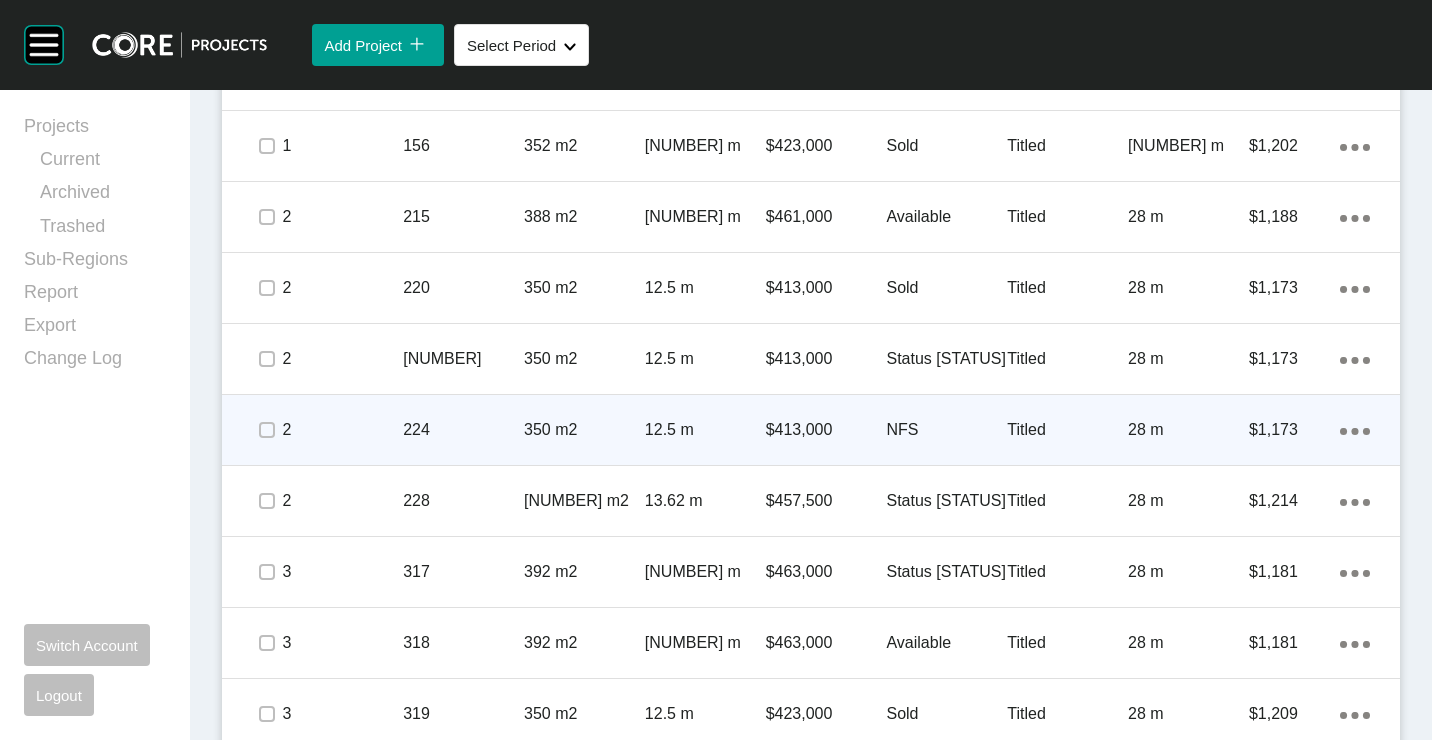 scroll, scrollTop: 1500, scrollLeft: 0, axis: vertical 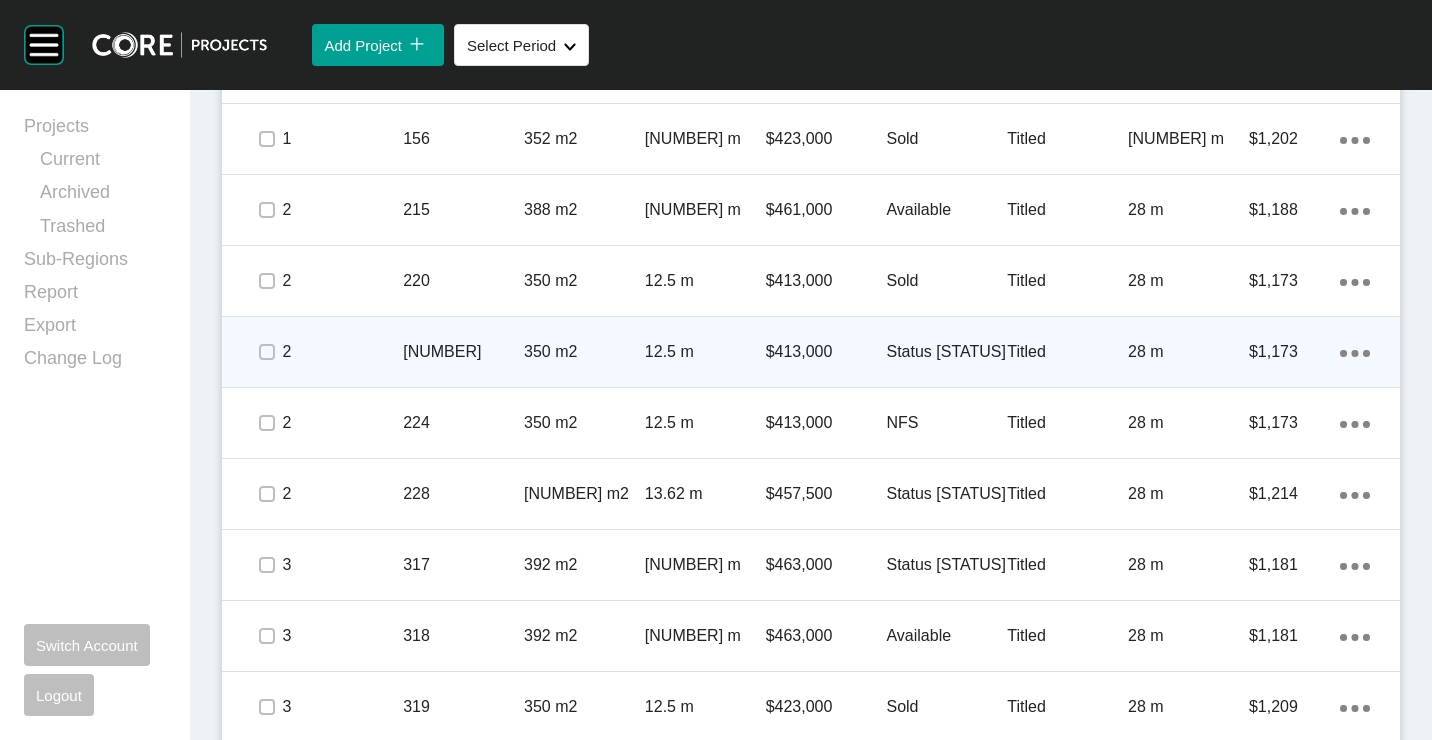 click on "[NUMBER]" at bounding box center (463, 352) 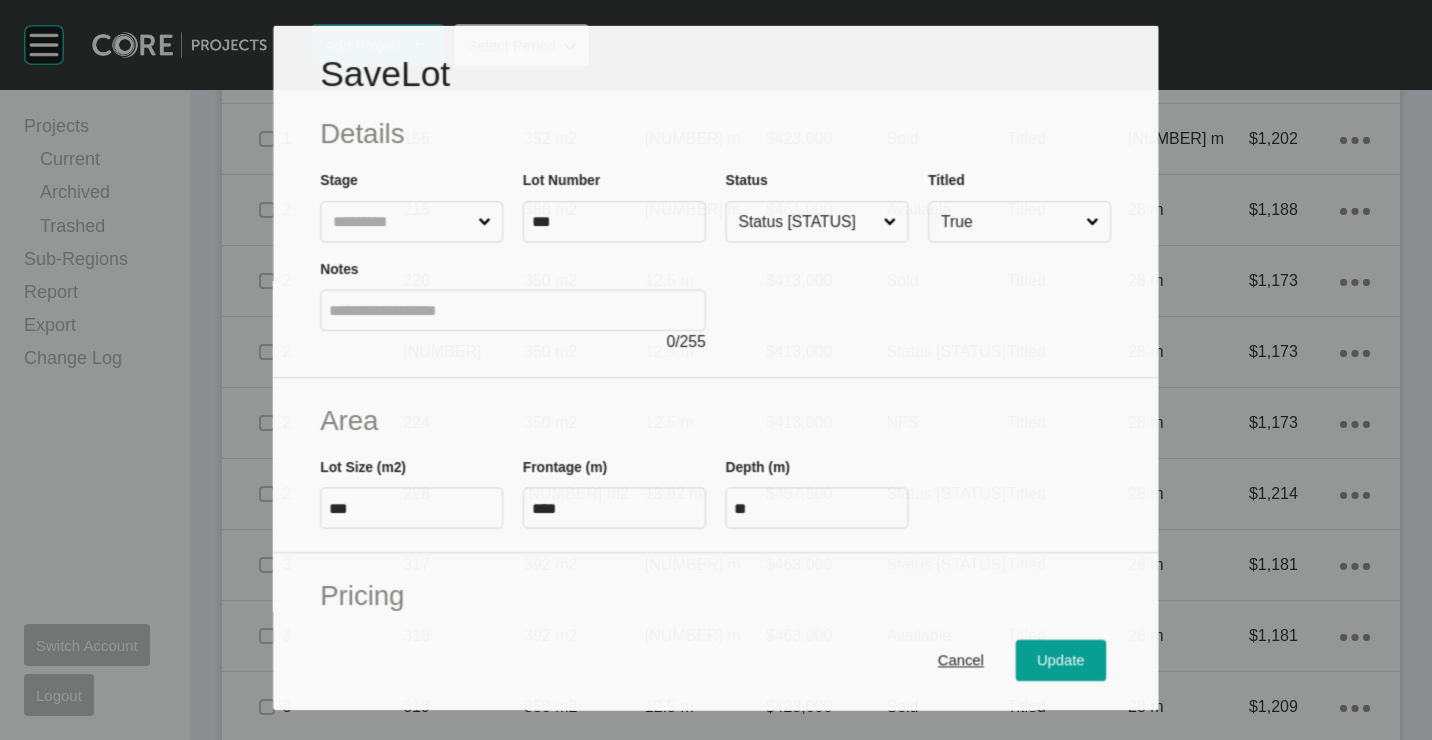 click on "Status [STATUS]" at bounding box center [807, 221] 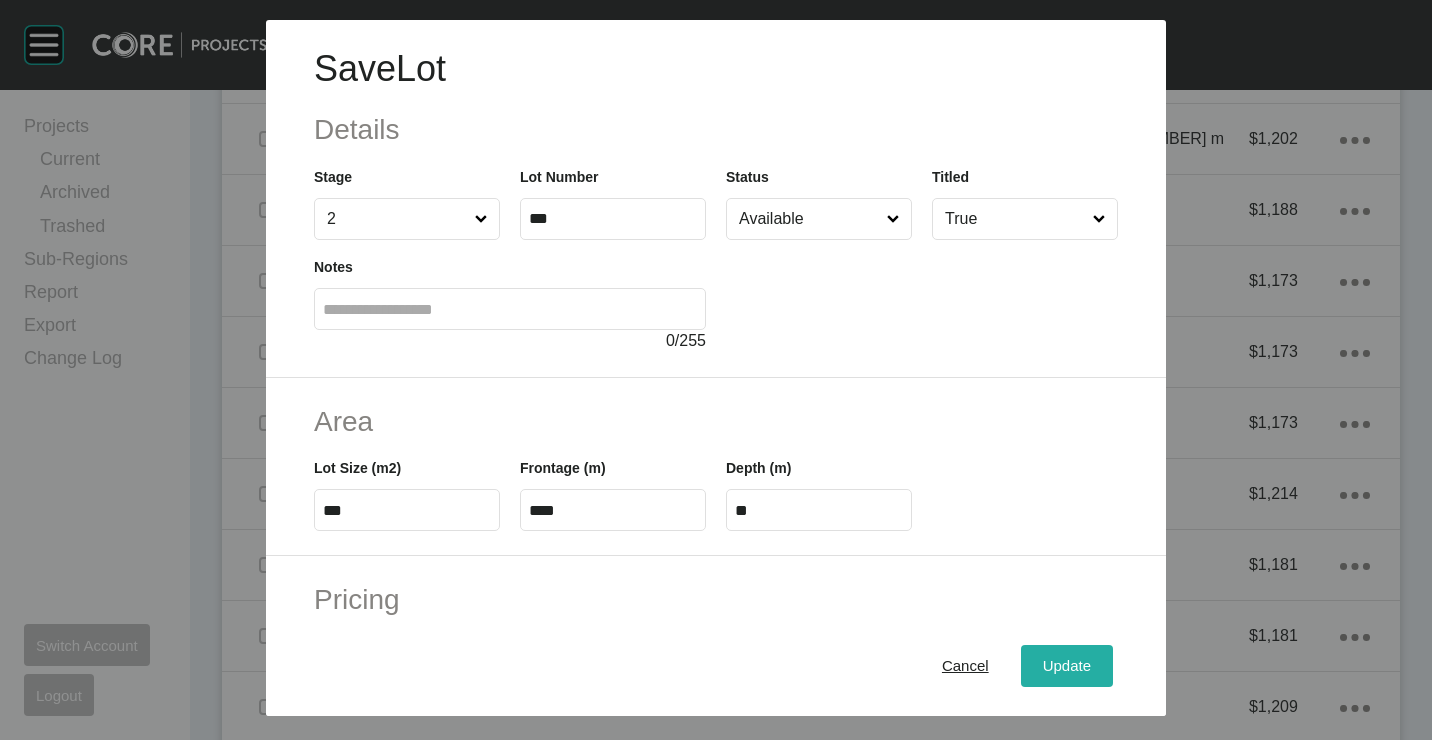 click on "Update" at bounding box center [1067, 665] 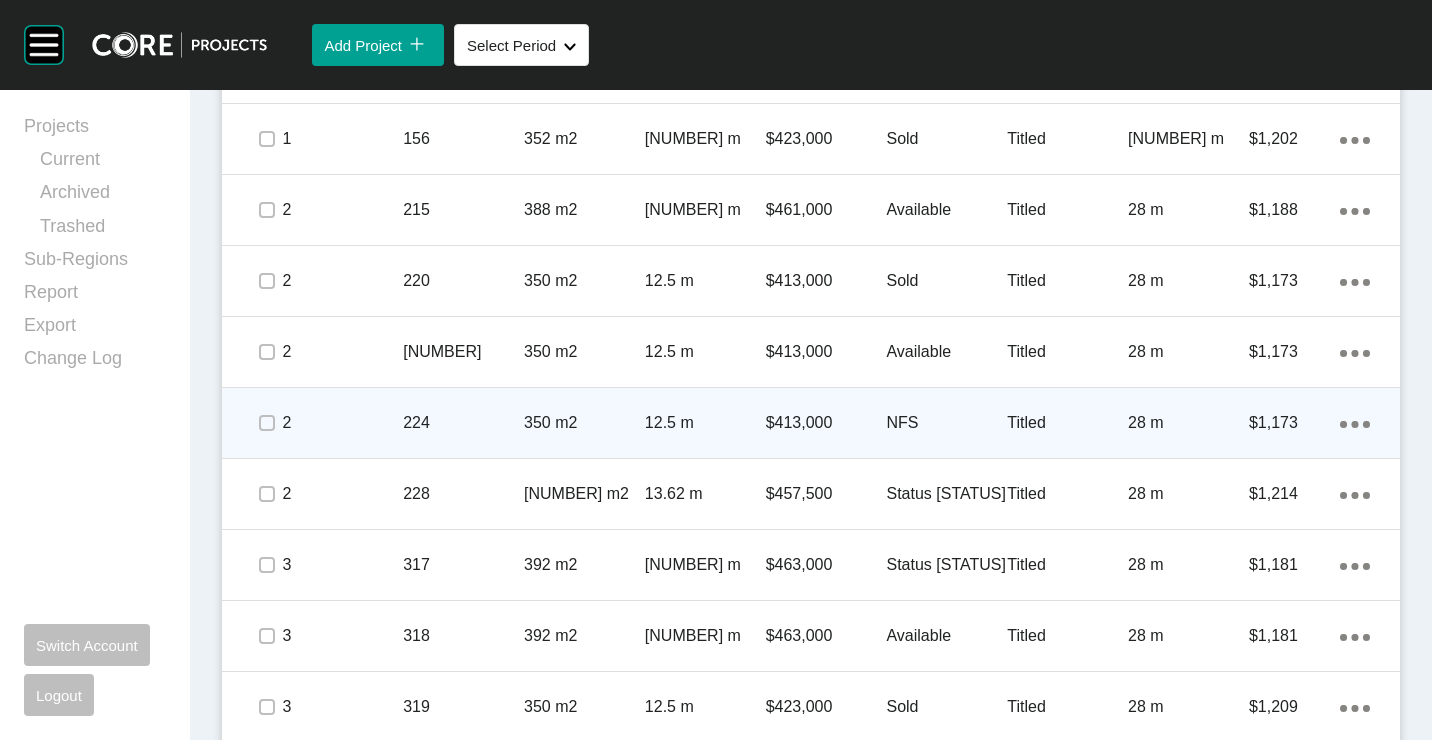 click on "224" at bounding box center [463, 423] 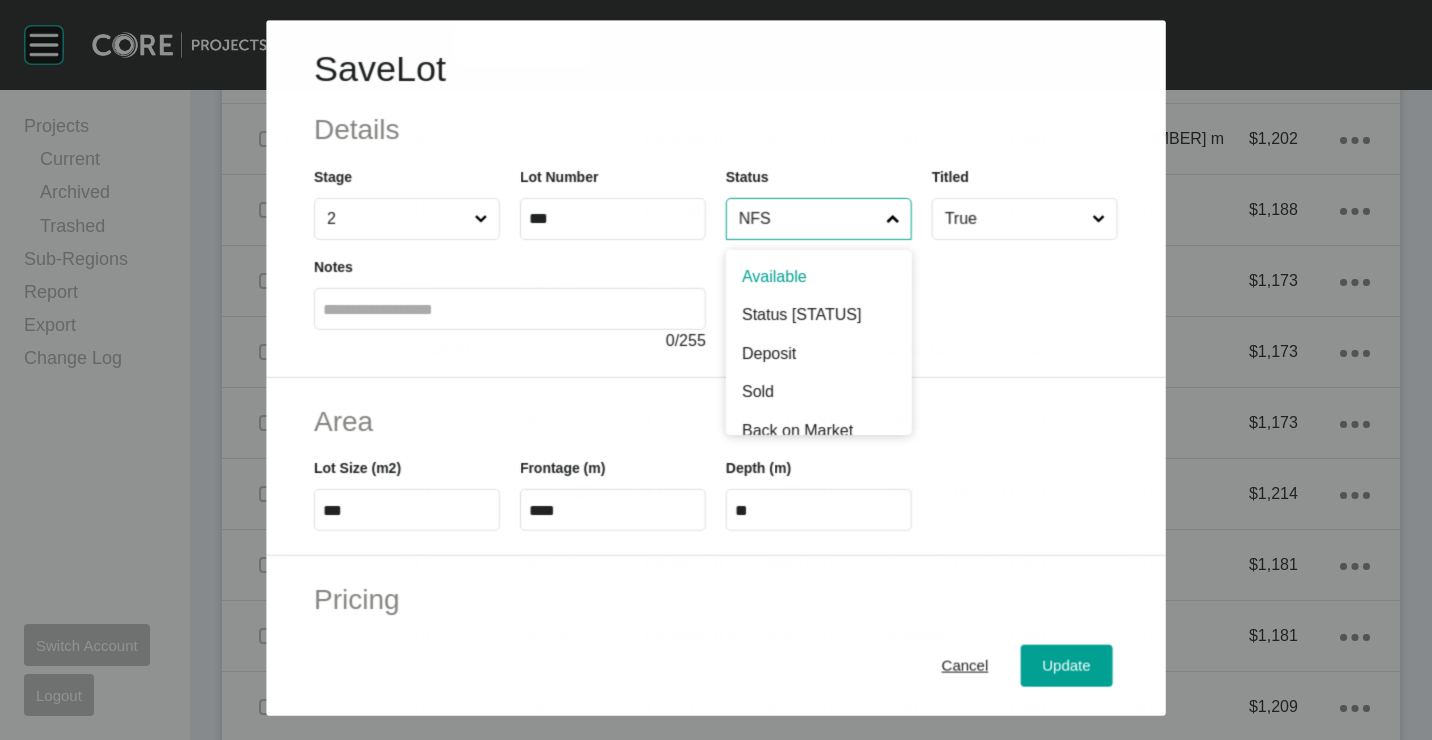 click on "NFS" at bounding box center [808, 219] 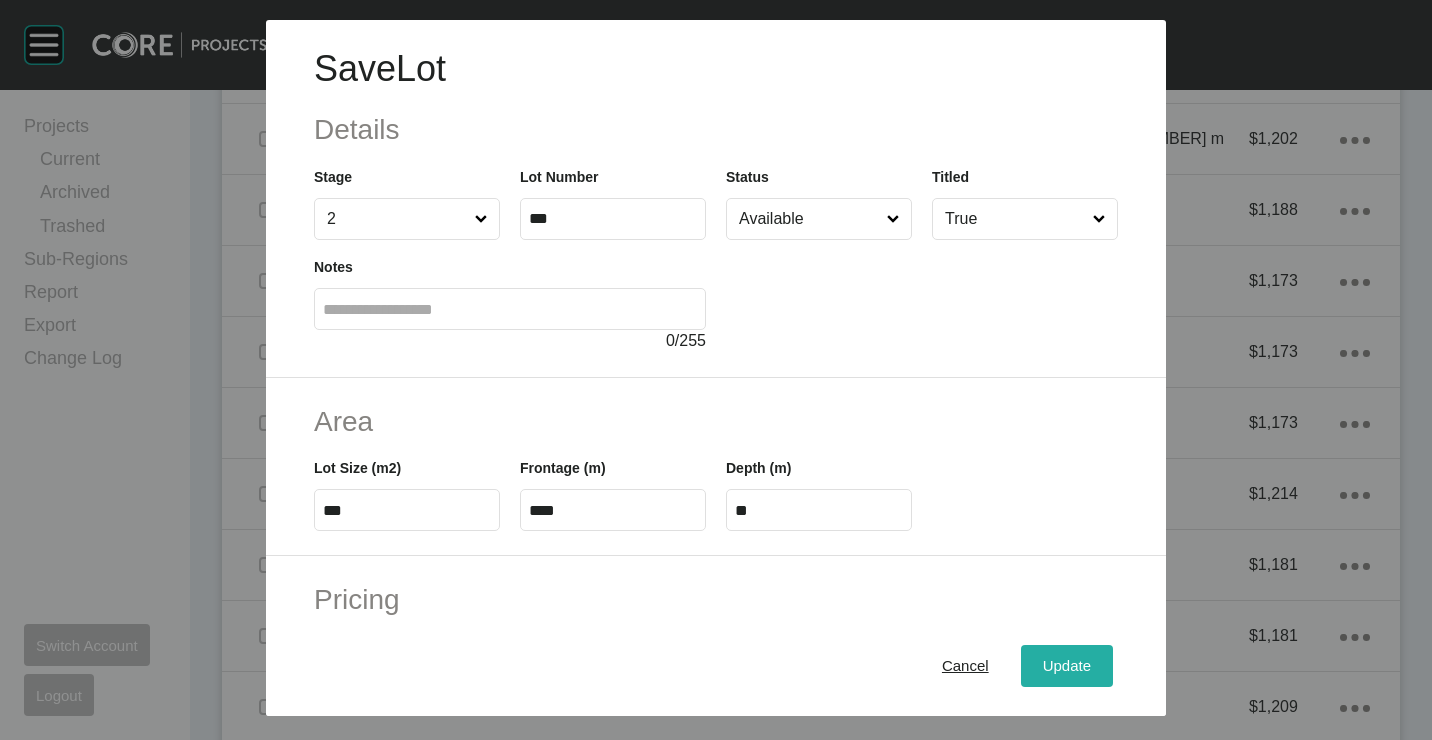 click on "Update" at bounding box center (1067, 665) 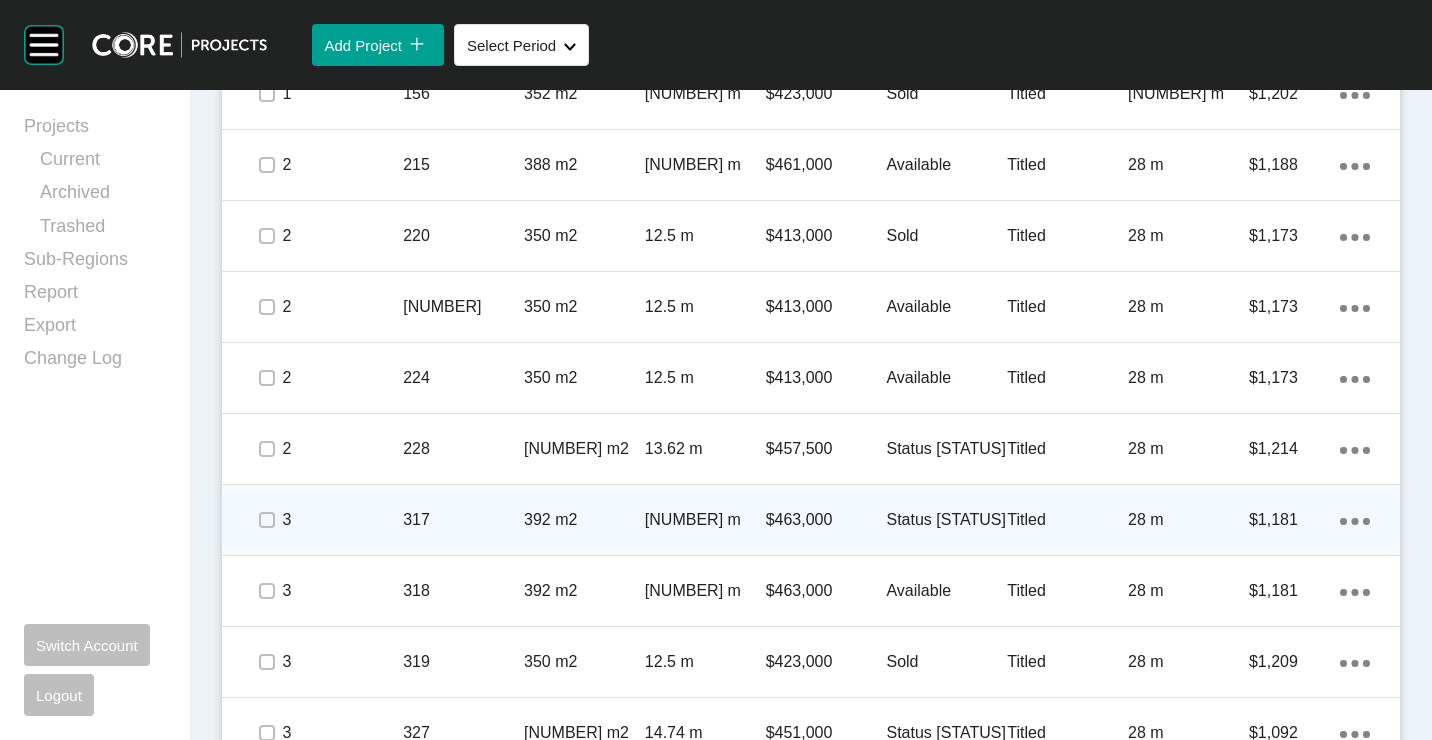 scroll, scrollTop: 1600, scrollLeft: 0, axis: vertical 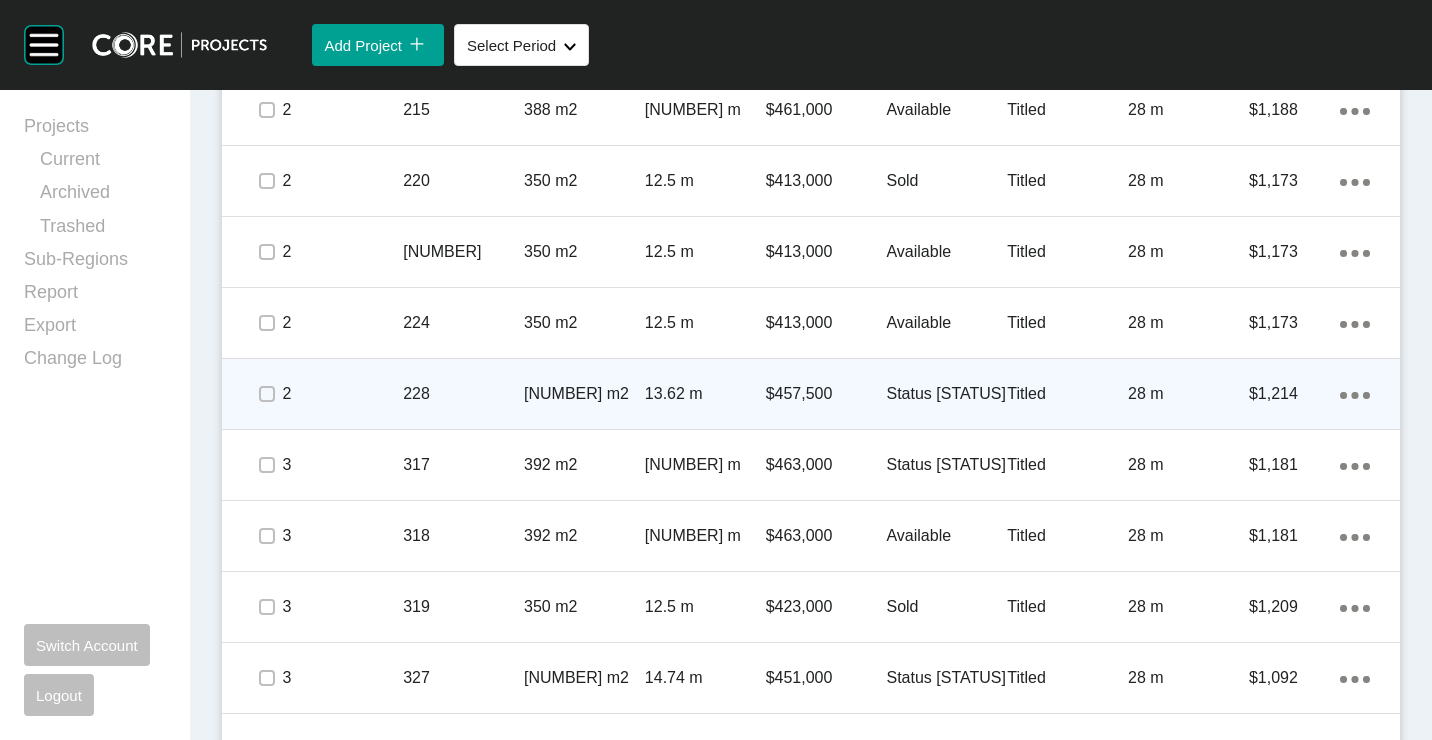 click on "228" at bounding box center (463, 394) 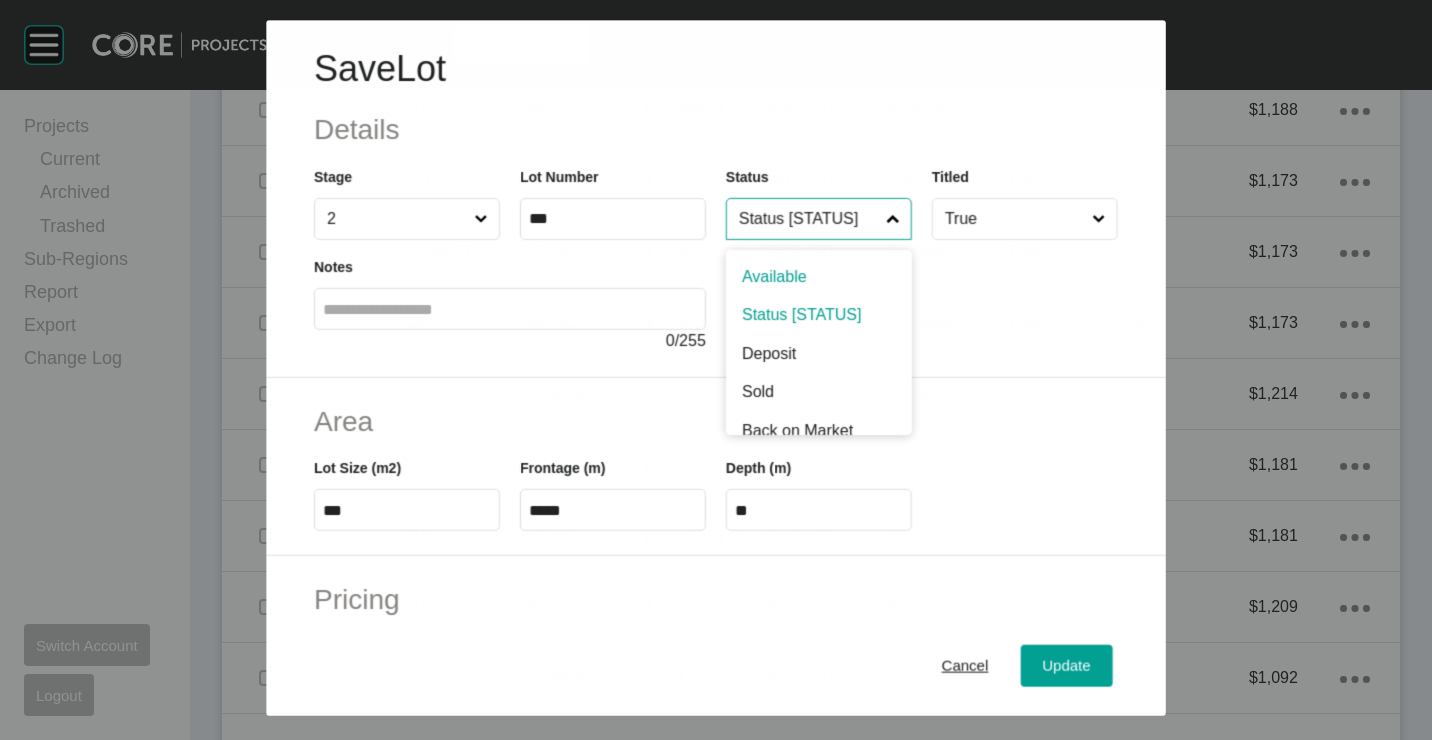 click on "Status [STATUS]" at bounding box center [808, 219] 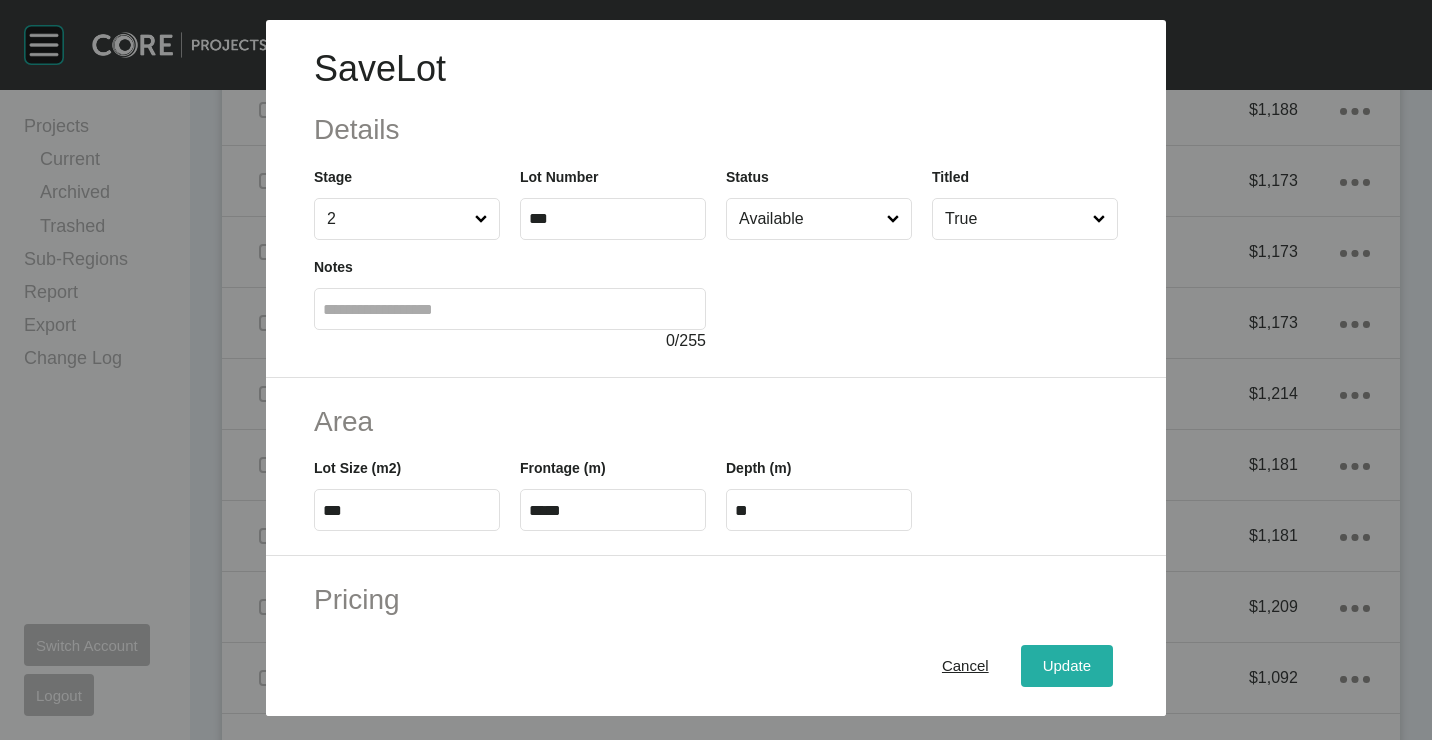 click on "Update" at bounding box center (1067, 666) 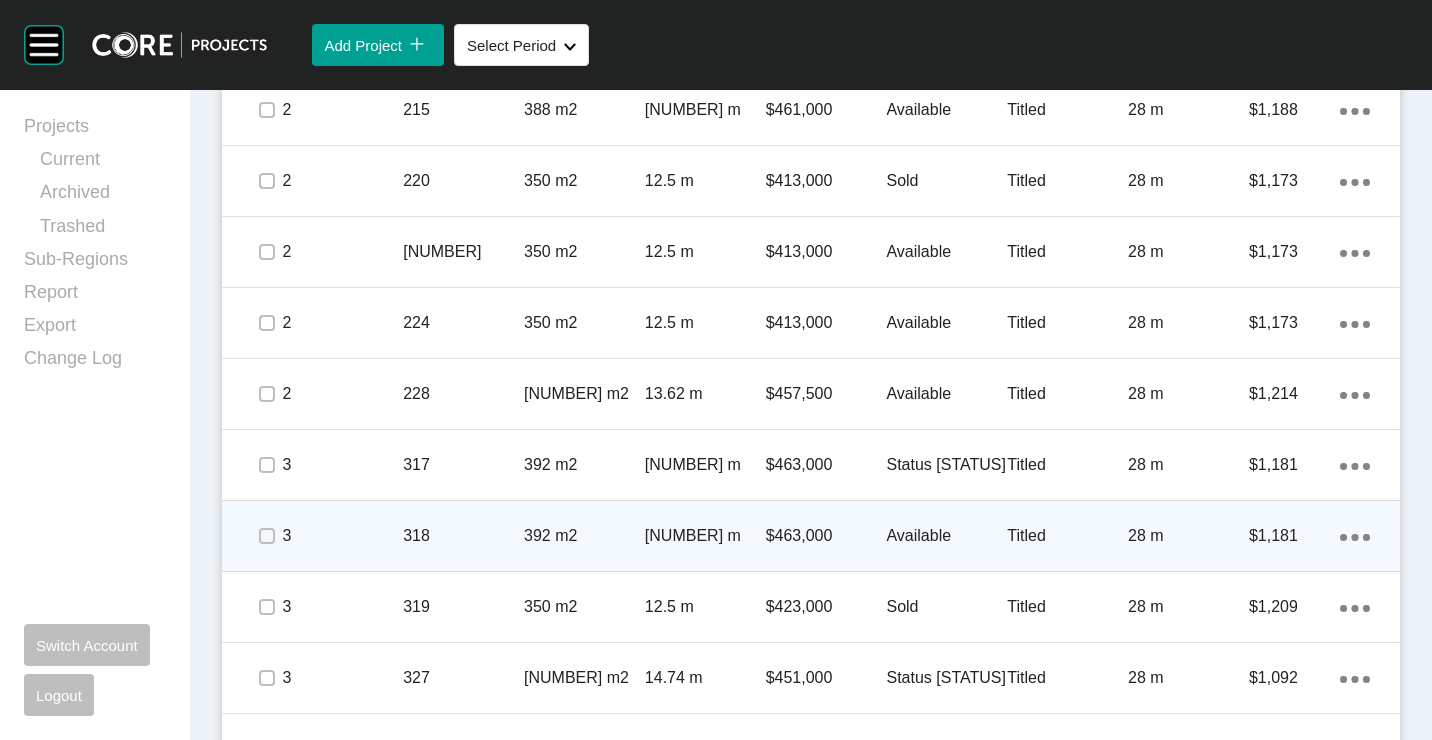 scroll, scrollTop: 1700, scrollLeft: 0, axis: vertical 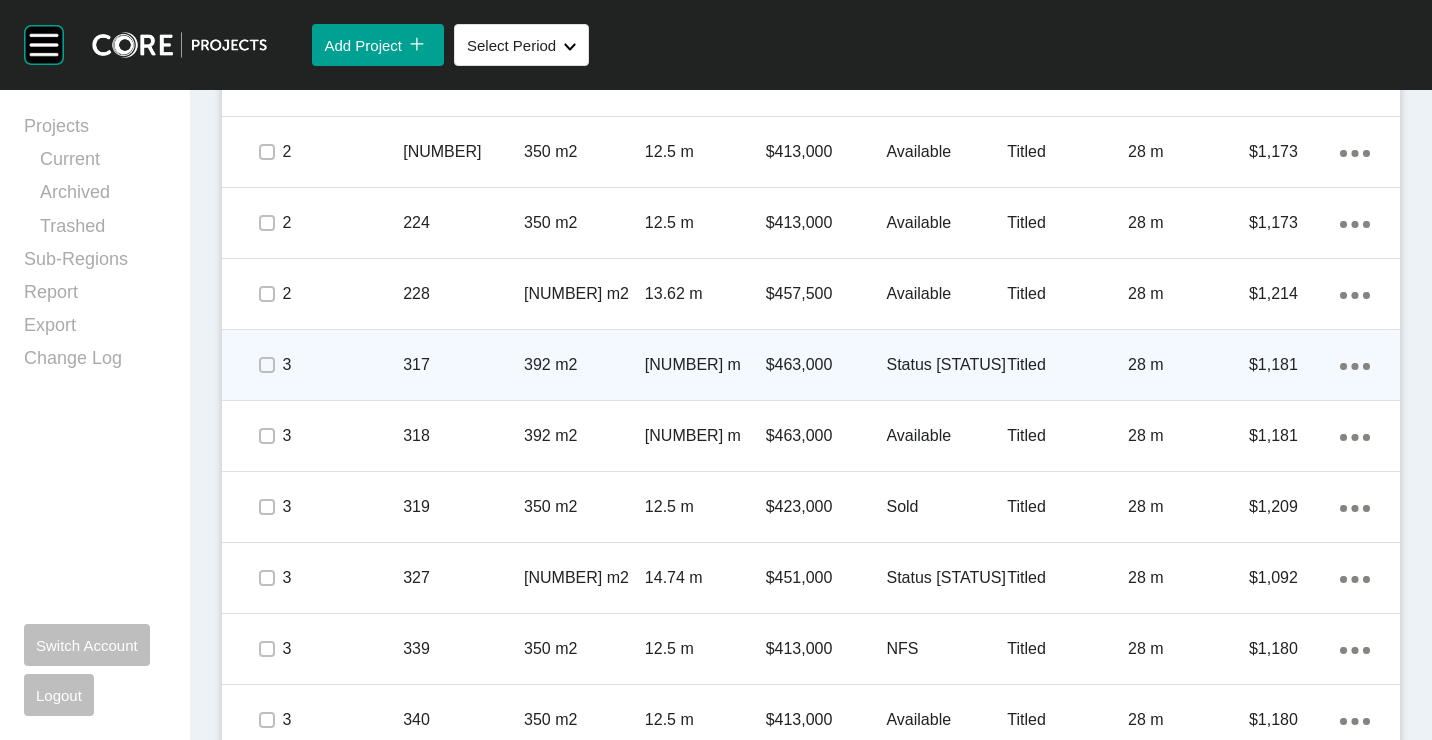 click on "[NUMBER] m" at bounding box center [705, 365] 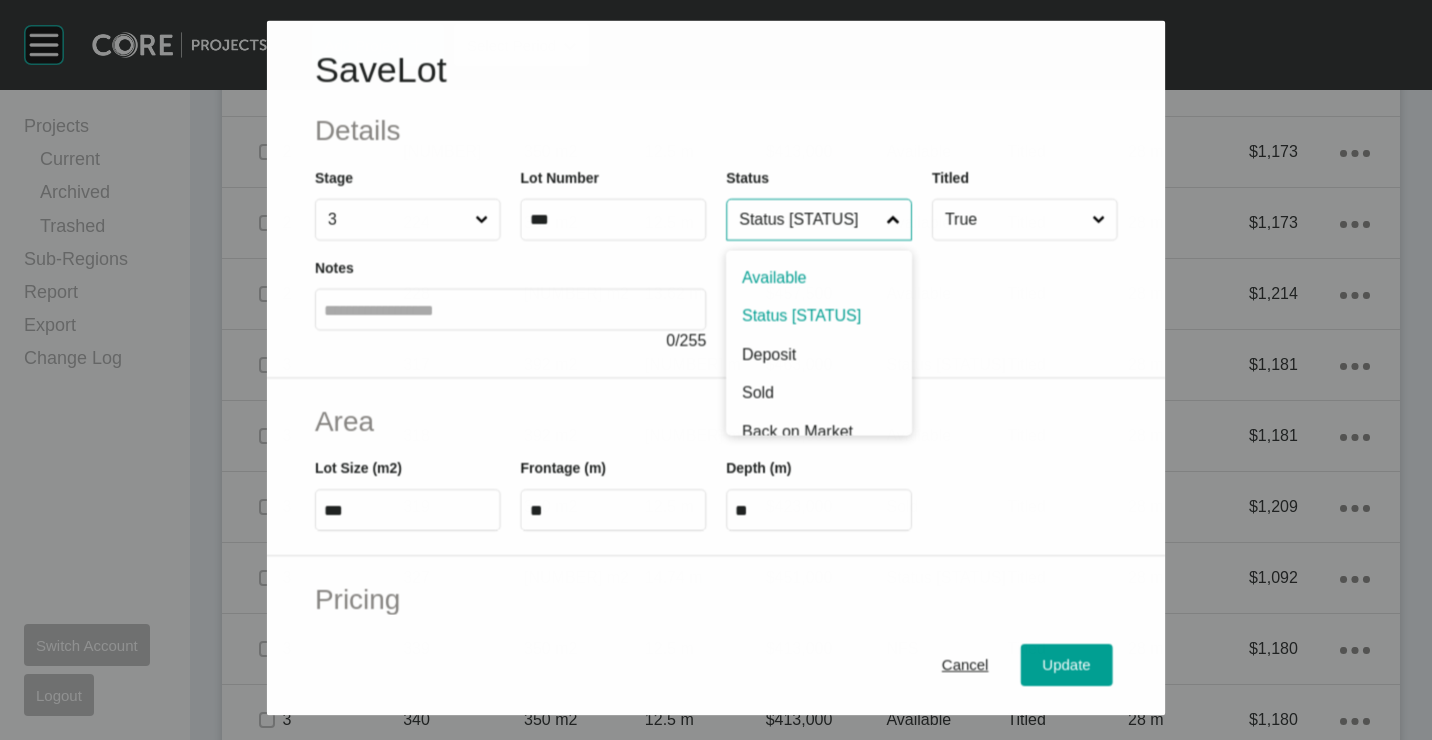 click on "Status [STATUS]" at bounding box center [808, 219] 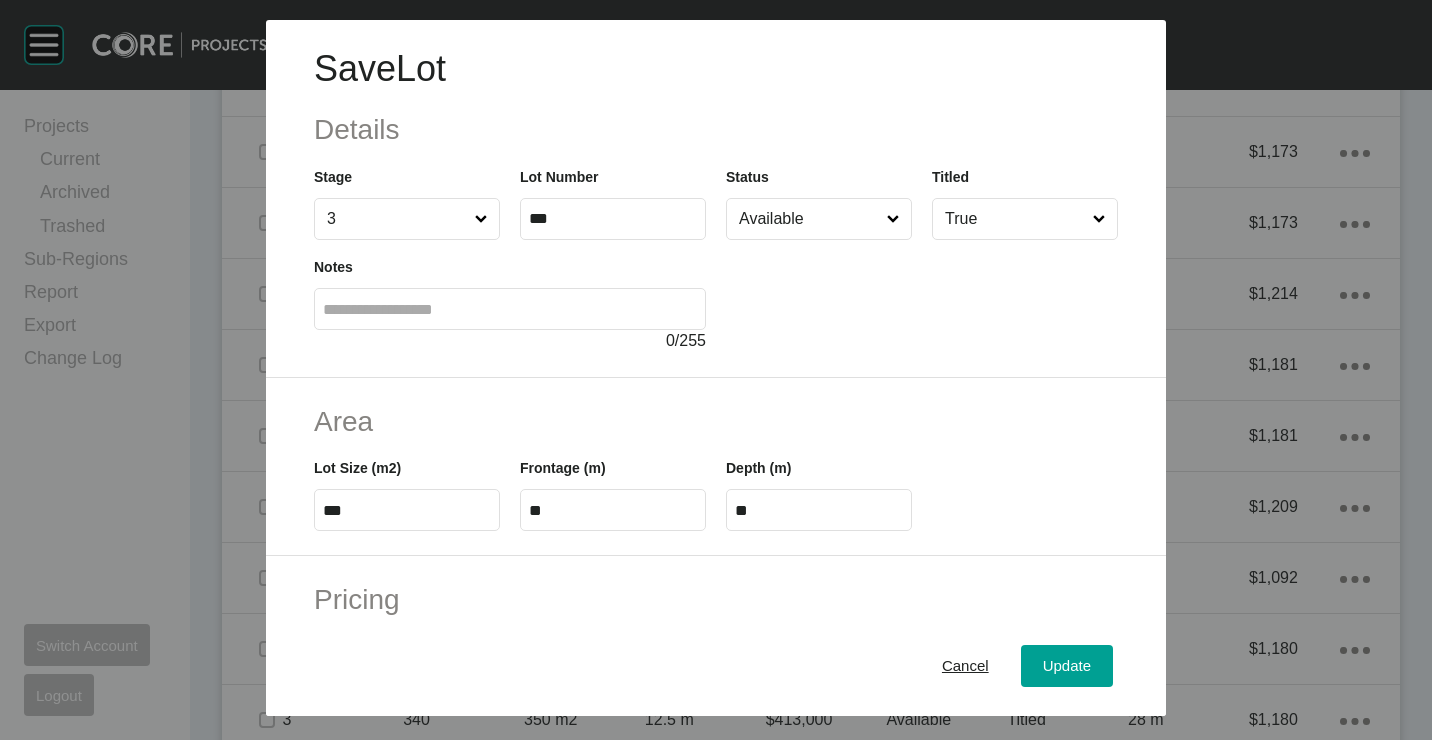 drag, startPoint x: 1051, startPoint y: 659, endPoint x: 831, endPoint y: 368, distance: 364.80267 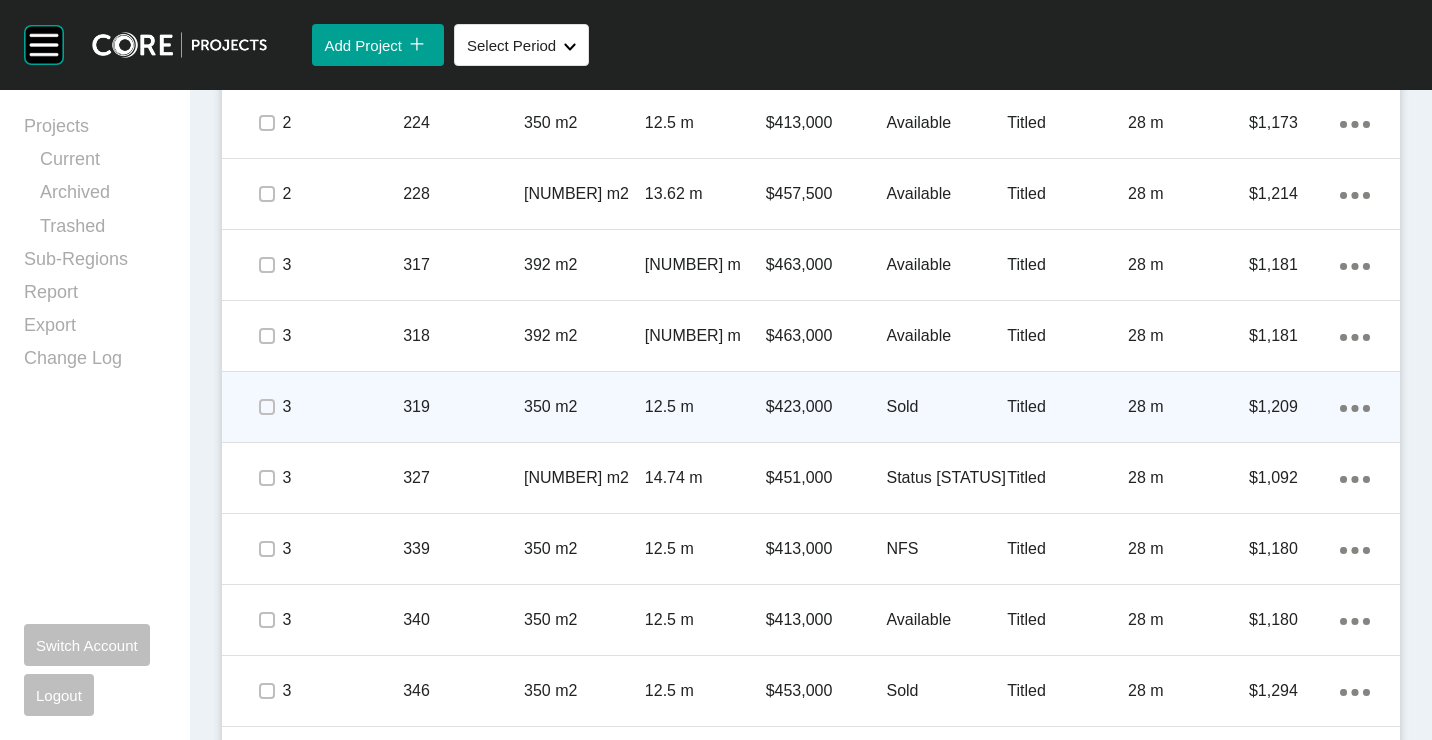 scroll, scrollTop: 1900, scrollLeft: 0, axis: vertical 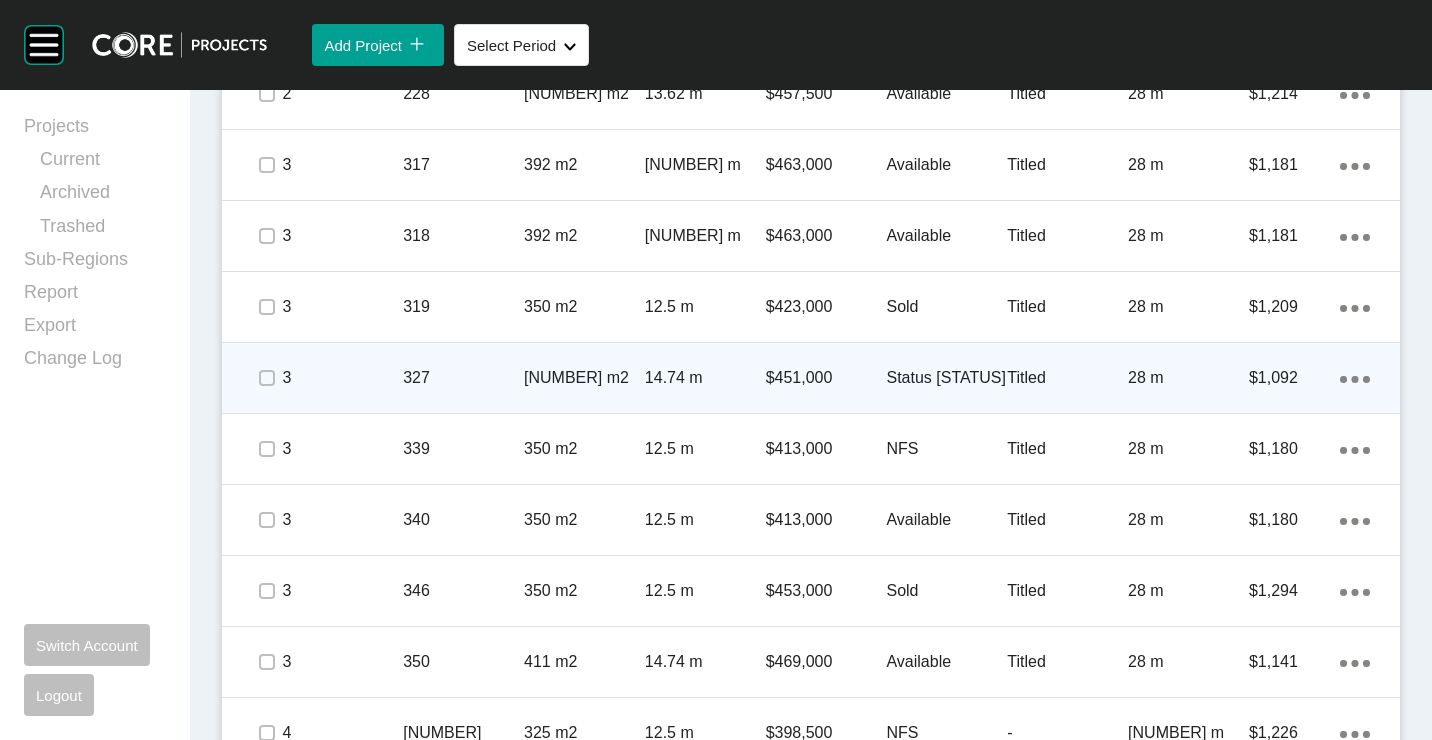click on "[NUMBER] m2" at bounding box center [584, 378] 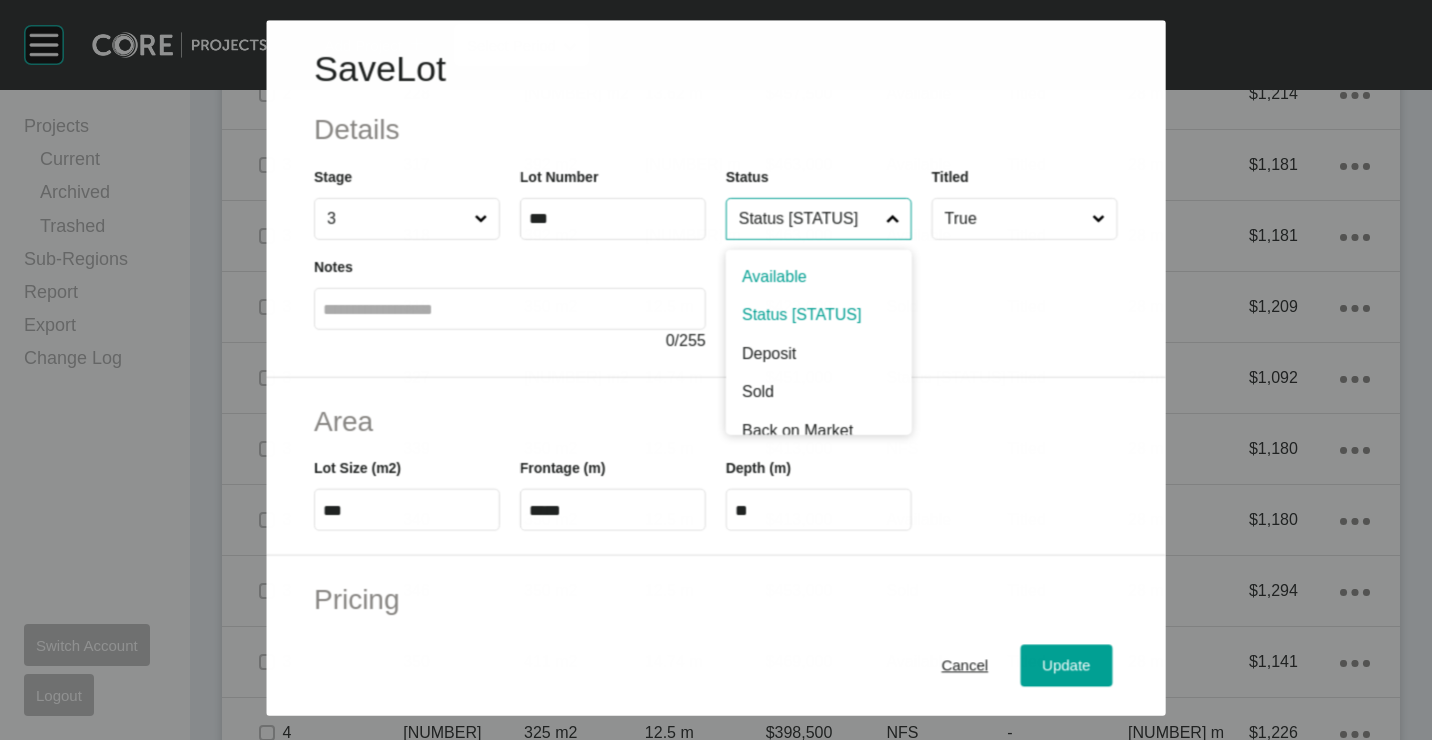 drag, startPoint x: 791, startPoint y: 218, endPoint x: 794, endPoint y: 232, distance: 14.3178215 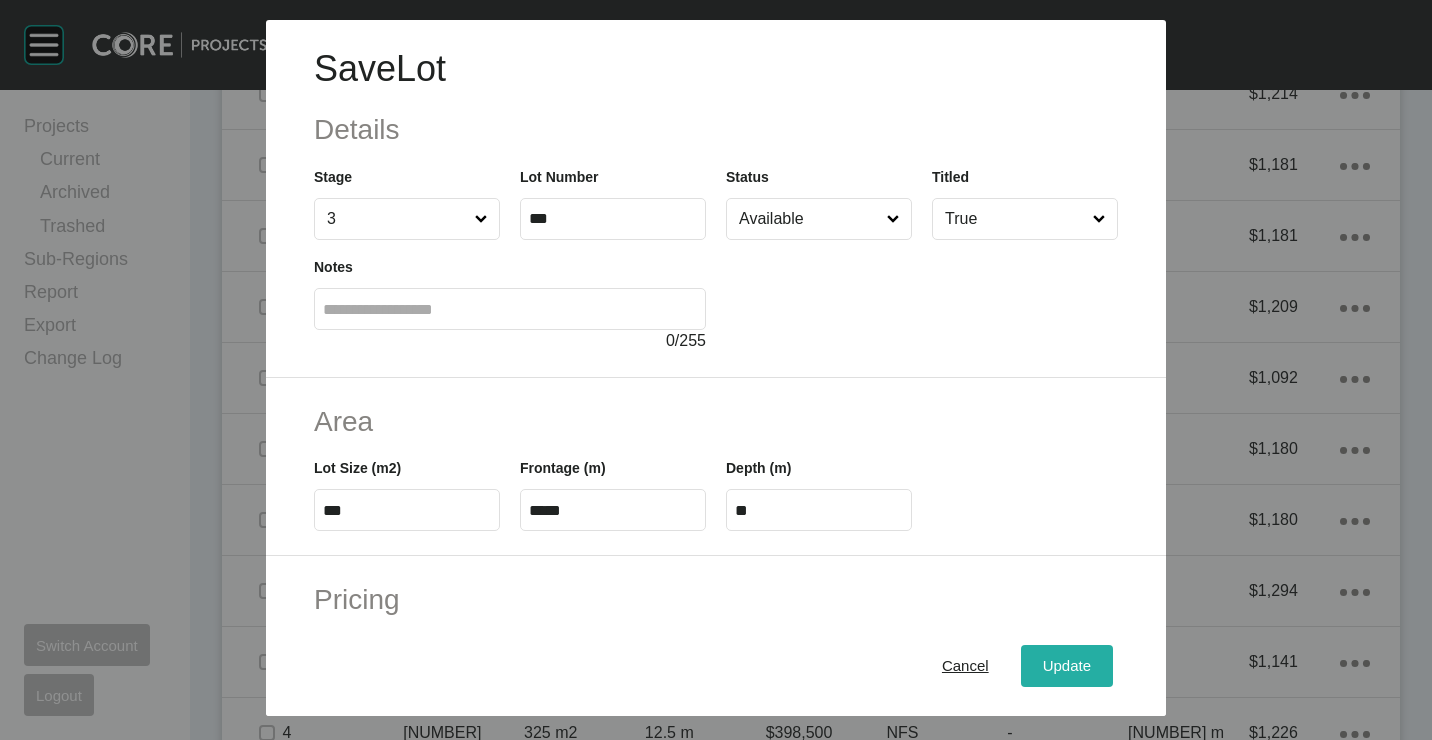 click on "Update" at bounding box center (1067, 665) 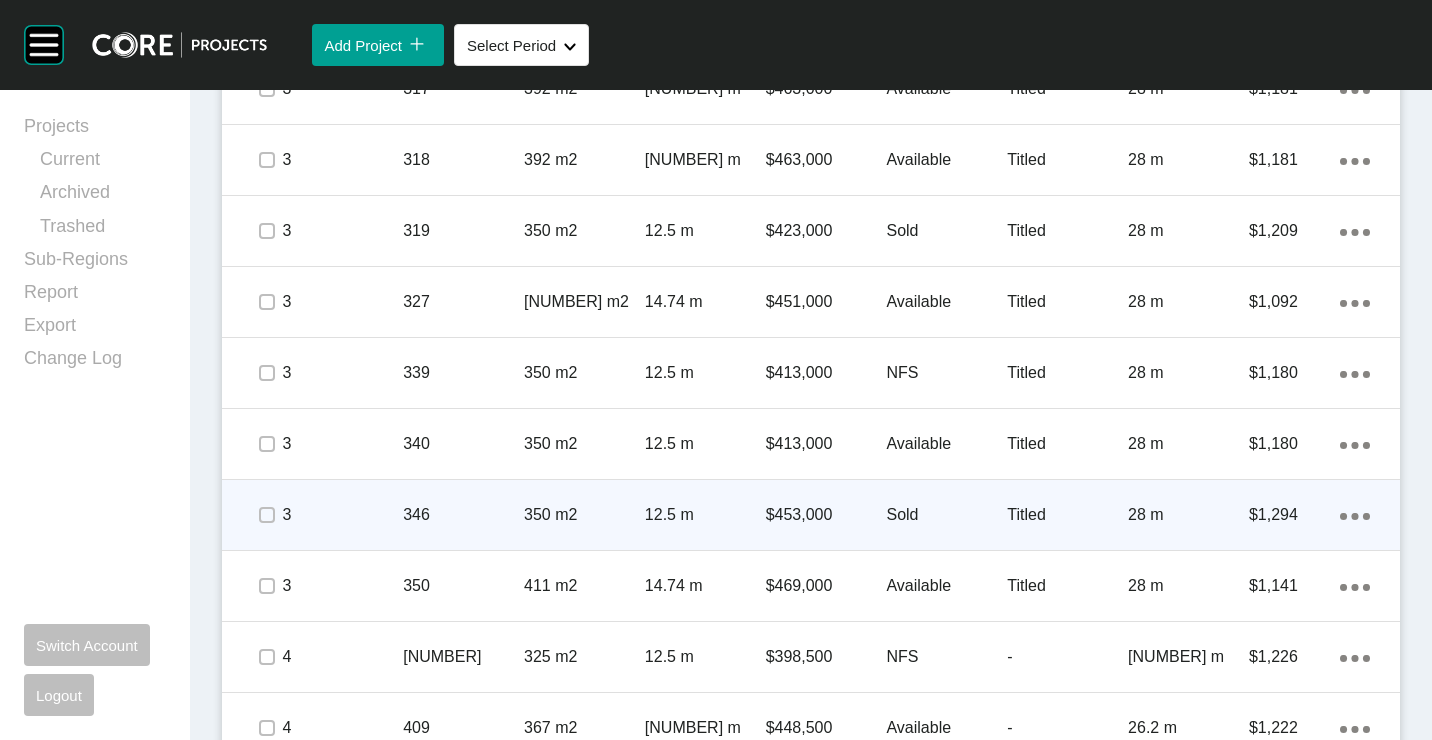 scroll, scrollTop: 2000, scrollLeft: 0, axis: vertical 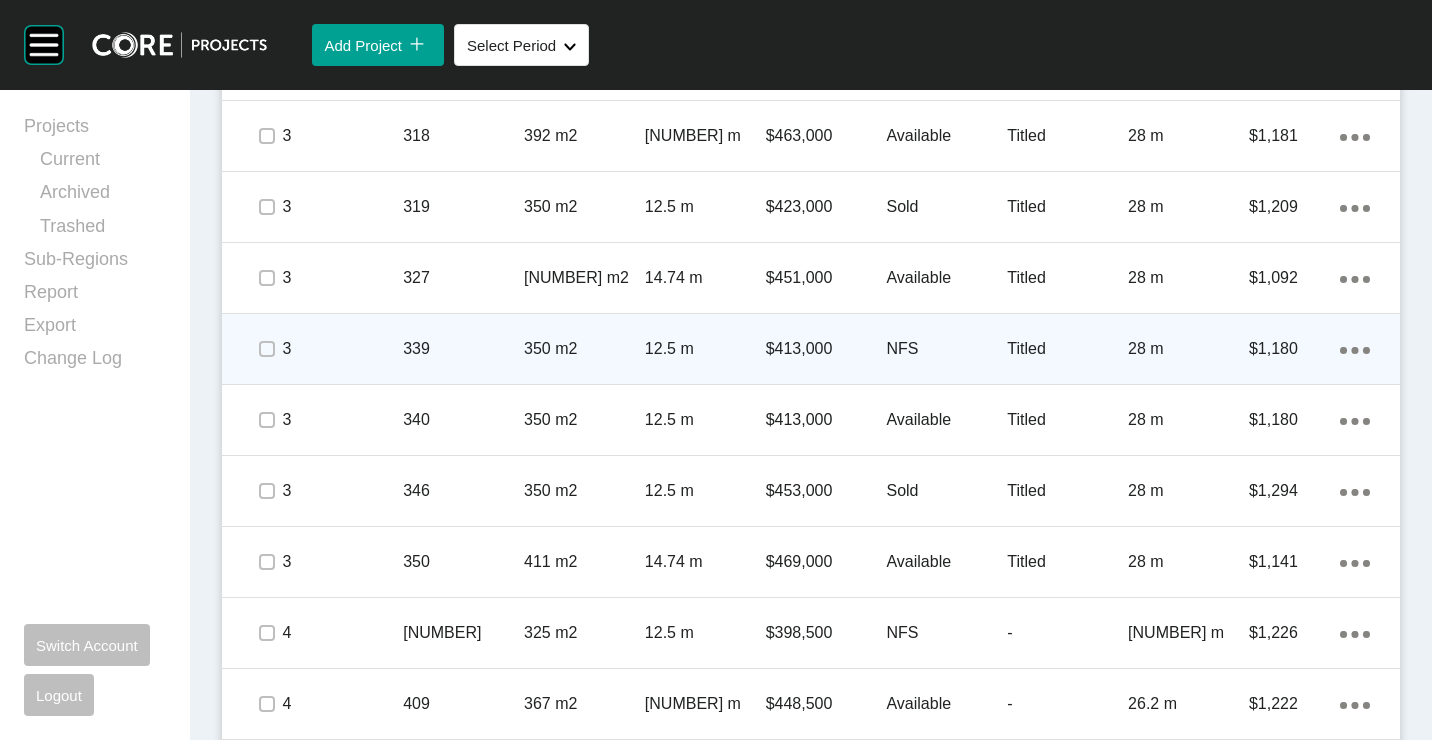 click on "350 m2" at bounding box center [584, 349] 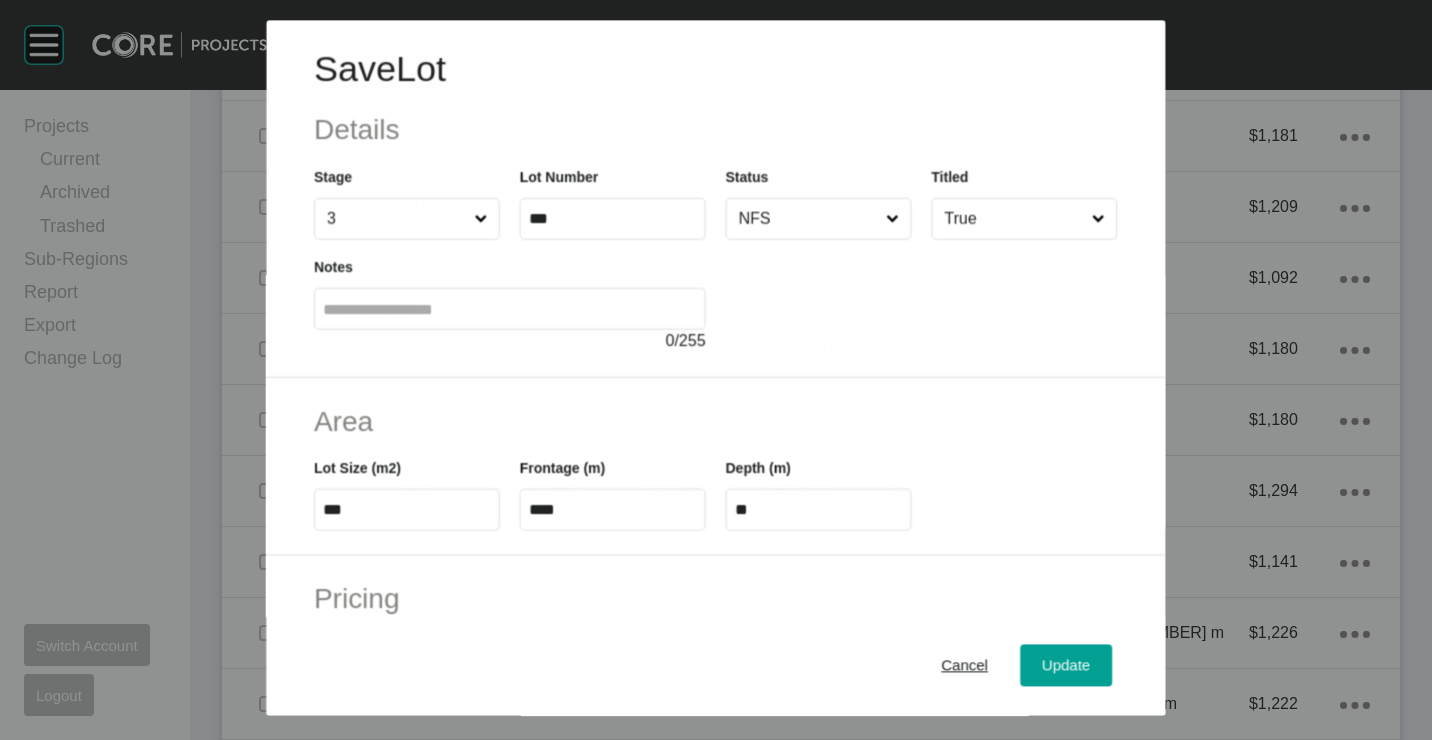 click on "NFS" at bounding box center [808, 219] 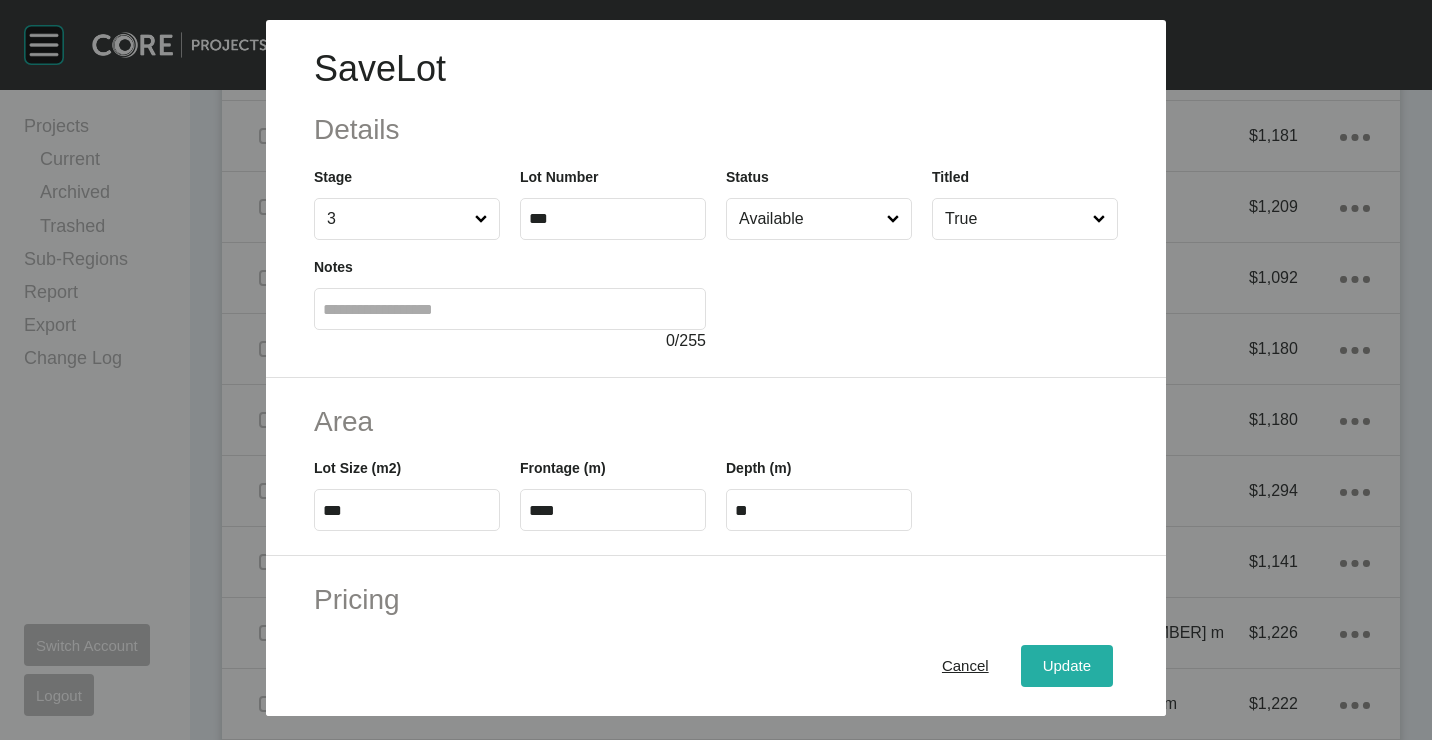 click on "Update" at bounding box center (1067, 665) 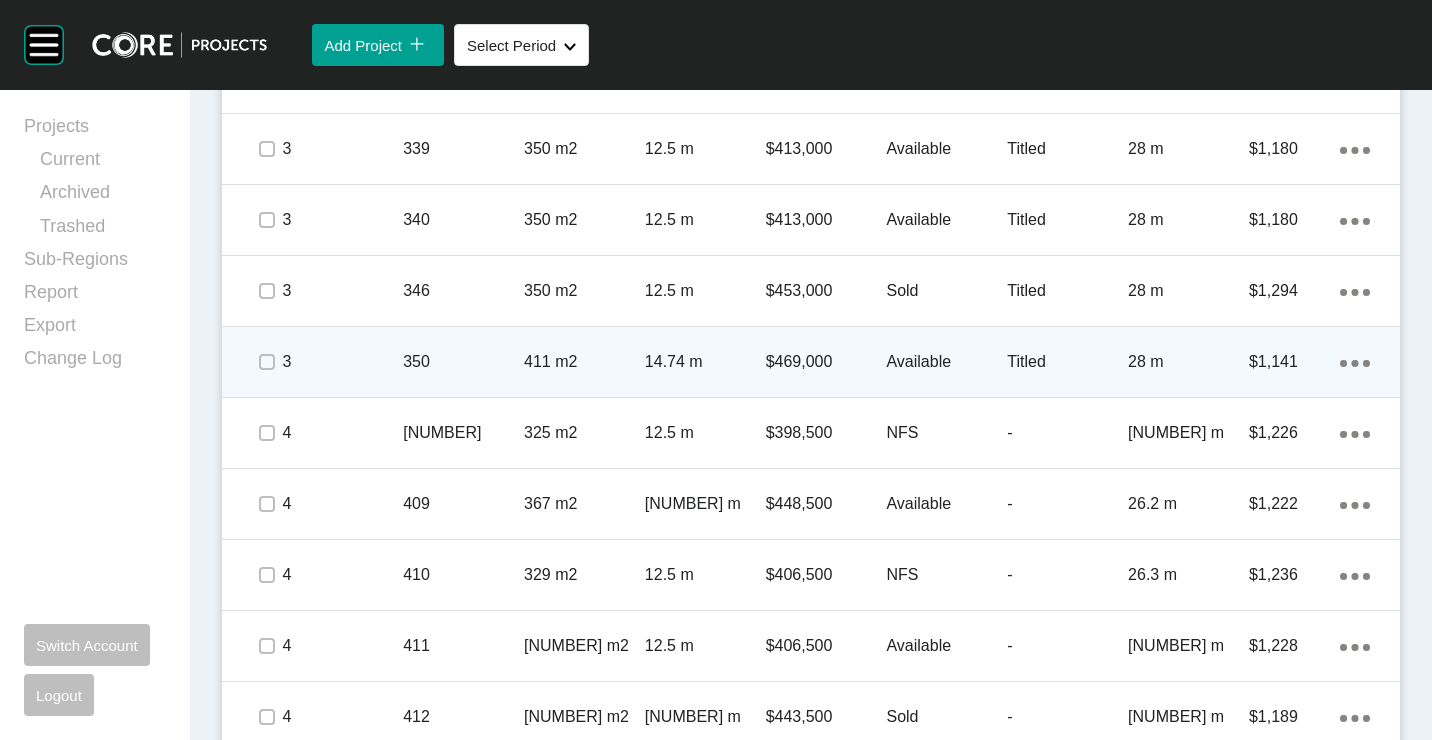 scroll, scrollTop: 2300, scrollLeft: 0, axis: vertical 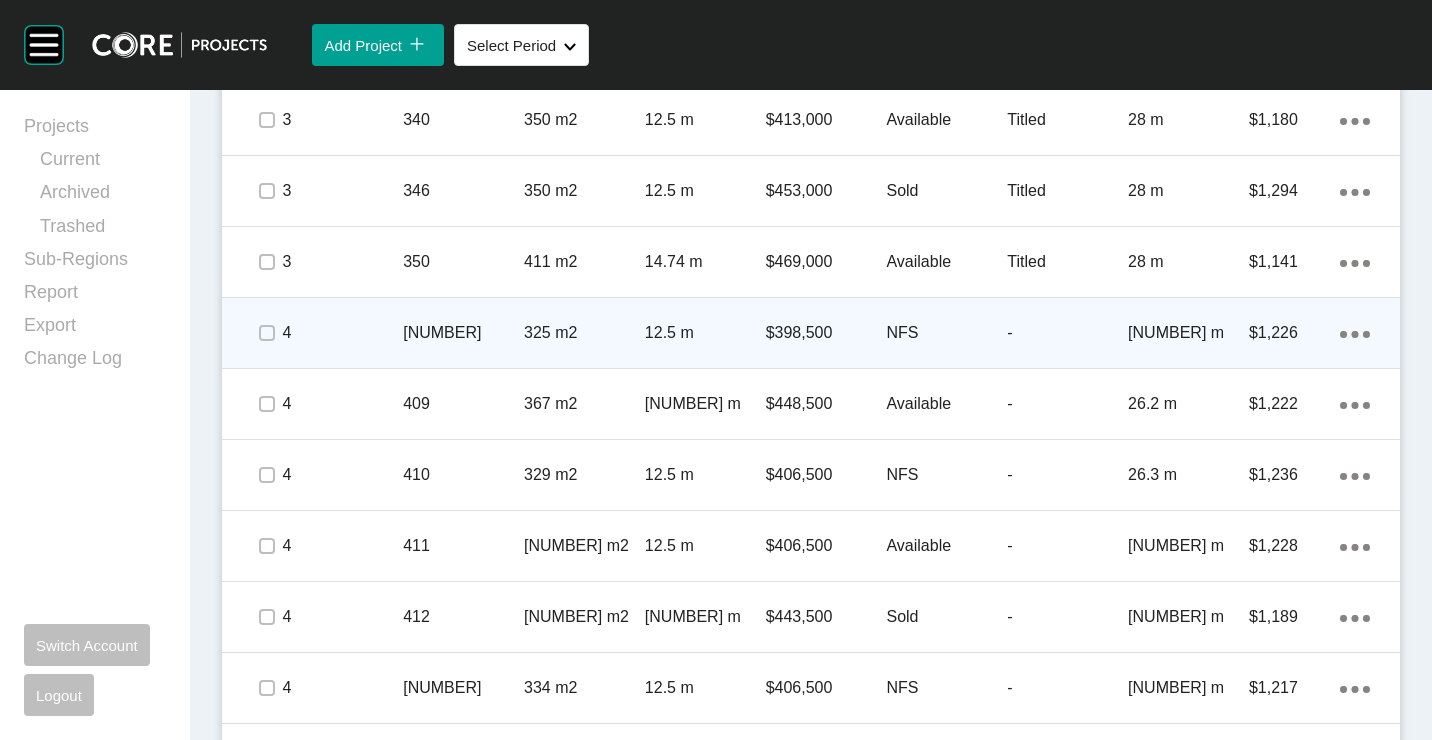 click on "[NUMBER]" at bounding box center [463, 333] 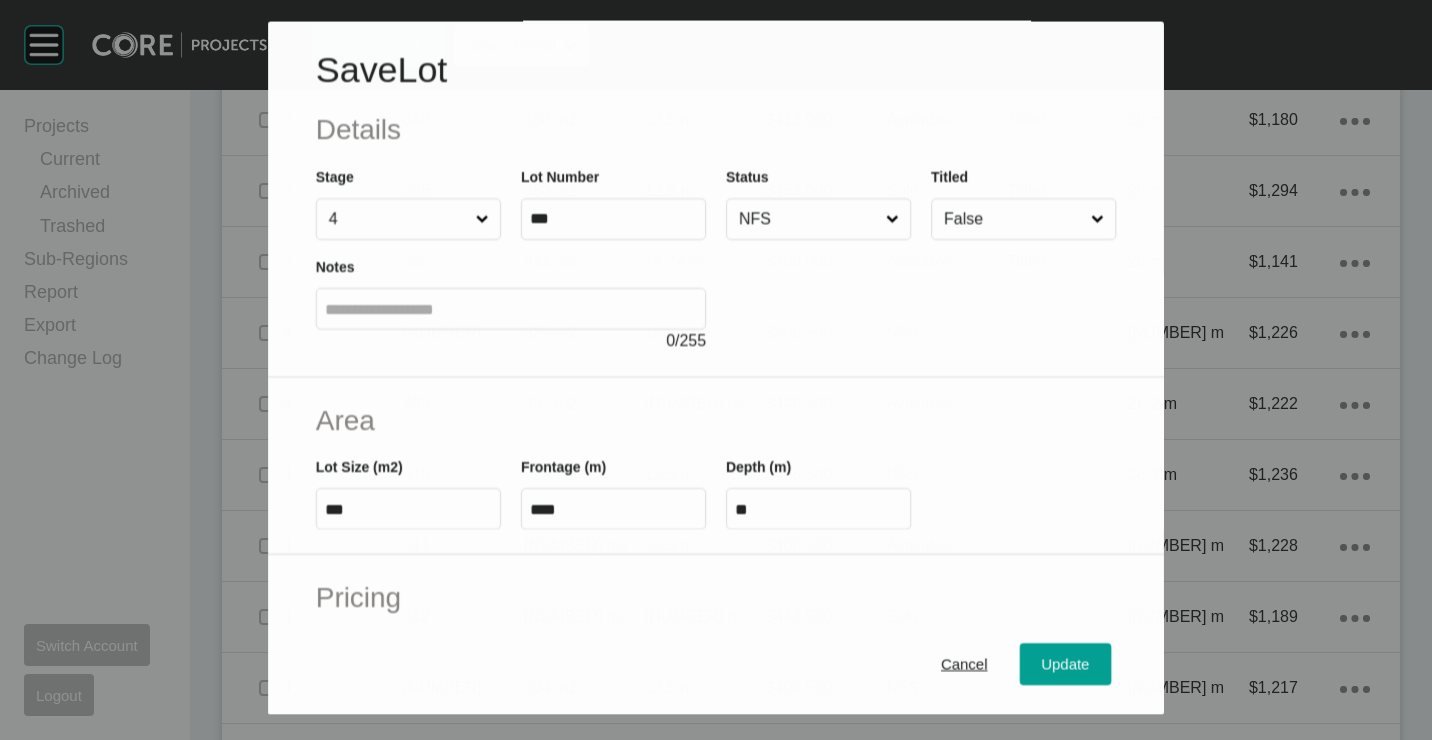 click on "NFS" at bounding box center [808, 220] 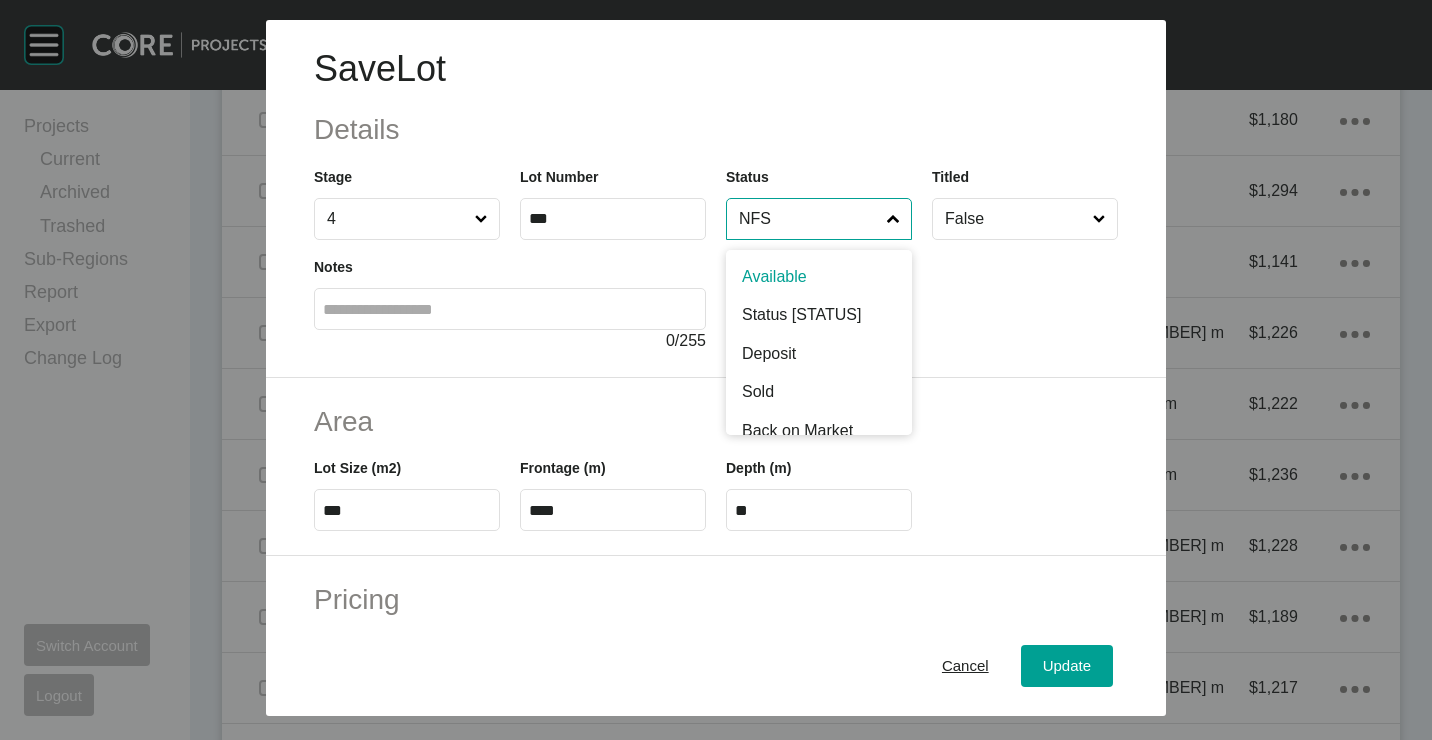 drag, startPoint x: 770, startPoint y: 275, endPoint x: 893, endPoint y: 399, distance: 174.6568 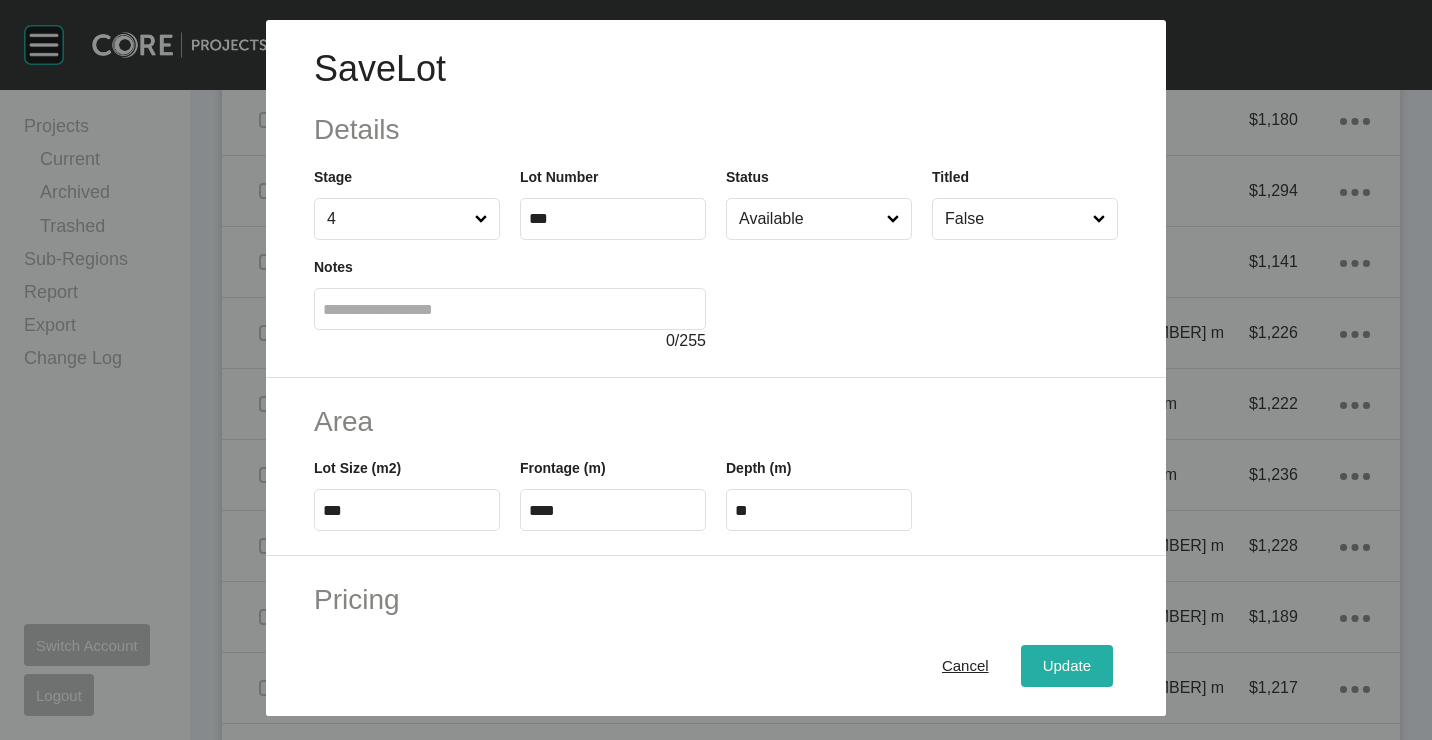 click on "Update" at bounding box center (1067, 665) 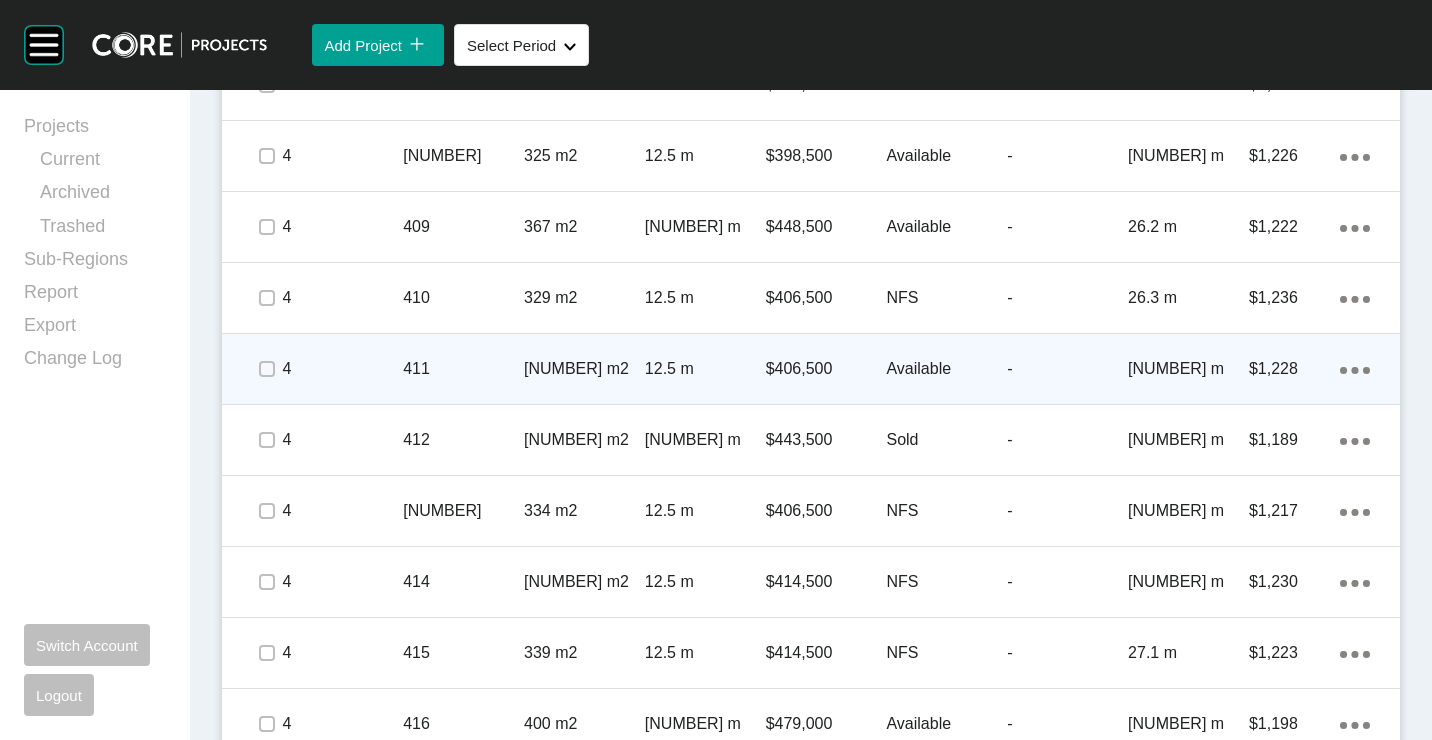 scroll, scrollTop: 2500, scrollLeft: 0, axis: vertical 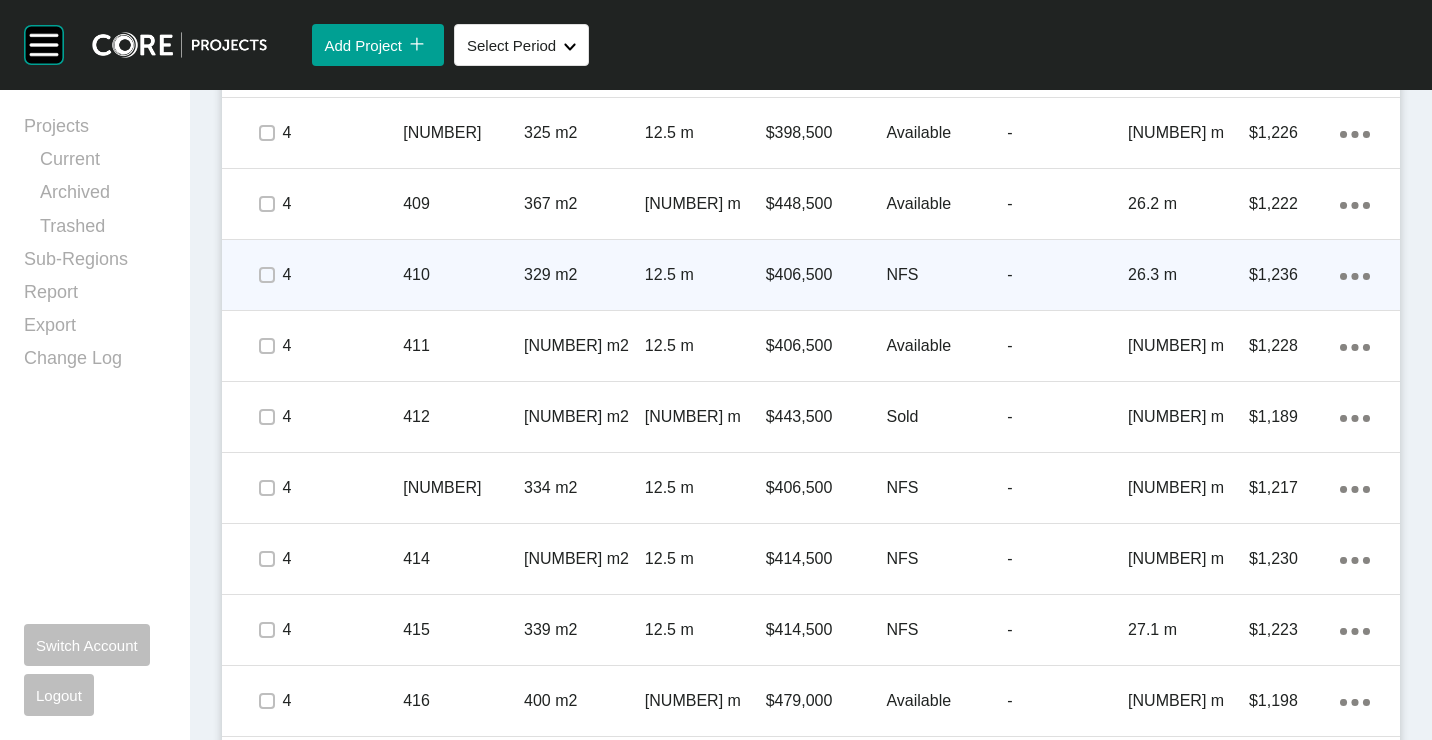 click on "329 m2" at bounding box center (584, 275) 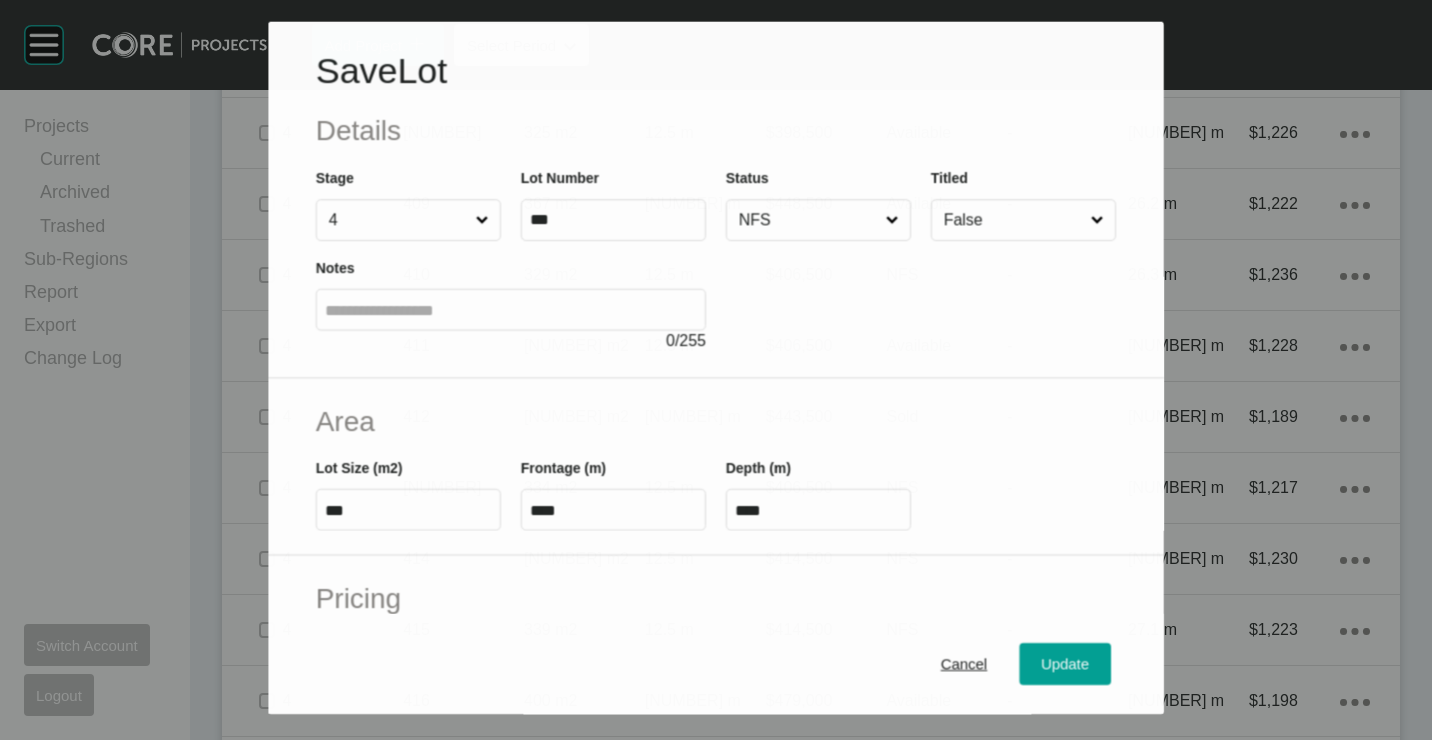 click on "NFS" at bounding box center [808, 220] 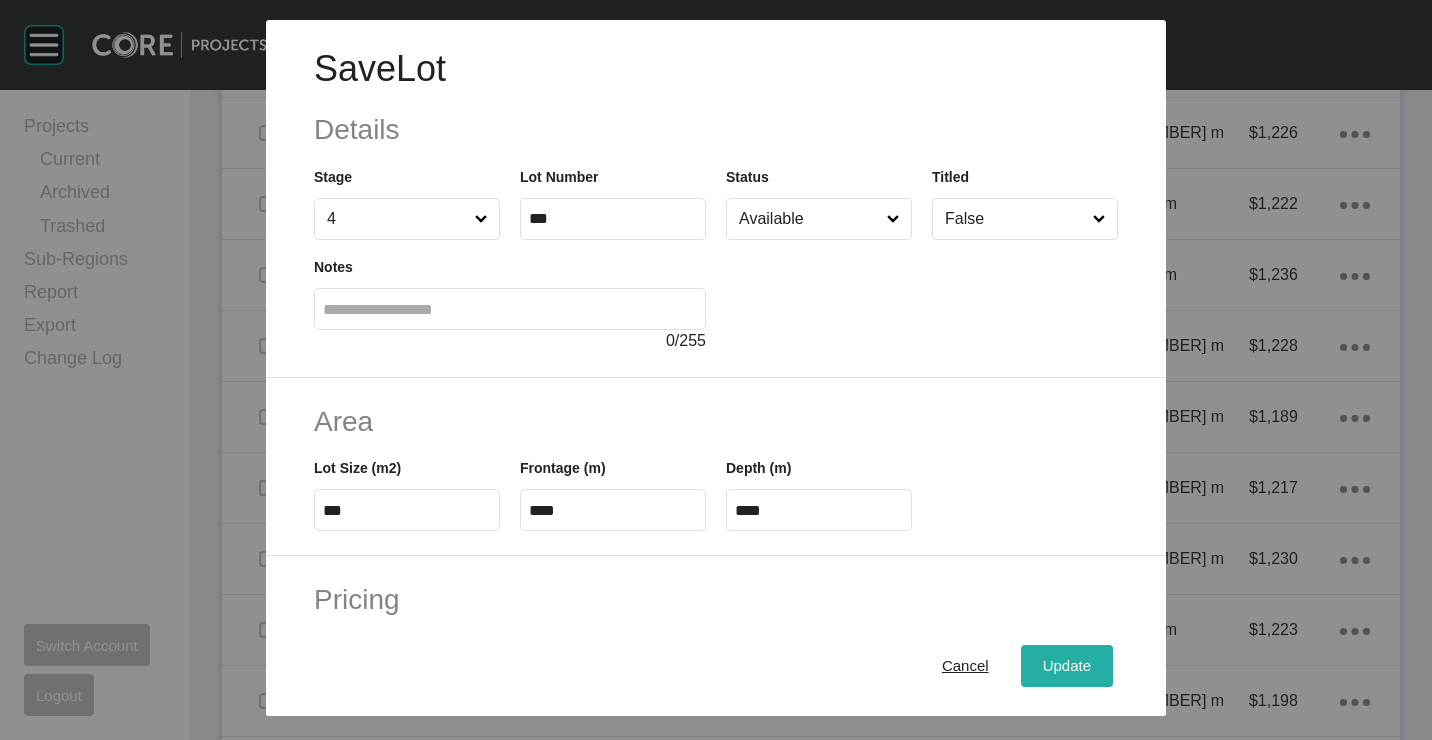 click on "Update" at bounding box center (1067, 665) 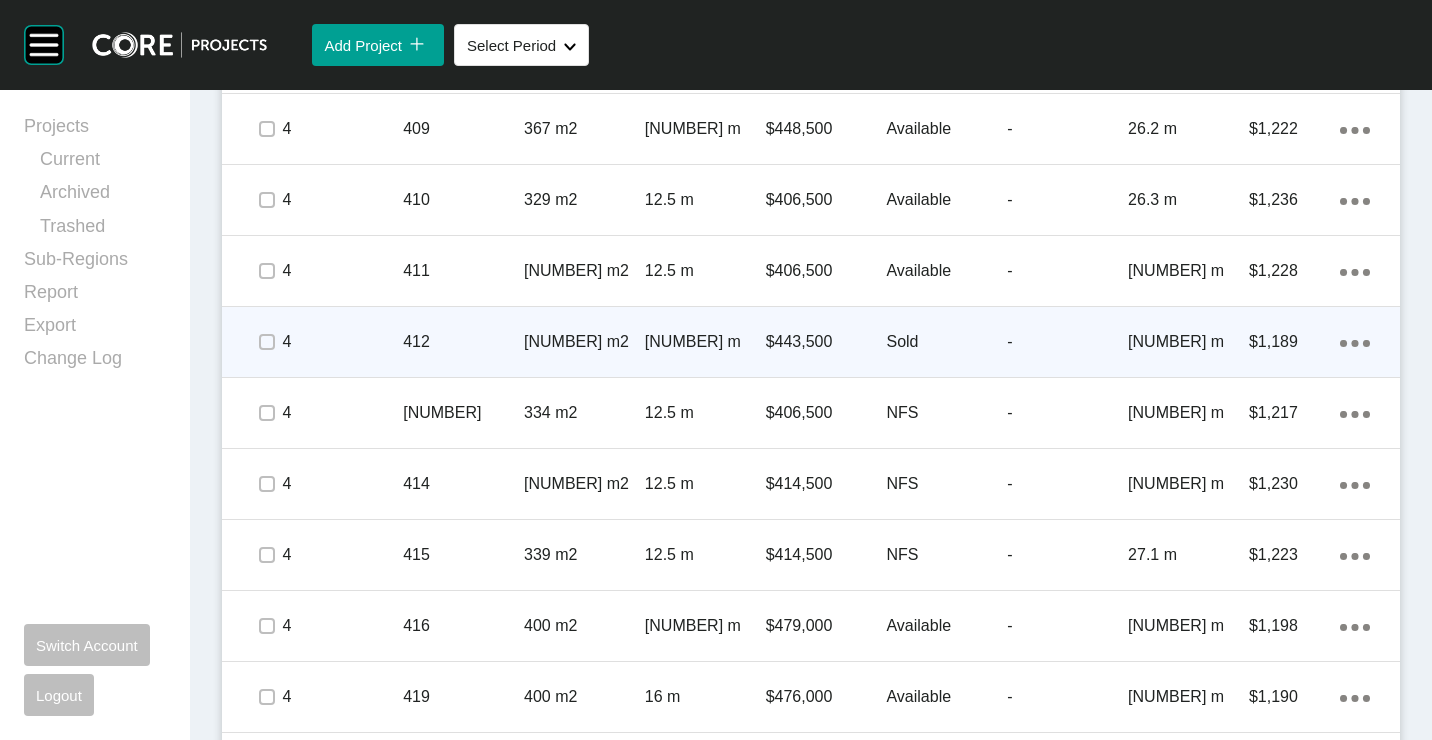 scroll, scrollTop: 2600, scrollLeft: 0, axis: vertical 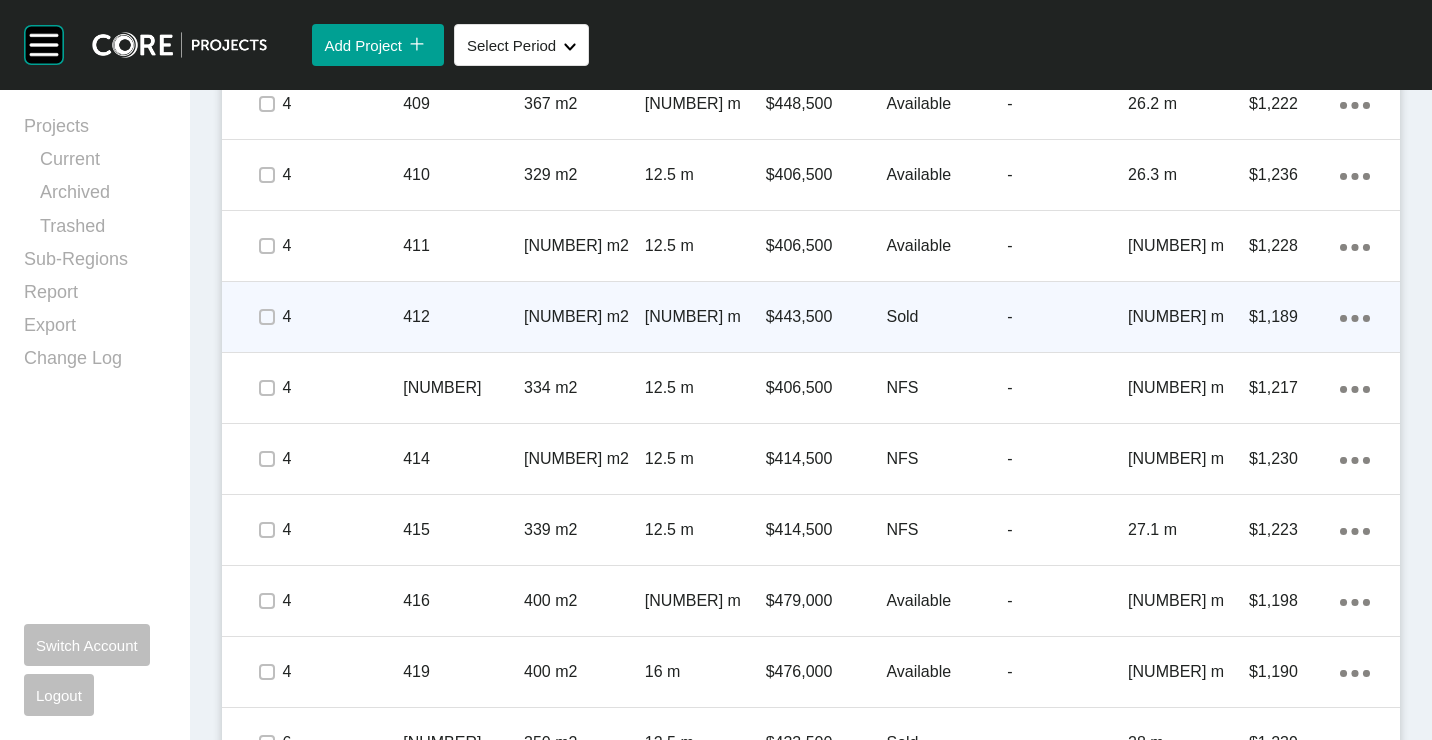click on "412" at bounding box center [463, 317] 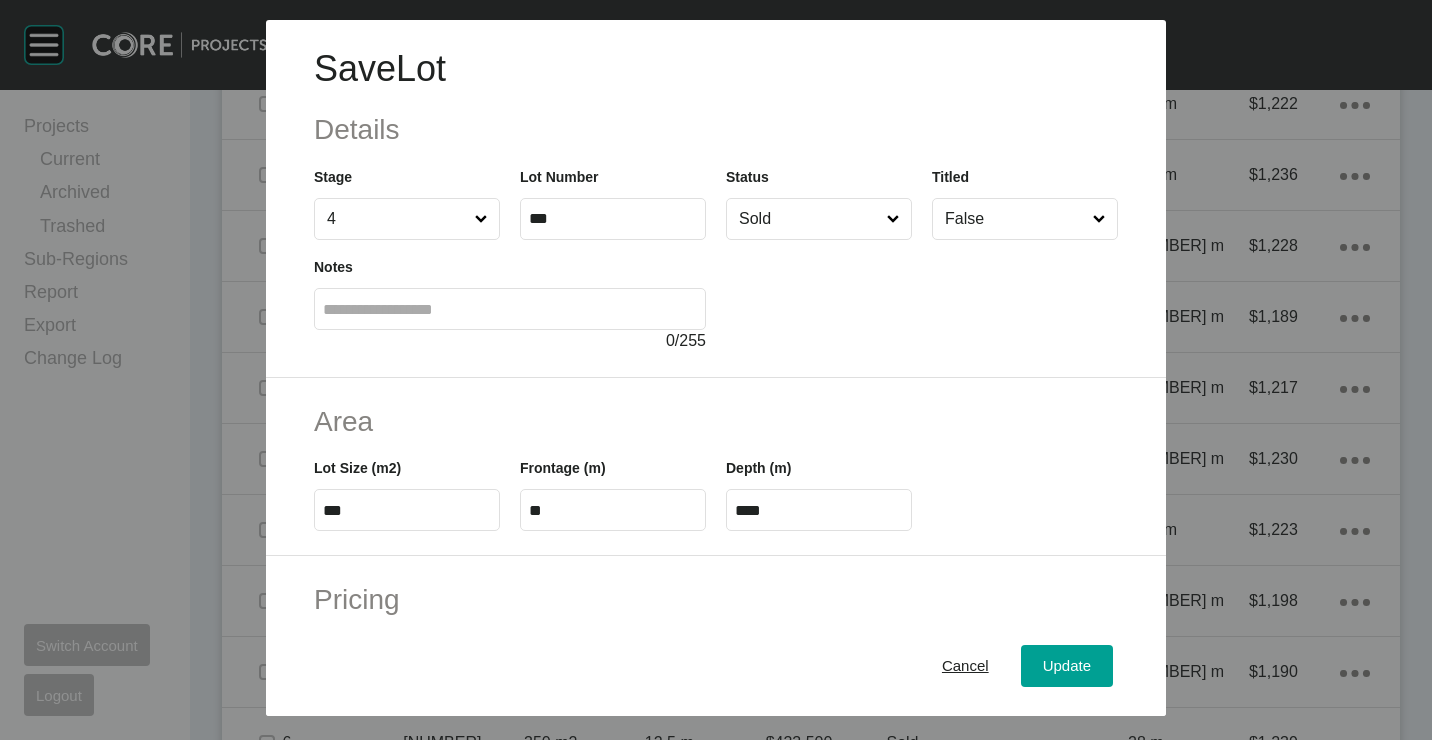 click on "Sold" at bounding box center (809, 219) 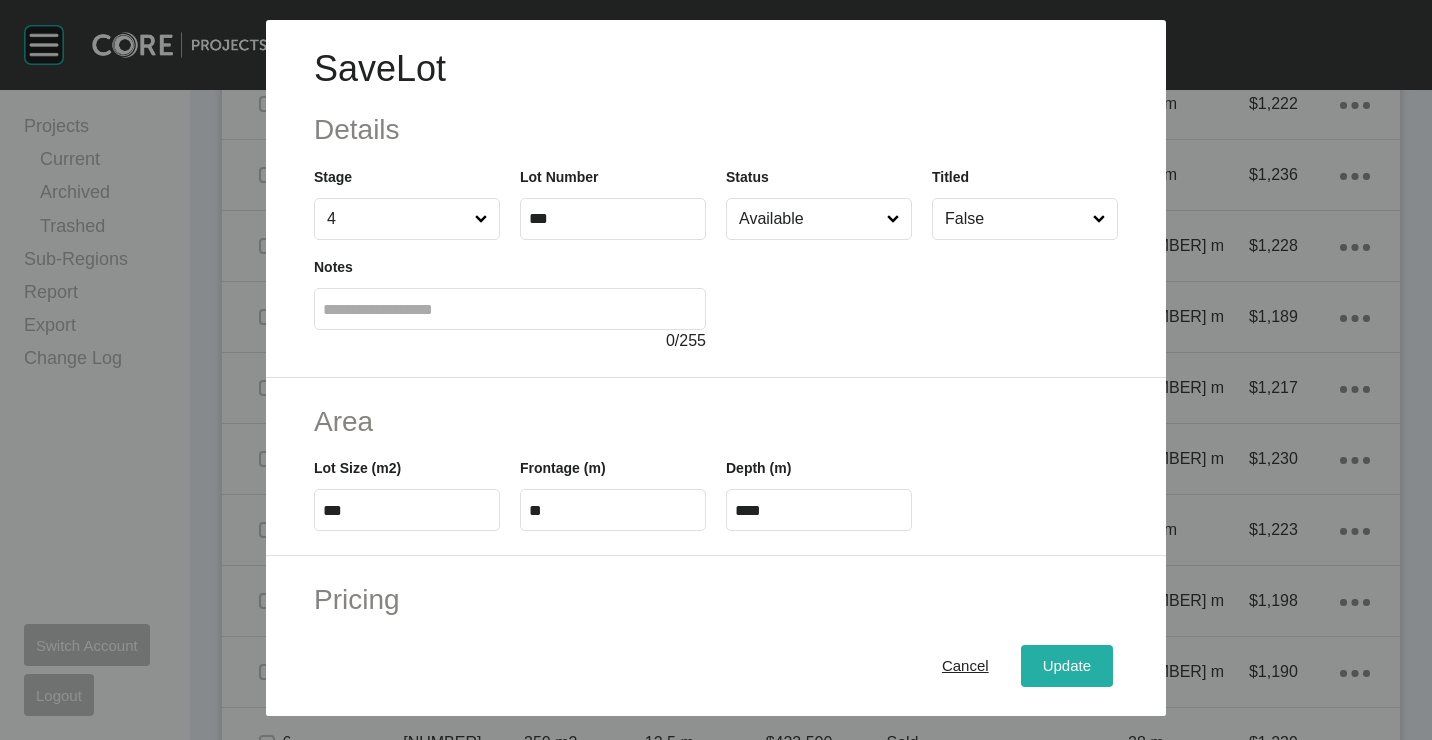 click on "Update" at bounding box center [1067, 665] 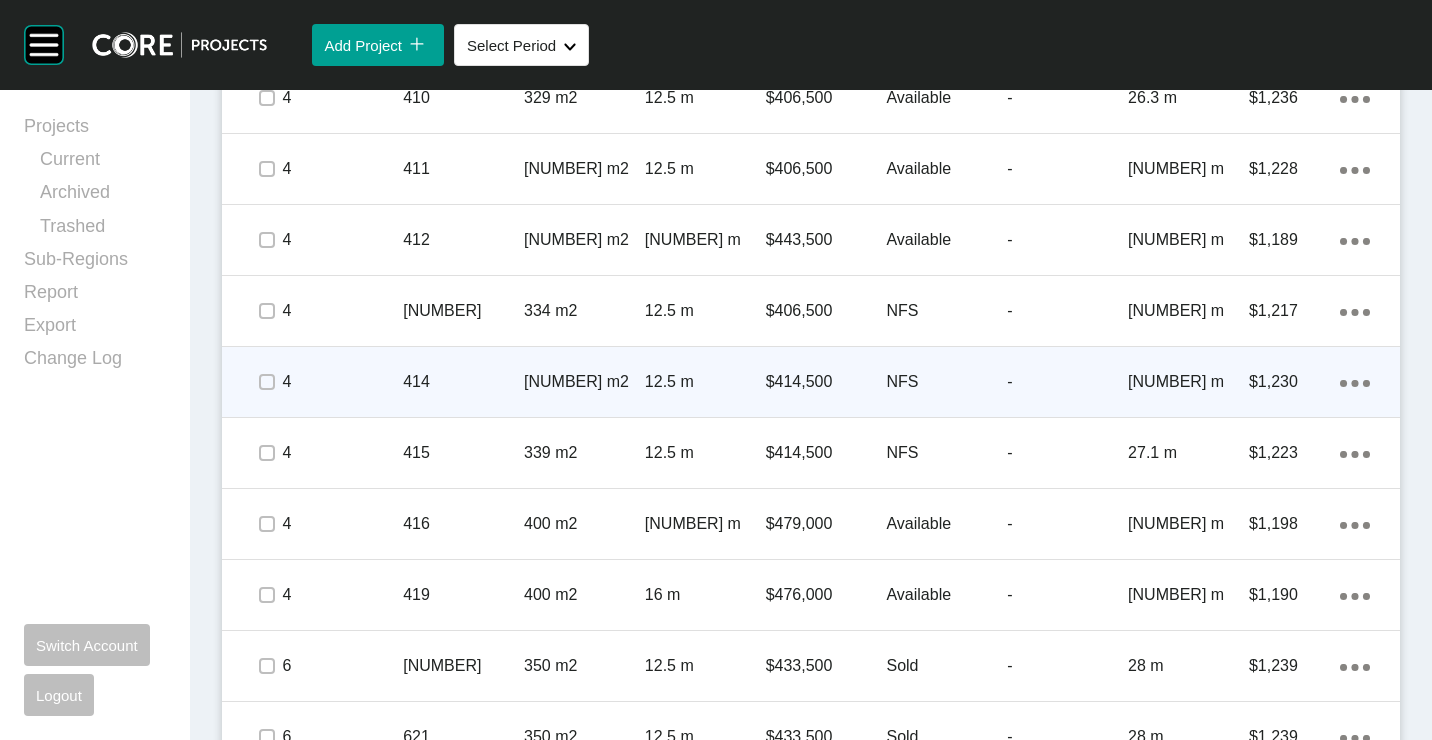 scroll, scrollTop: 2700, scrollLeft: 0, axis: vertical 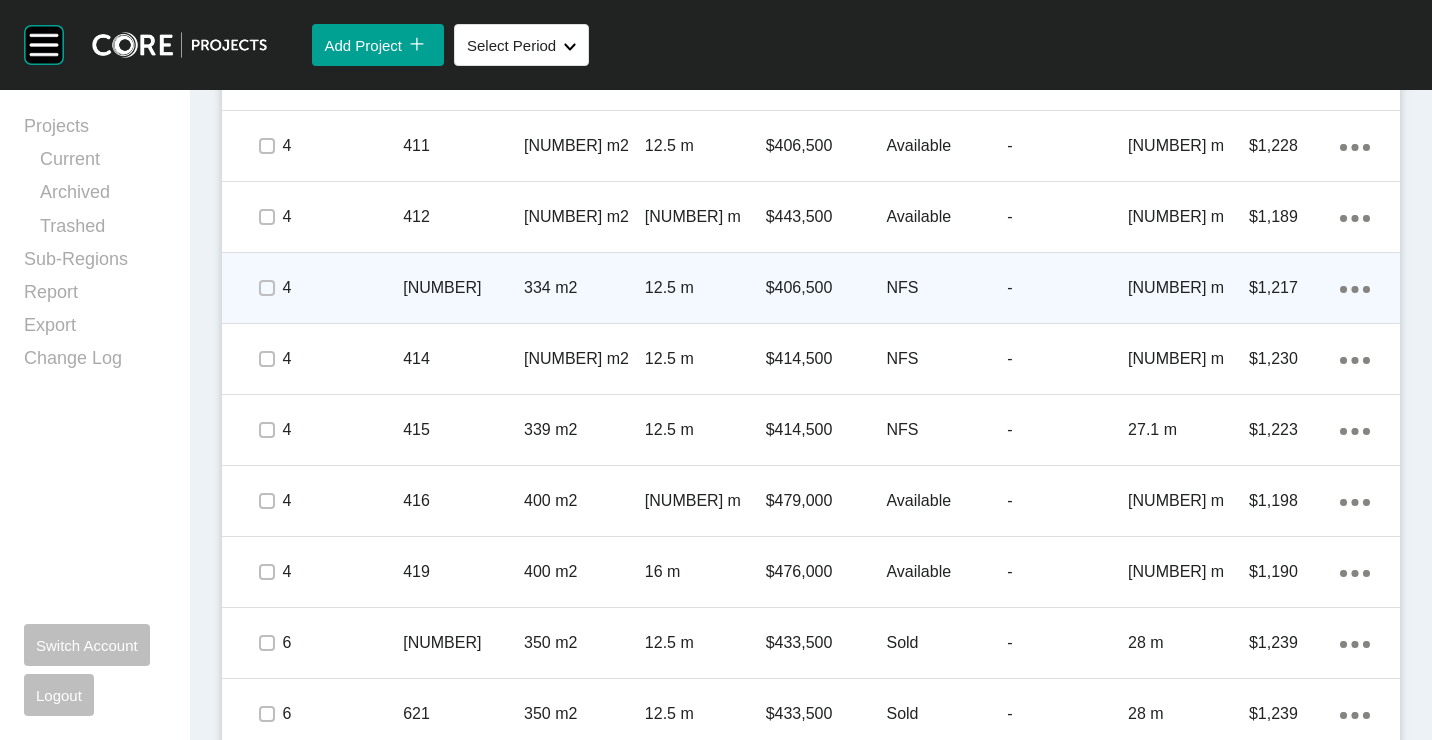 click on "$406,500" at bounding box center (826, 288) 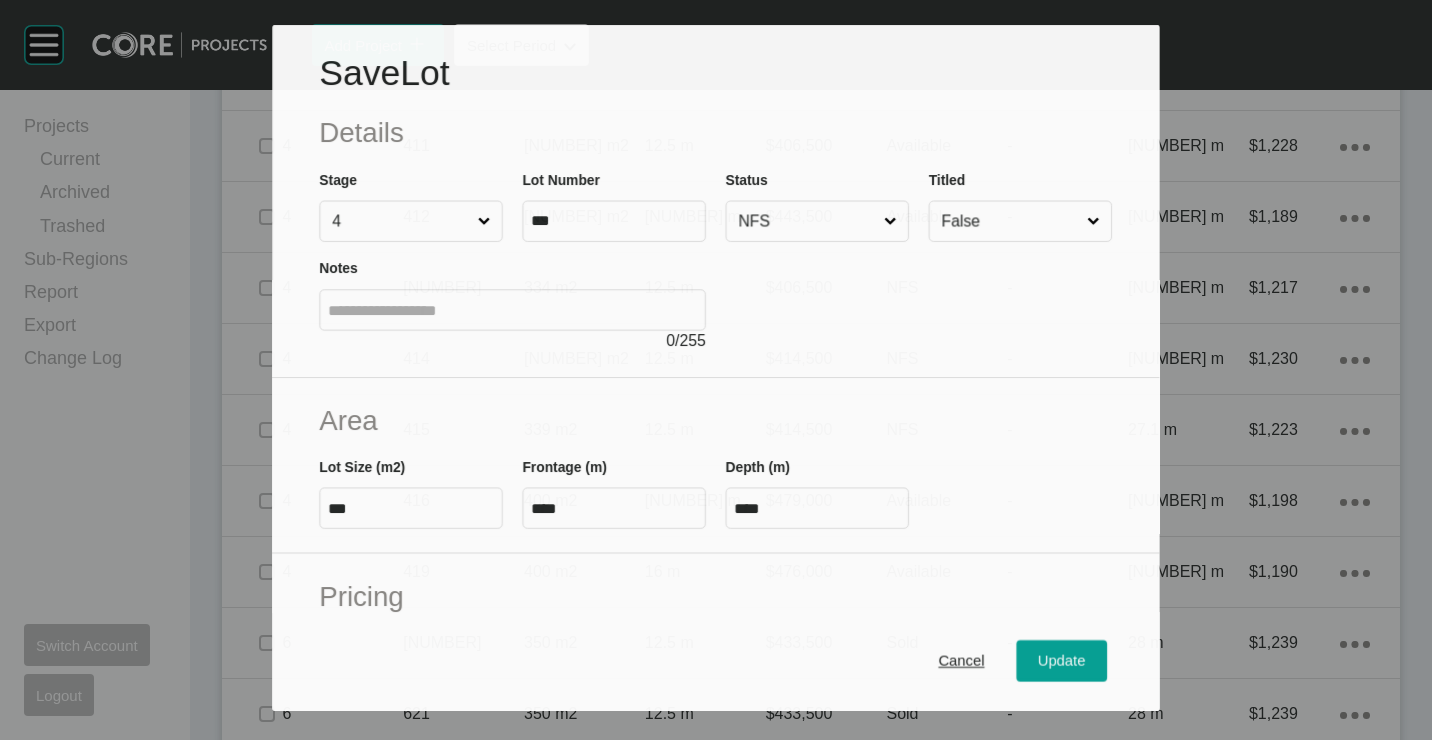 click on "NFS" at bounding box center (807, 220) 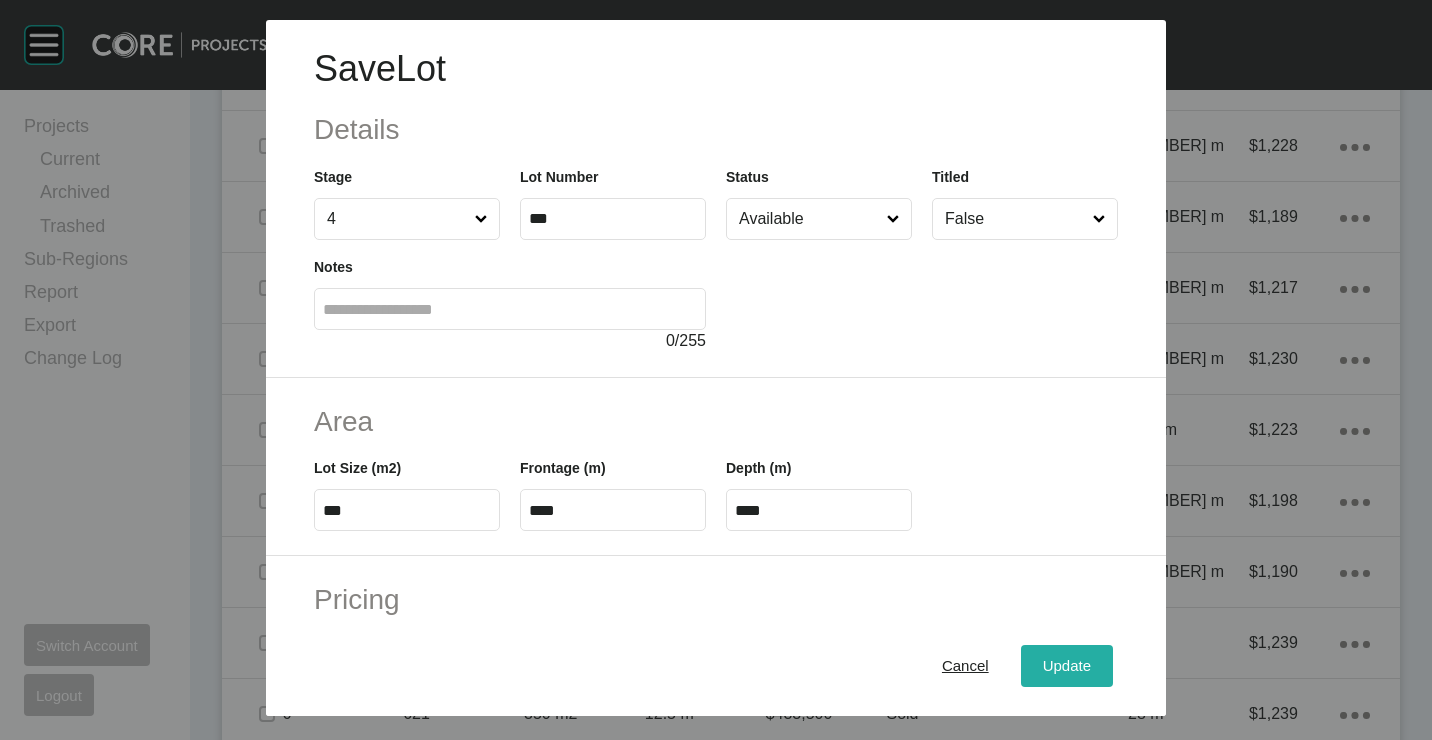 drag, startPoint x: 1050, startPoint y: 685, endPoint x: 1021, endPoint y: 650, distance: 45.453274 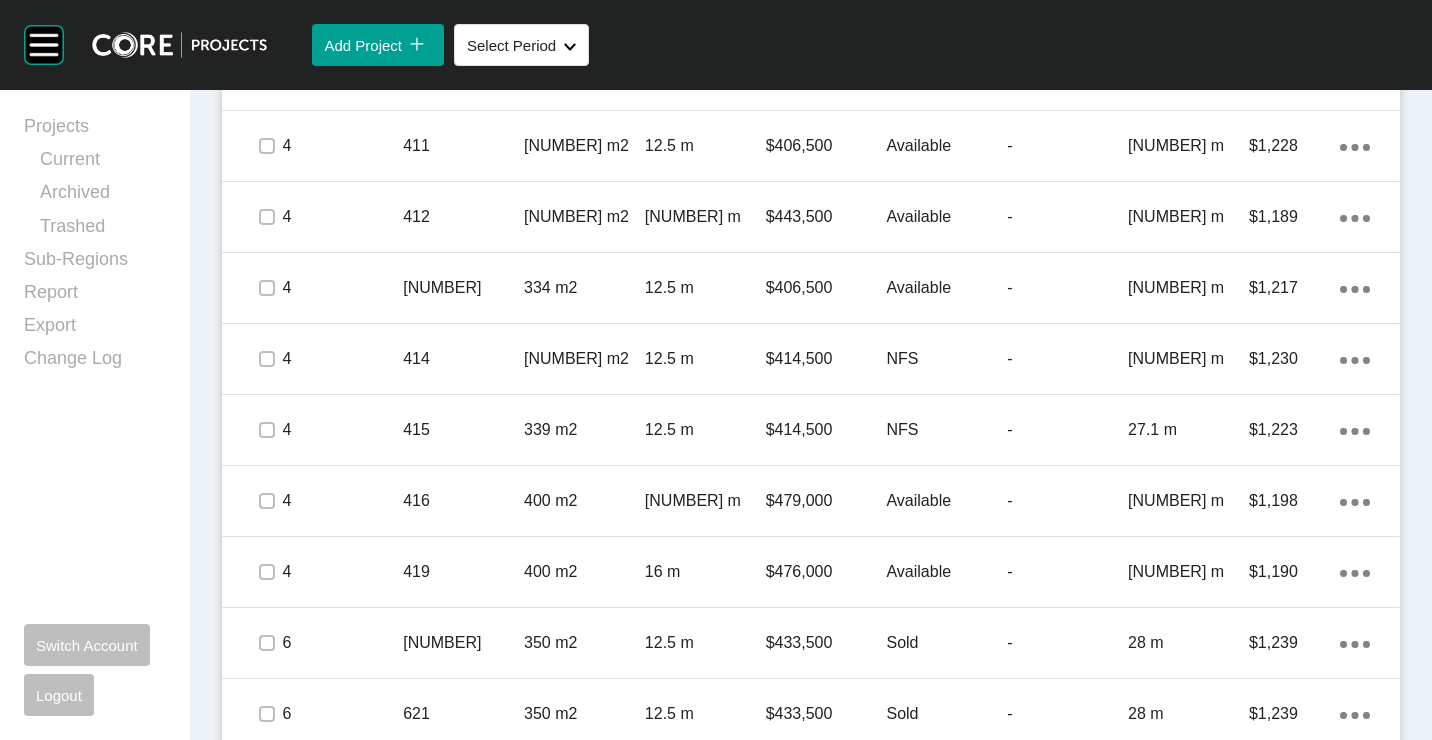 drag, startPoint x: 794, startPoint y: 338, endPoint x: 805, endPoint y: 323, distance: 18.601076 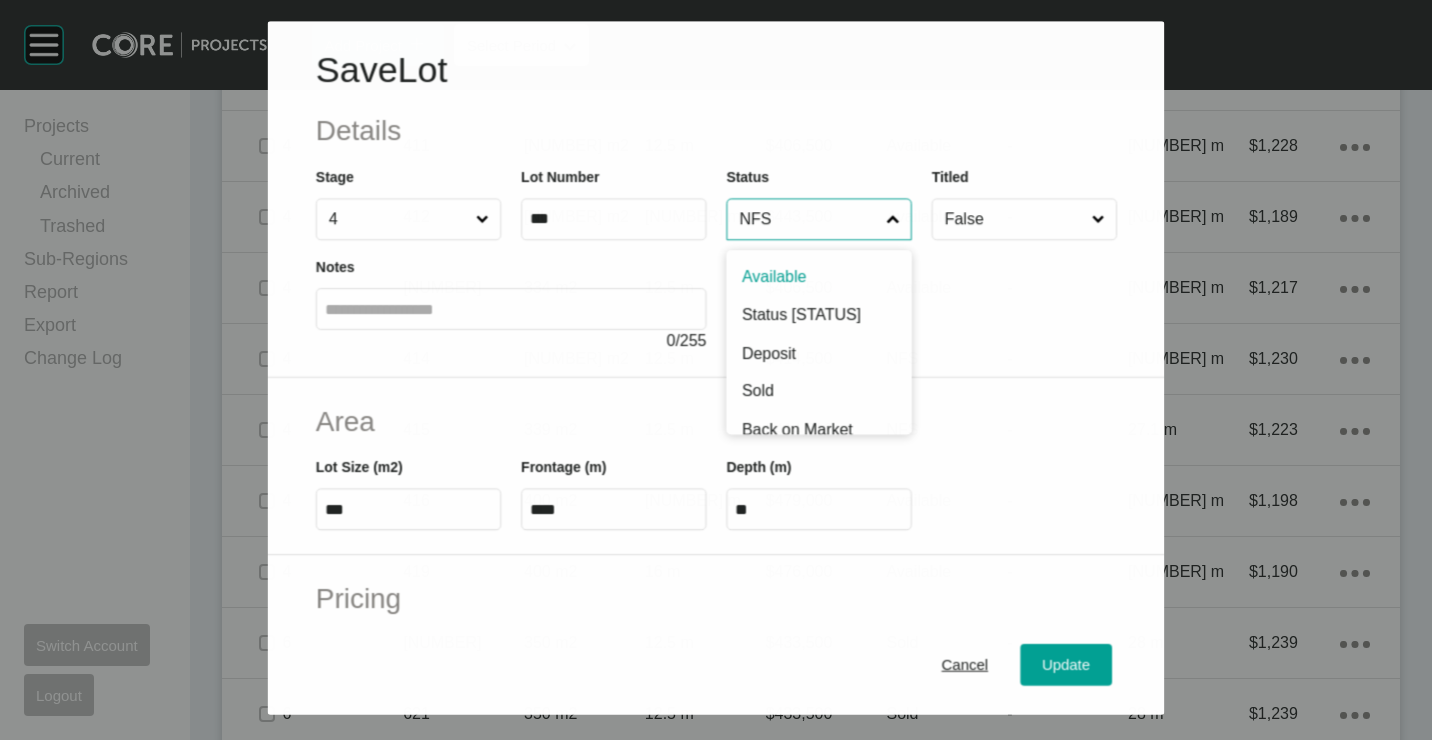 click on "NFS" at bounding box center (808, 220) 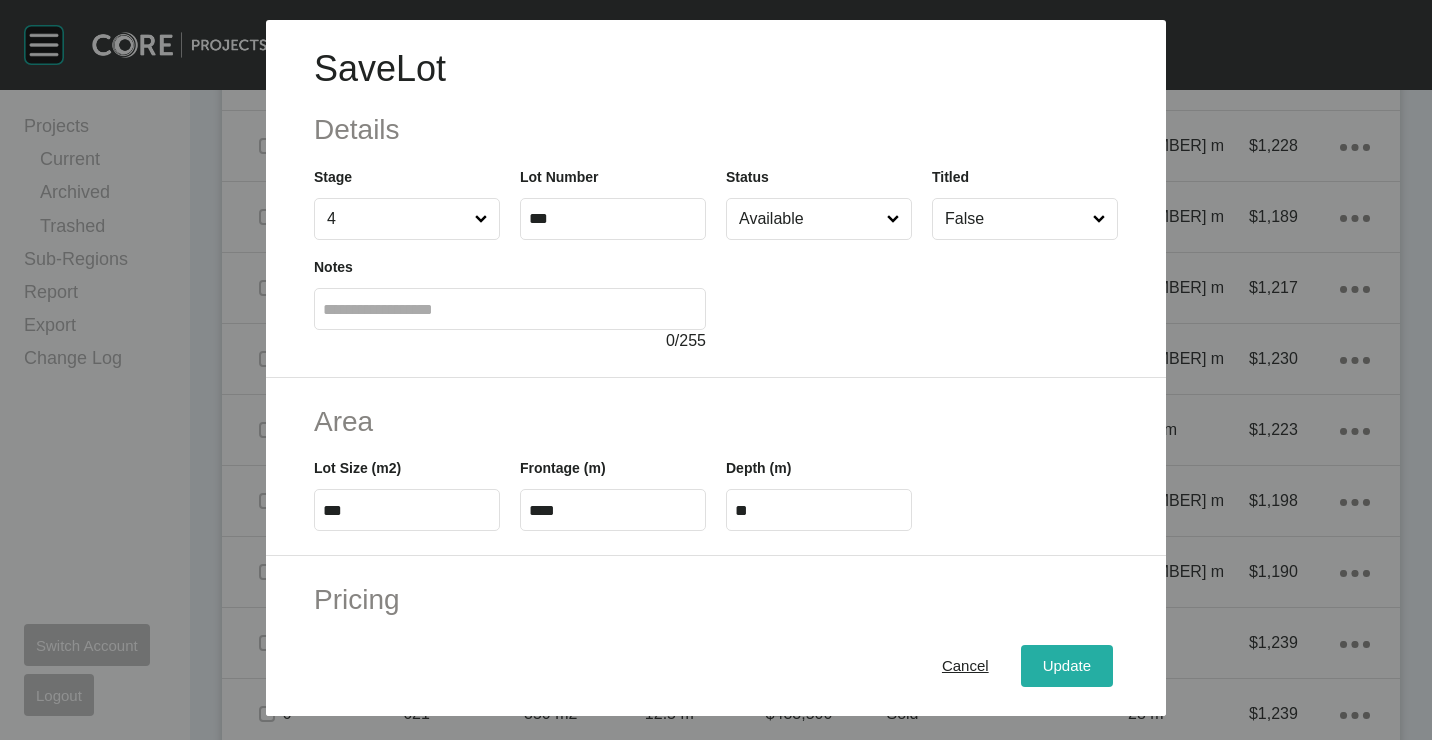 drag, startPoint x: 1059, startPoint y: 692, endPoint x: 1031, endPoint y: 659, distance: 43.27817 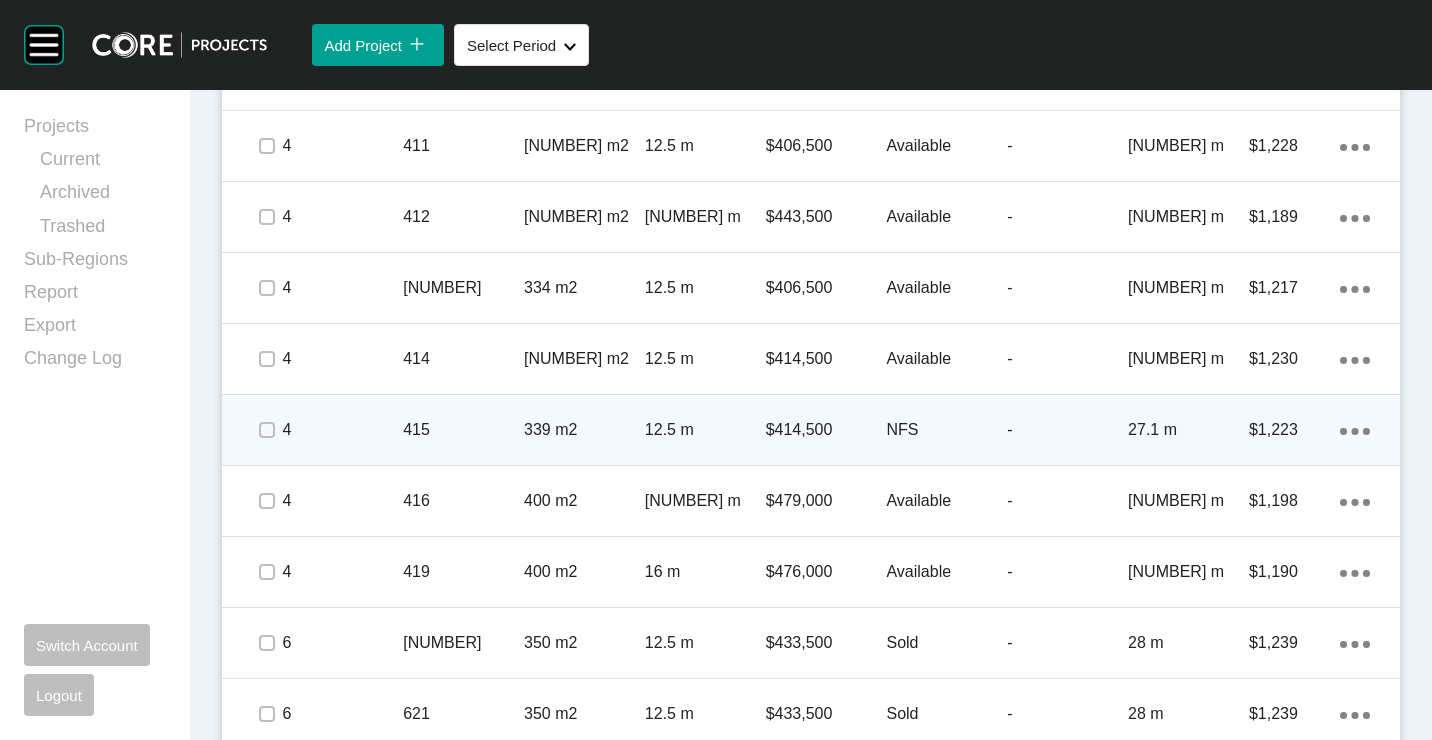 click on "12.5 m" at bounding box center (705, 430) 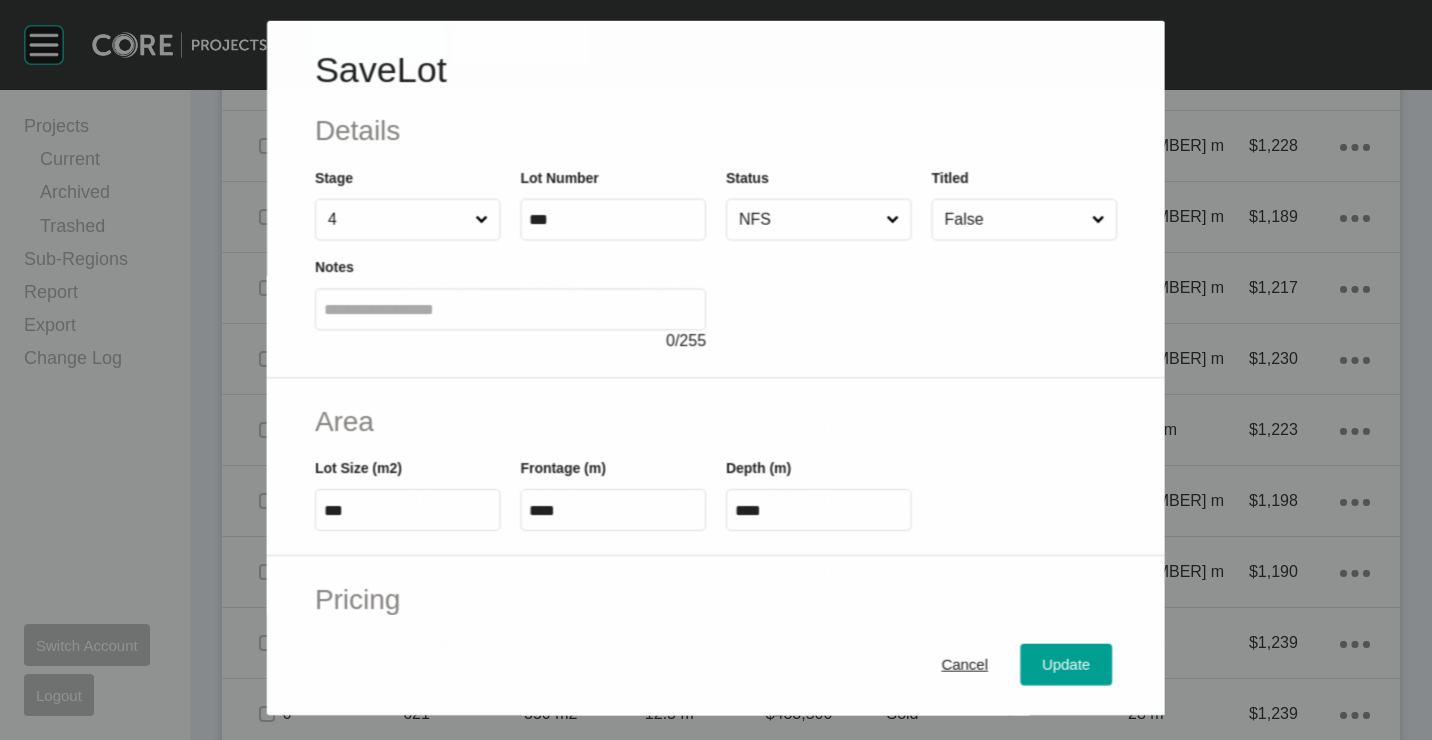 click on "Status [STATUS]" at bounding box center [819, 203] 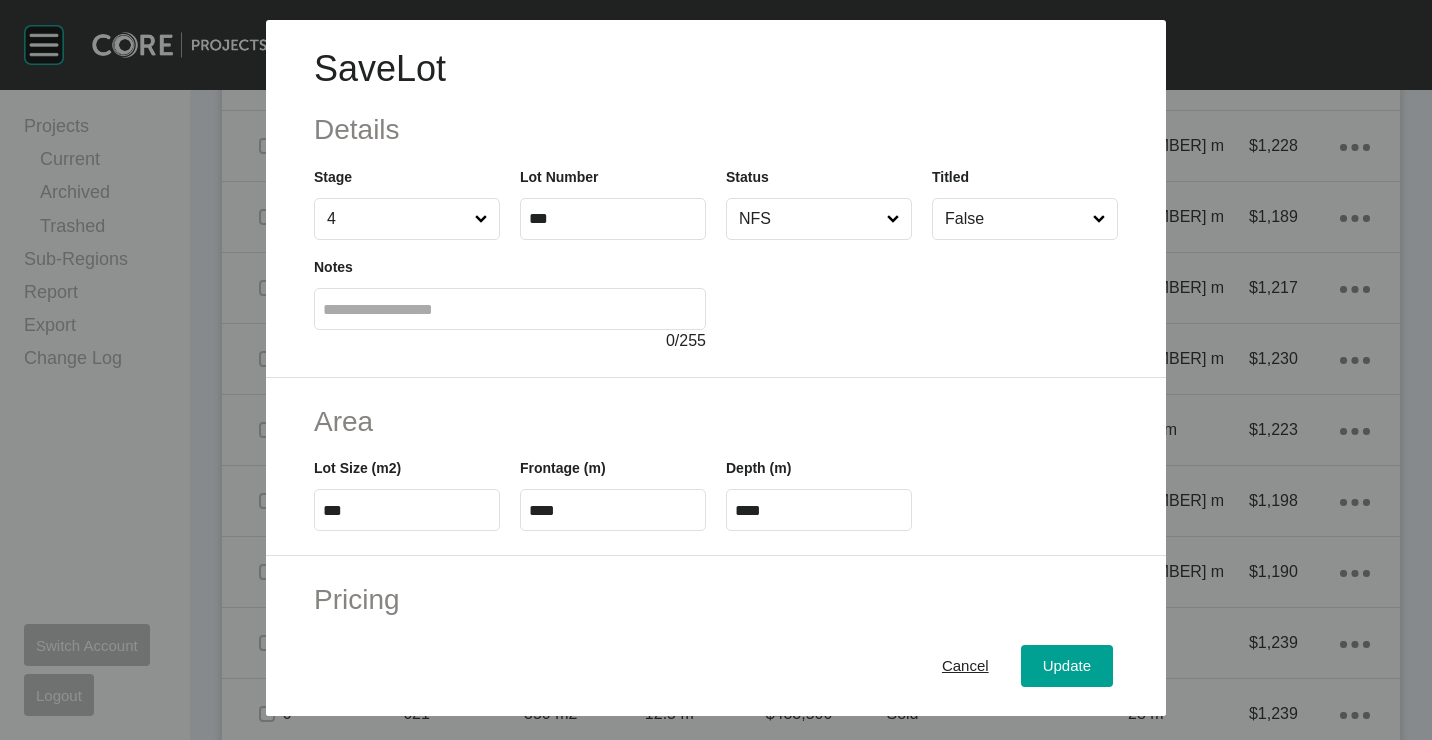 click at bounding box center [922, 296] 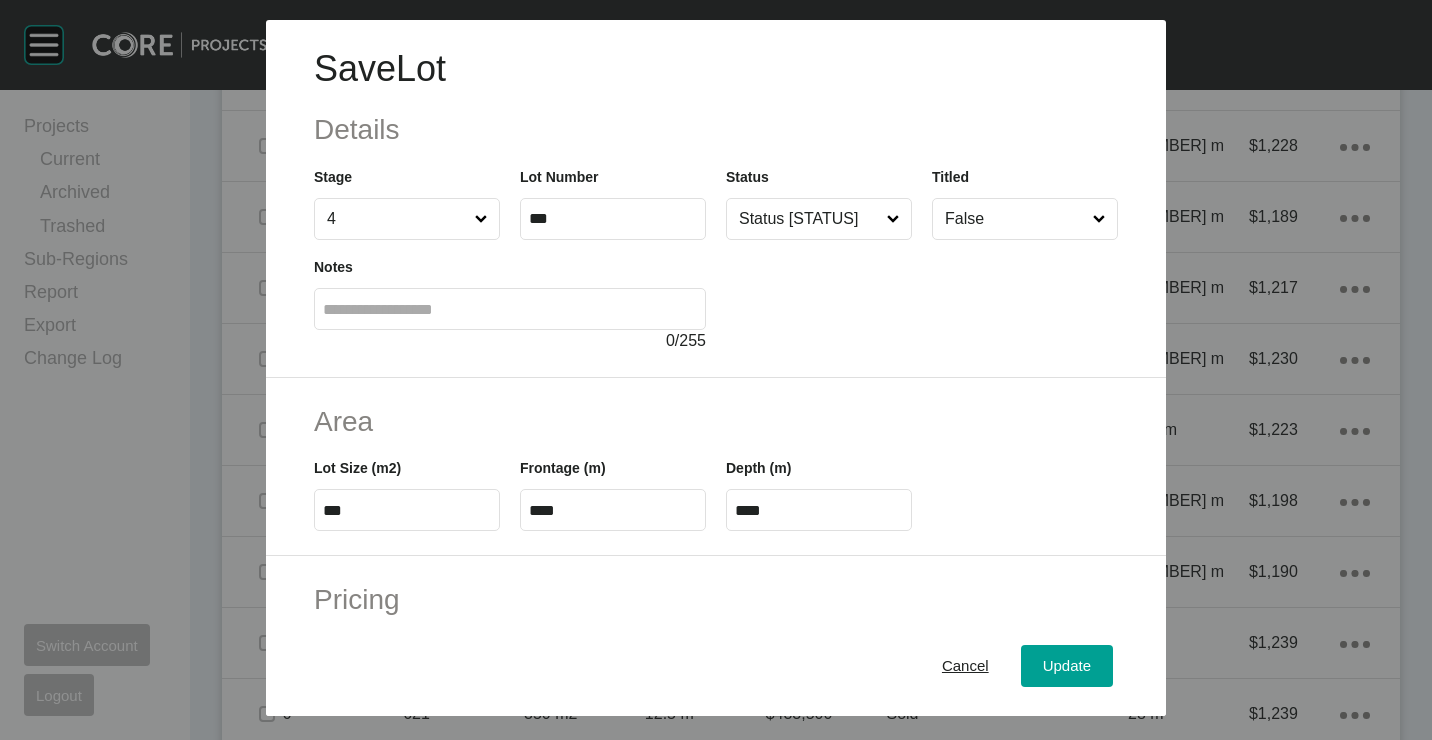 click on "Status [STATUS]" at bounding box center (819, 203) 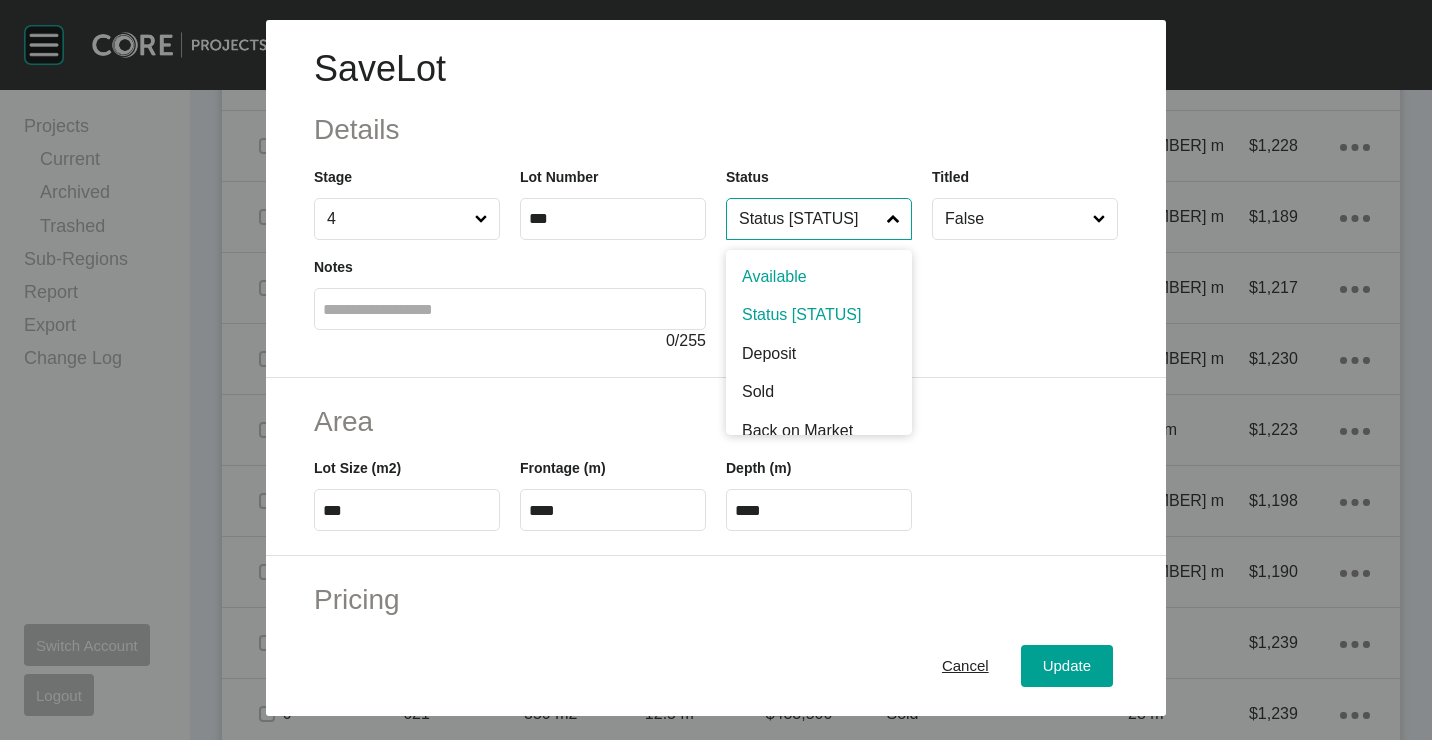 drag, startPoint x: 817, startPoint y: 274, endPoint x: 850, endPoint y: 337, distance: 71.11962 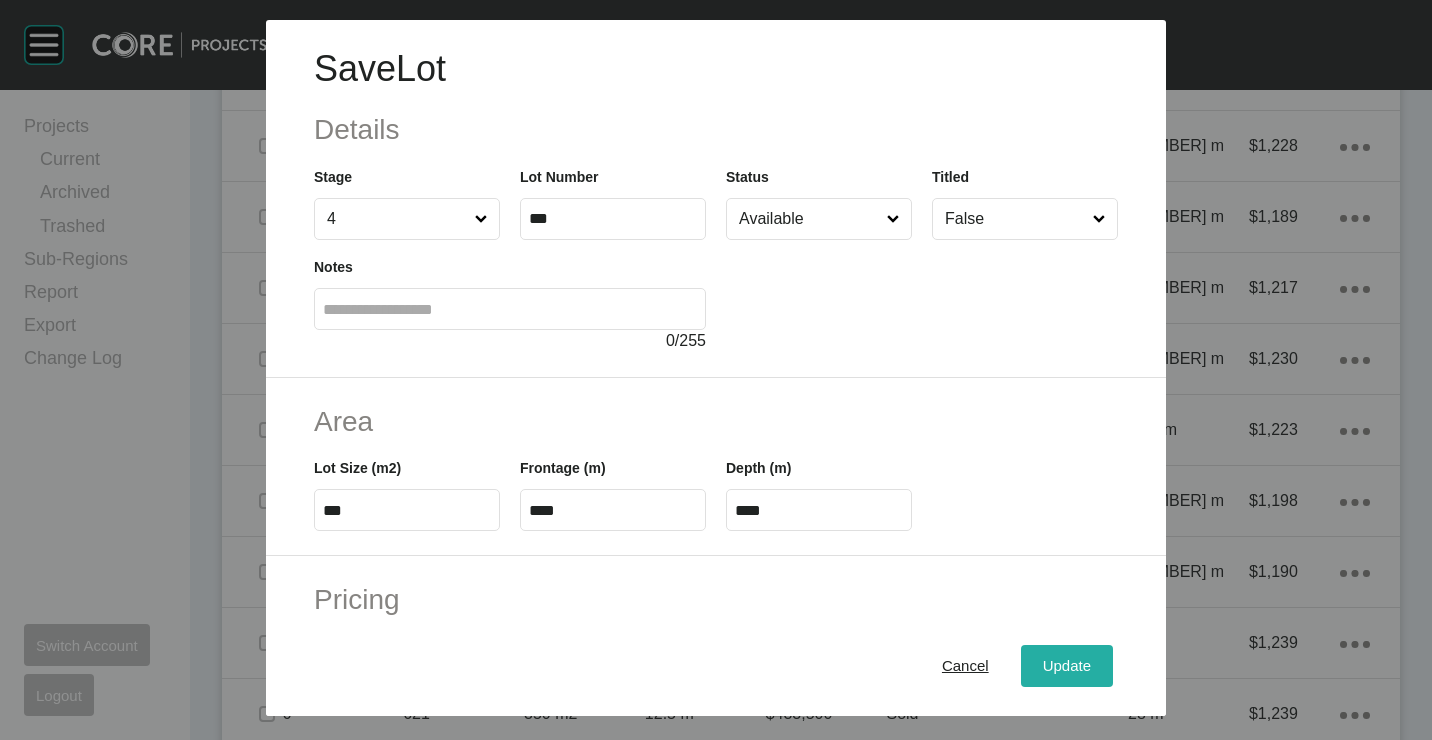 click on "Update" at bounding box center [1067, 665] 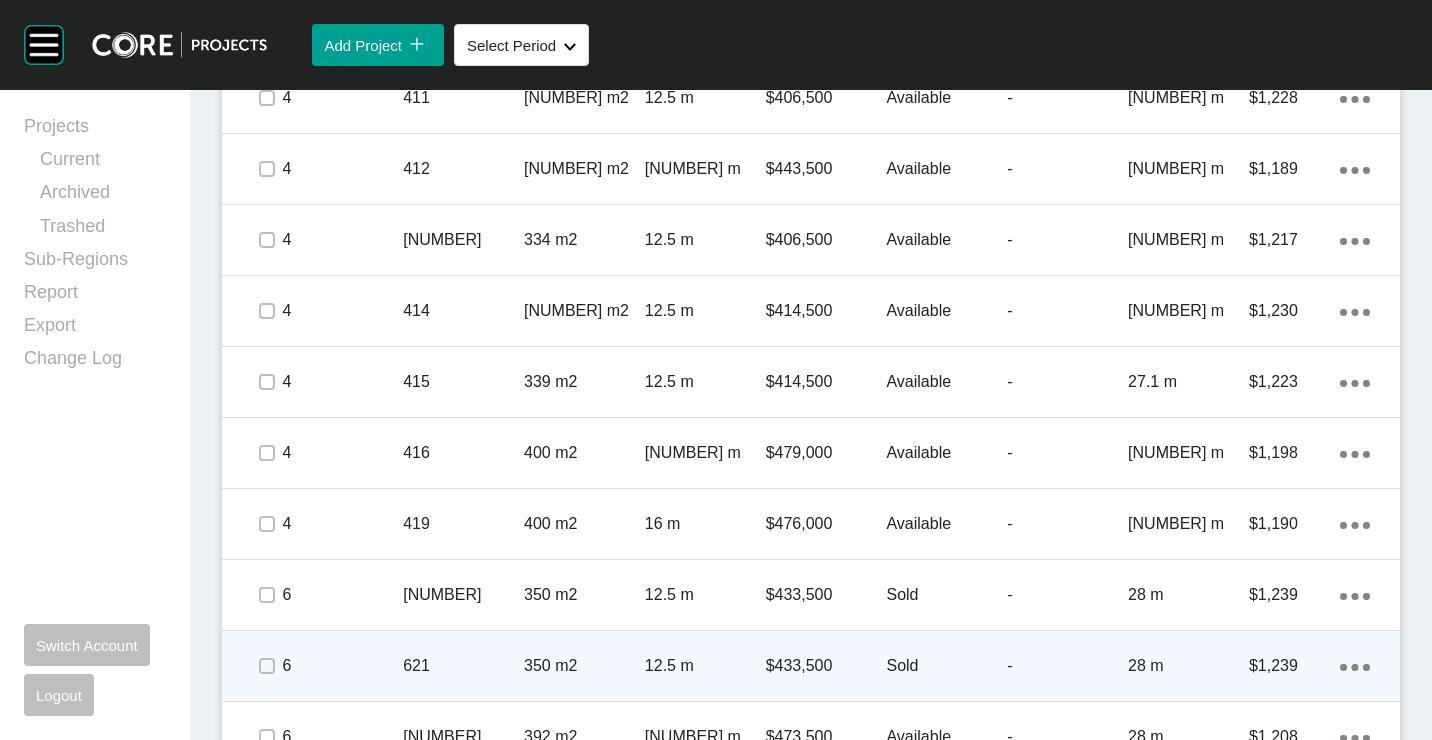 scroll, scrollTop: 2900, scrollLeft: 0, axis: vertical 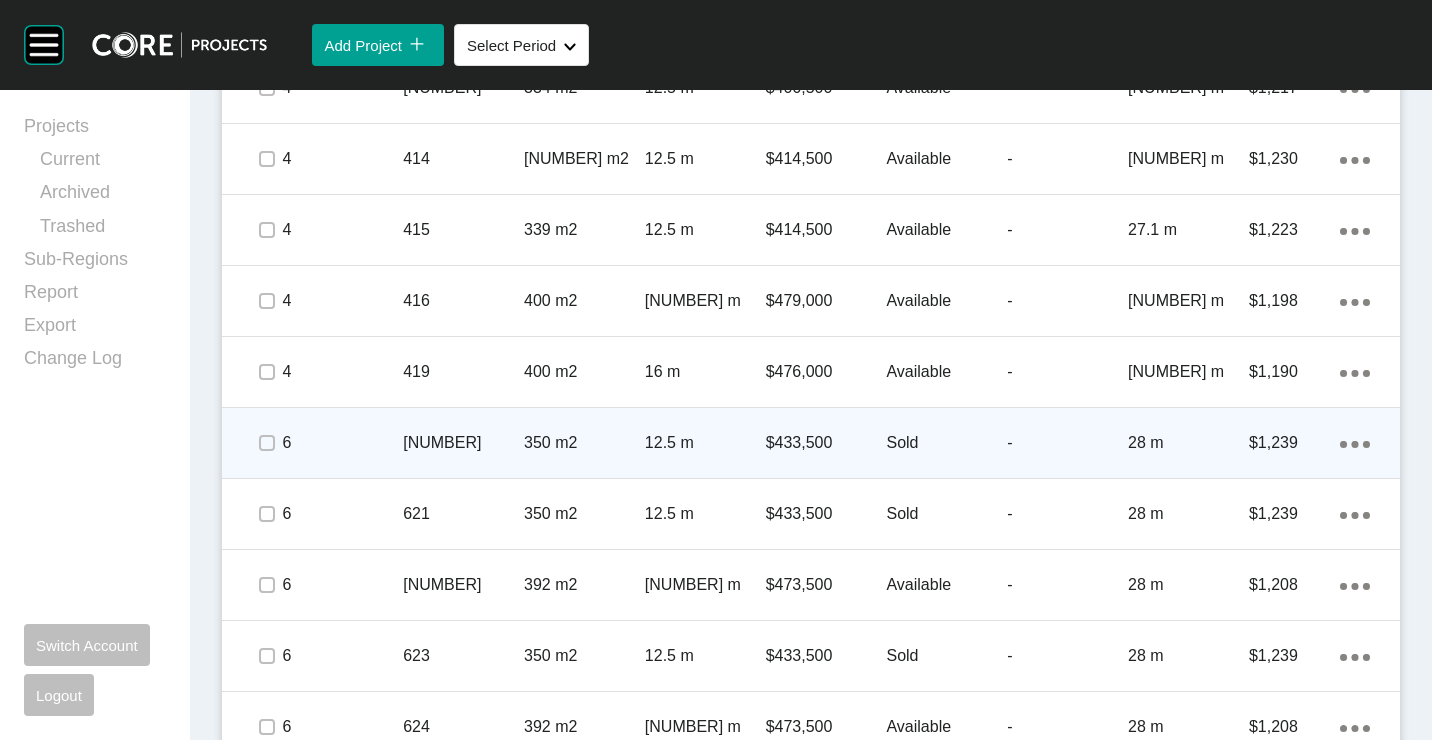 click on "350 m2" at bounding box center [584, 443] 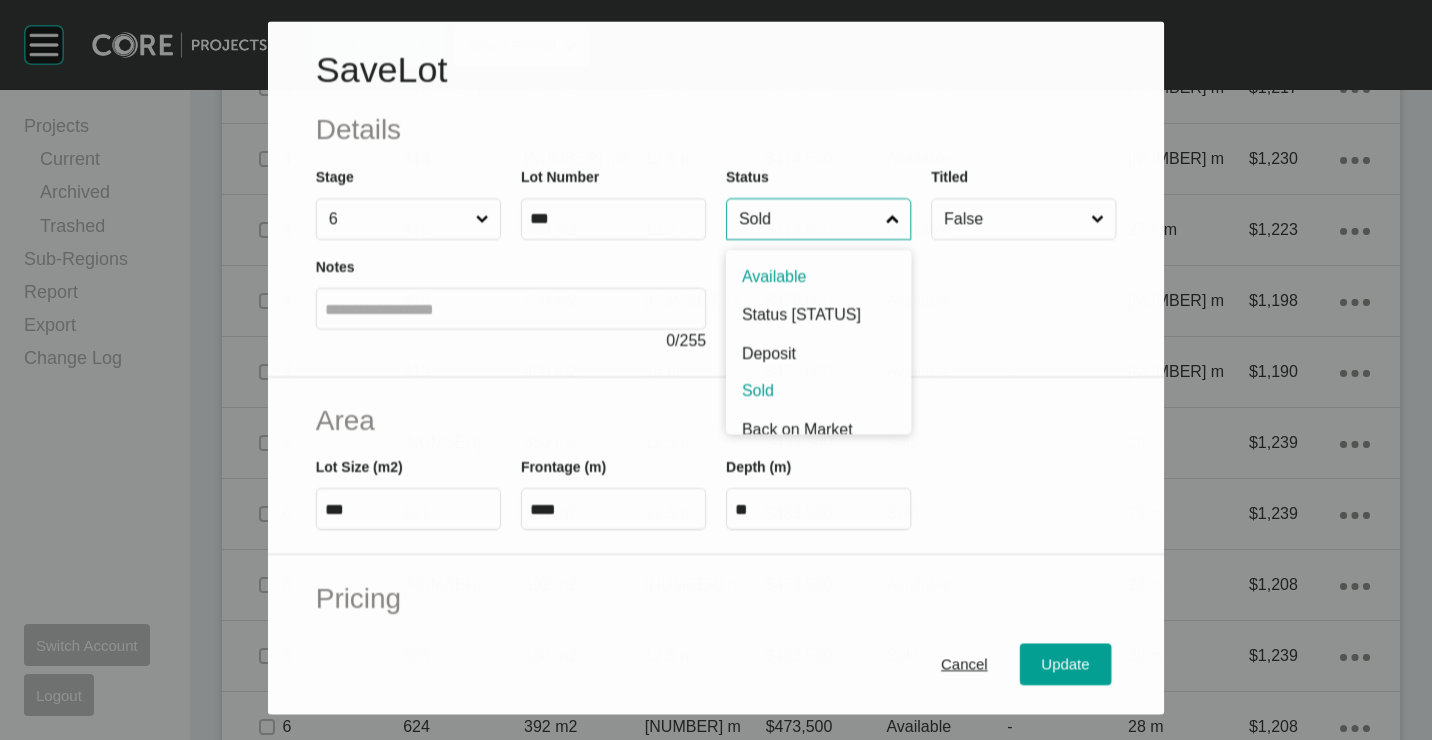 click on "Sold" at bounding box center (808, 220) 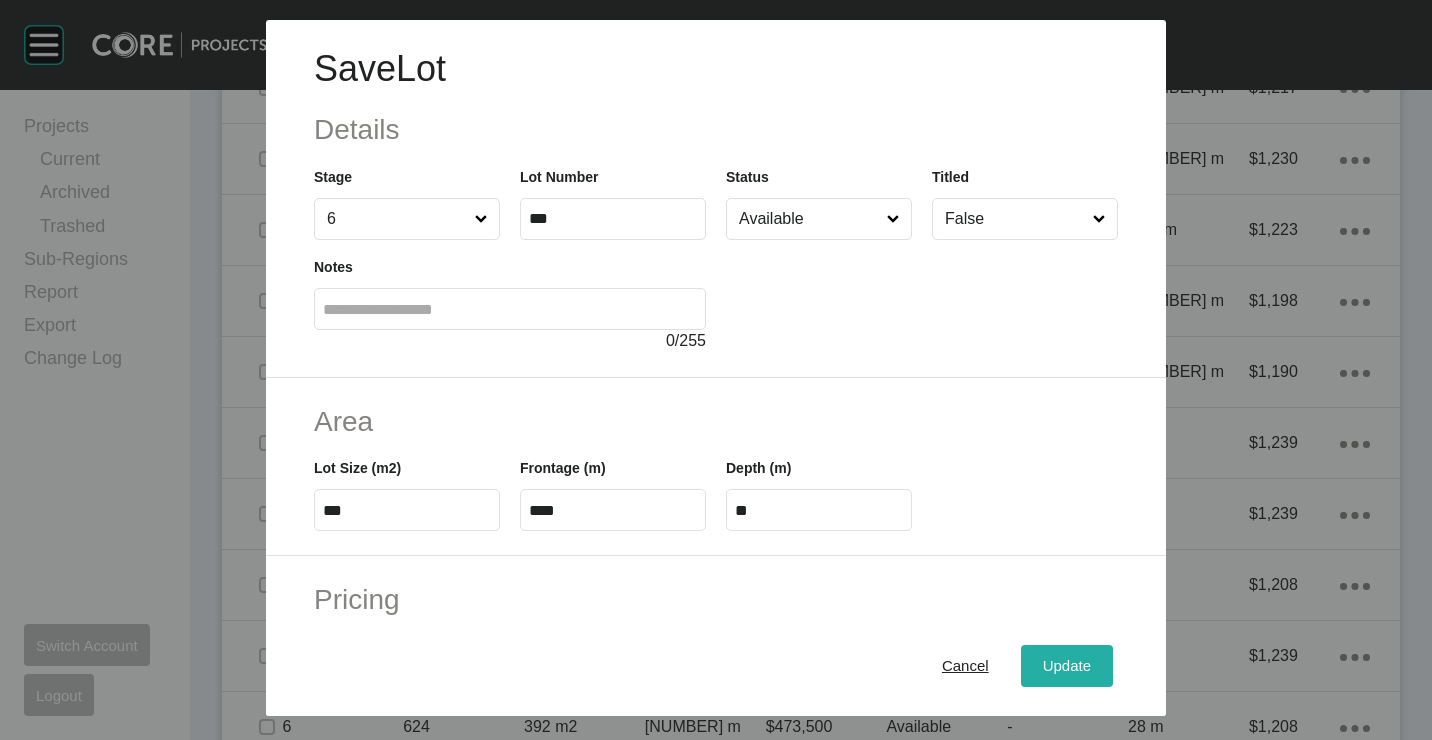 drag, startPoint x: 1068, startPoint y: 671, endPoint x: 1100, endPoint y: 682, distance: 33.83785 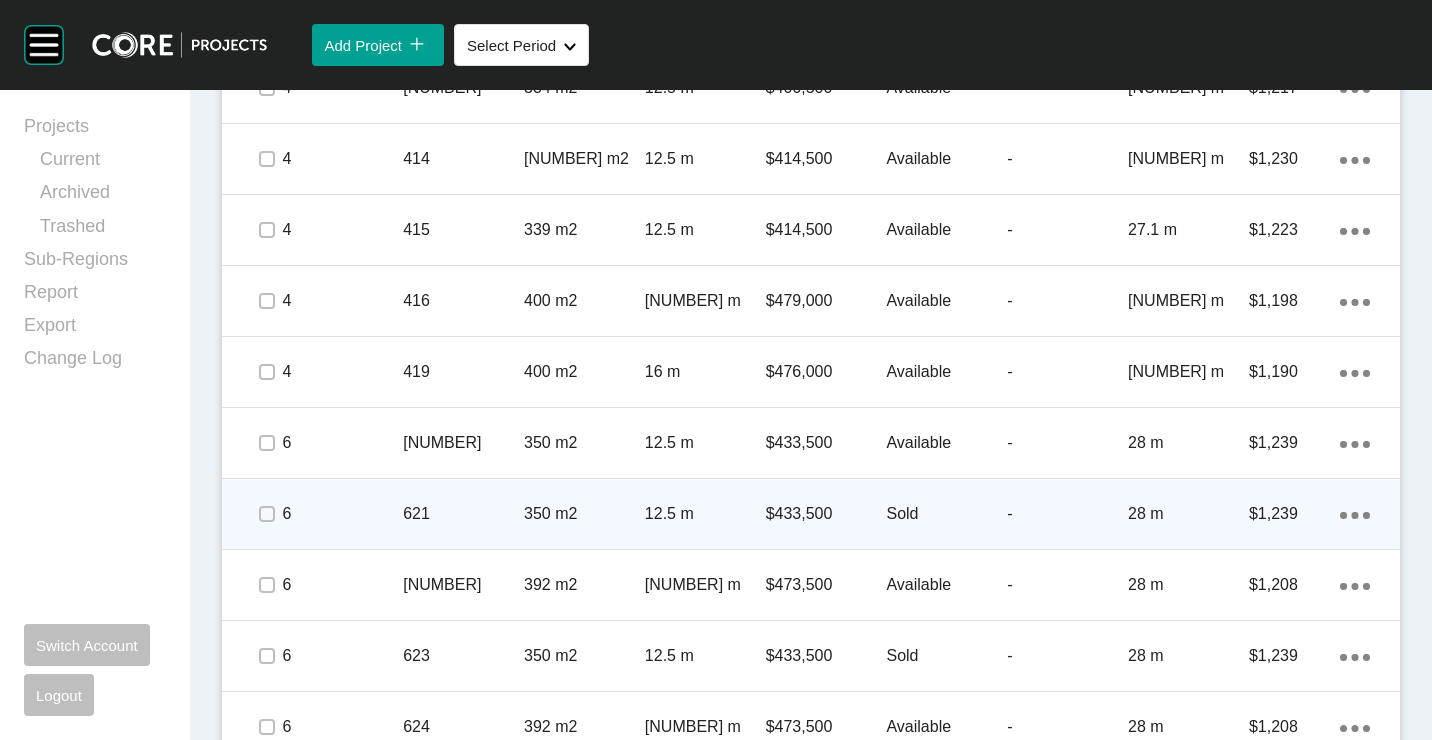 click on "12.5 m" at bounding box center [705, 514] 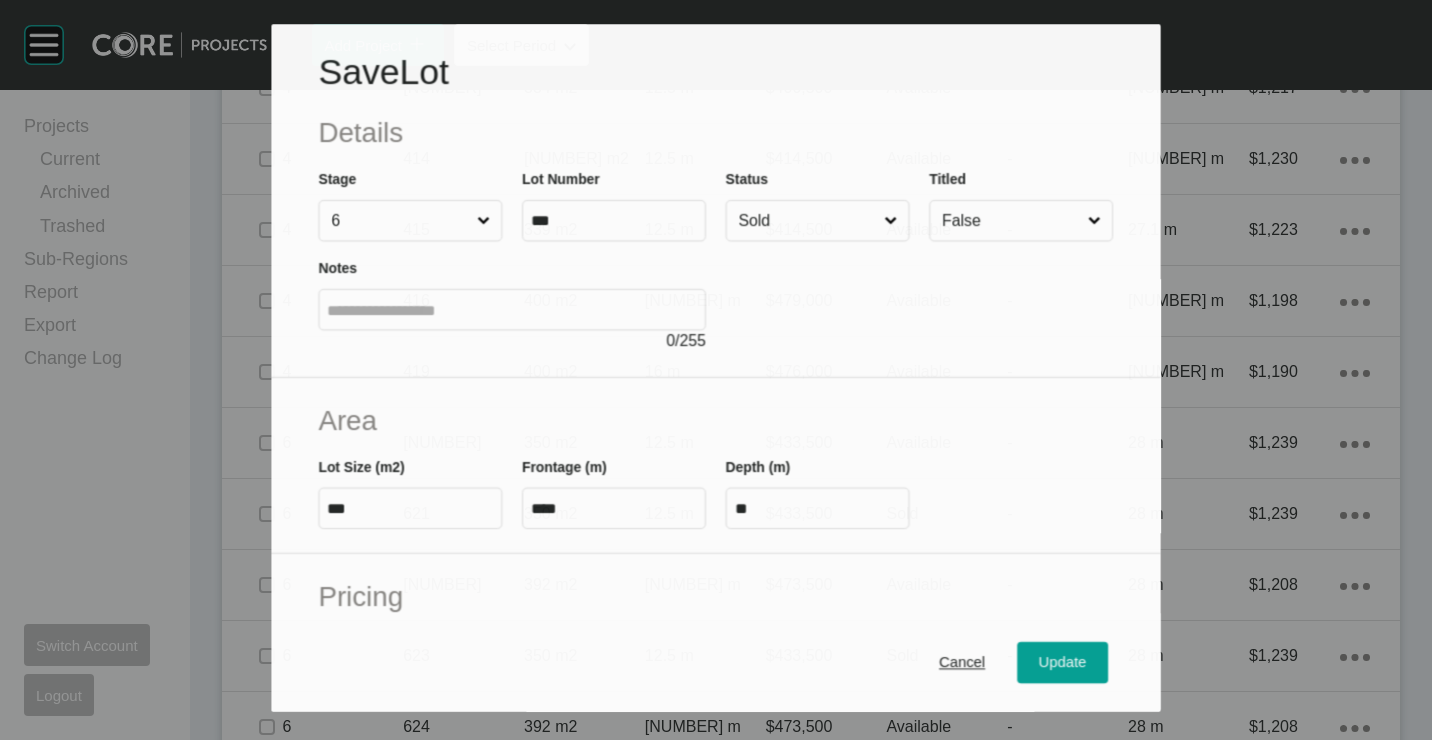 click on "Sold" at bounding box center (808, 221) 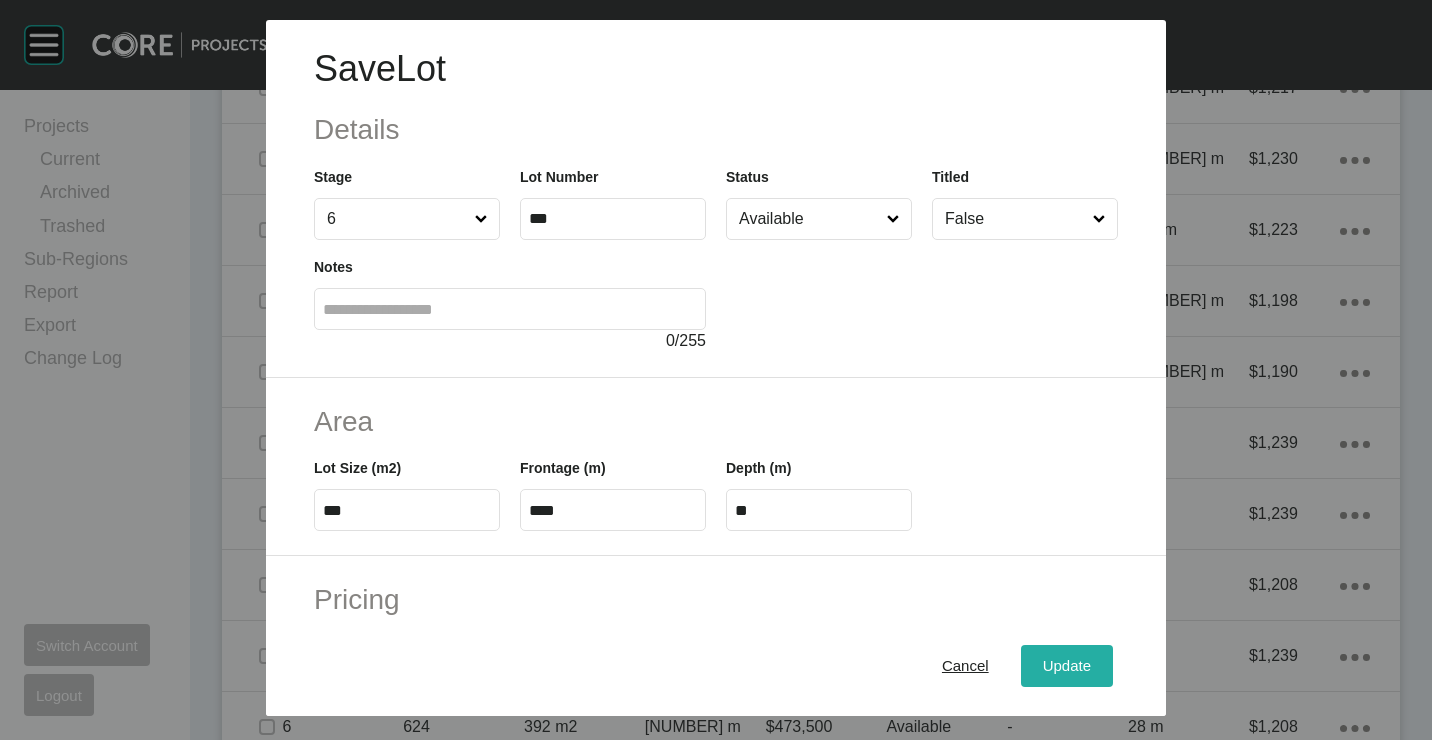click on "Update" at bounding box center [1067, 665] 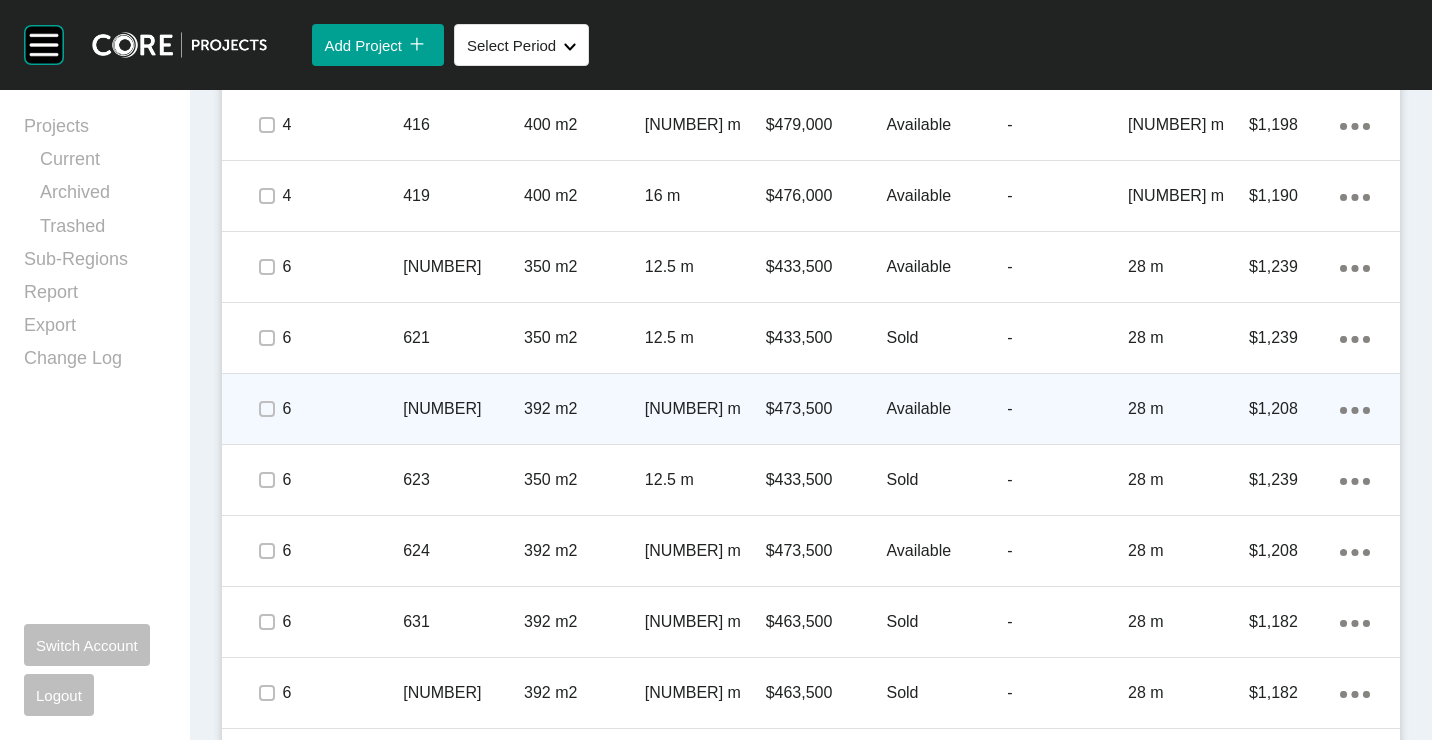 scroll, scrollTop: 3100, scrollLeft: 0, axis: vertical 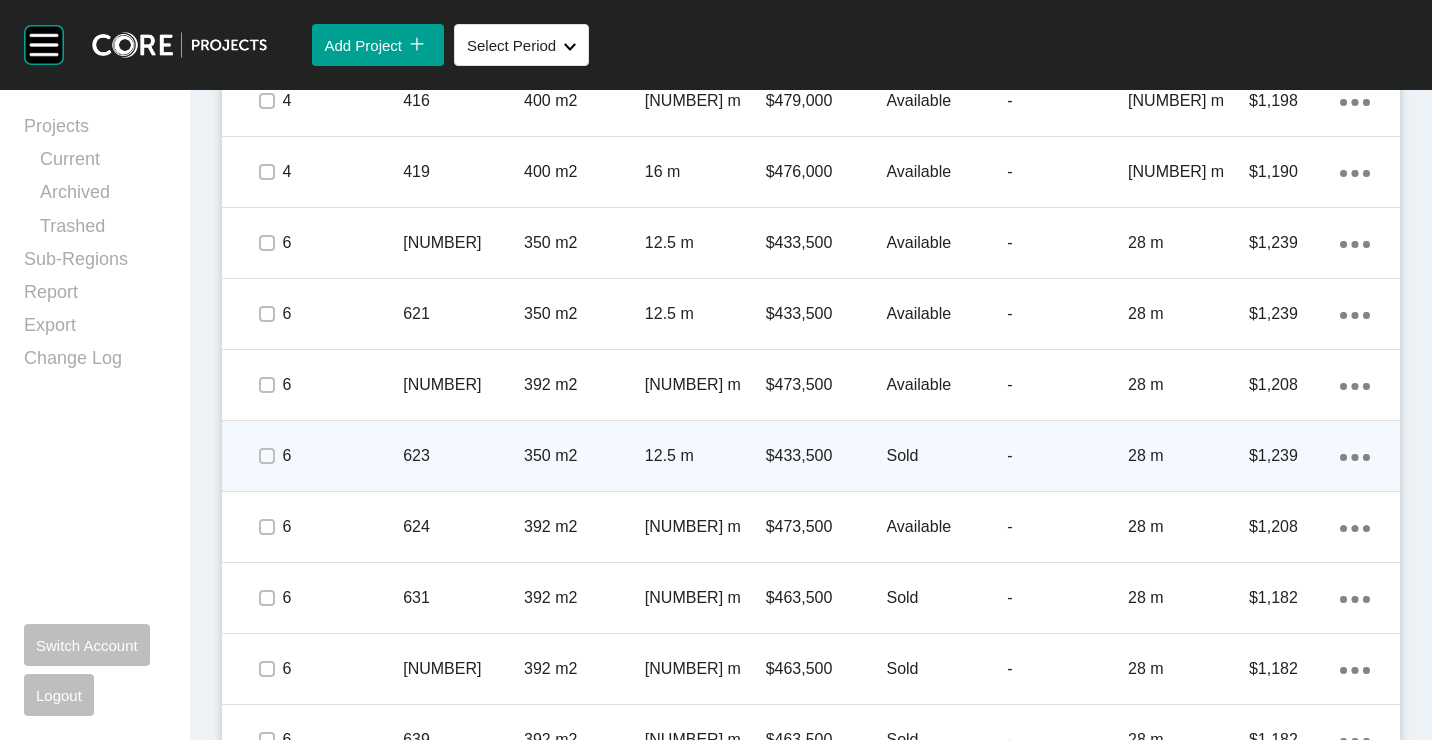 click on "12.5 m" at bounding box center (705, 456) 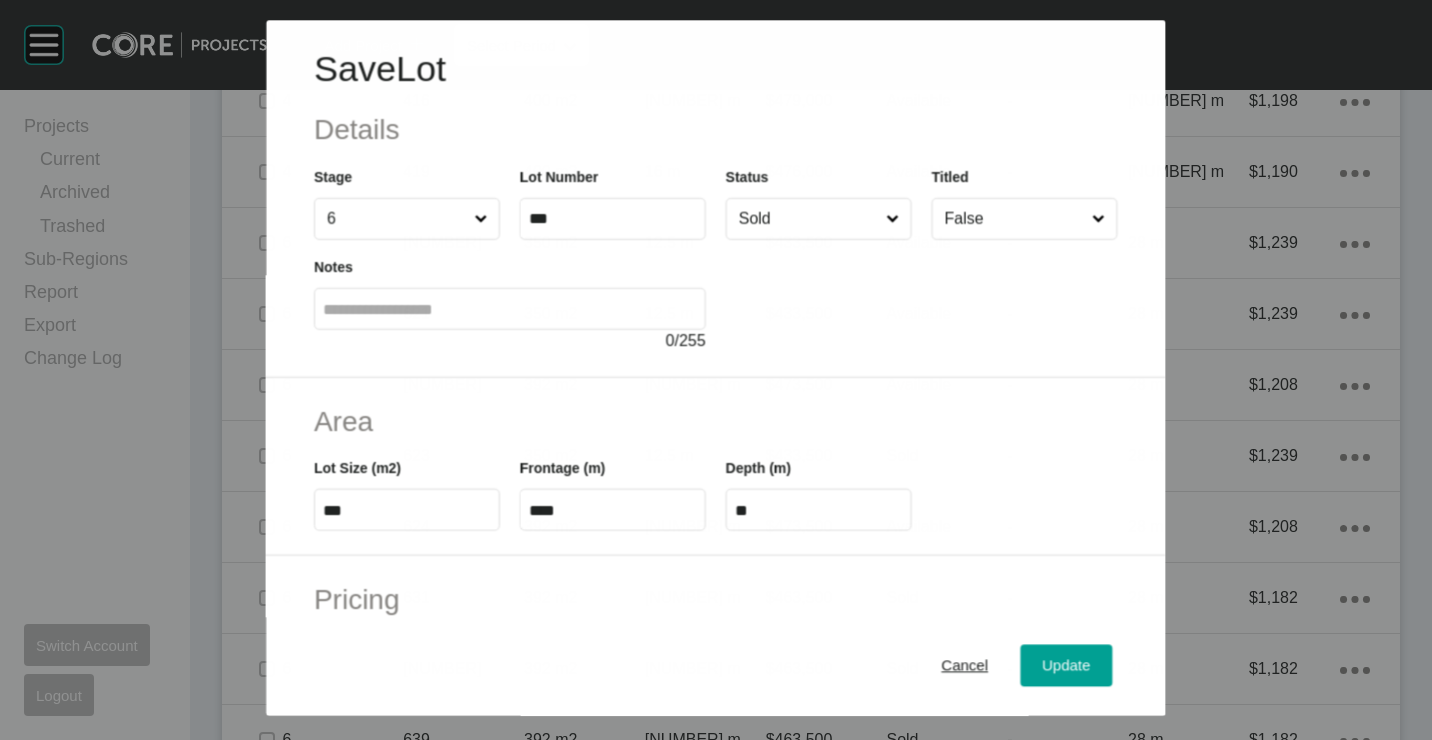 drag, startPoint x: 783, startPoint y: 208, endPoint x: 796, endPoint y: 248, distance: 42.059483 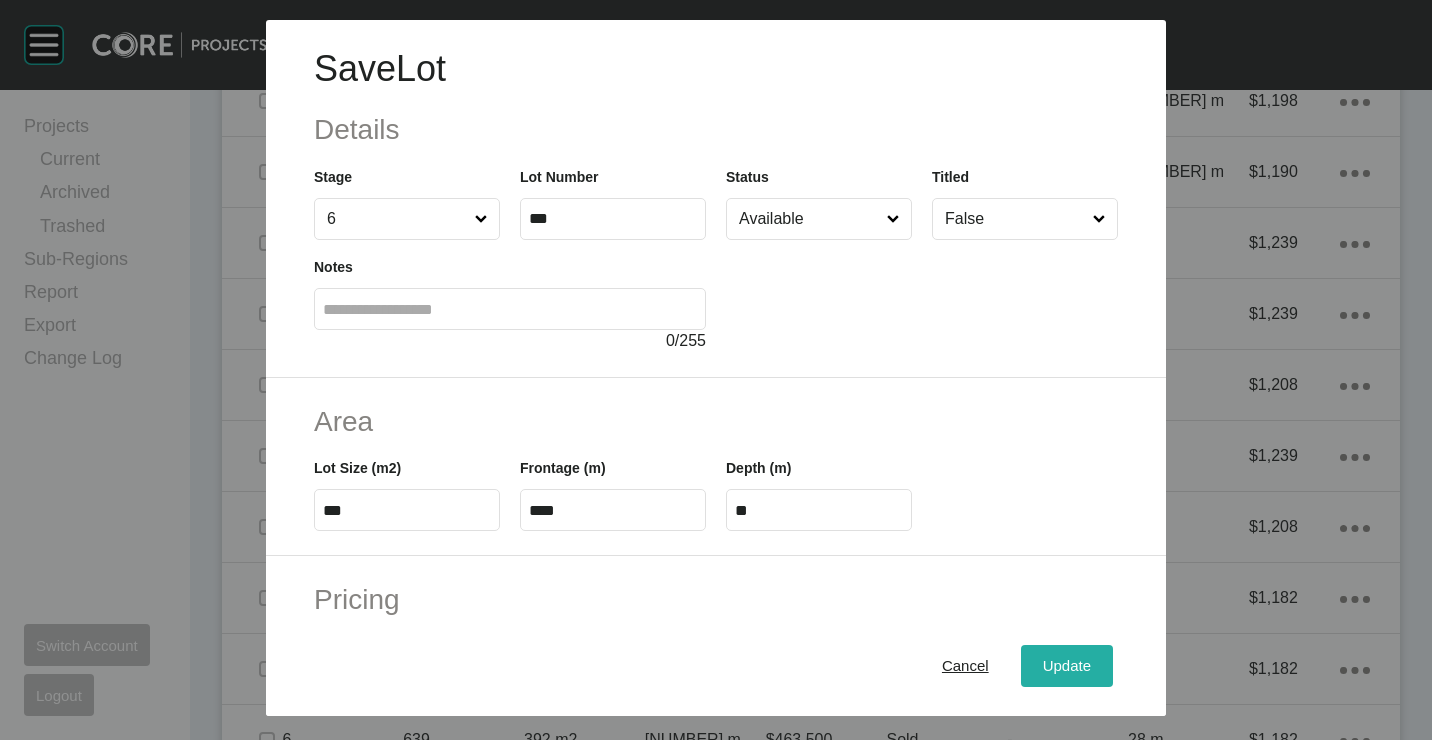 click on "Update" at bounding box center (1067, 665) 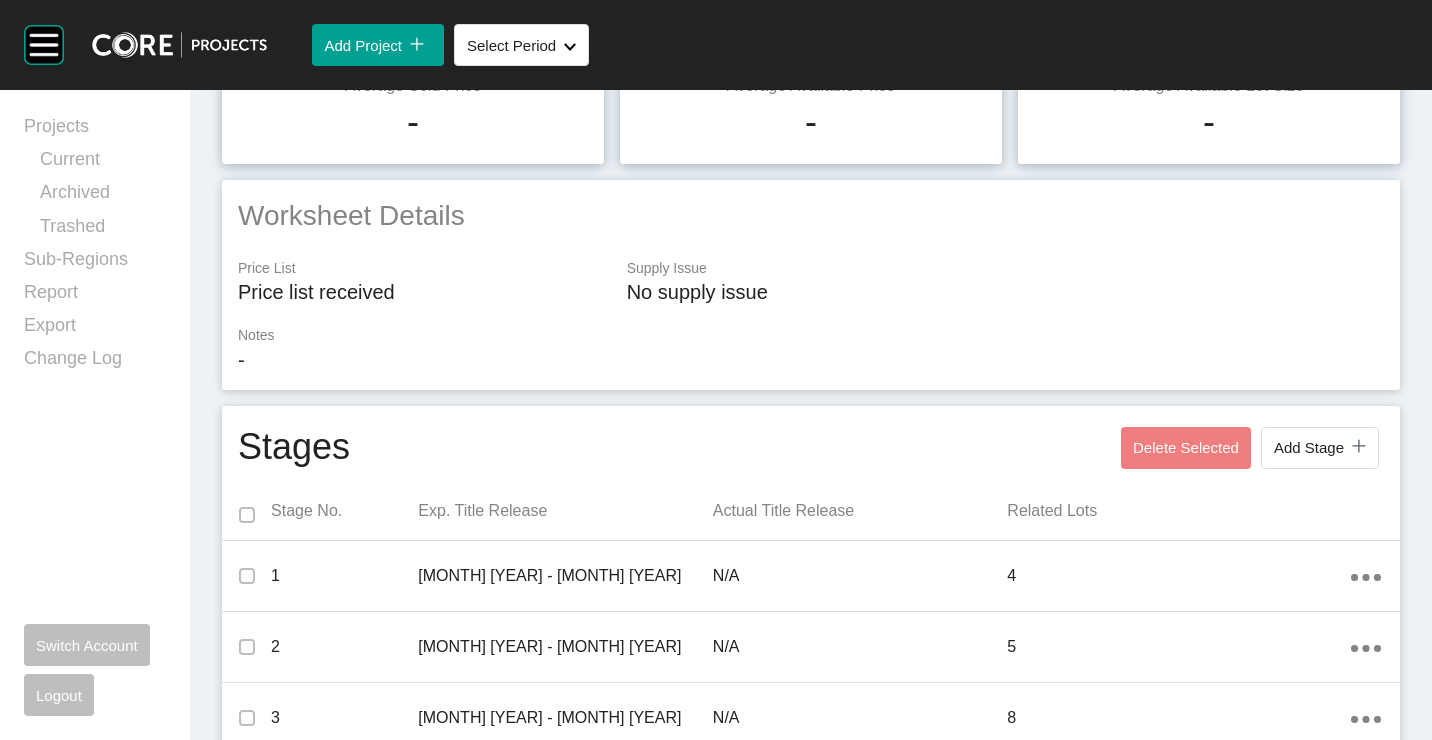 scroll, scrollTop: 0, scrollLeft: 0, axis: both 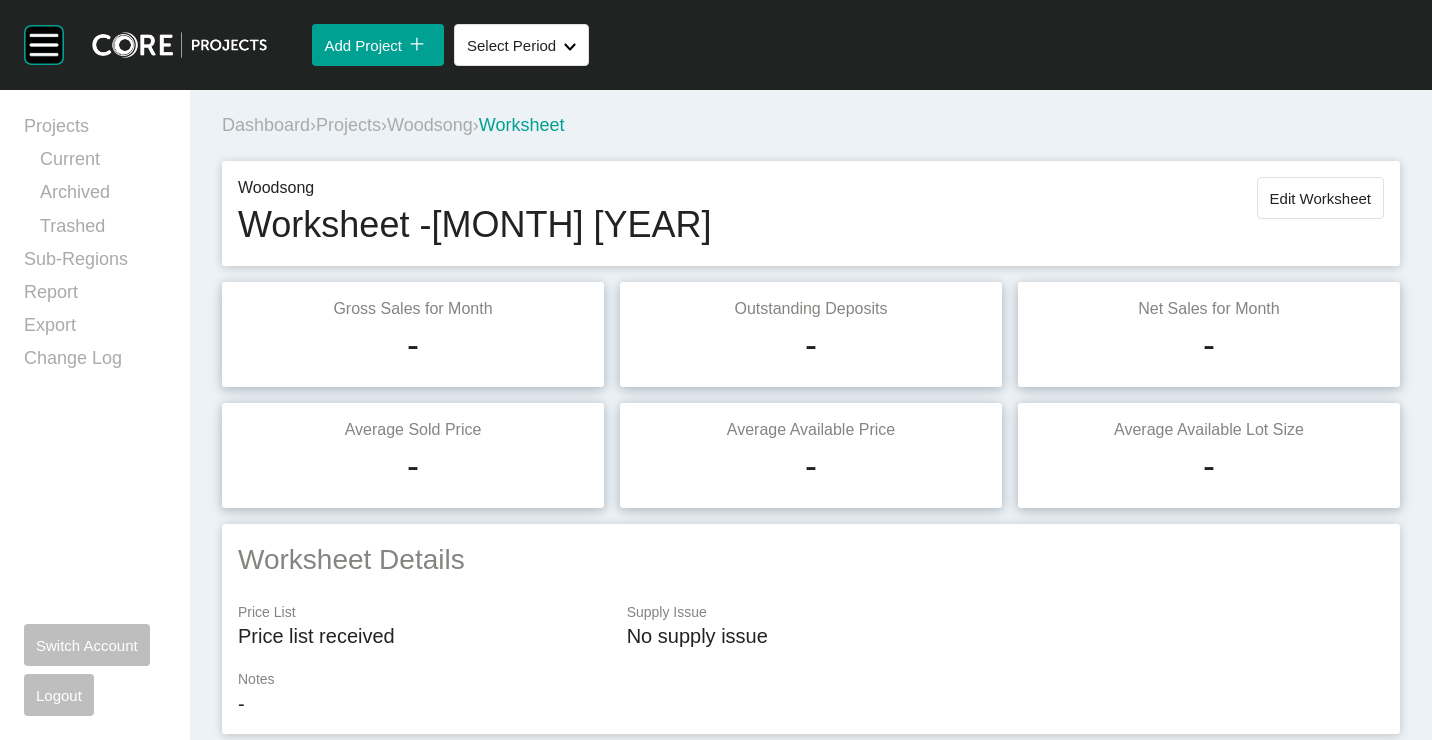 drag, startPoint x: 1294, startPoint y: 202, endPoint x: 1284, endPoint y: 222, distance: 22.36068 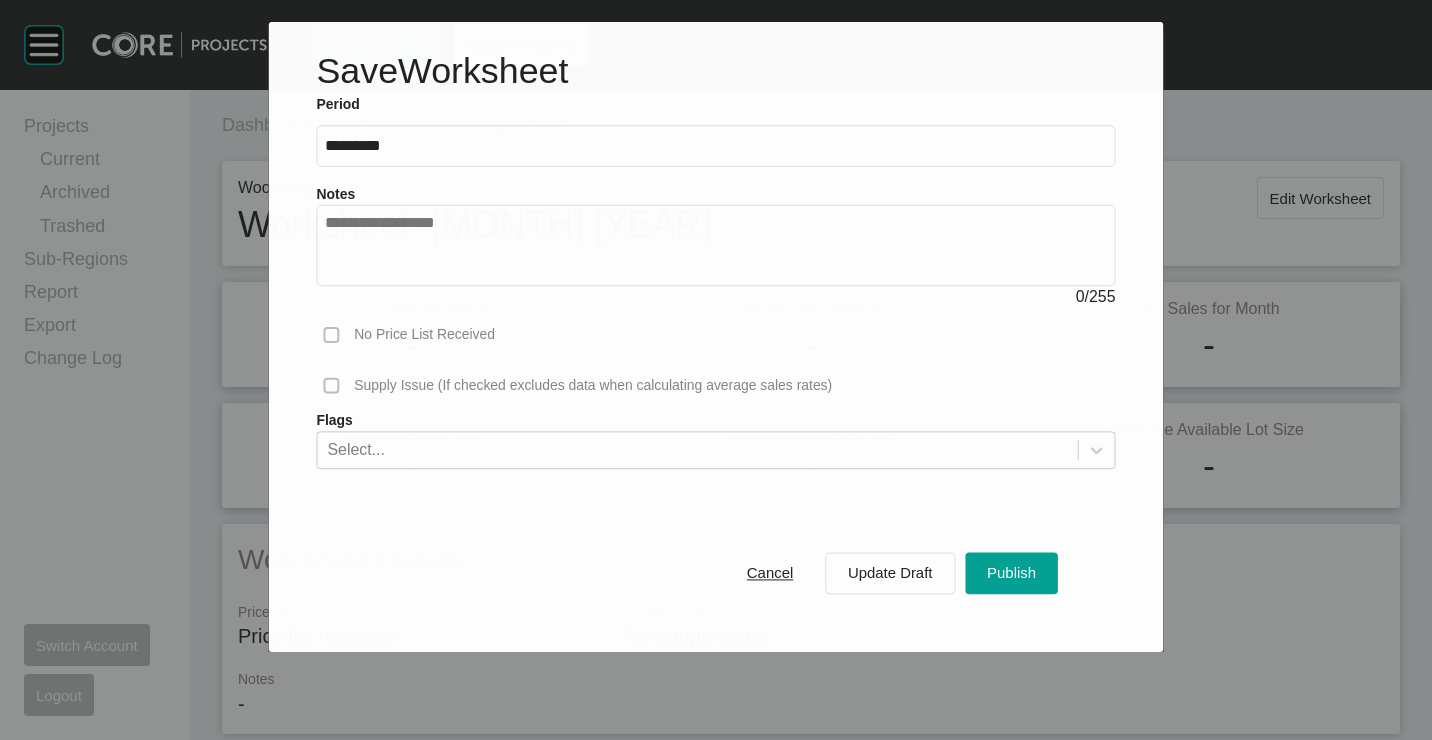 click on "Cancel Update Draft Publish" at bounding box center (891, 573) 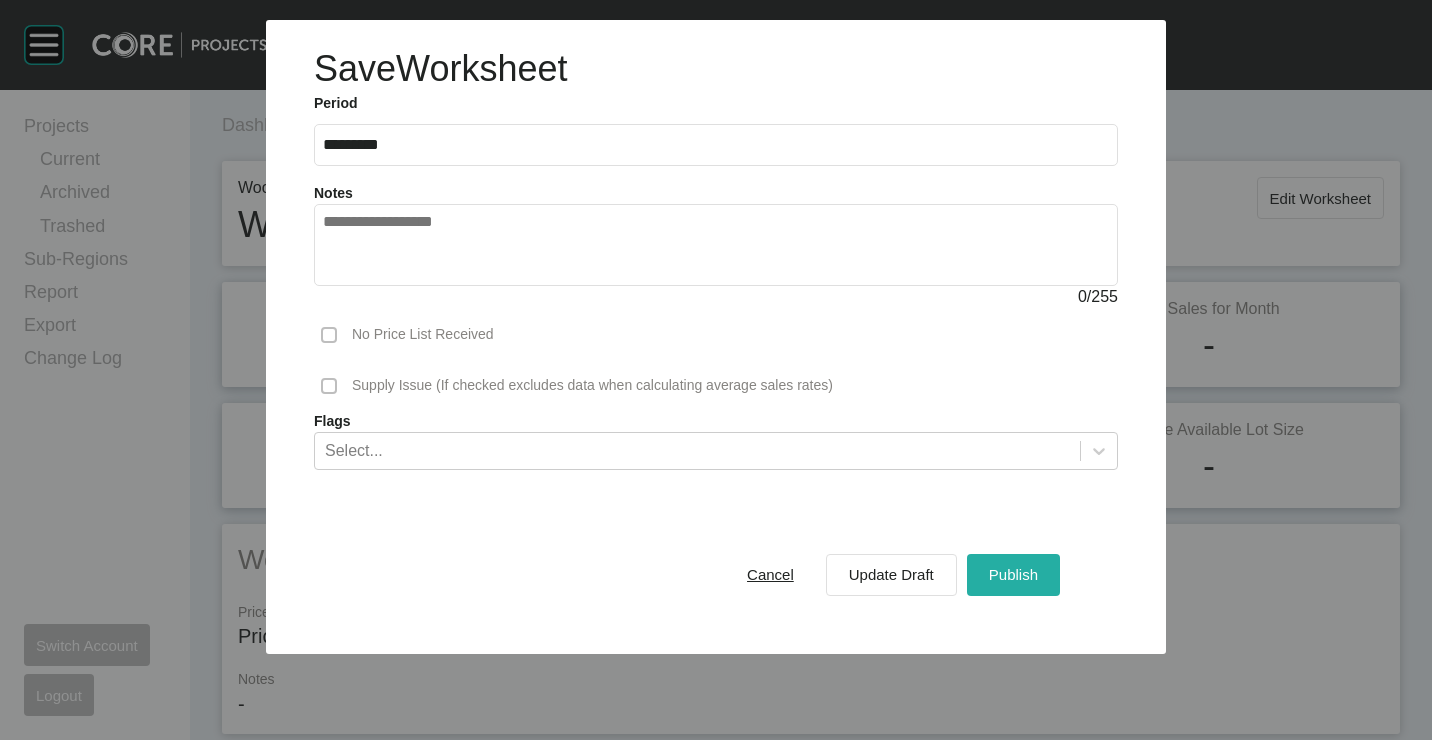 click on "Publish" at bounding box center (1013, 574) 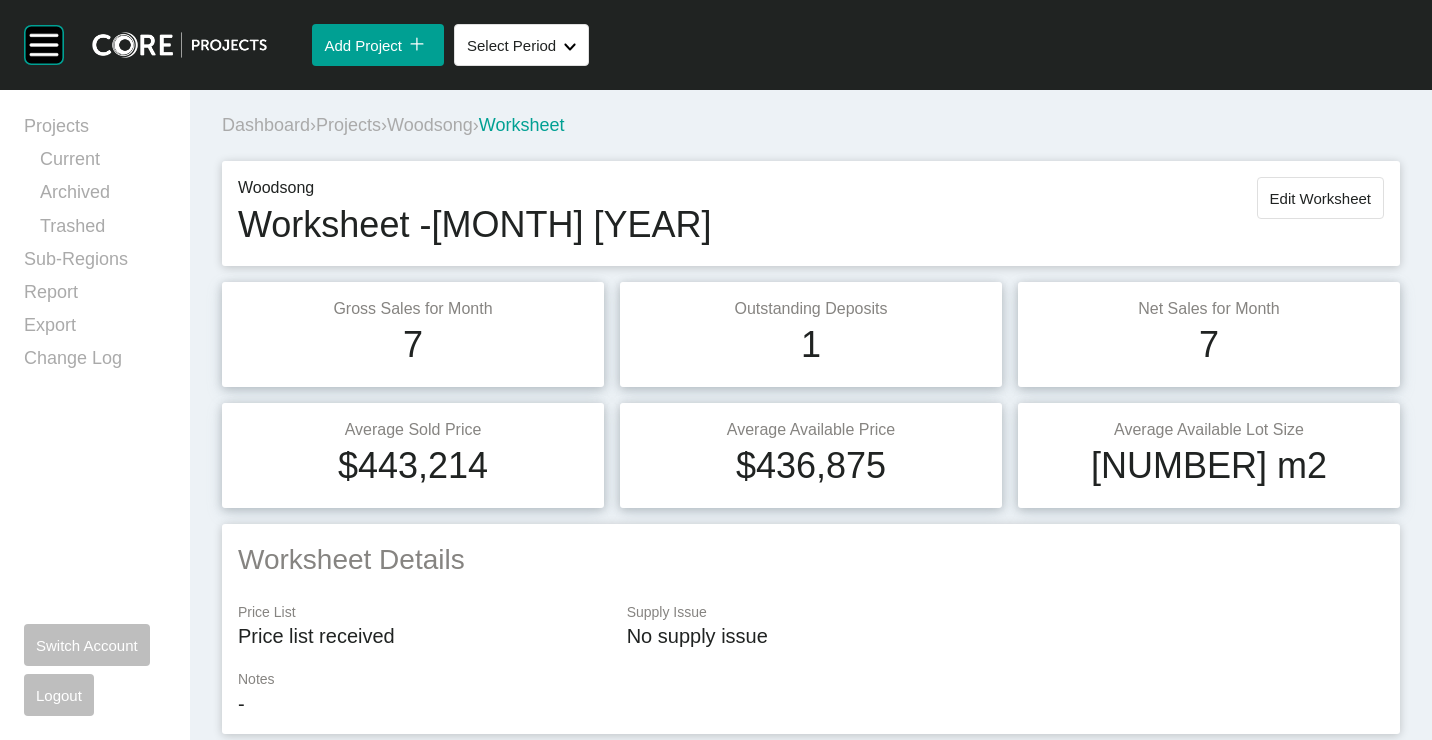 click on "Projects" at bounding box center [348, 125] 